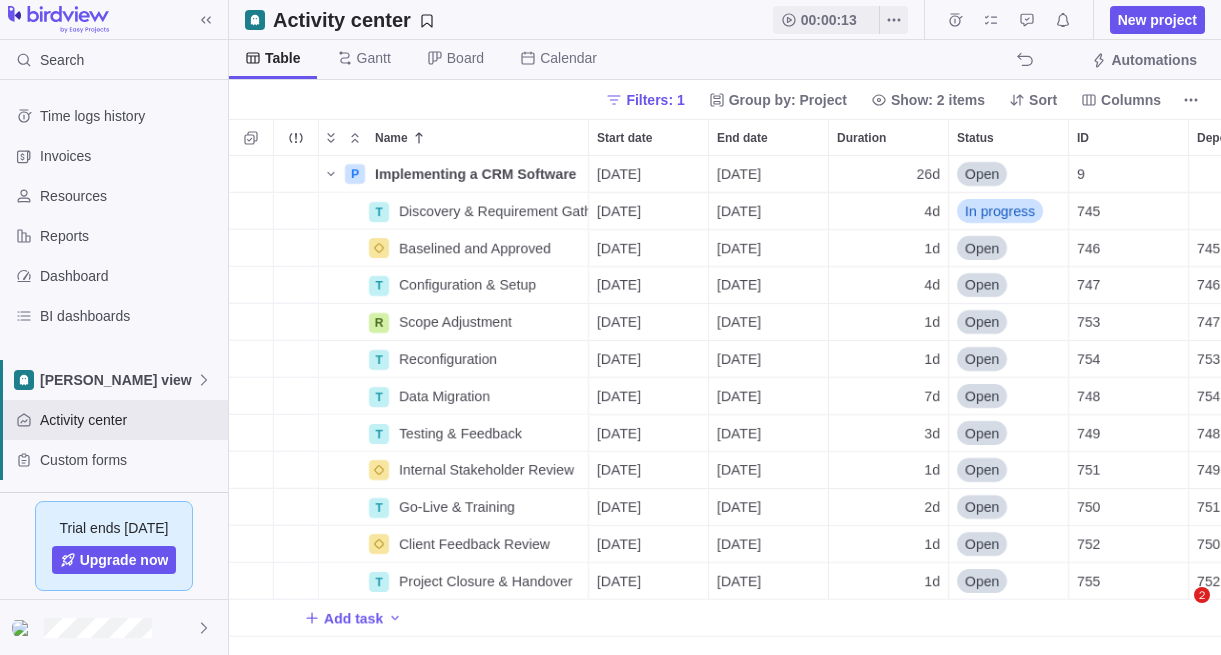 scroll, scrollTop: 0, scrollLeft: 0, axis: both 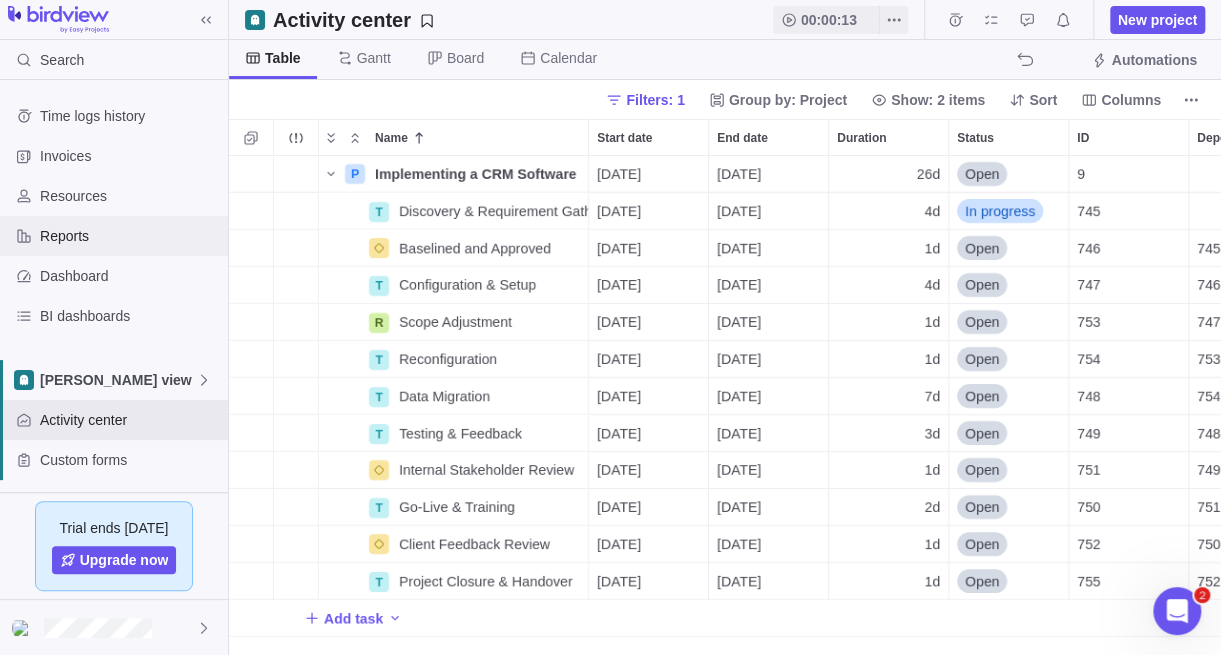 click on "Reports" at bounding box center (130, 236) 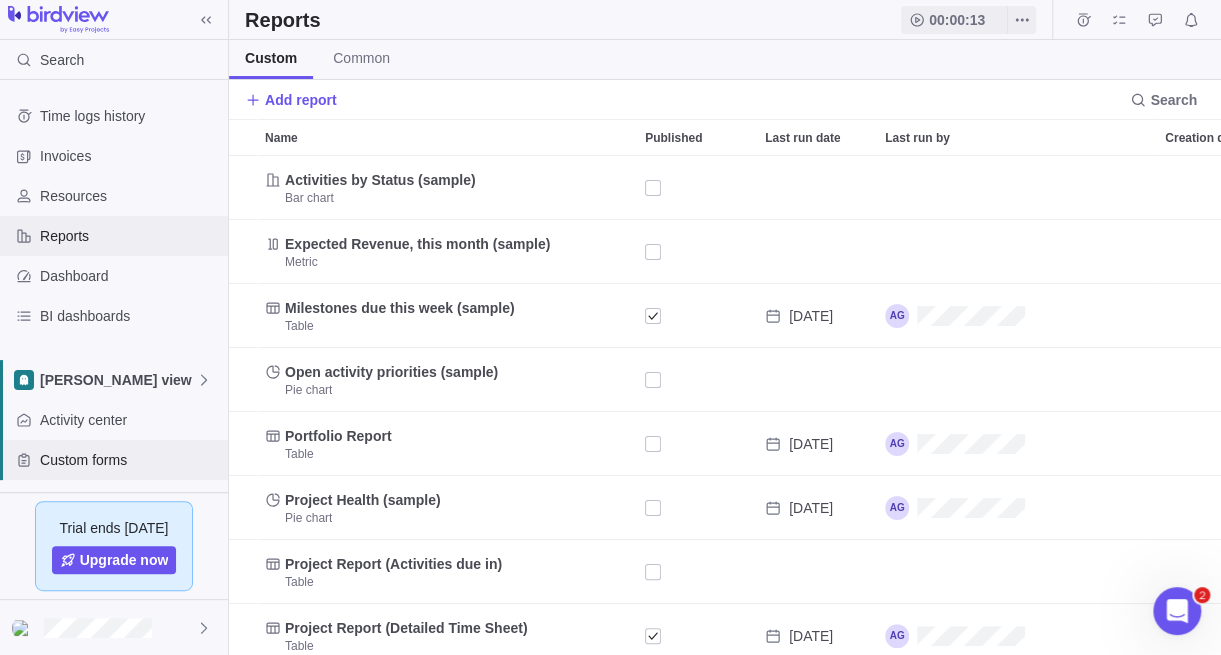 scroll, scrollTop: 15, scrollLeft: 15, axis: both 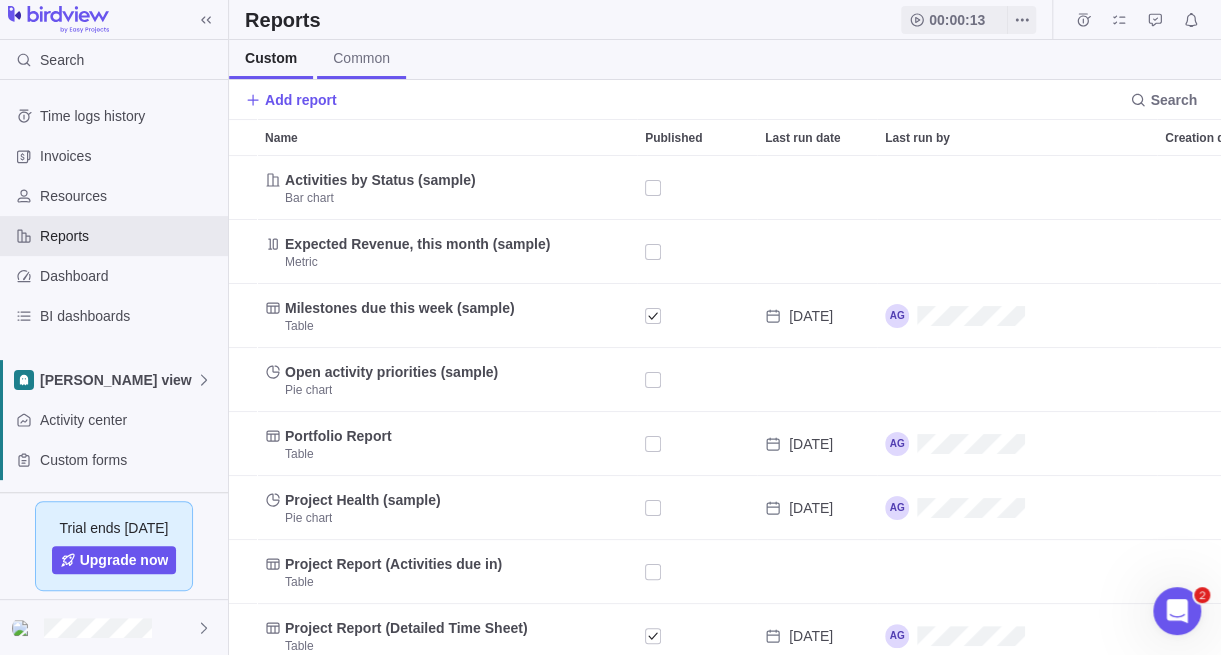 click on "Common" at bounding box center [361, 58] 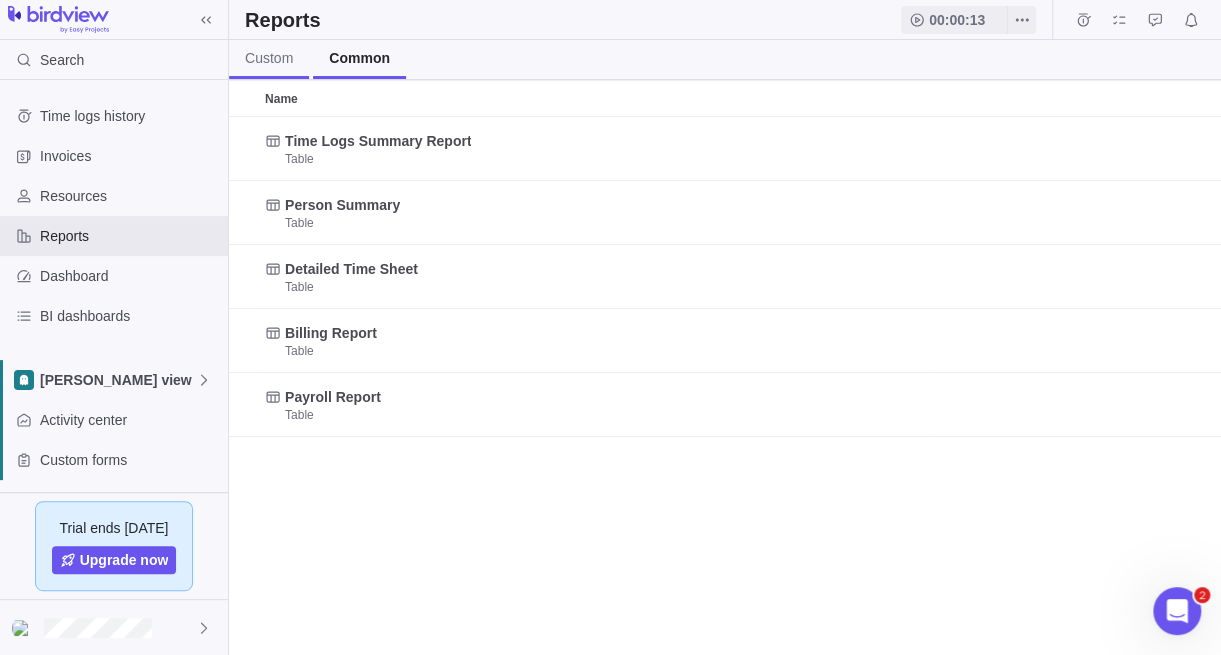 scroll, scrollTop: 15, scrollLeft: 15, axis: both 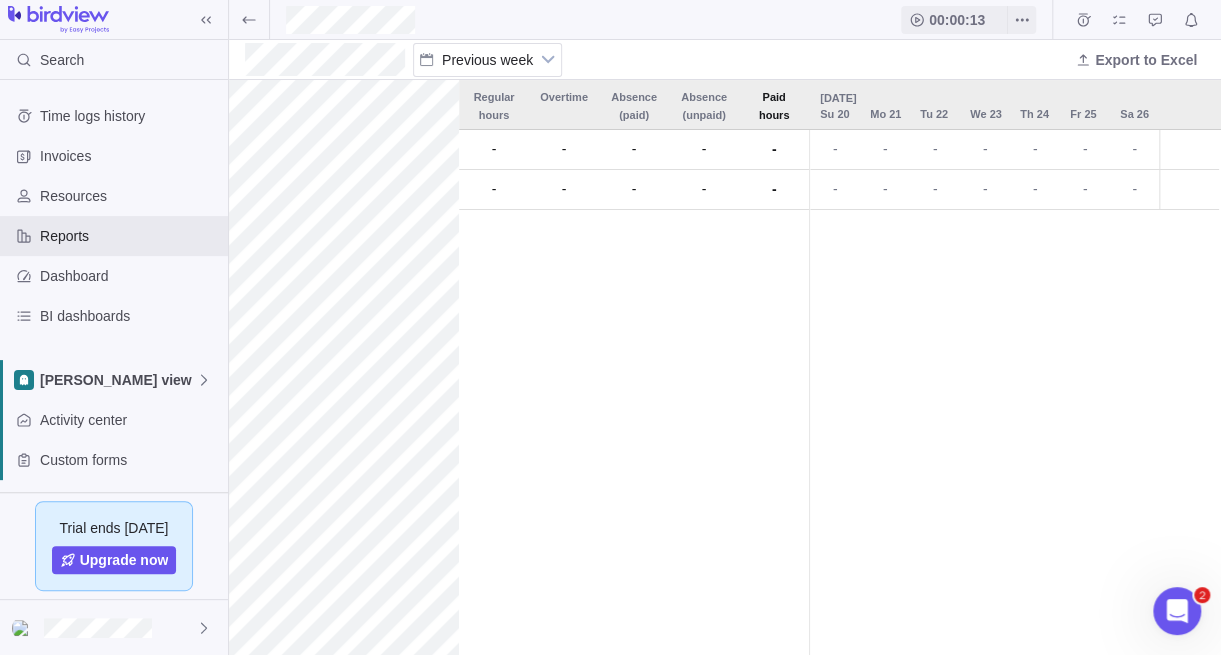 click on "-
-
-
-
-" at bounding box center [634, 392] 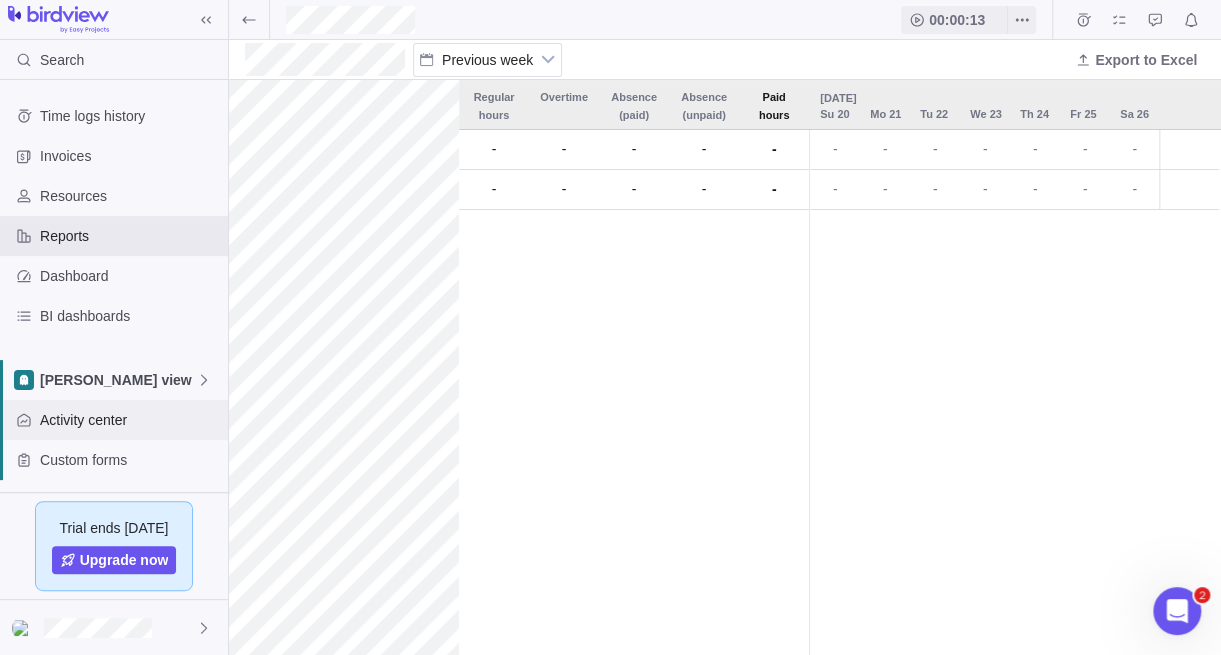 click on "Activity center" at bounding box center [130, 420] 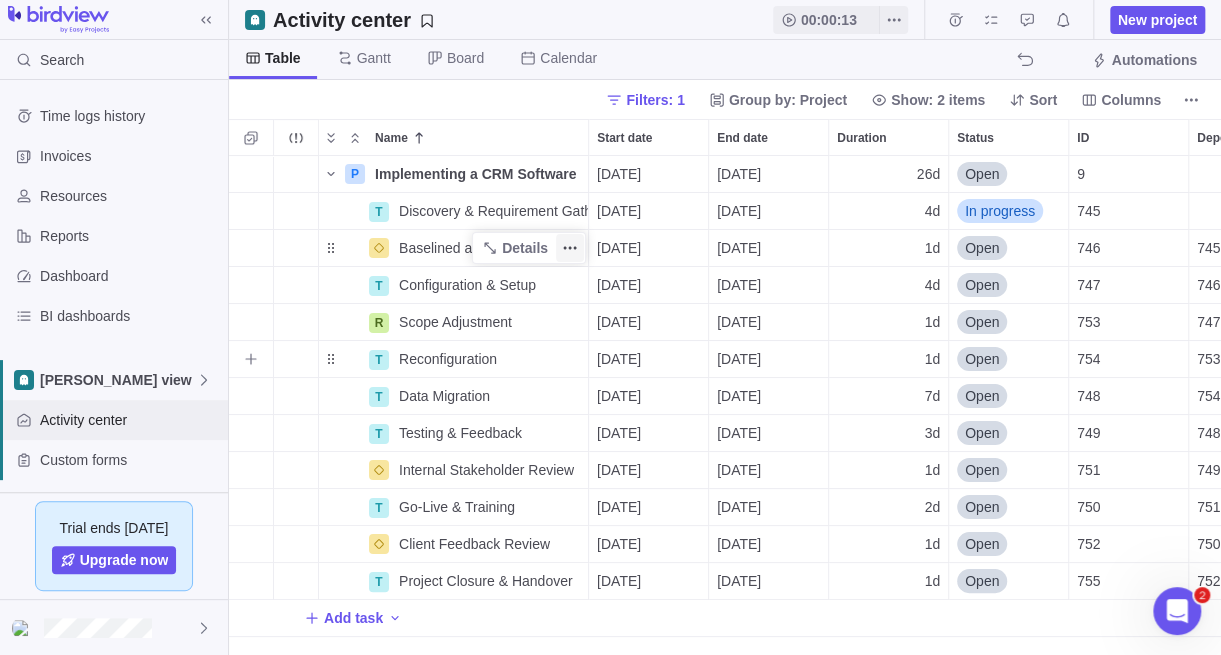 scroll, scrollTop: 15, scrollLeft: 15, axis: both 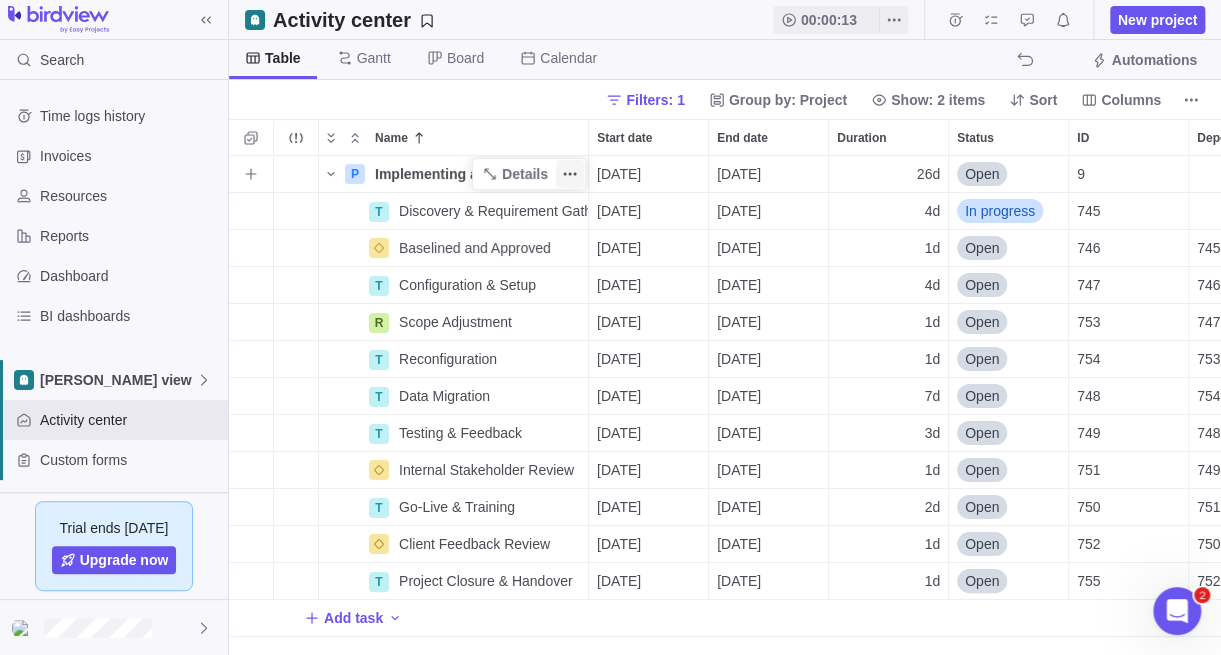click 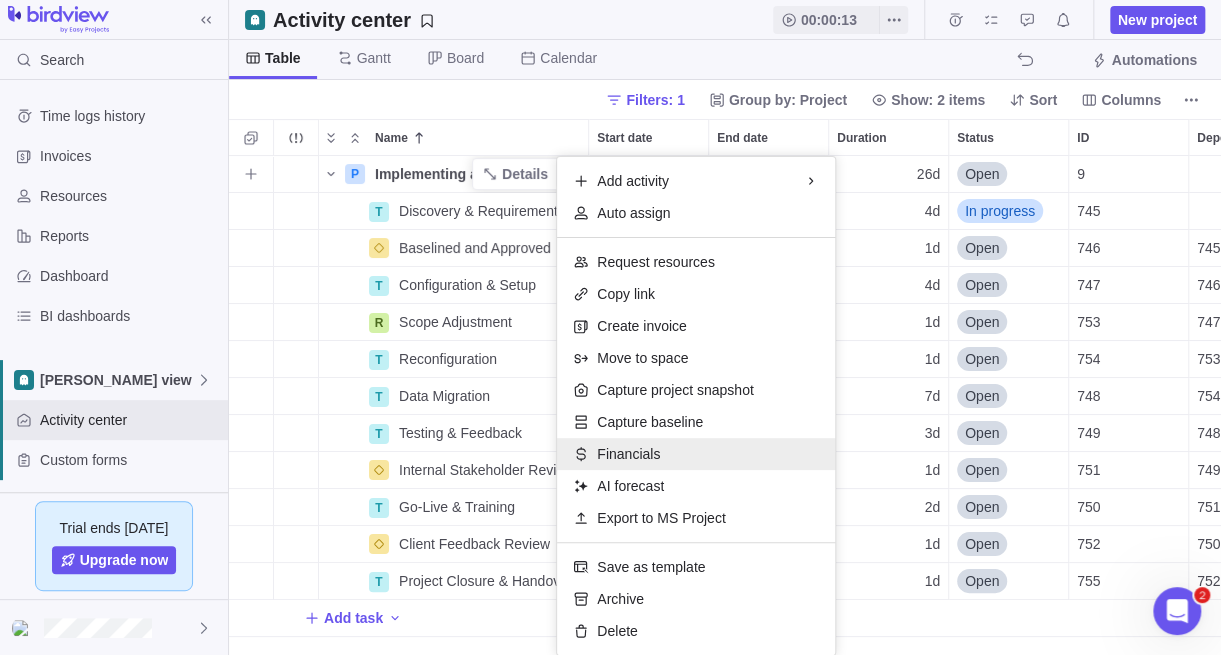 click on "Financials" at bounding box center [696, 454] 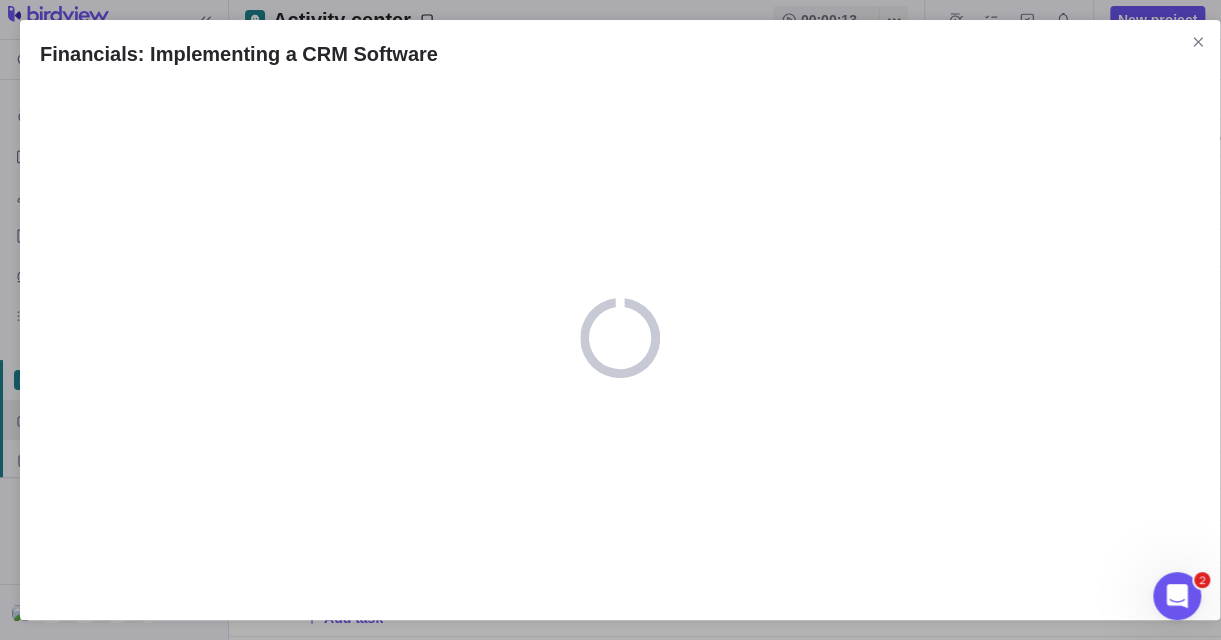scroll, scrollTop: 469, scrollLeft: 976, axis: both 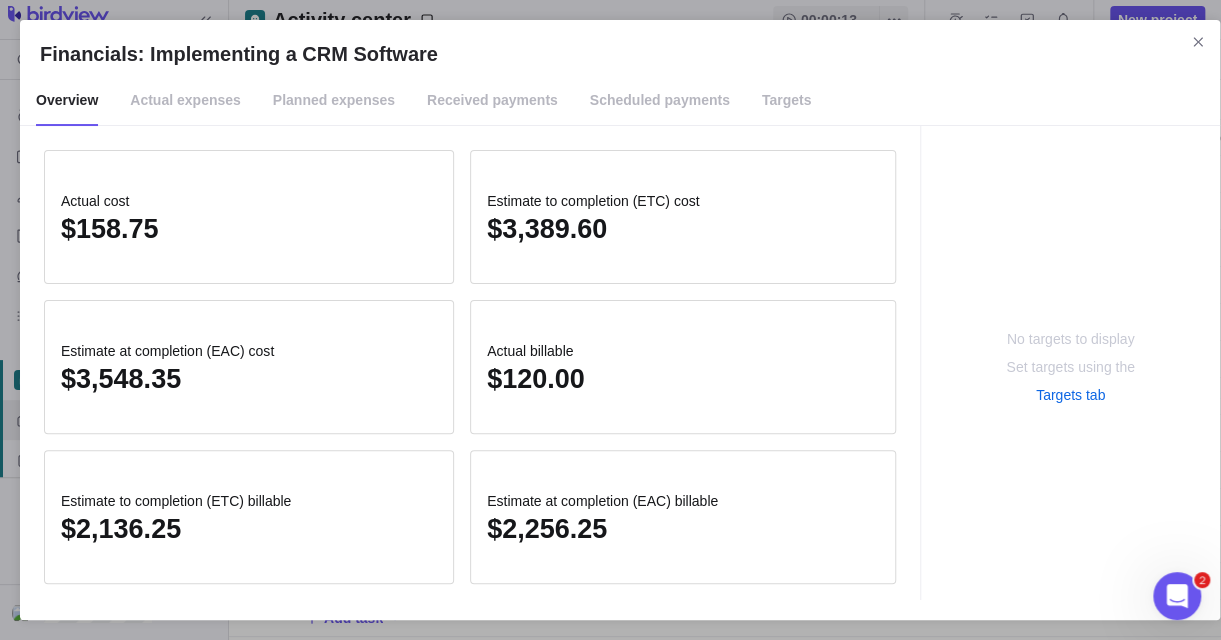 click on "Actual expenses" at bounding box center (185, 101) 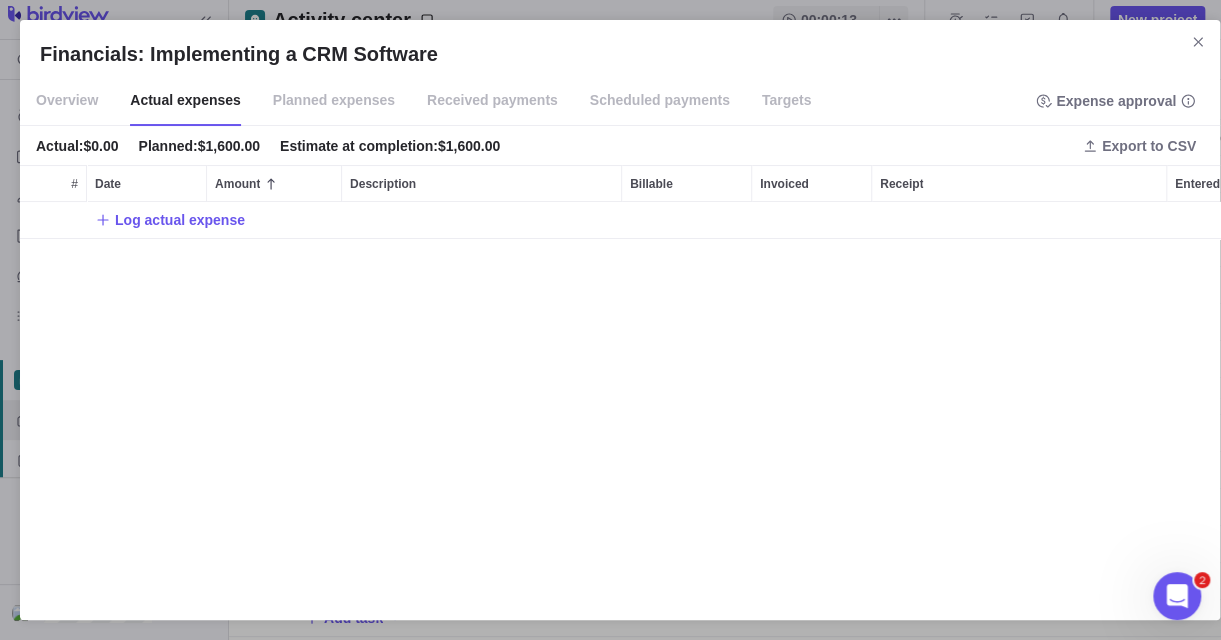 scroll, scrollTop: 16, scrollLeft: 15, axis: both 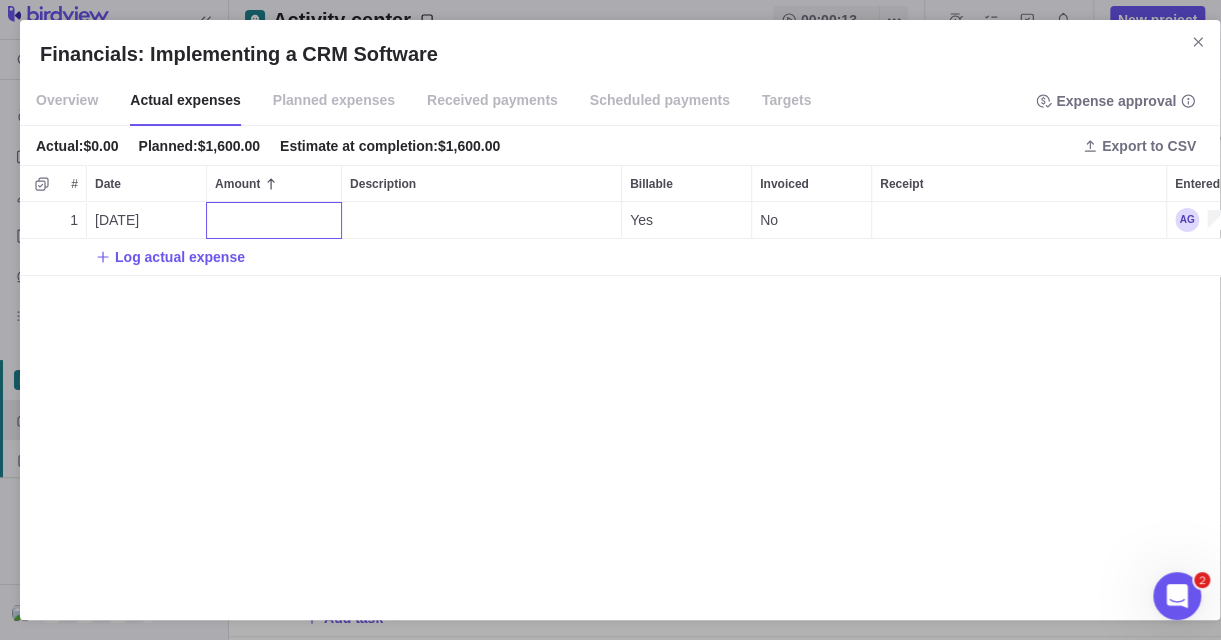 click on "Financials: Implementing a CRM Software Overview Actual expenses Planned expenses Received payments Scheduled payments Targets Expense approval Actual :  $0.00 Planned :  $1,600.00 Estimate at completion :  $1,600.00 Export to CSV # Date Amount Description Billable Invoiced Receipt Entered by Project / Activity name 1 [DATE] Yes No P Implementing a CRM Software Log actual expense" at bounding box center [620, 320] 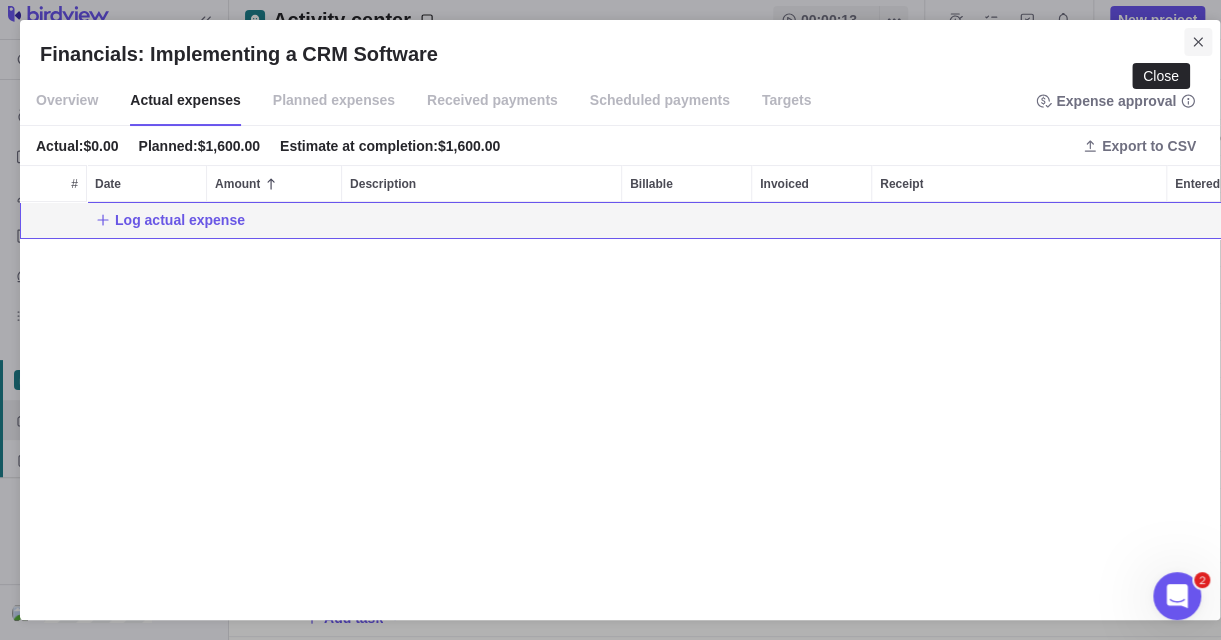 click 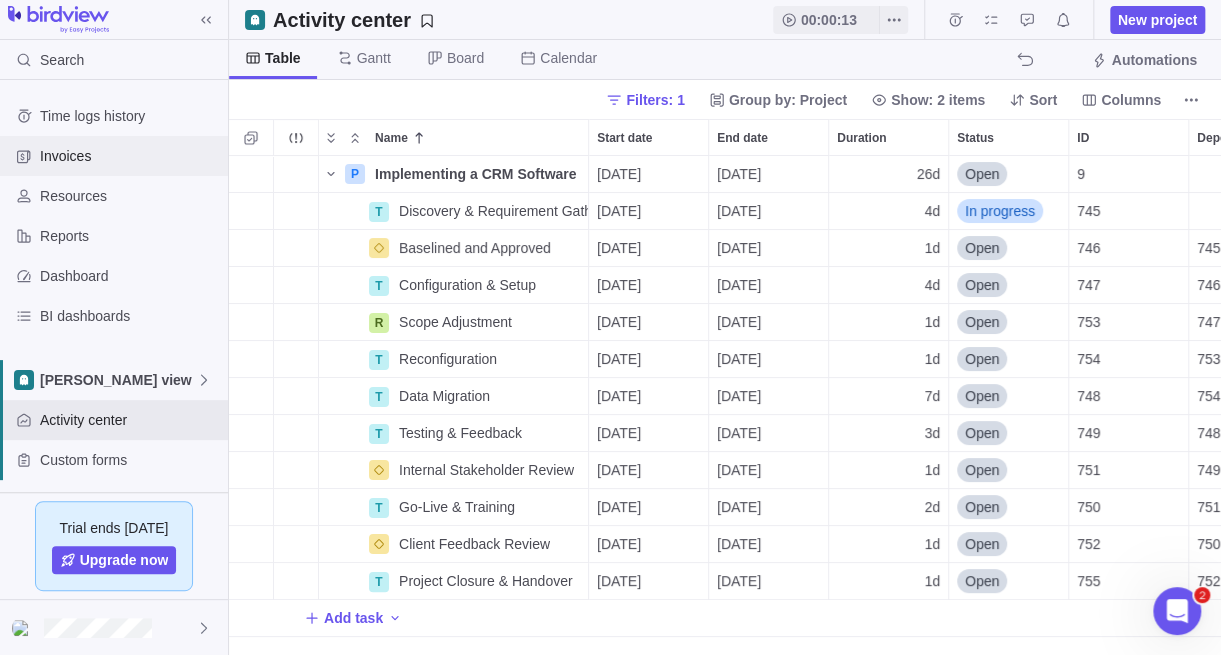 click on "Invoices" at bounding box center [114, 156] 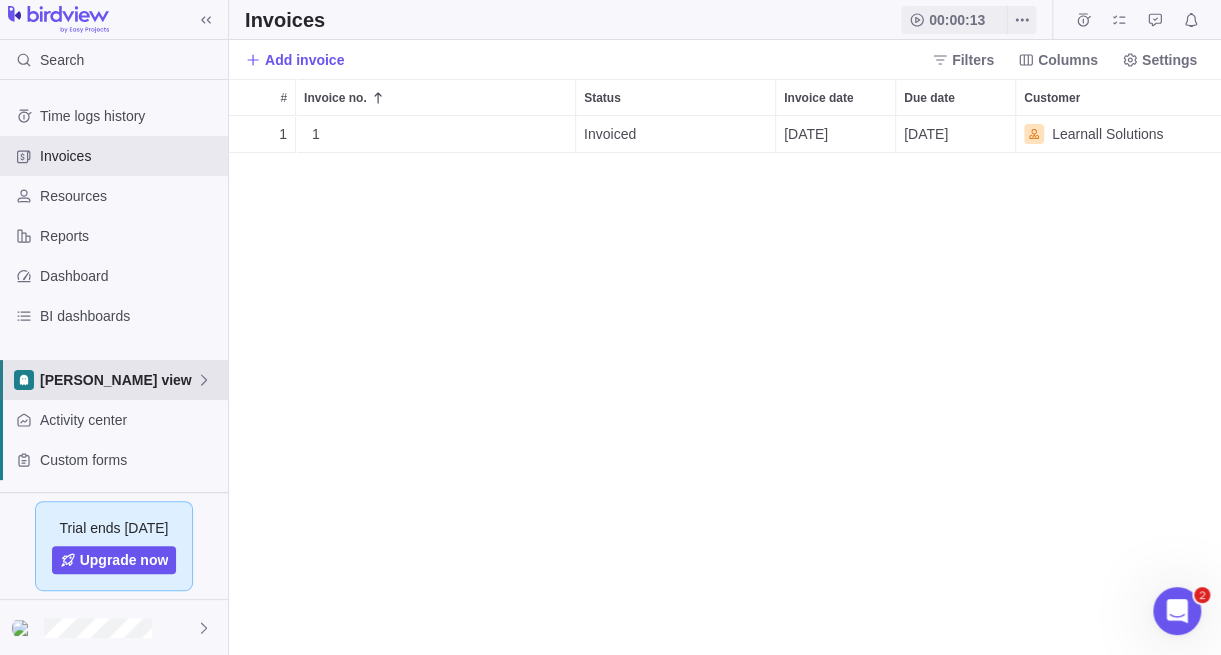 click on "[PERSON_NAME] view" at bounding box center (118, 380) 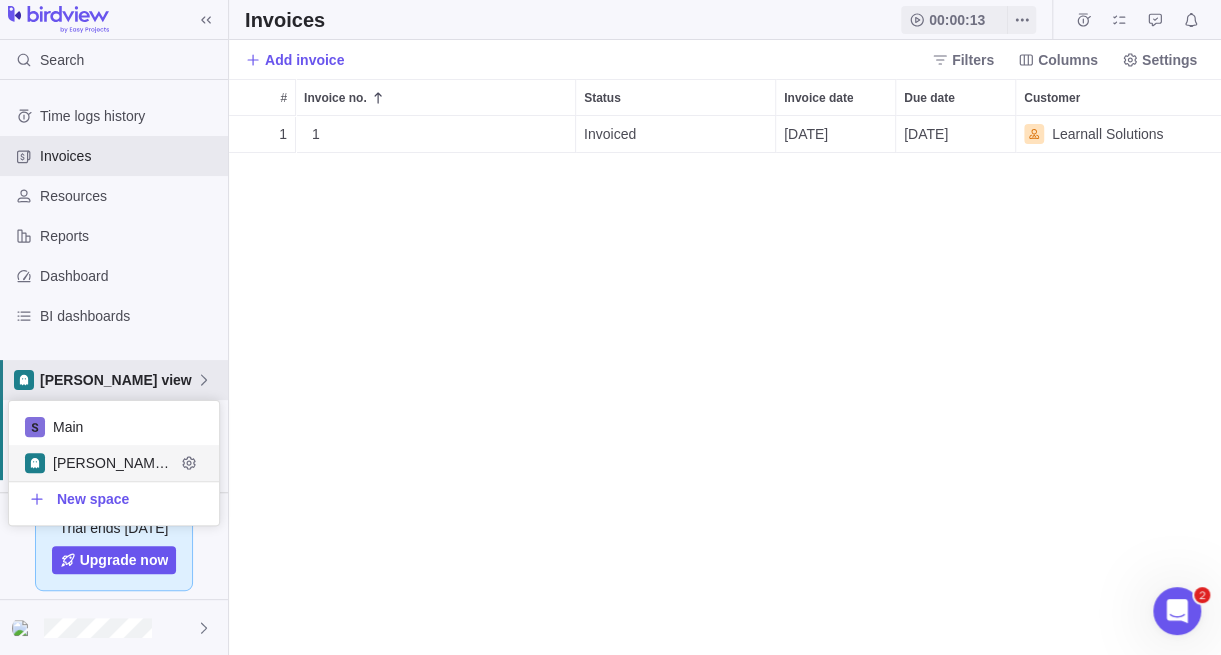 click on "[PERSON_NAME] view" at bounding box center (114, 463) 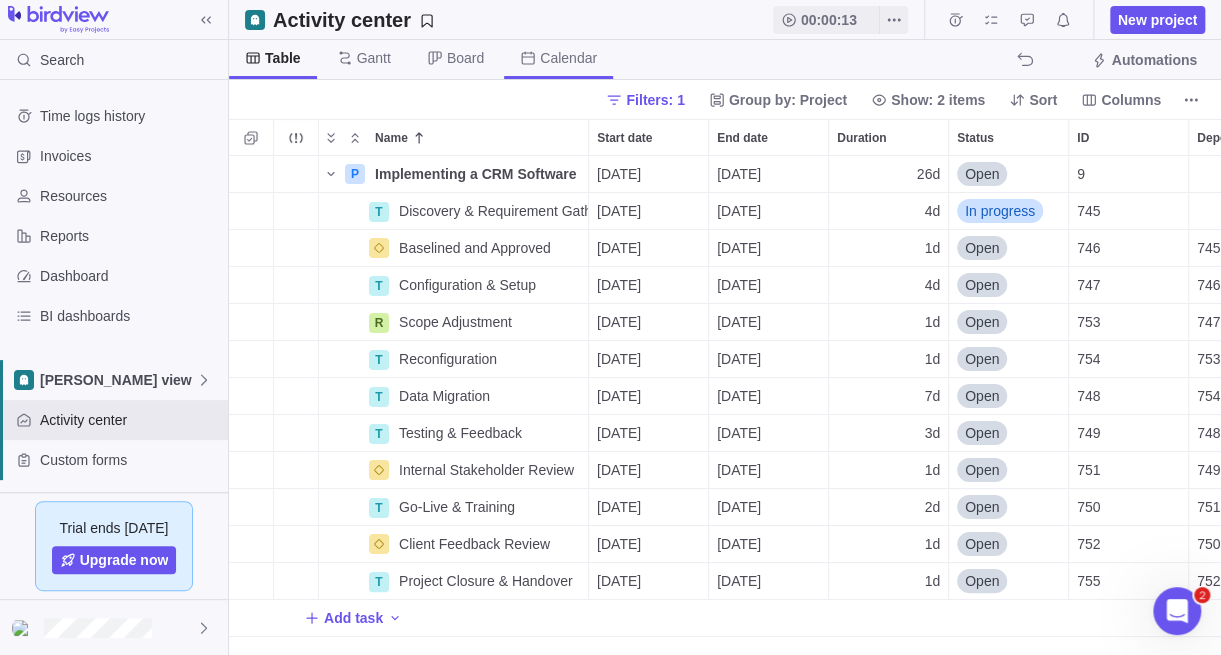 click on "Calendar" at bounding box center [568, 58] 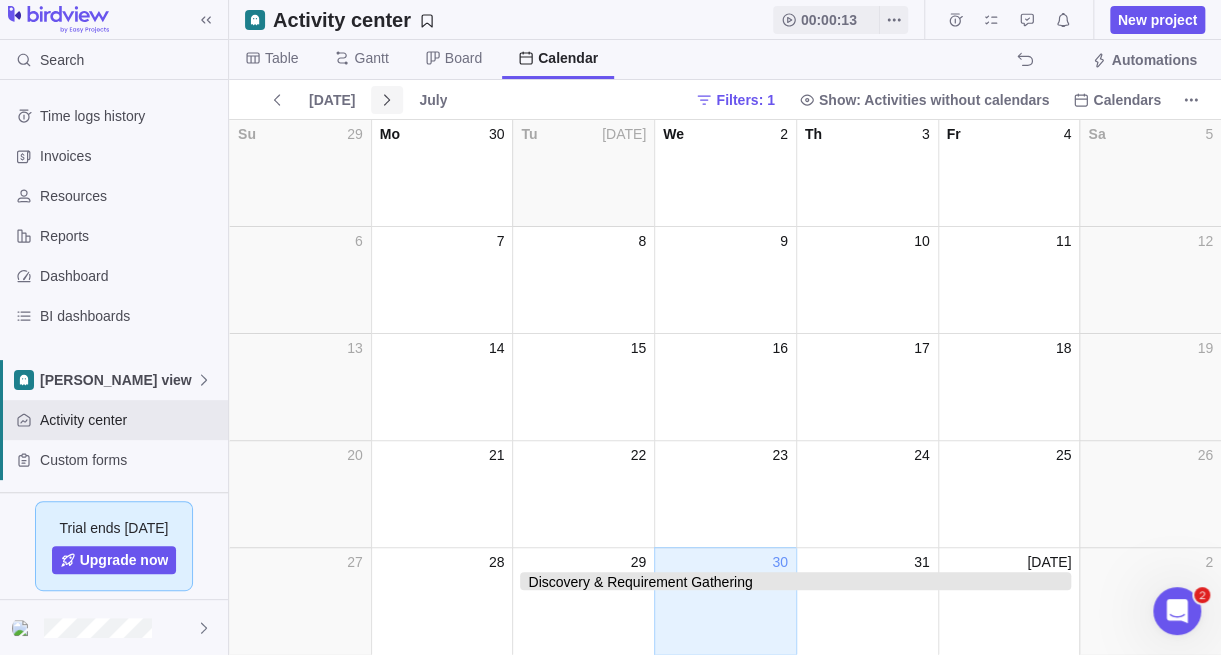 click 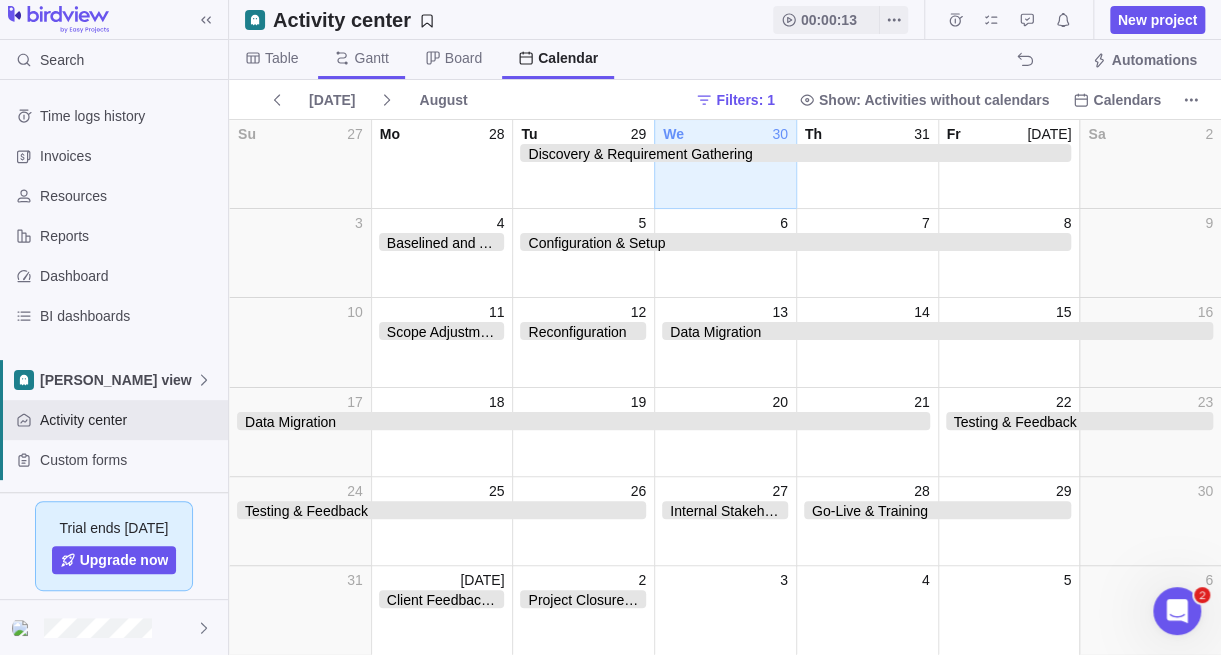 click on "Gantt" at bounding box center (371, 58) 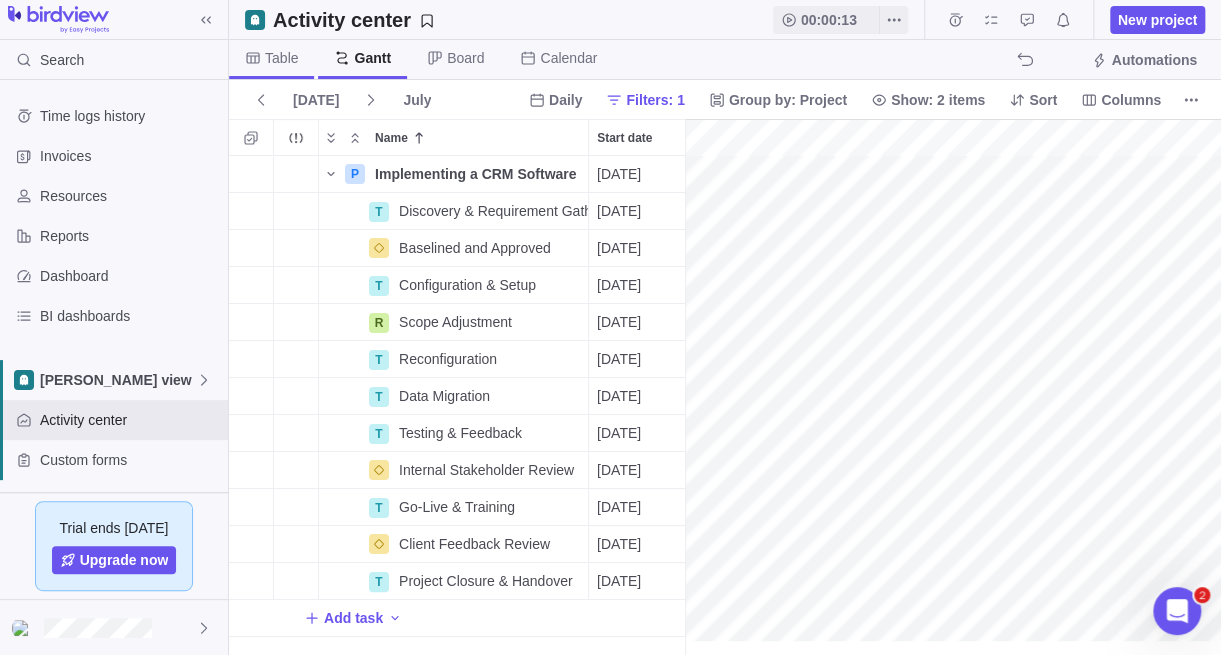 click on "Table" at bounding box center [281, 58] 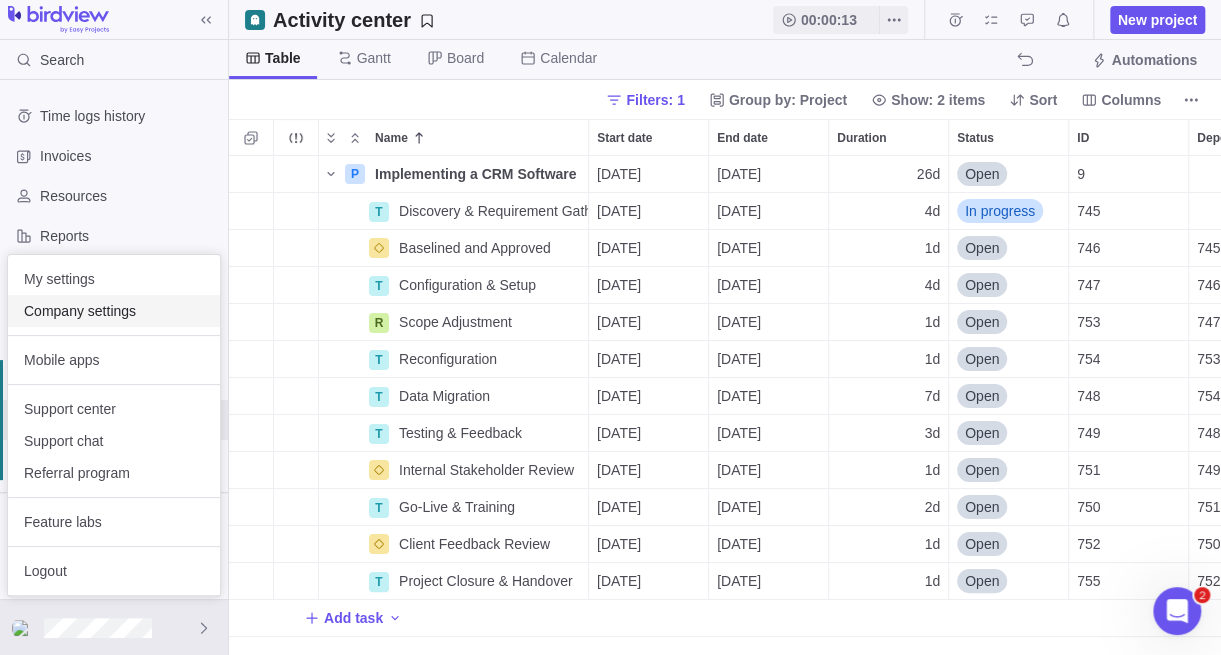 click on "Company settings" at bounding box center [114, 311] 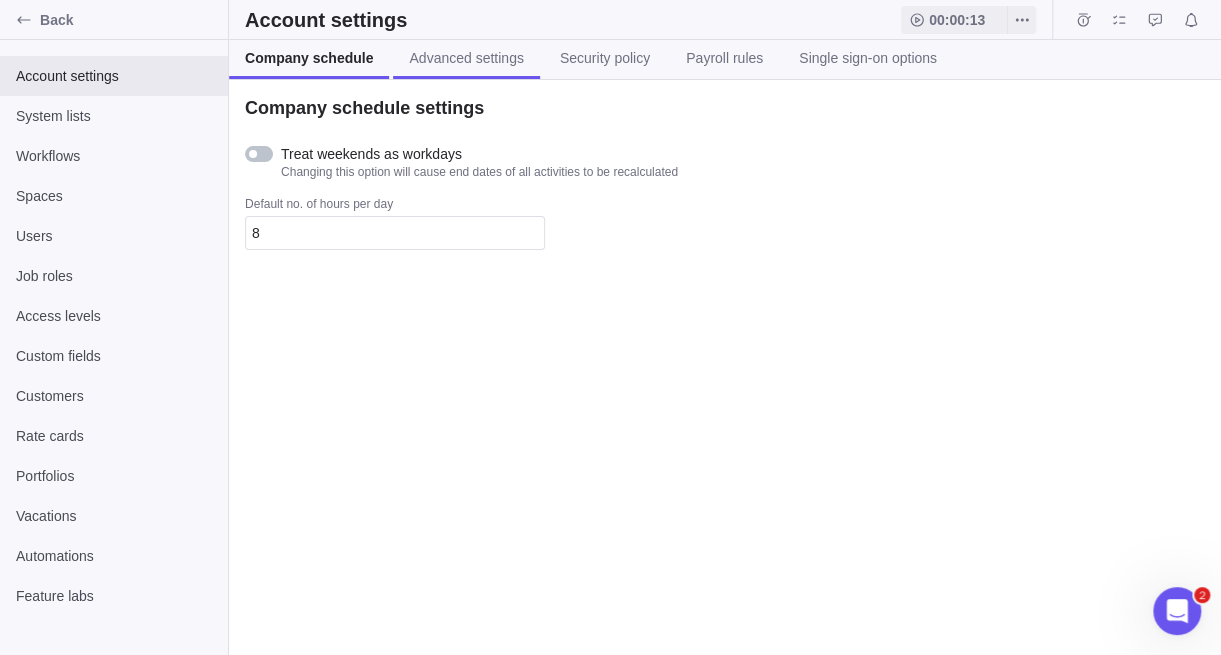 click on "Advanced settings" at bounding box center [466, 58] 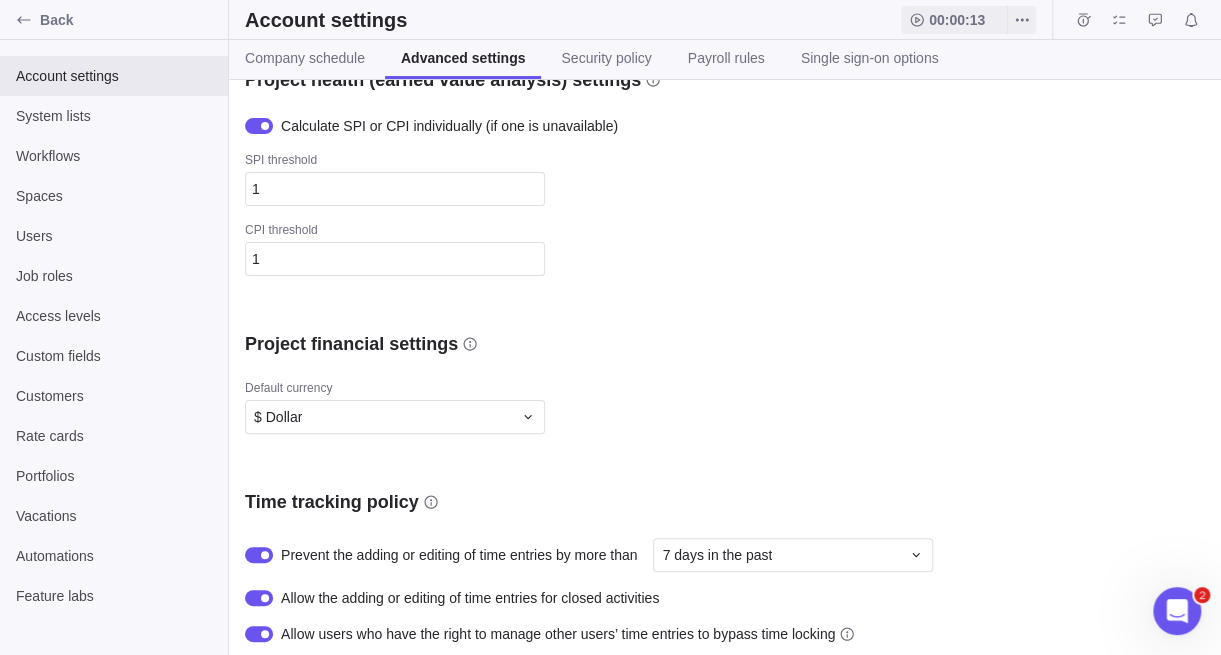 scroll, scrollTop: 700, scrollLeft: 0, axis: vertical 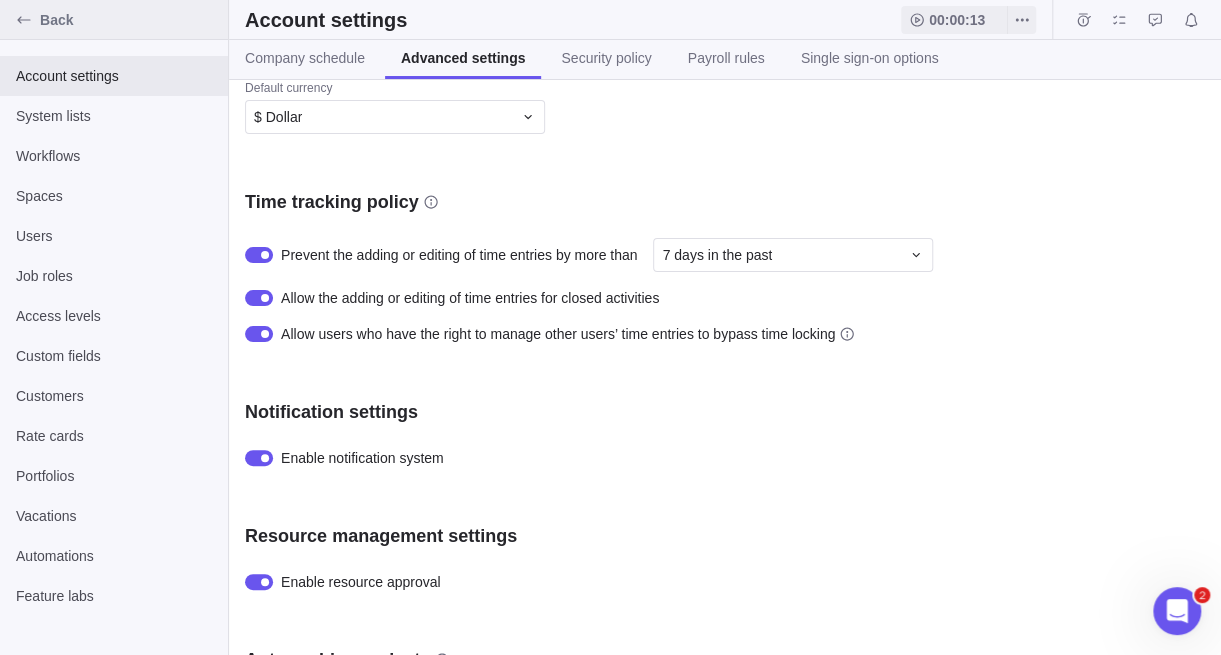 click on "Back" at bounding box center (130, 20) 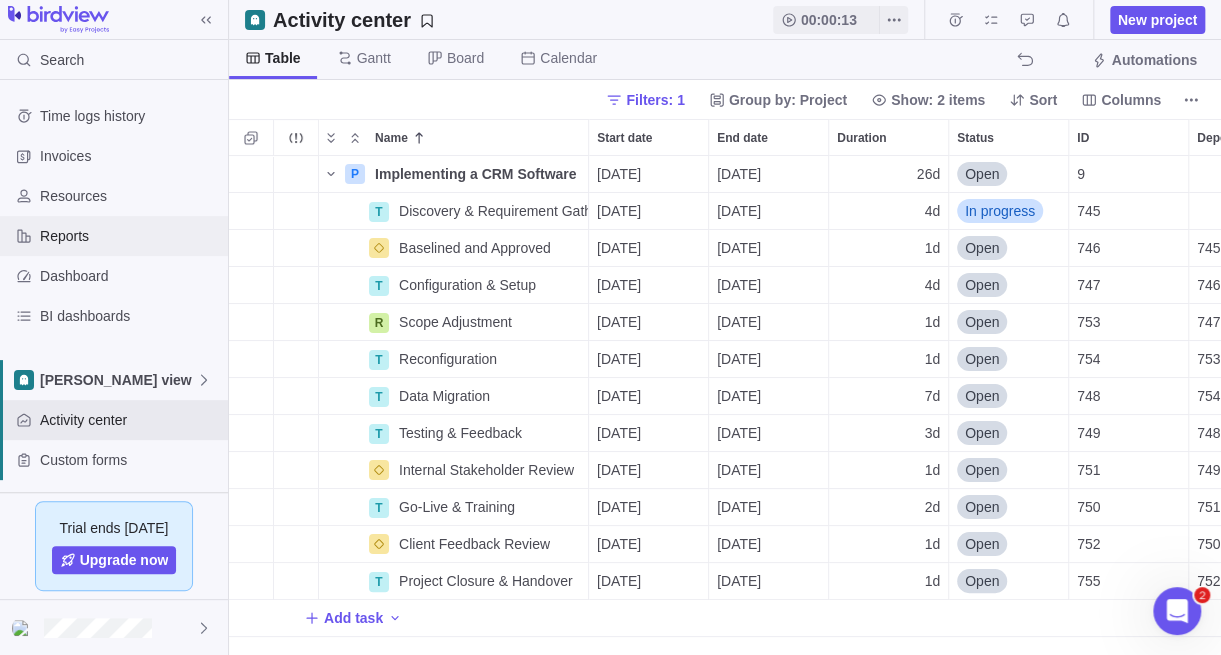 scroll, scrollTop: 15, scrollLeft: 15, axis: both 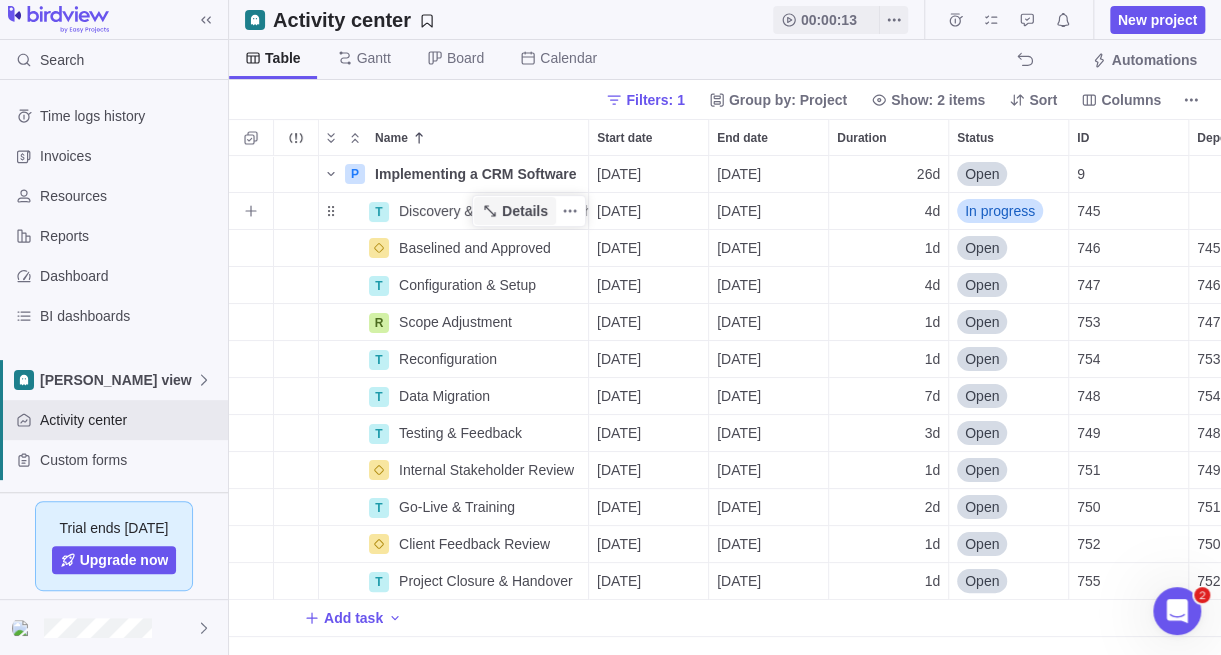 click on "Details" at bounding box center (525, 211) 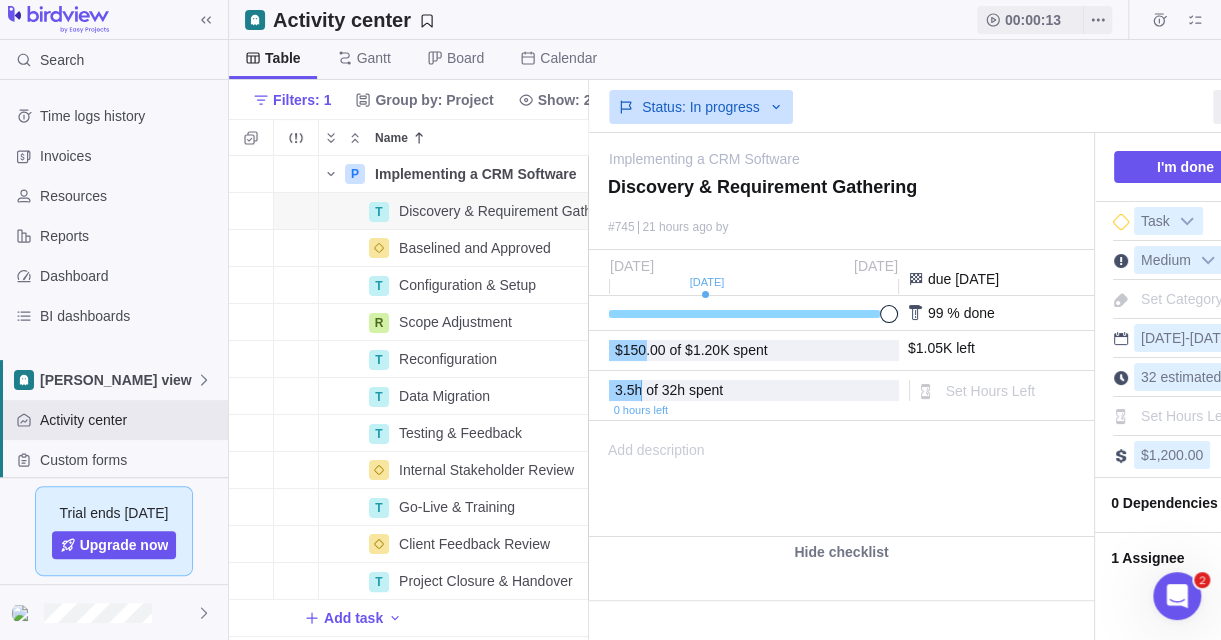 scroll, scrollTop: 469, scrollLeft: 344, axis: both 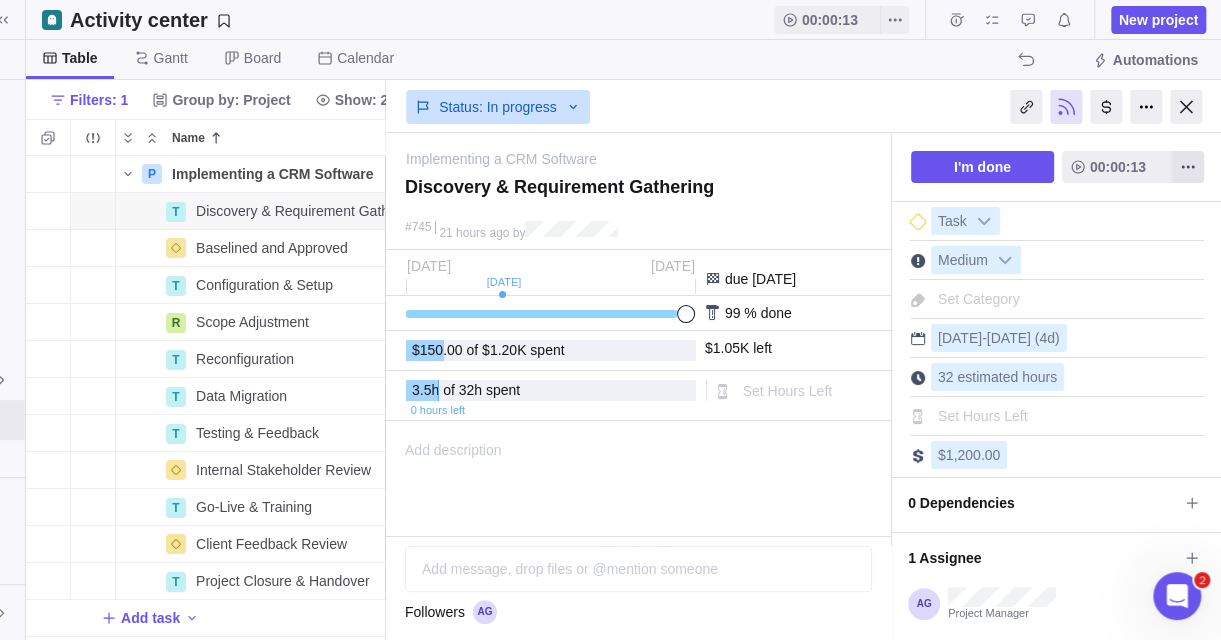 click 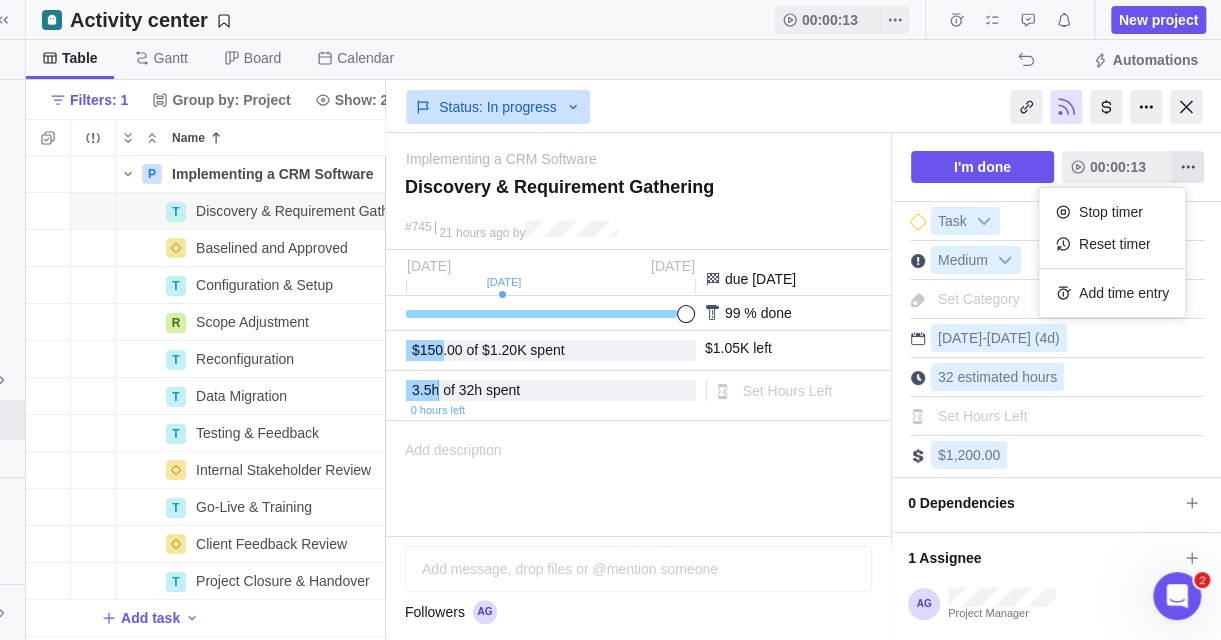 click 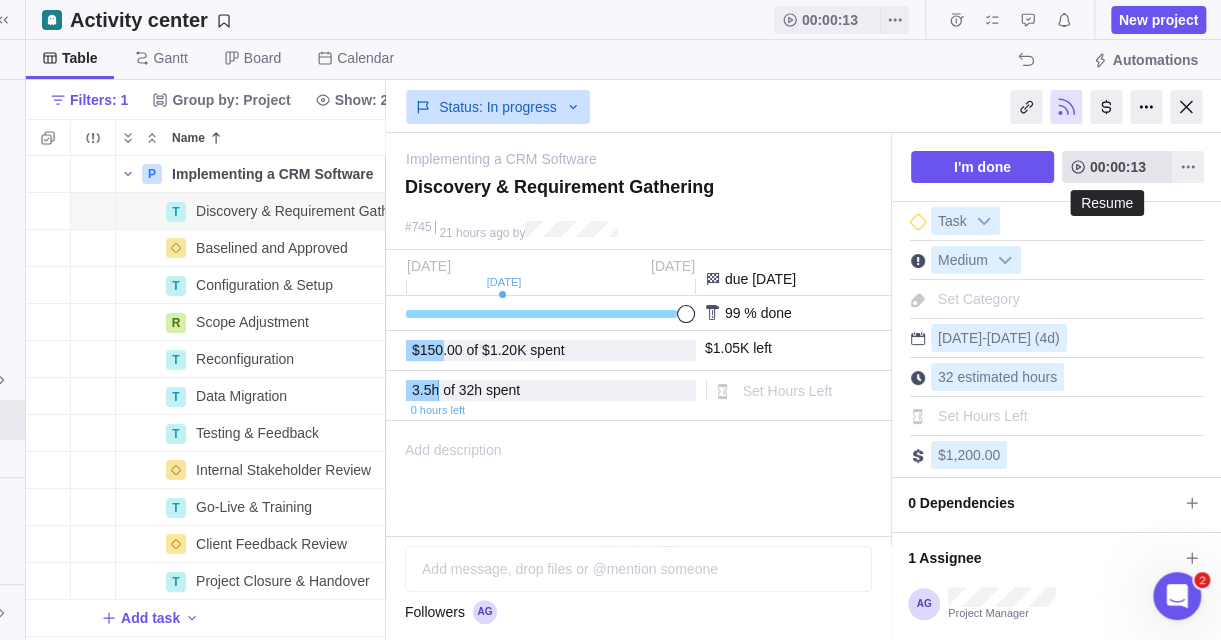 drag, startPoint x: 1107, startPoint y: 156, endPoint x: 1104, endPoint y: 170, distance: 14.3178215 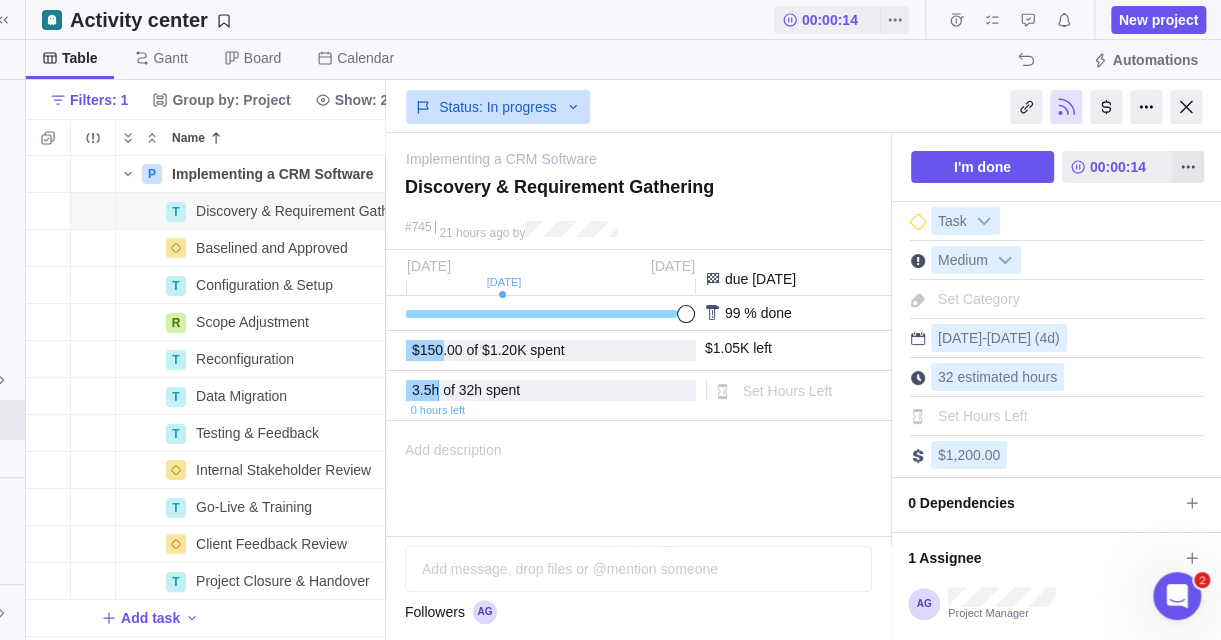 click at bounding box center (1188, 167) 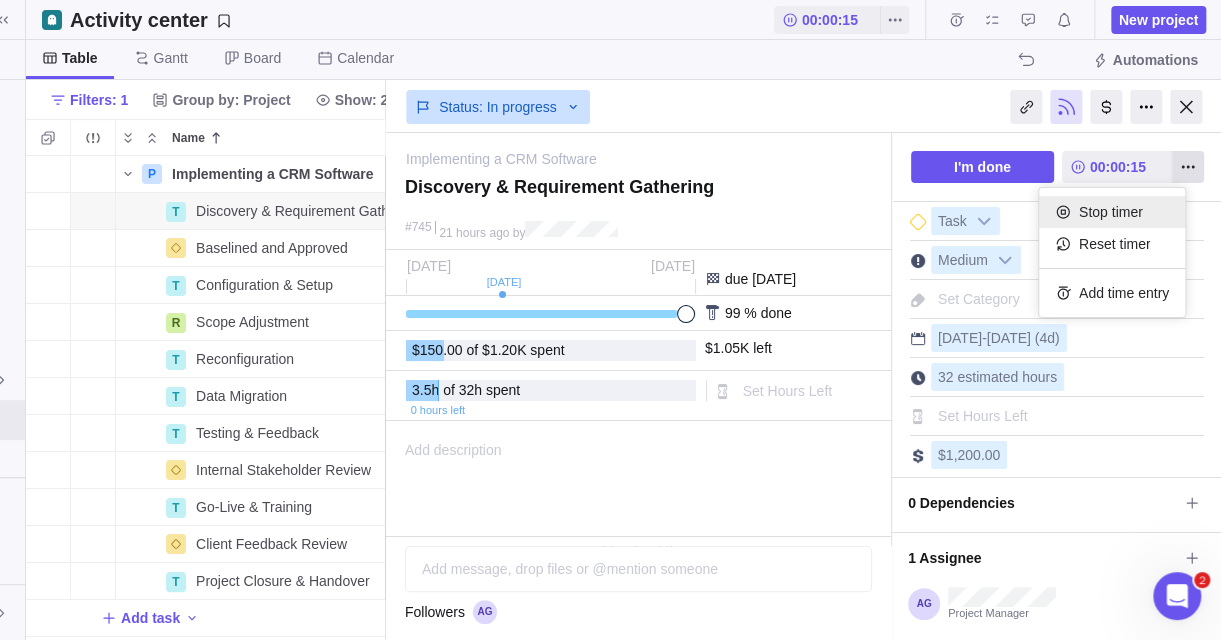 click on "Stop timer" at bounding box center (1111, 212) 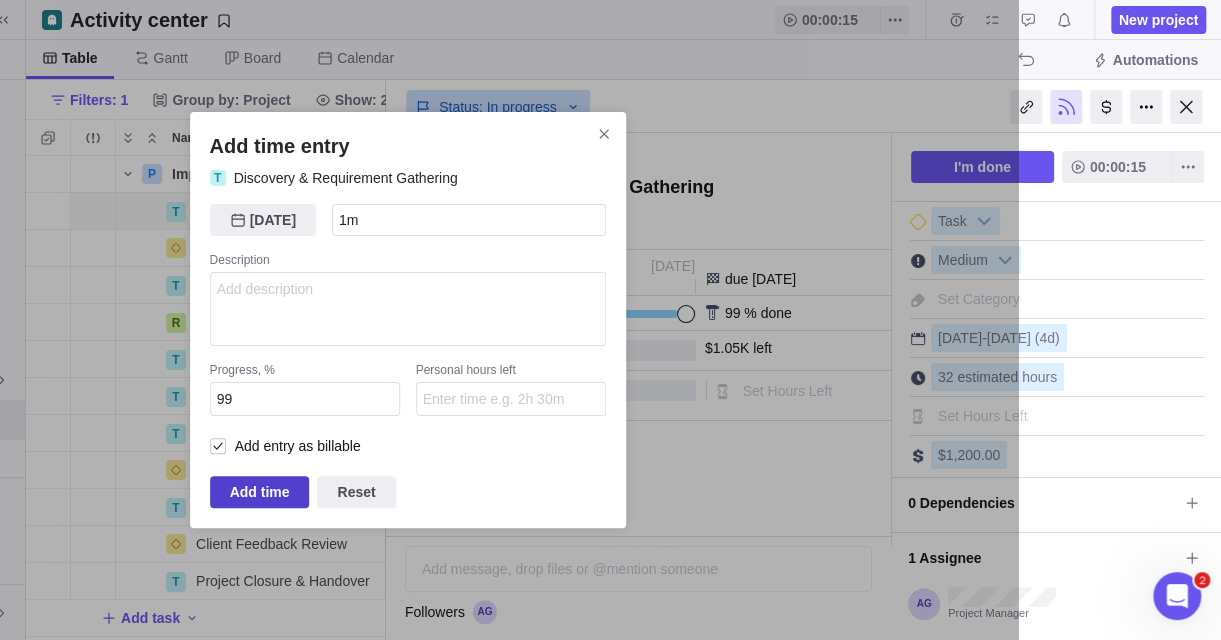 click on "Add time" at bounding box center (260, 492) 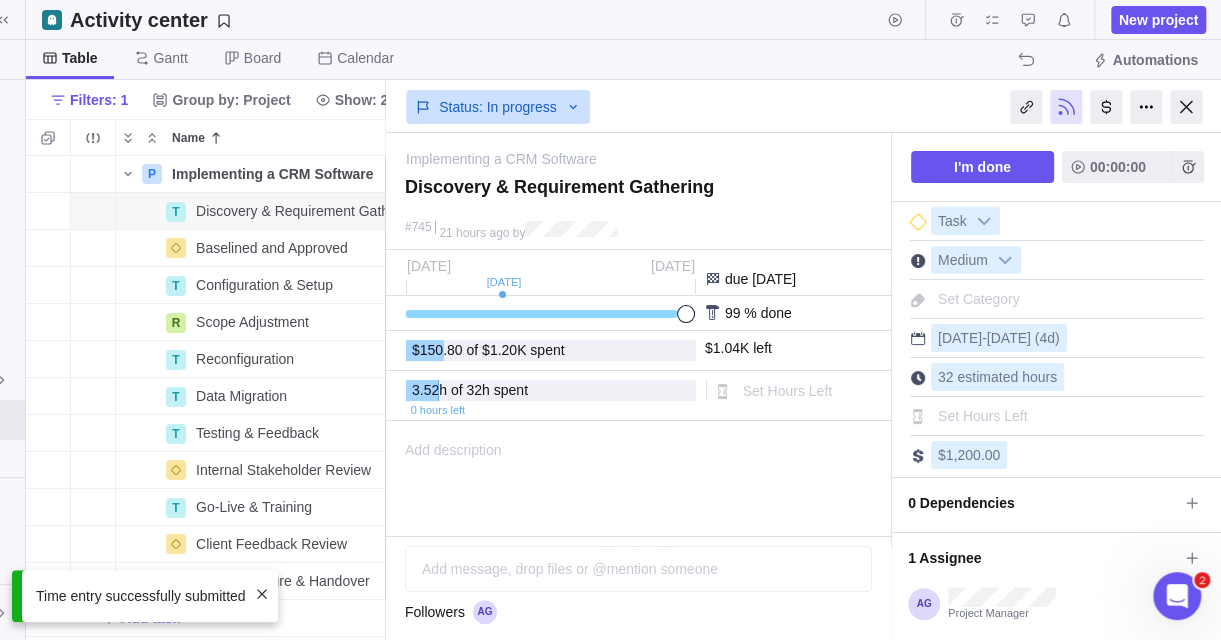 click at bounding box center (1186, 107) 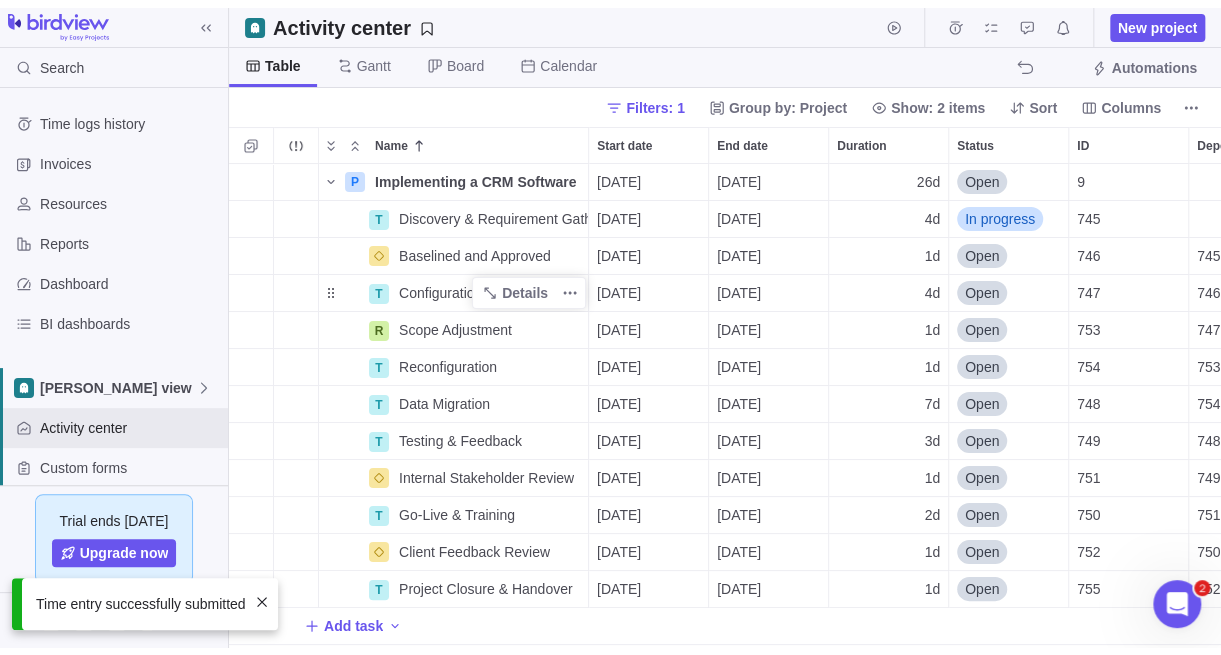 scroll, scrollTop: 0, scrollLeft: 0, axis: both 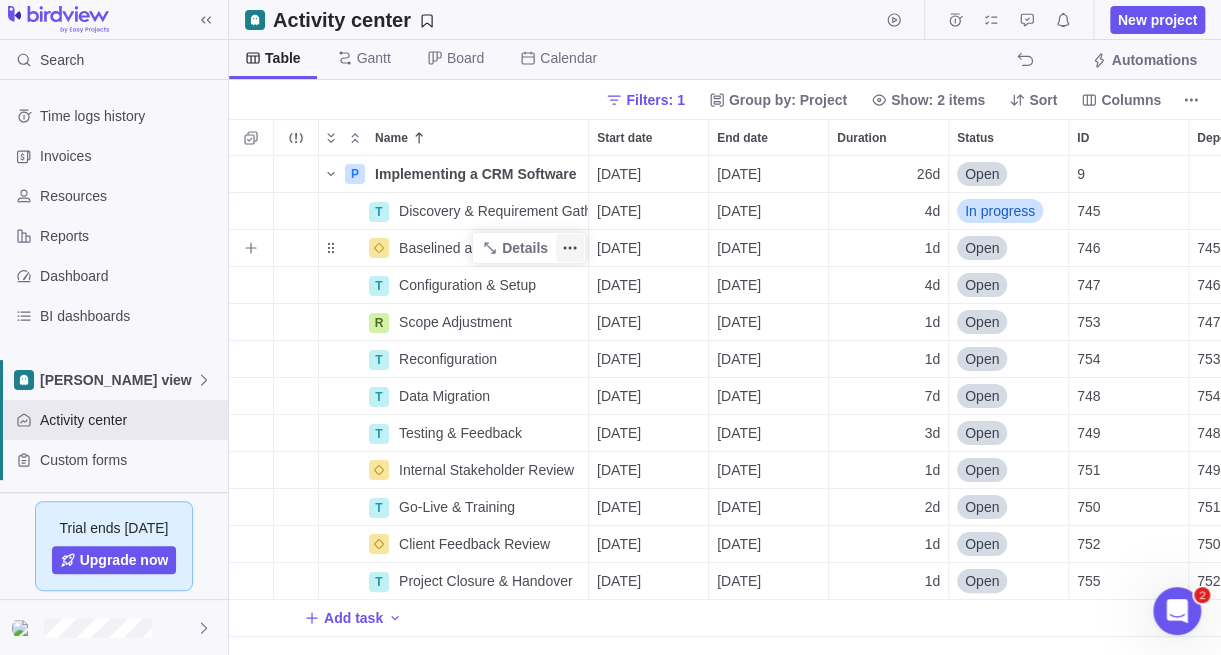 click 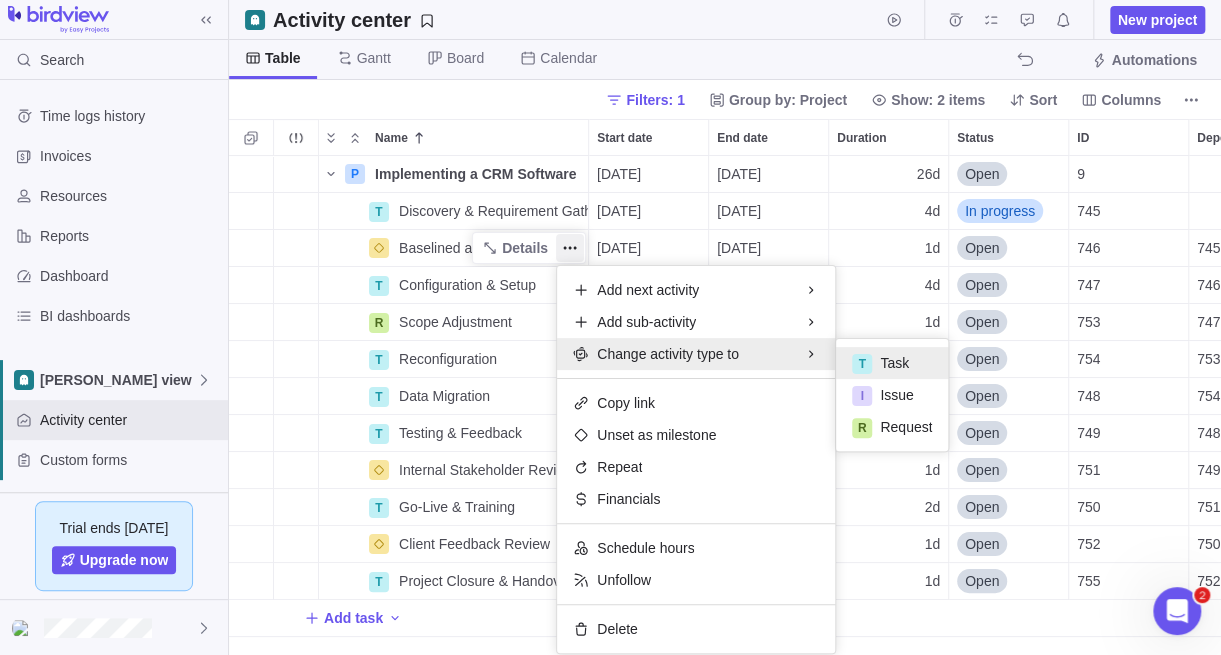click on "P Implementing a CRM Software Details [DATE] [DATE] 26d Open 9 T Discovery & Requirement Gathering Details [DATE] [DATE] 4d In progress 745 [GEOGRAPHIC_DATA] and Approved Details [DATE] [DATE] 1d Open 746 745 T Configuration & Setup Details [DATE] [DATE] 4d Open 747 746 R Scope Adjustment Details [DATE] [DATE] 1d Open 753 747 T Reconfiguration Details [DATE] [DATE] 1d Open 754 753 T Data Migration Details [DATE] [DATE] 7d Open 748 754 T Testing & Feedback Details [DATE] [DATE] 3d Open 749 748 Internal Stakeholder Review Details [DATE] [DATE] 1d Open 751 749 T Go-Live & Training Details [DATE] [DATE] 2d Open 750 751 Client Feedback Review Details [DATE] [DATE] 1d Open 752 750 T Project Closure & Handover Details [DATE] [DATE] 1d Open 755 752 Add task" at bounding box center [725, 405] 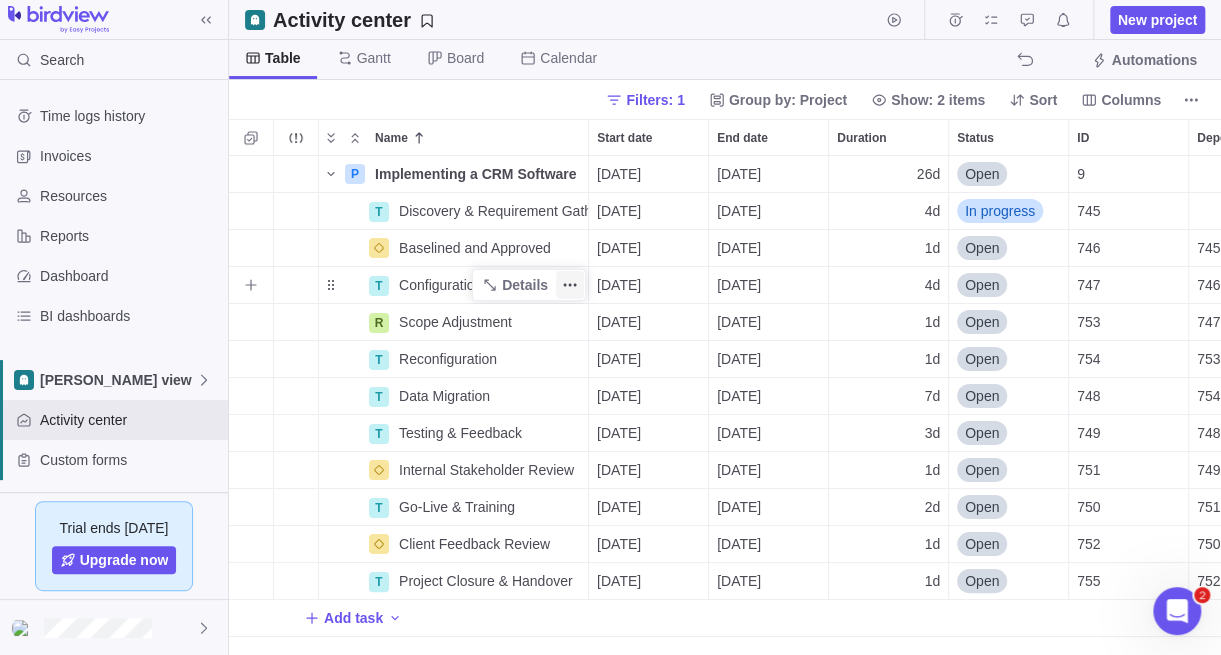 click at bounding box center (570, 285) 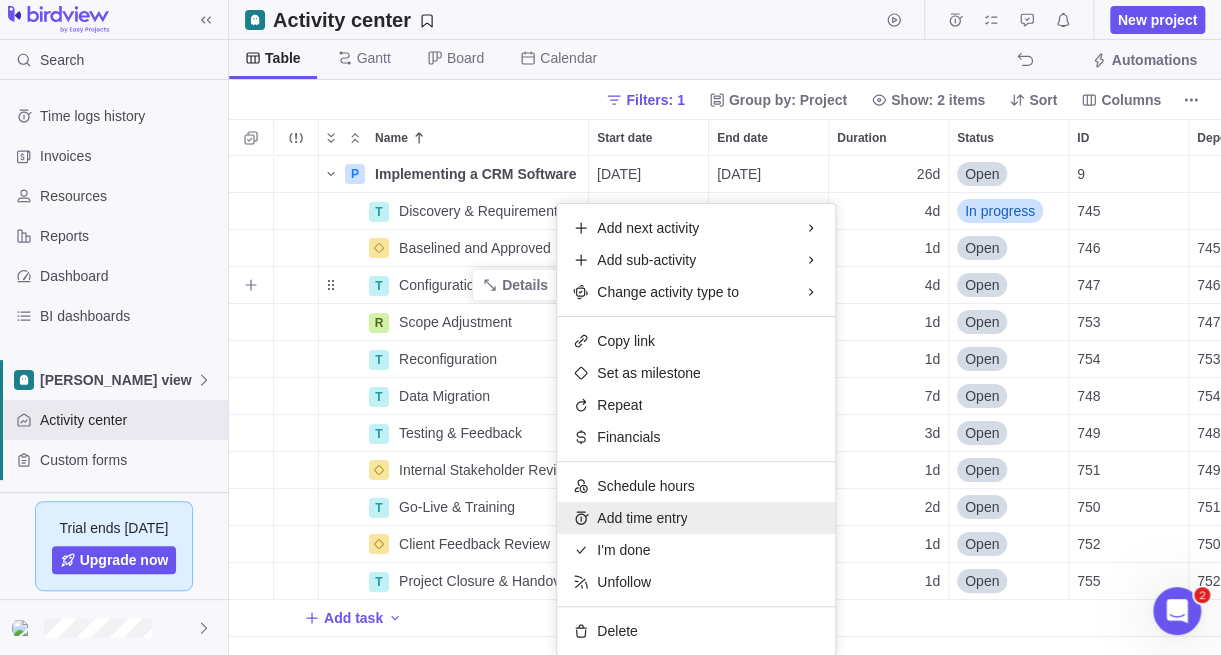 click on "Add time entry" at bounding box center [642, 518] 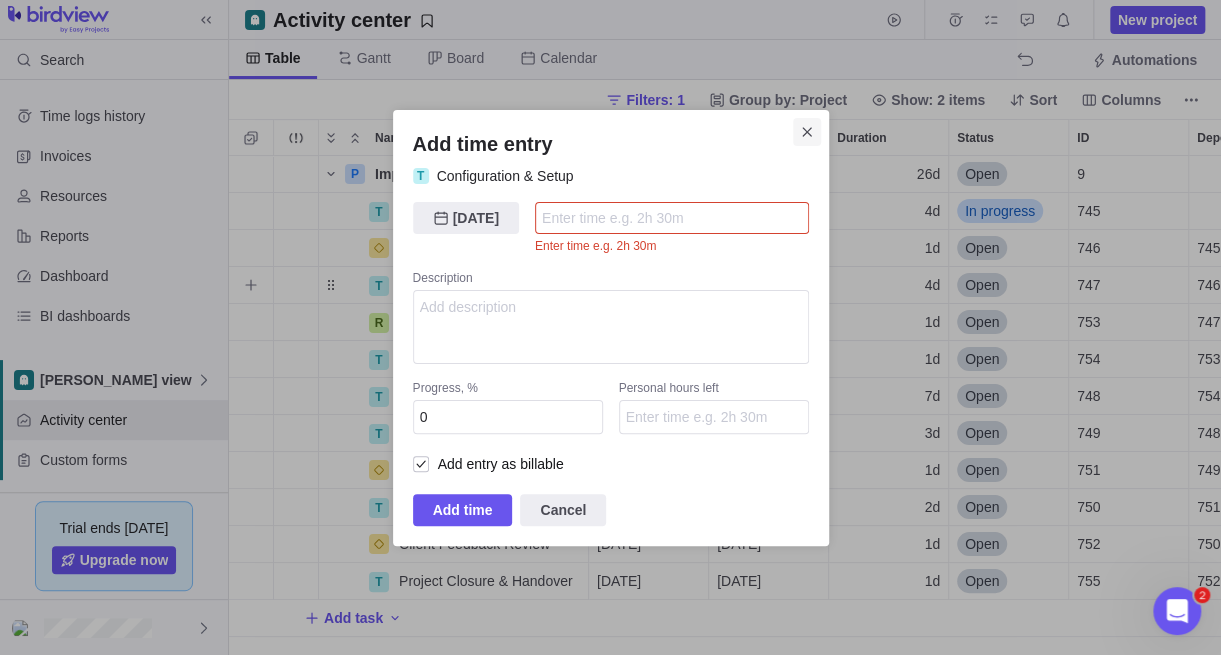click at bounding box center (807, 132) 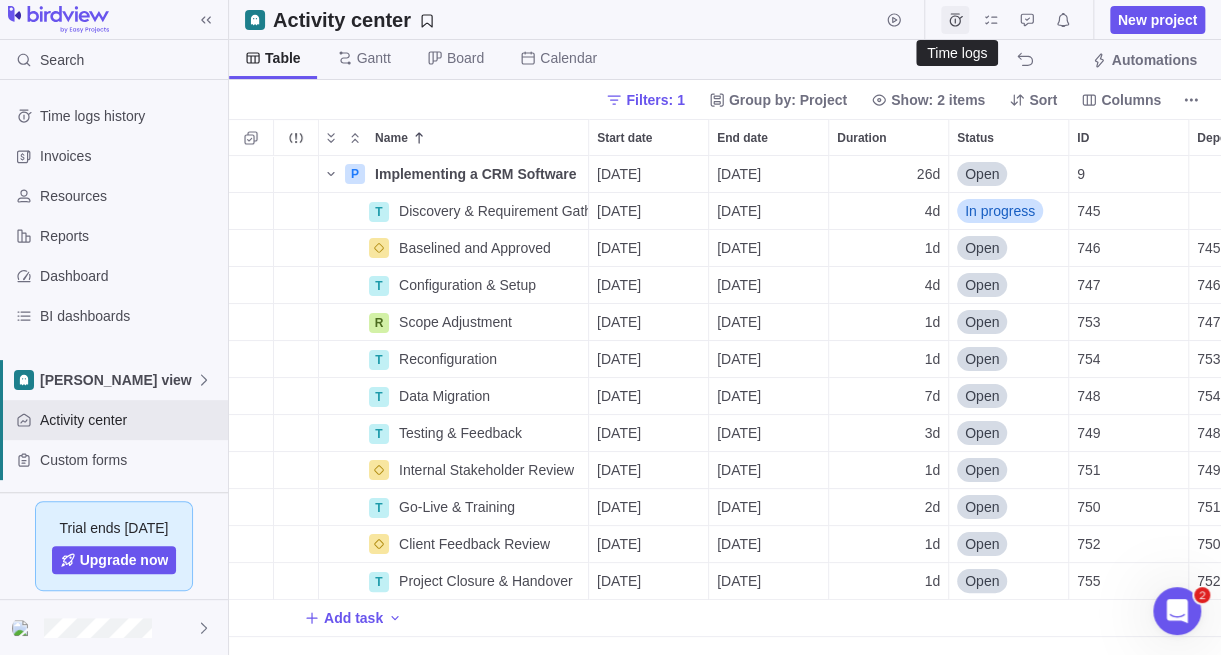 click 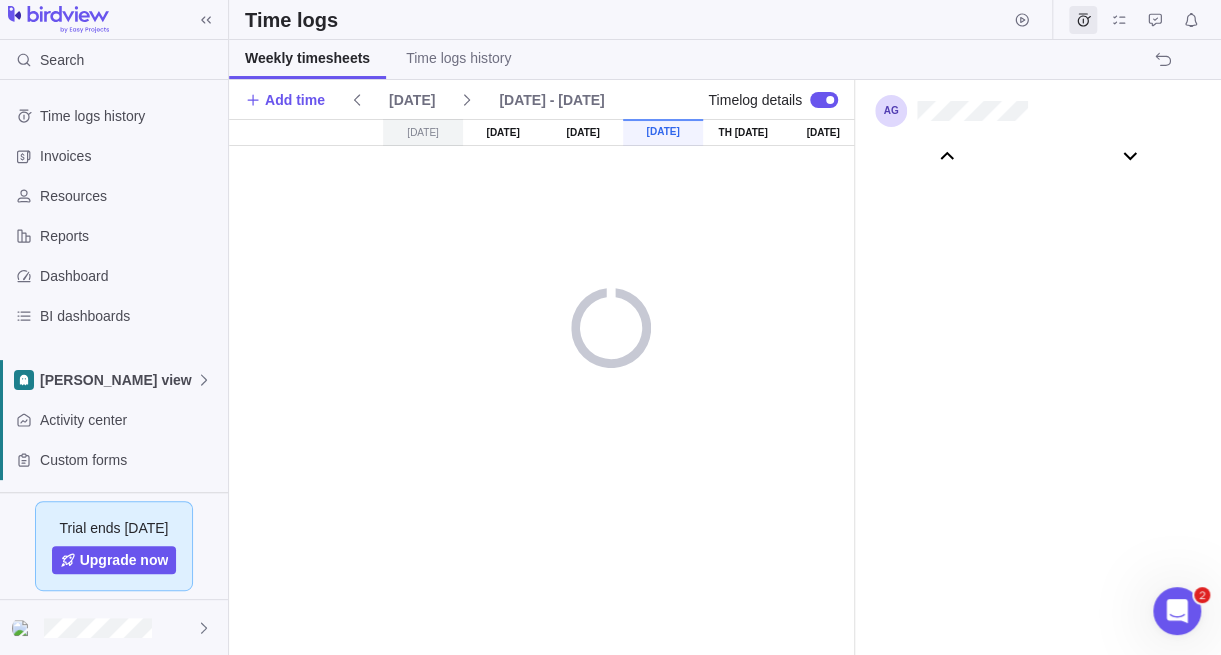 scroll, scrollTop: 111046, scrollLeft: 0, axis: vertical 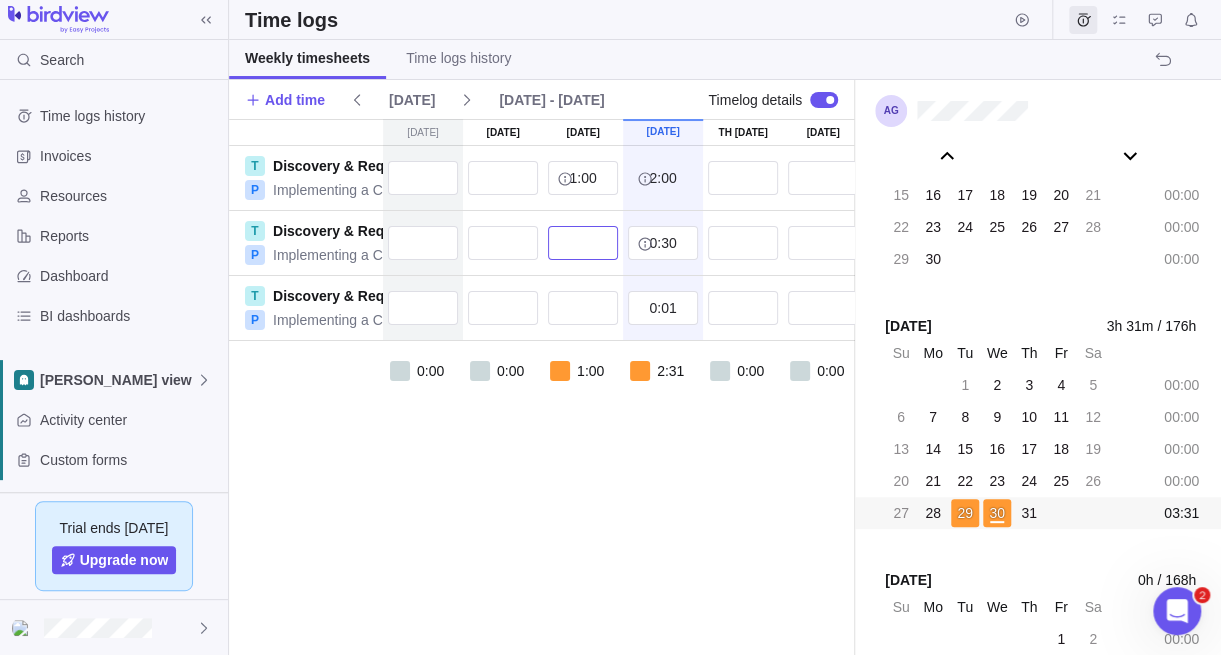 click at bounding box center (583, 243) 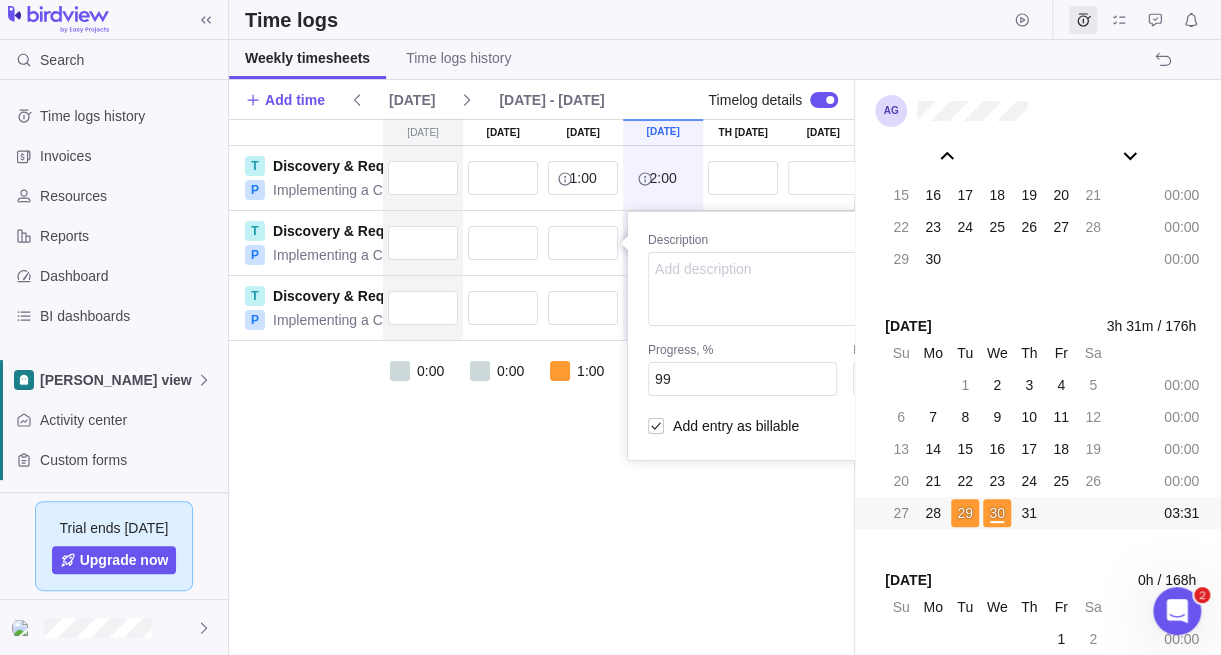 click on "[DATE] [DATE] [DATE] [DATE] [DATE] 31 [DATE] [DATE] T Discovery & Requirement Gathering P Implementing a CRM Software 1:00 2:00 3:00 T Discovery & Requirement Gathering P Implementing a CRM Software Description Progress, % 99 Personal hours left Add entry as billable 0:30 0:30 T Discovery & Requirement Gathering P Implementing a CRM Software 0:01 0:01 0:00 0:00 1:00 2:31 0:00 0:00 0:00 03:31" at bounding box center (541, 387) 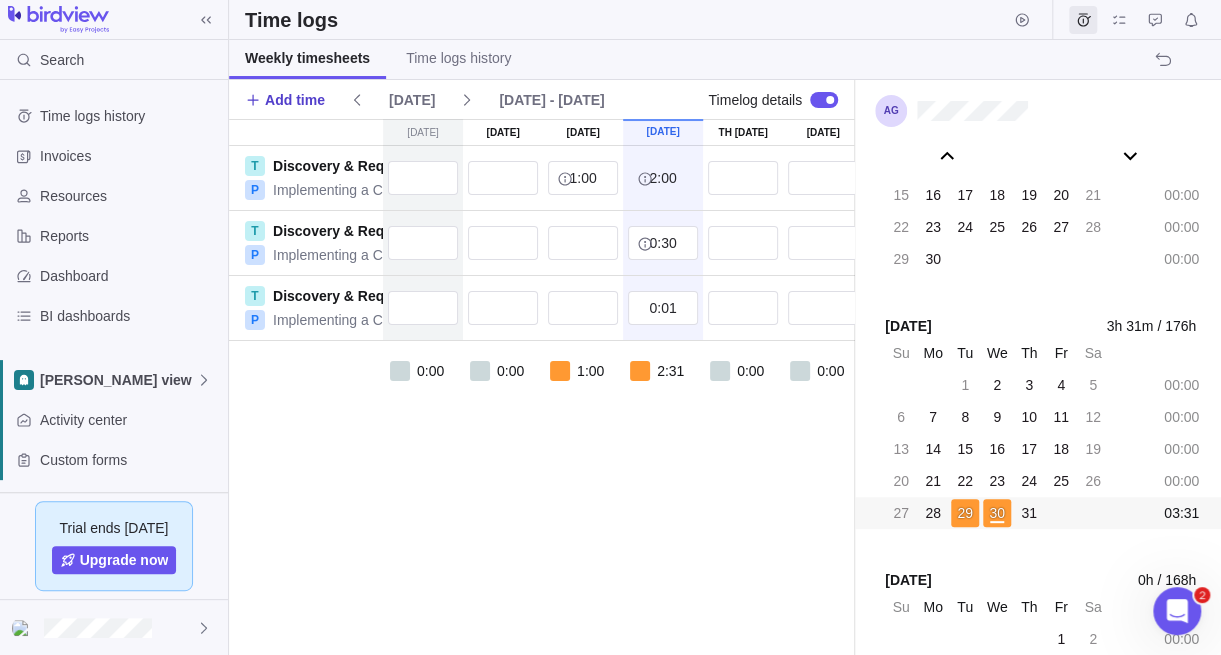 click on "Add time" at bounding box center [295, 100] 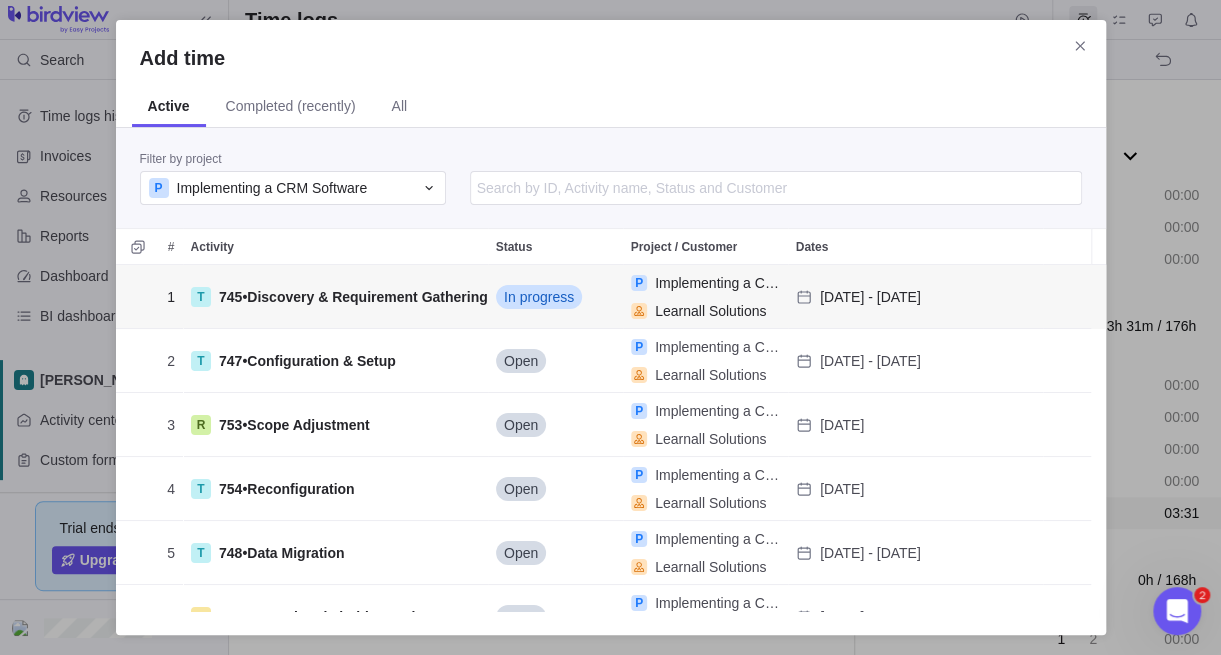 scroll, scrollTop: 15, scrollLeft: 16, axis: both 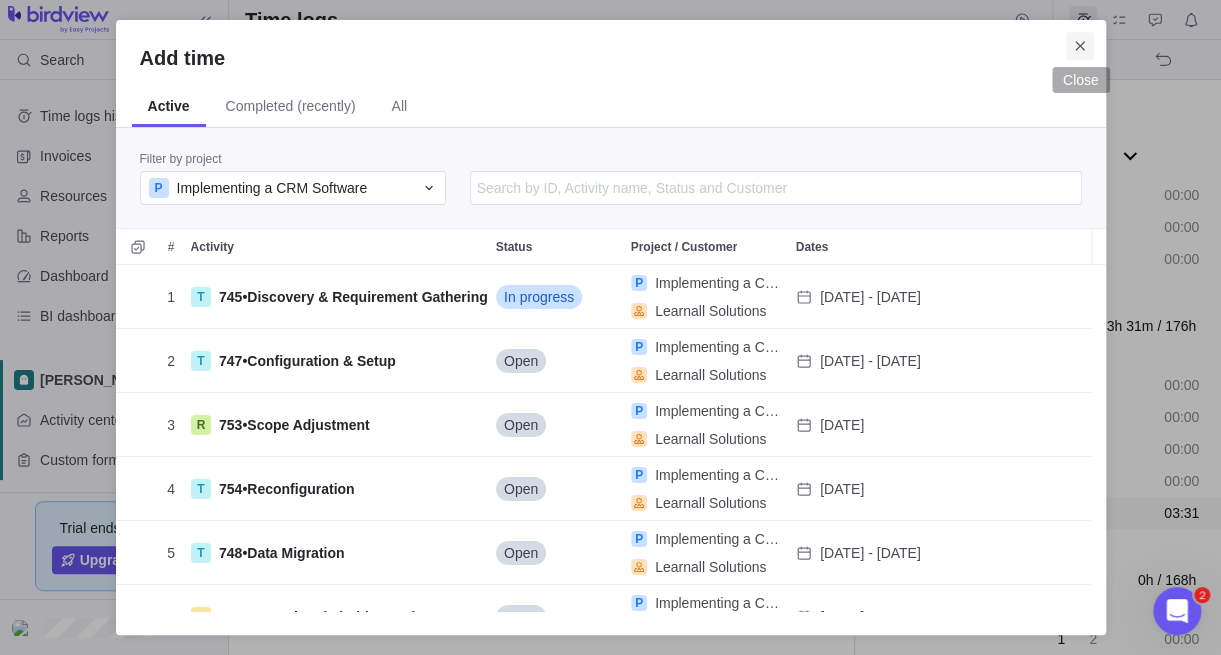 click at bounding box center [1080, 46] 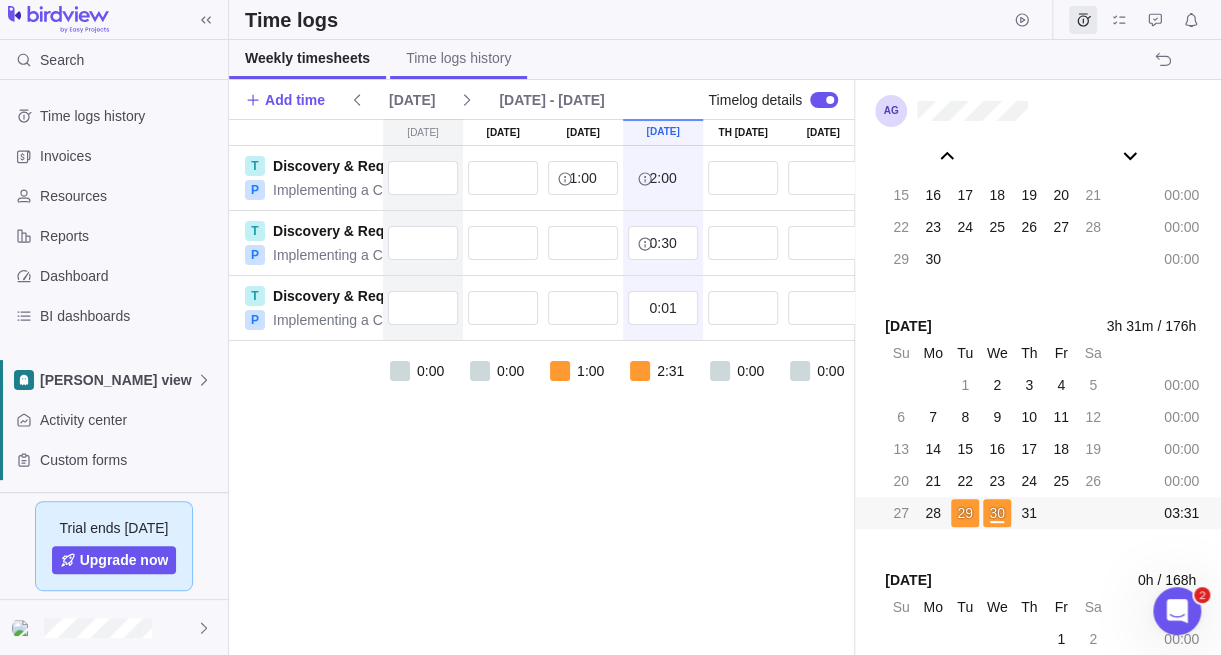 click on "Time logs history" at bounding box center (458, 58) 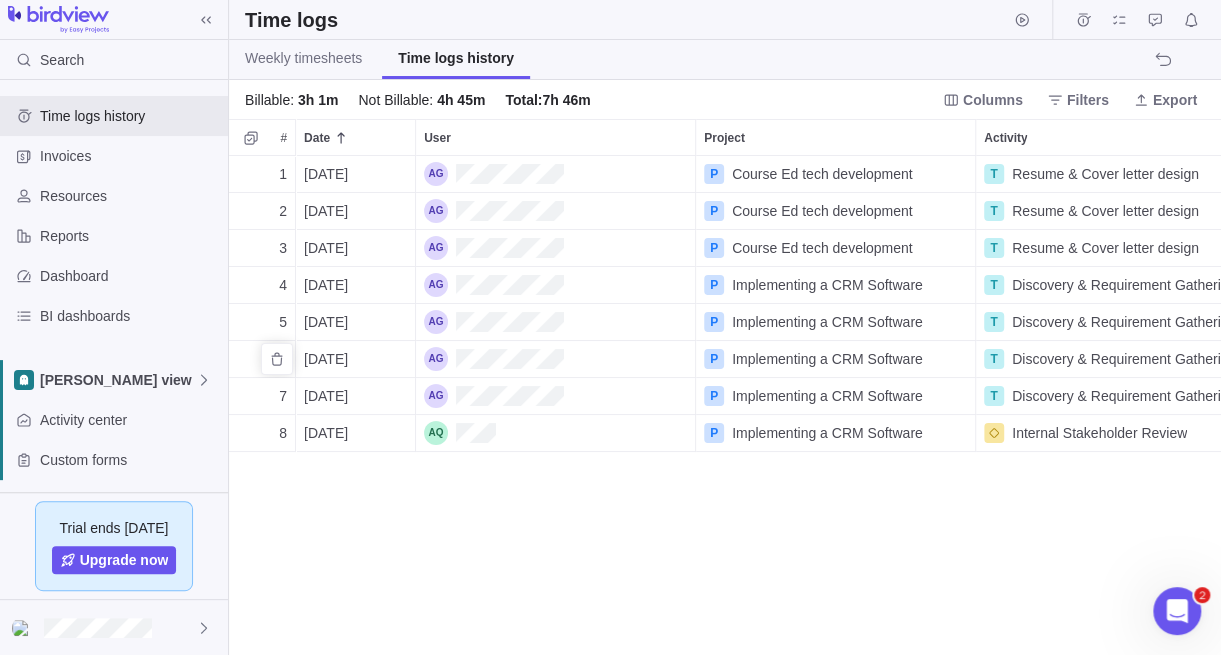 scroll, scrollTop: 15, scrollLeft: 15, axis: both 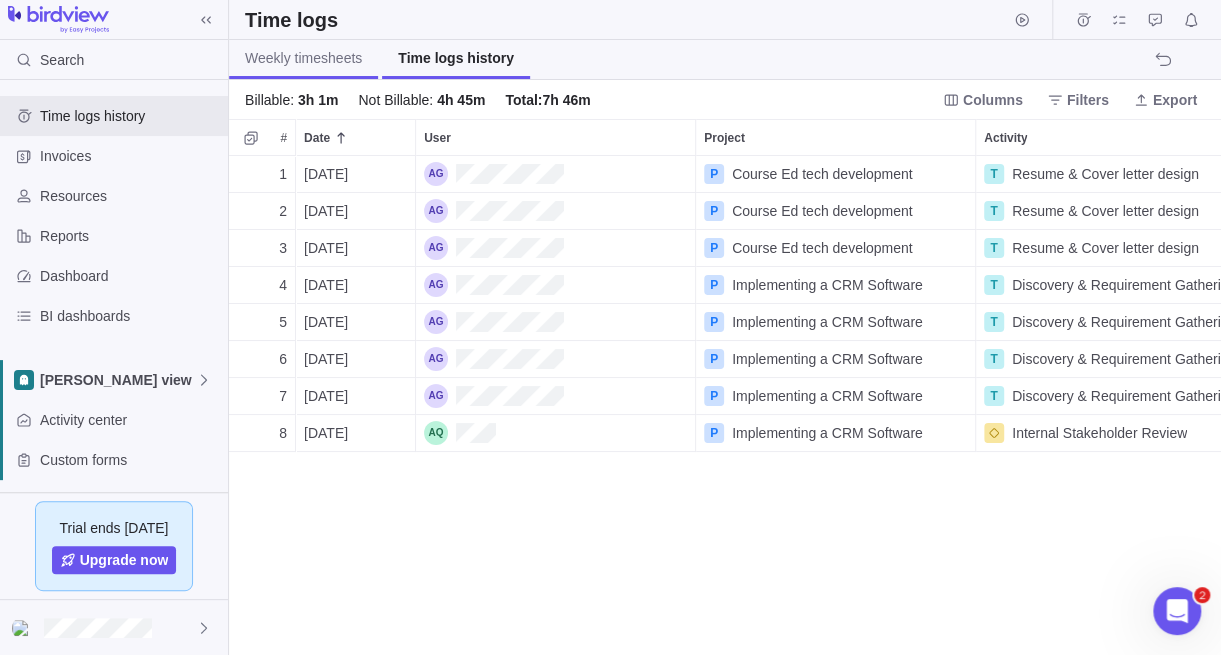 click on "Weekly timesheets" at bounding box center [303, 58] 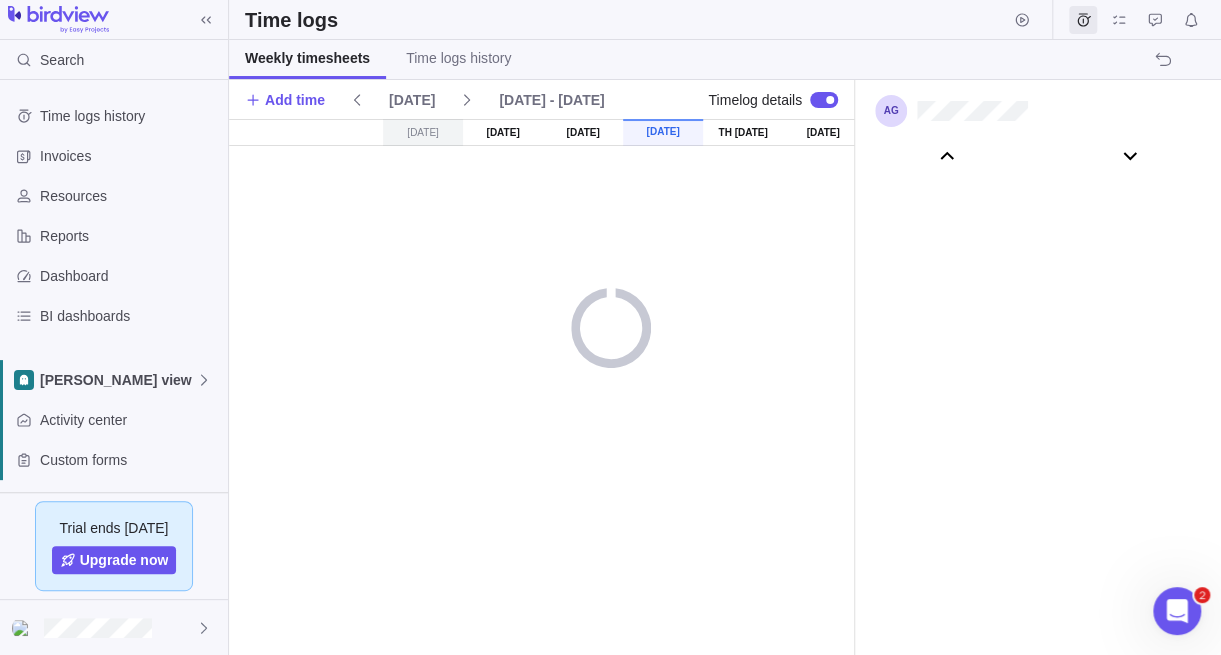 scroll, scrollTop: 111046, scrollLeft: 0, axis: vertical 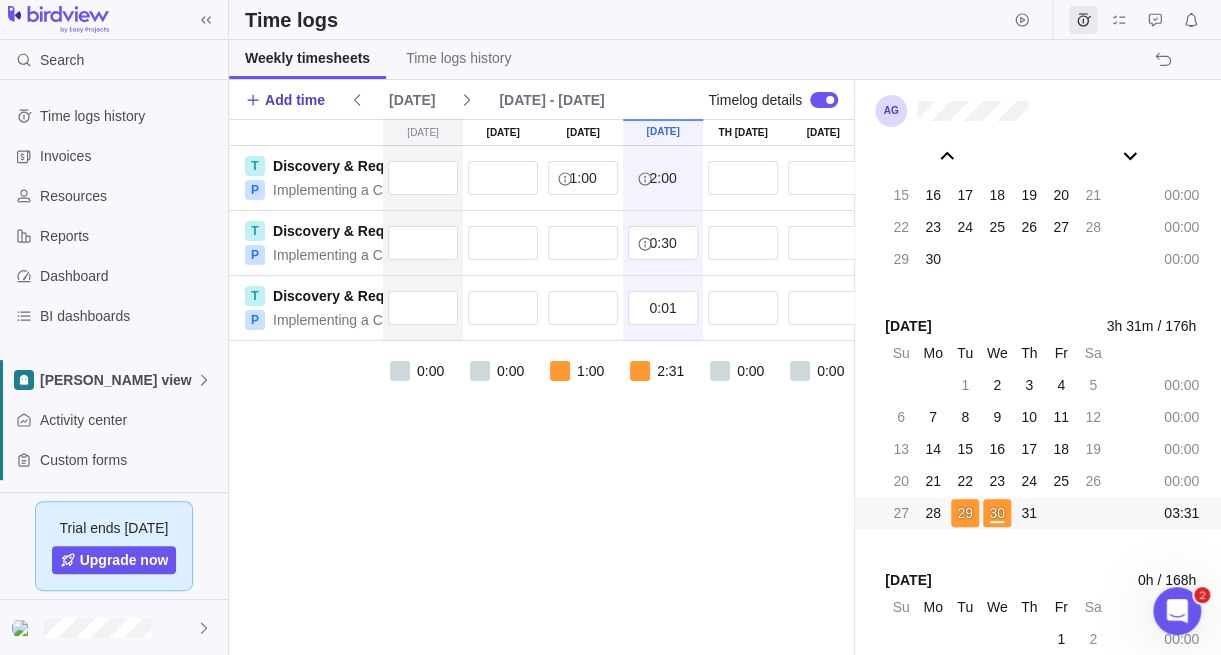 click on "Add time" at bounding box center (295, 100) 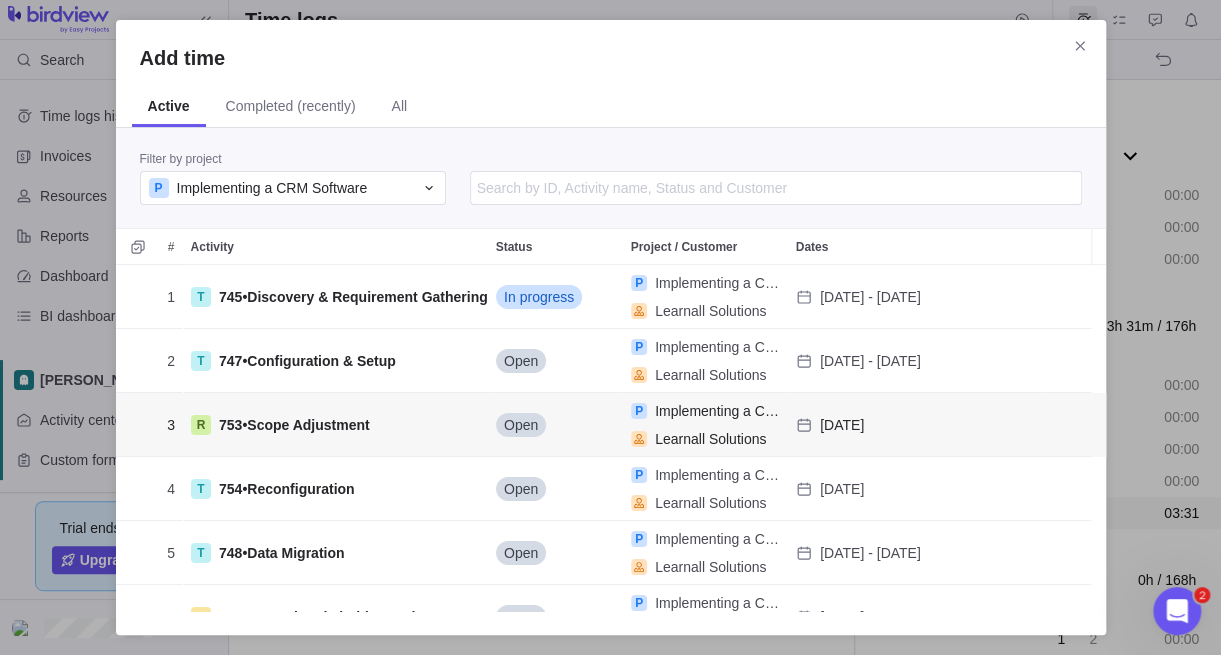 scroll, scrollTop: 15, scrollLeft: 16, axis: both 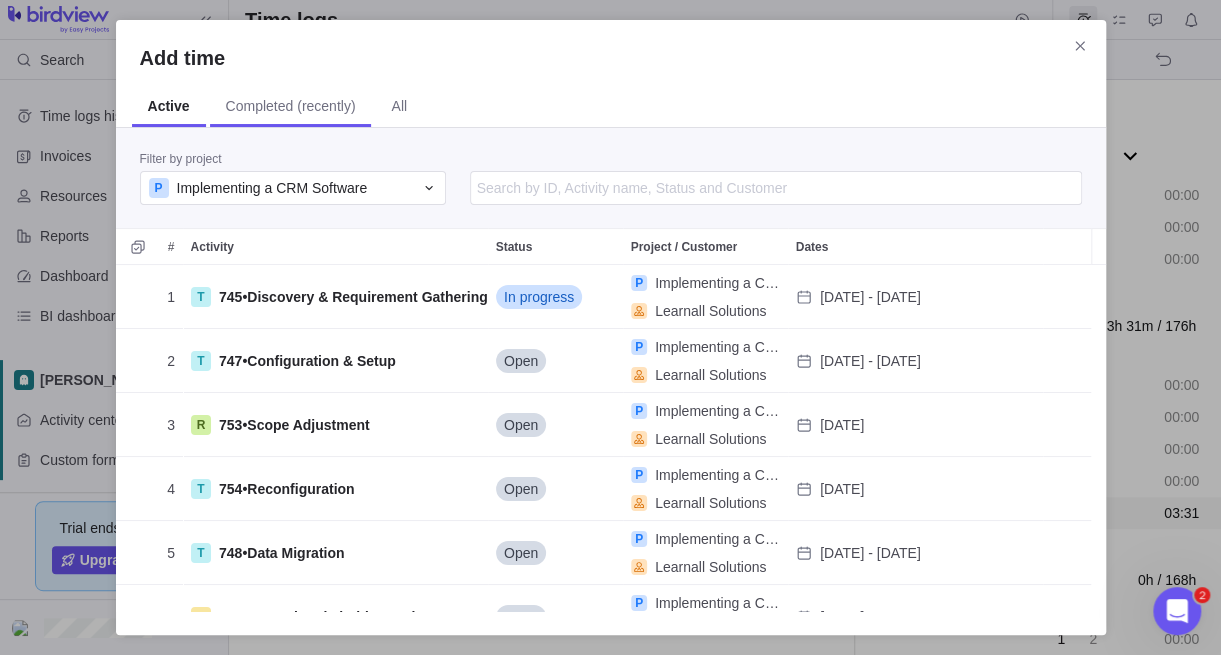 click on "Completed (recently)" at bounding box center [291, 107] 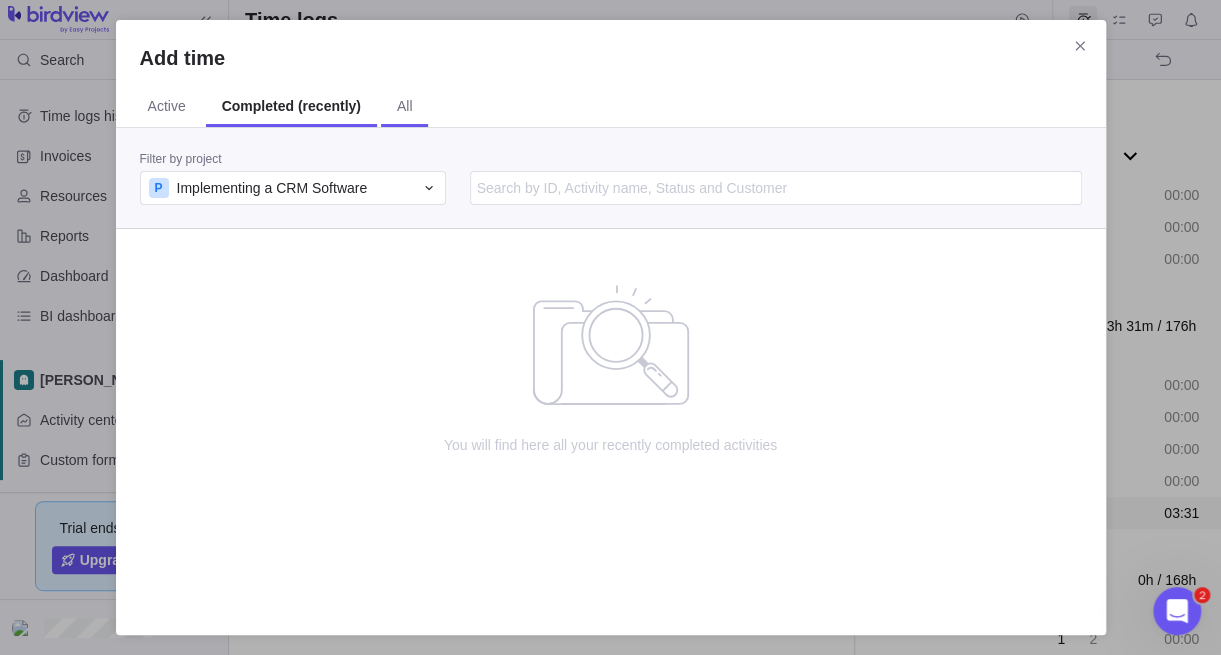 click on "All" at bounding box center (405, 107) 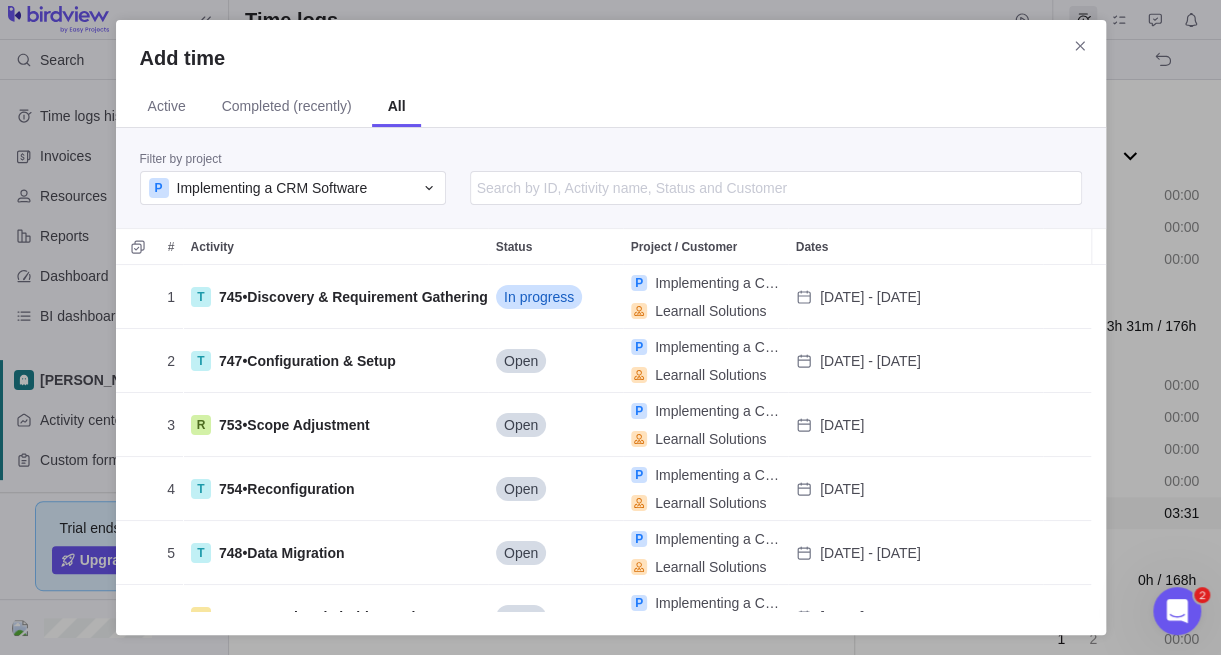 scroll, scrollTop: 15, scrollLeft: 16, axis: both 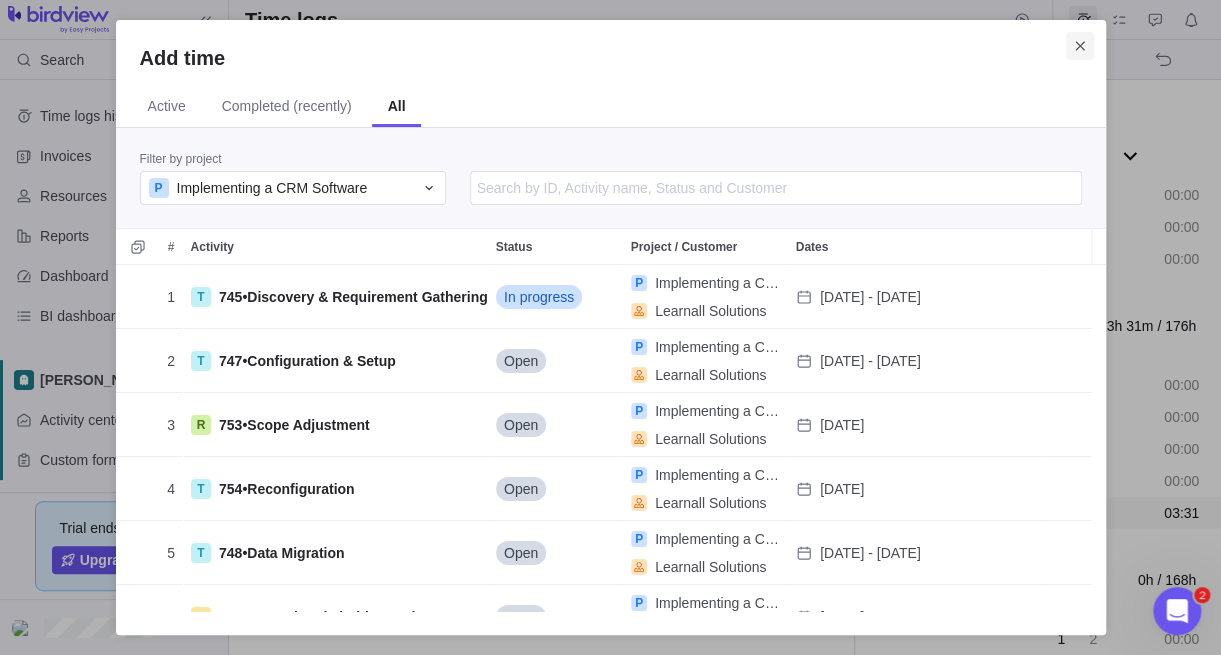 click 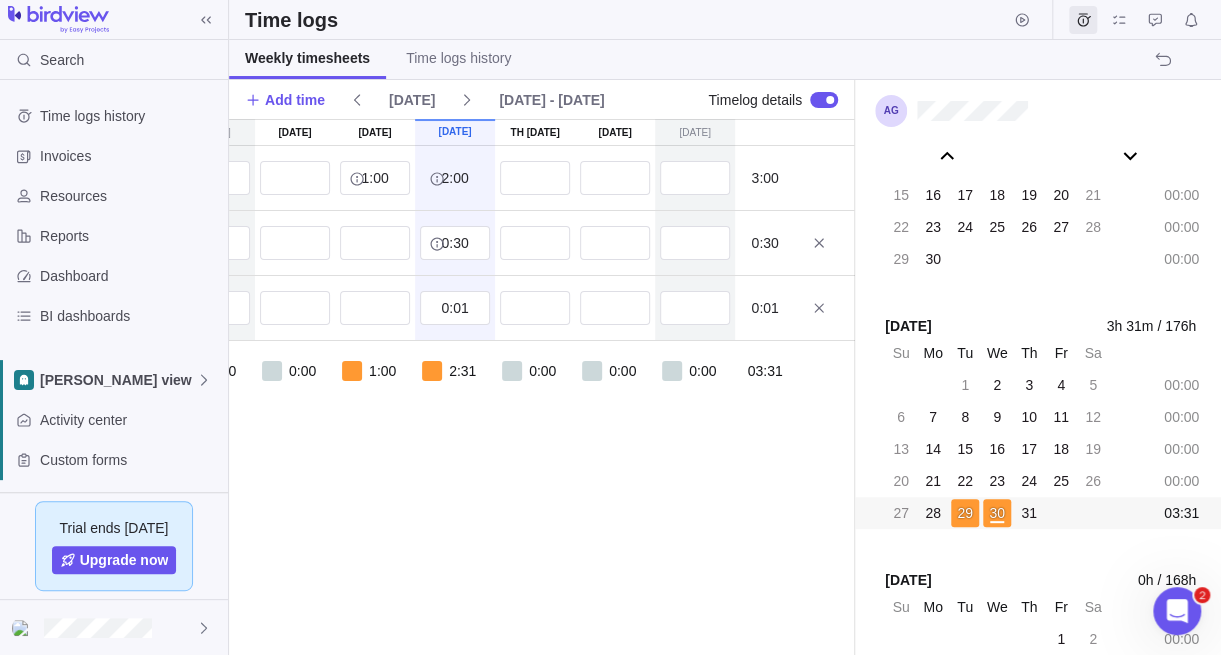 scroll, scrollTop: 0, scrollLeft: 0, axis: both 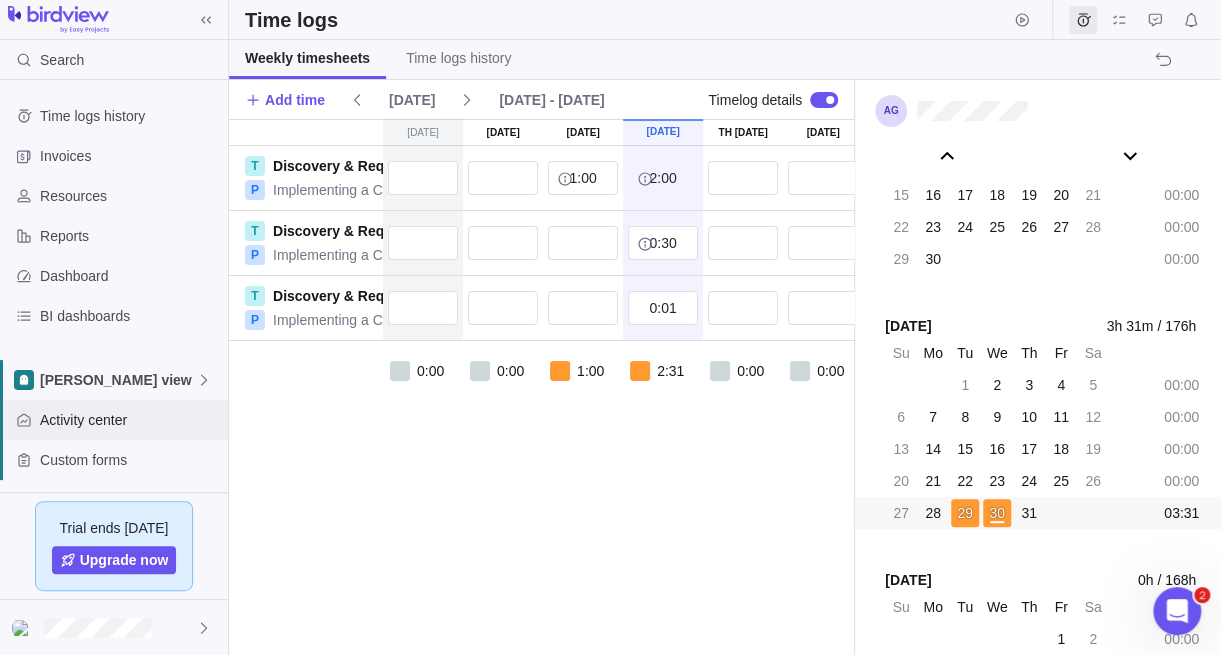 click on "Activity center" at bounding box center [130, 420] 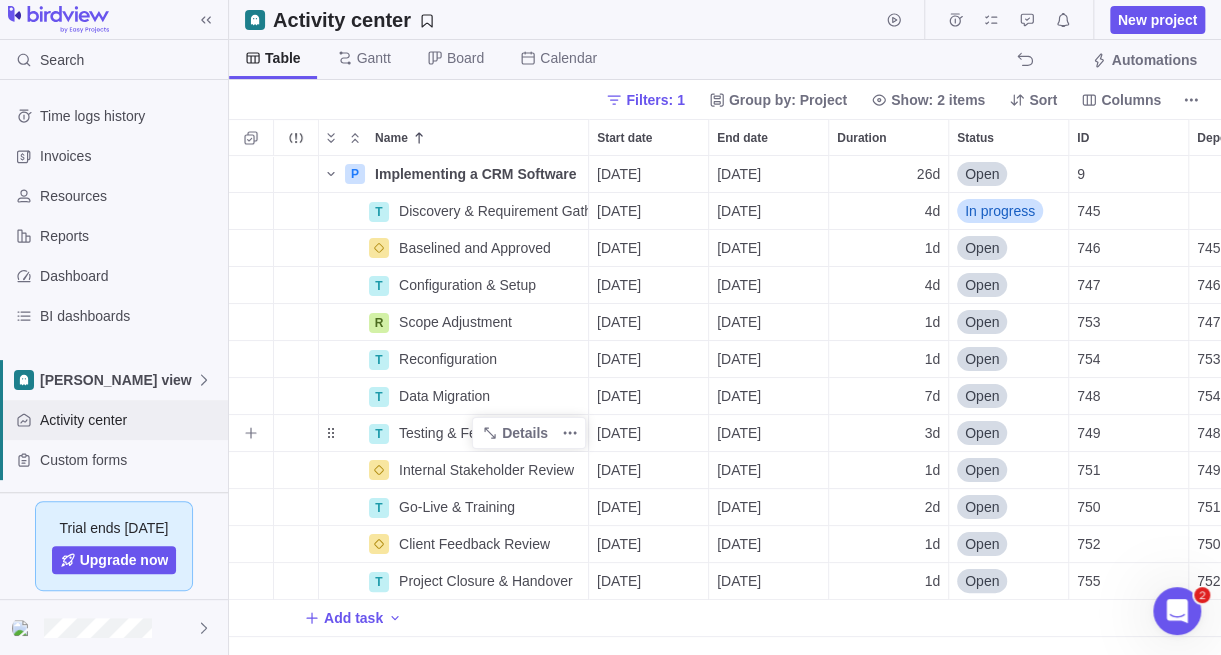 scroll, scrollTop: 15, scrollLeft: 15, axis: both 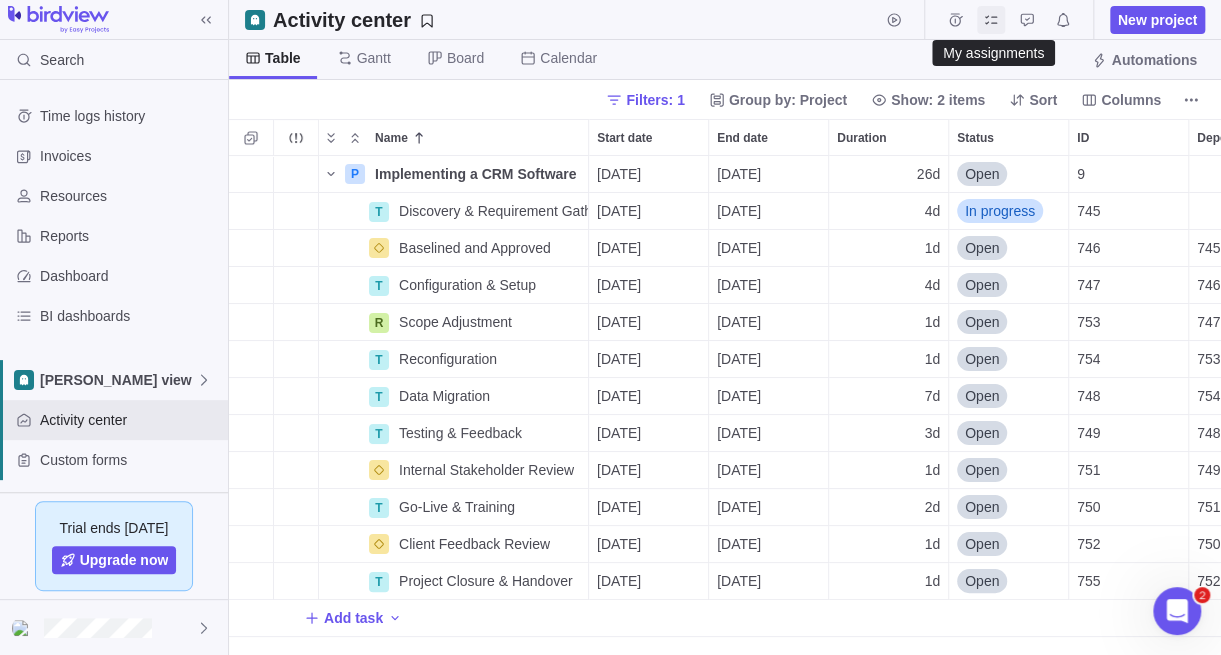 click 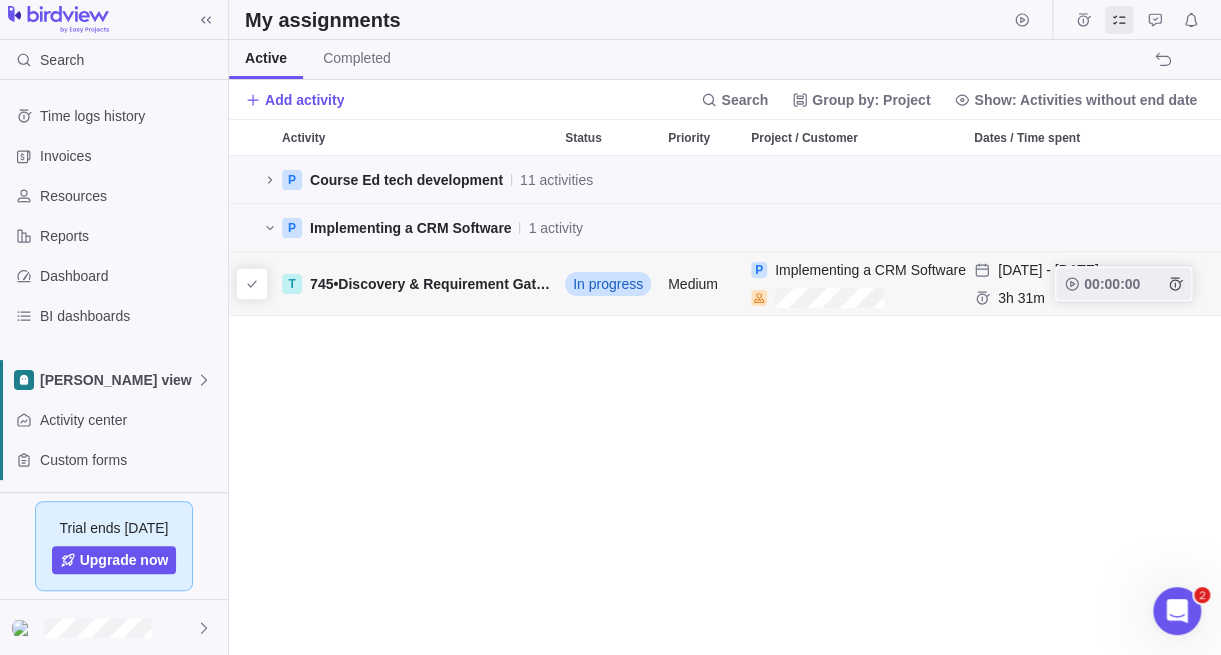 scroll, scrollTop: 15, scrollLeft: 15, axis: both 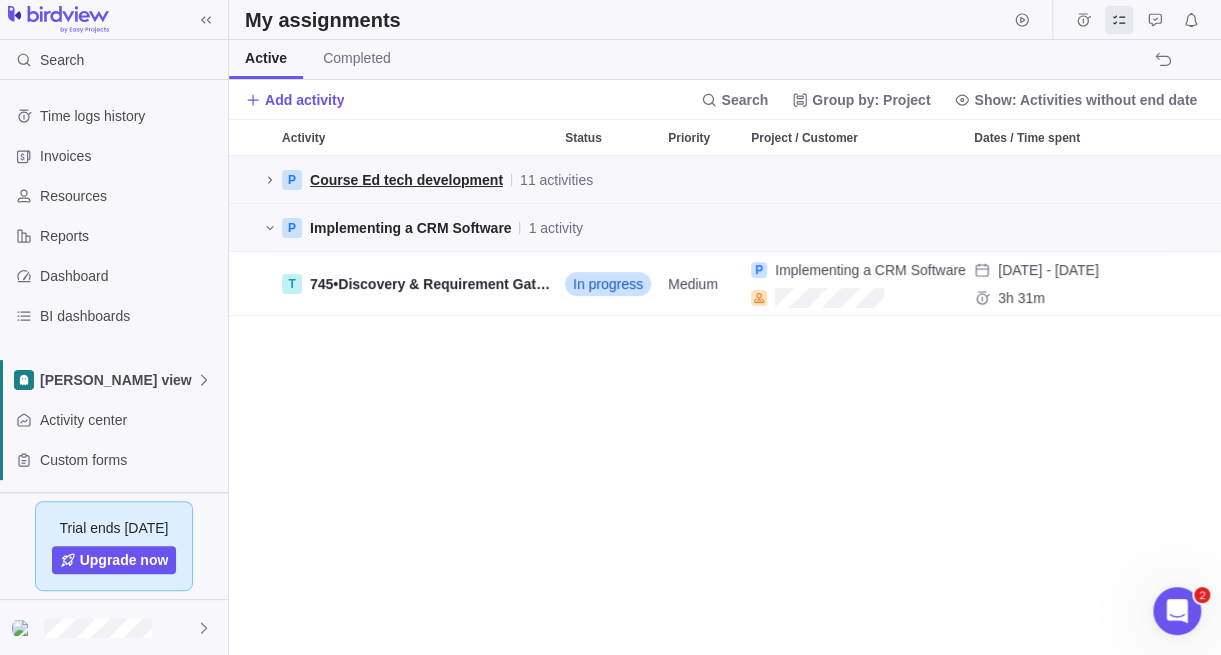click on "Course Ed tech development" at bounding box center [406, 180] 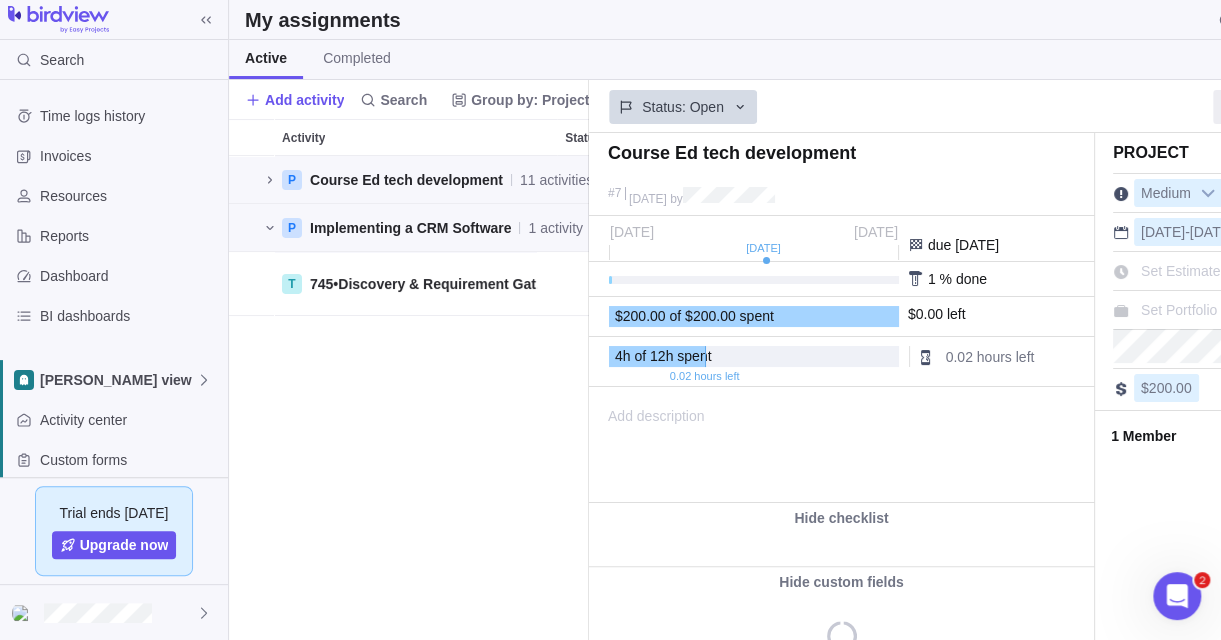 scroll, scrollTop: 469, scrollLeft: 344, axis: both 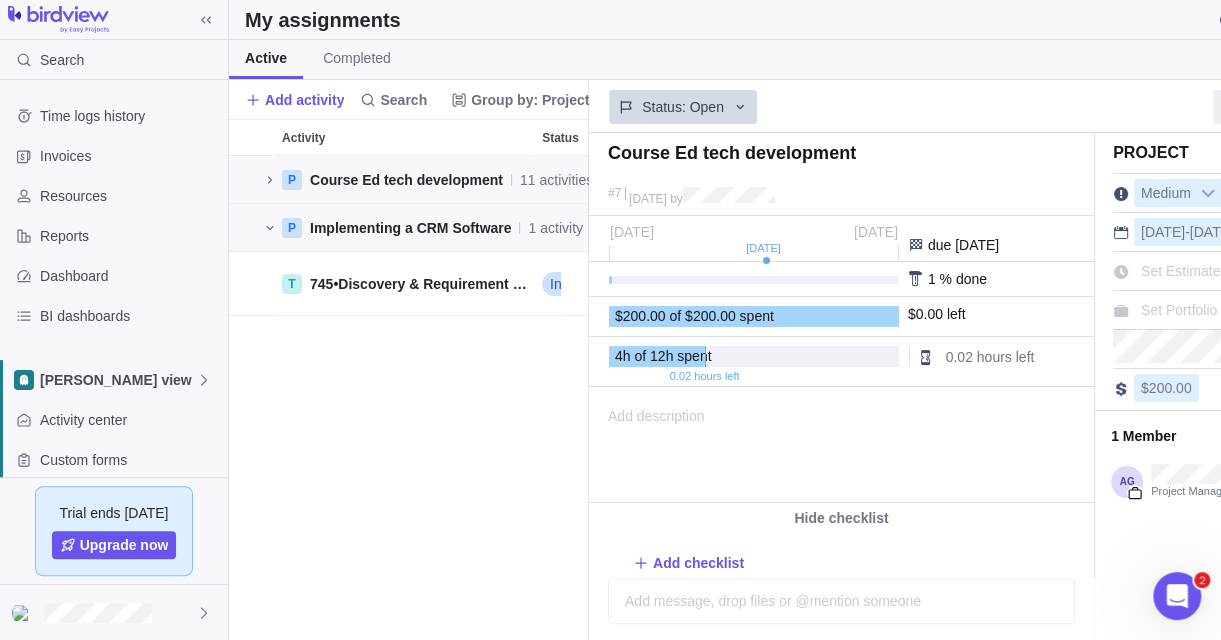 click on "P Course Ed tech development 11 activities P Implementing a CRM Software 1 activity T 745  •  Discovery & Requirement Gathering In progress Medium P Implementing a CRM Software [DATE] - [DATE] 3h 31m 00:00:00" at bounding box center (409, 398) 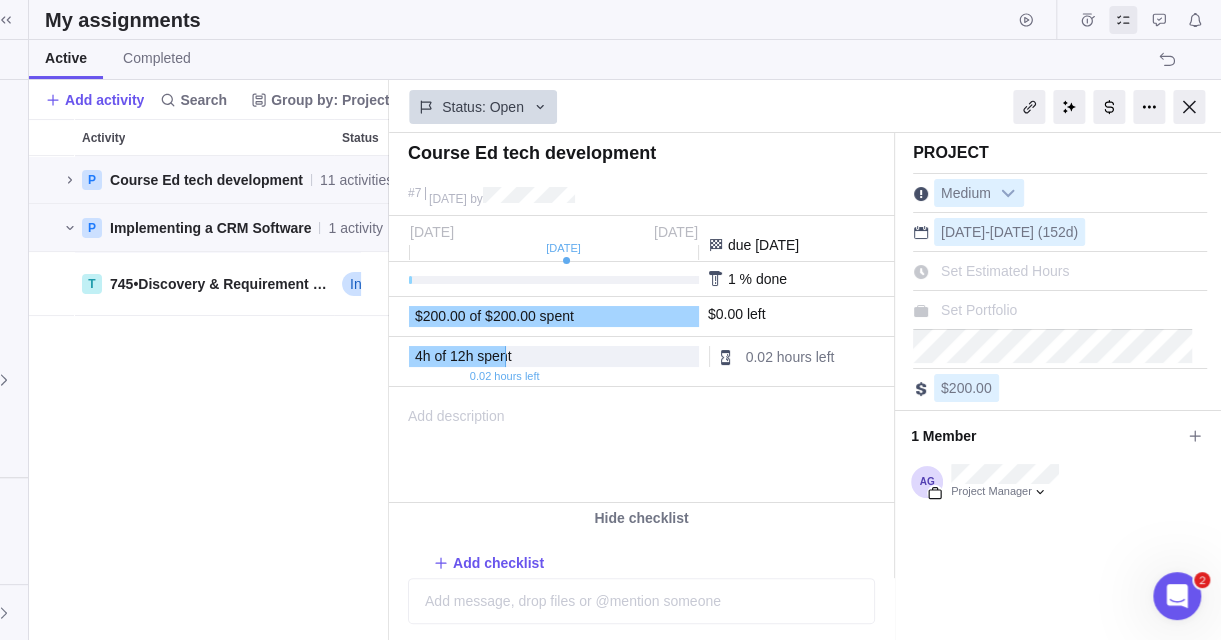 scroll, scrollTop: 0, scrollLeft: 203, axis: horizontal 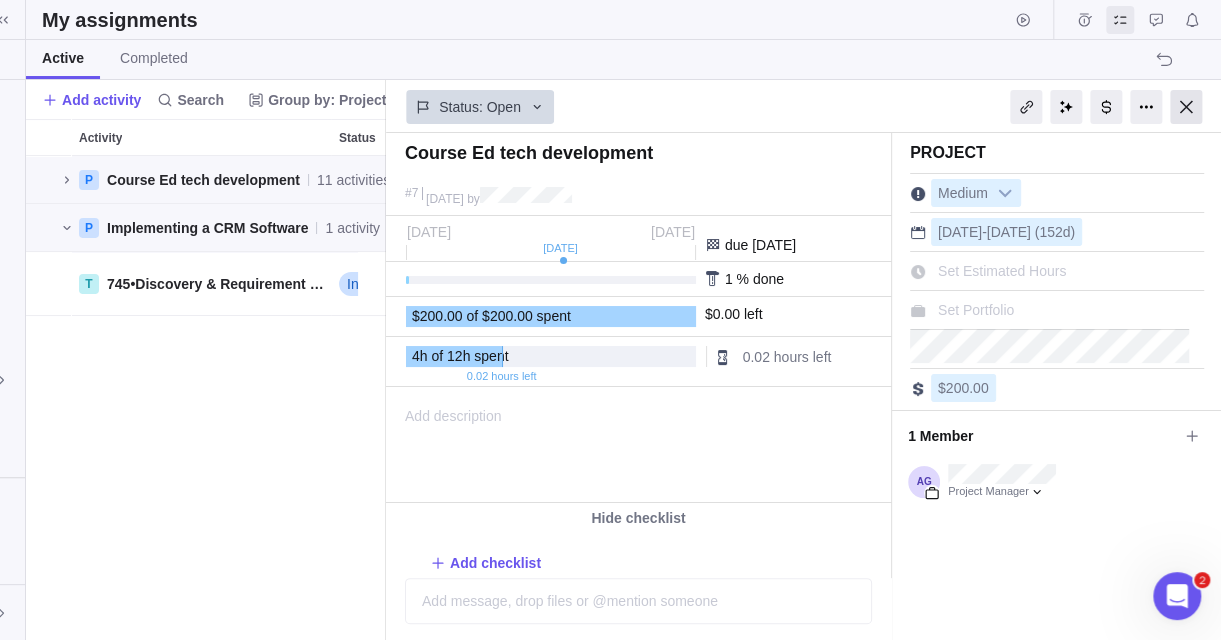 click at bounding box center (1186, 107) 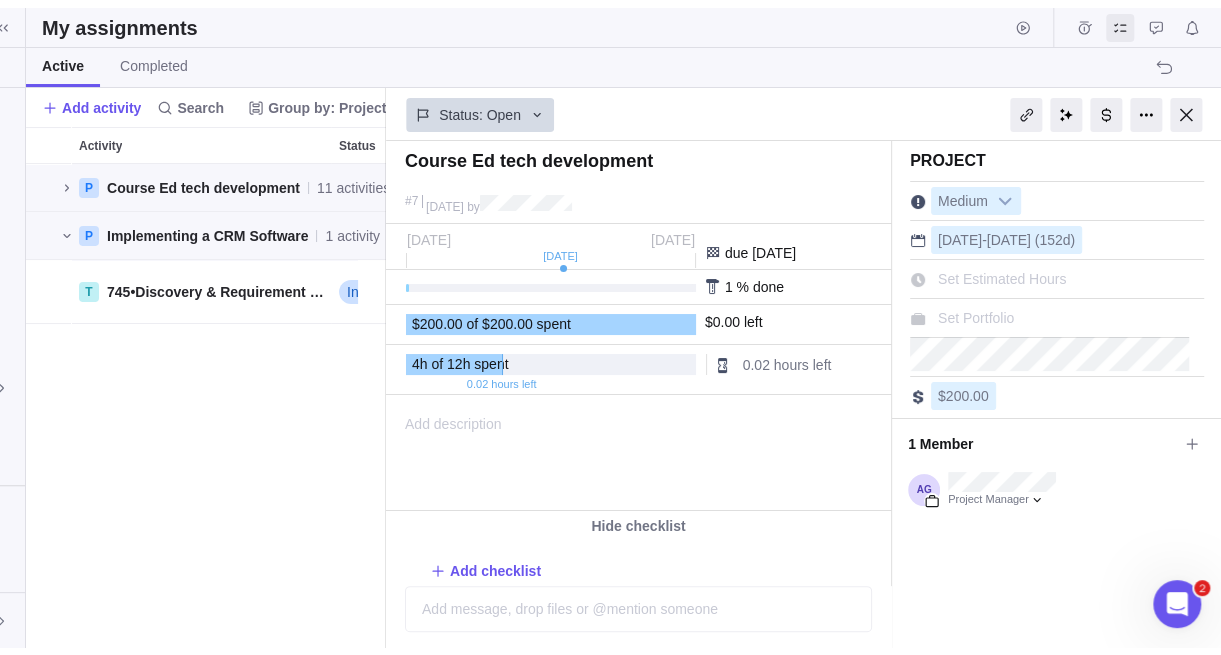 scroll, scrollTop: 0, scrollLeft: 0, axis: both 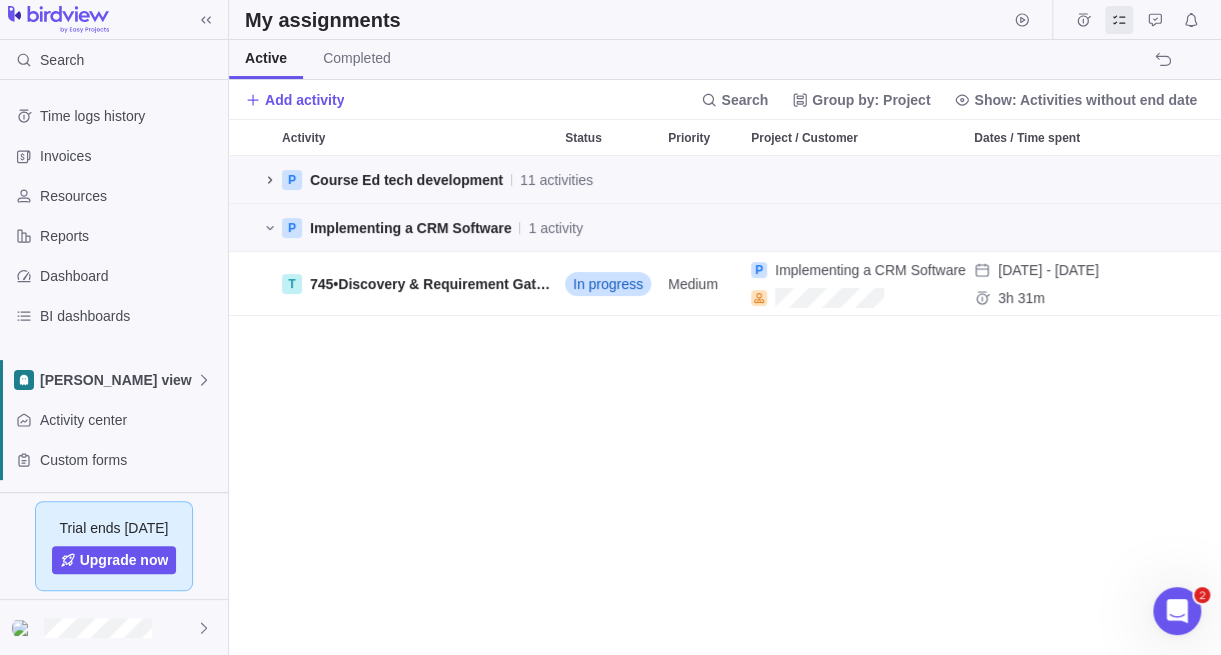 click 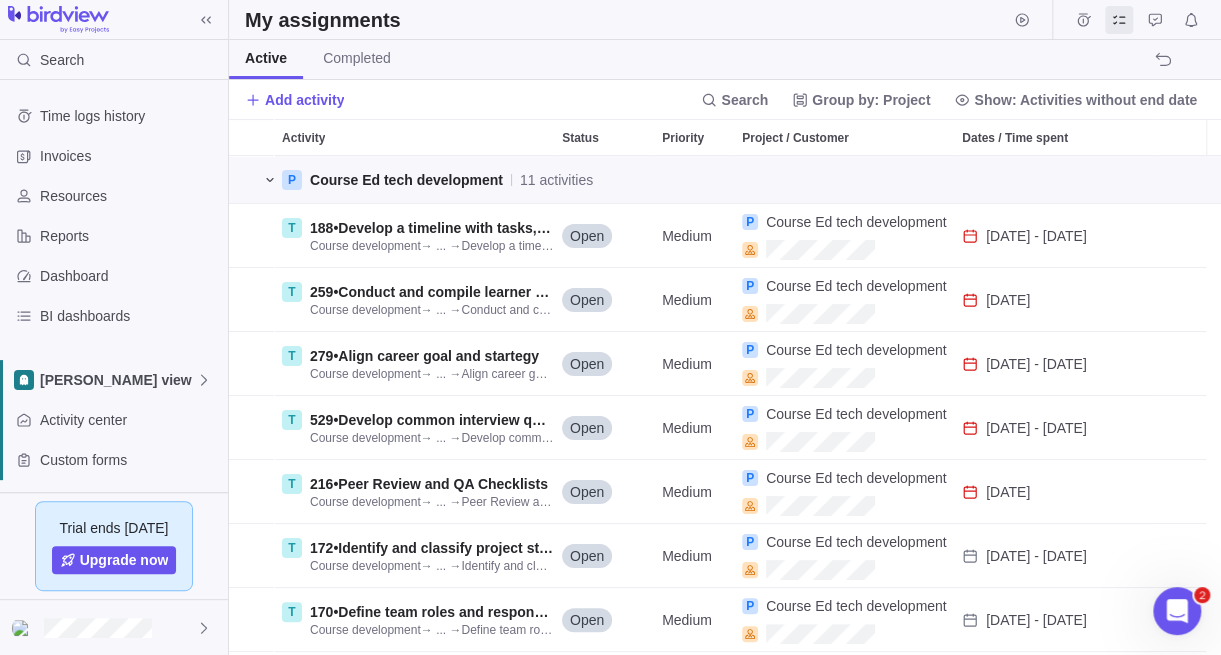 click 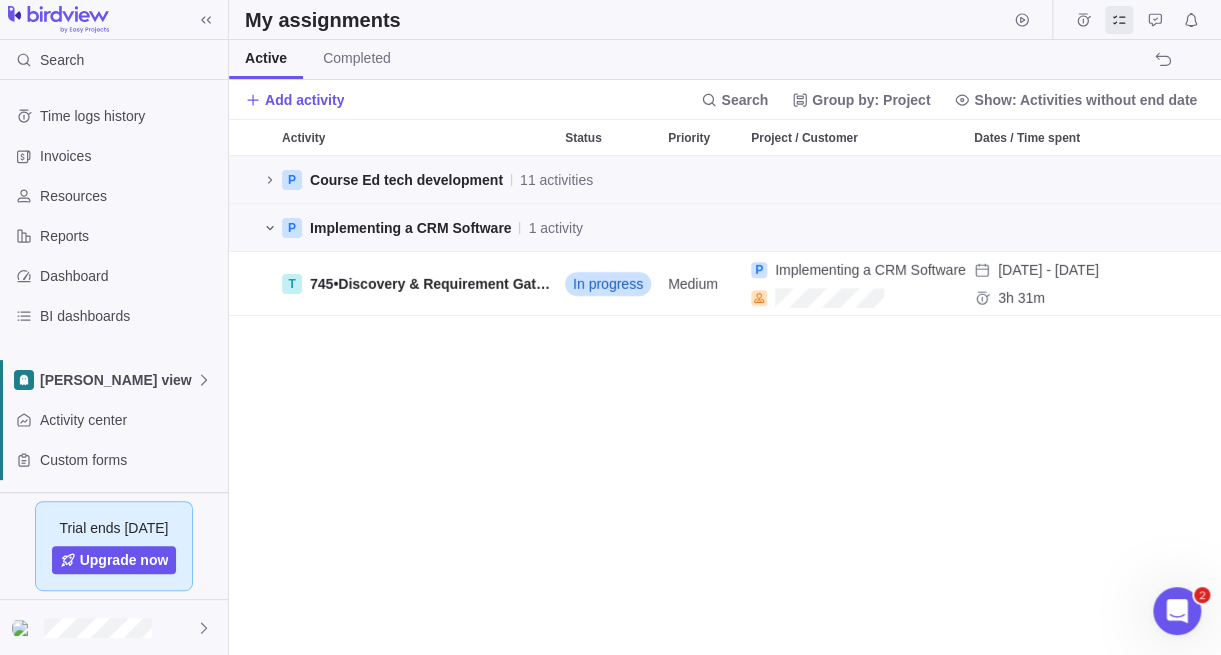 click 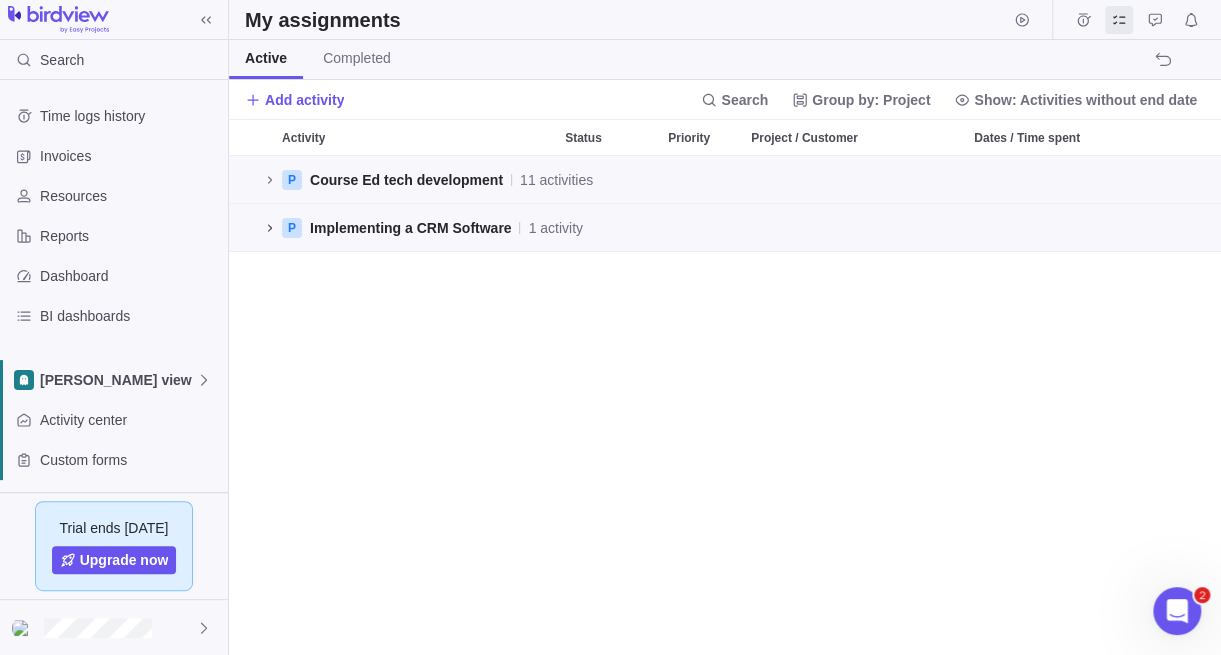 click 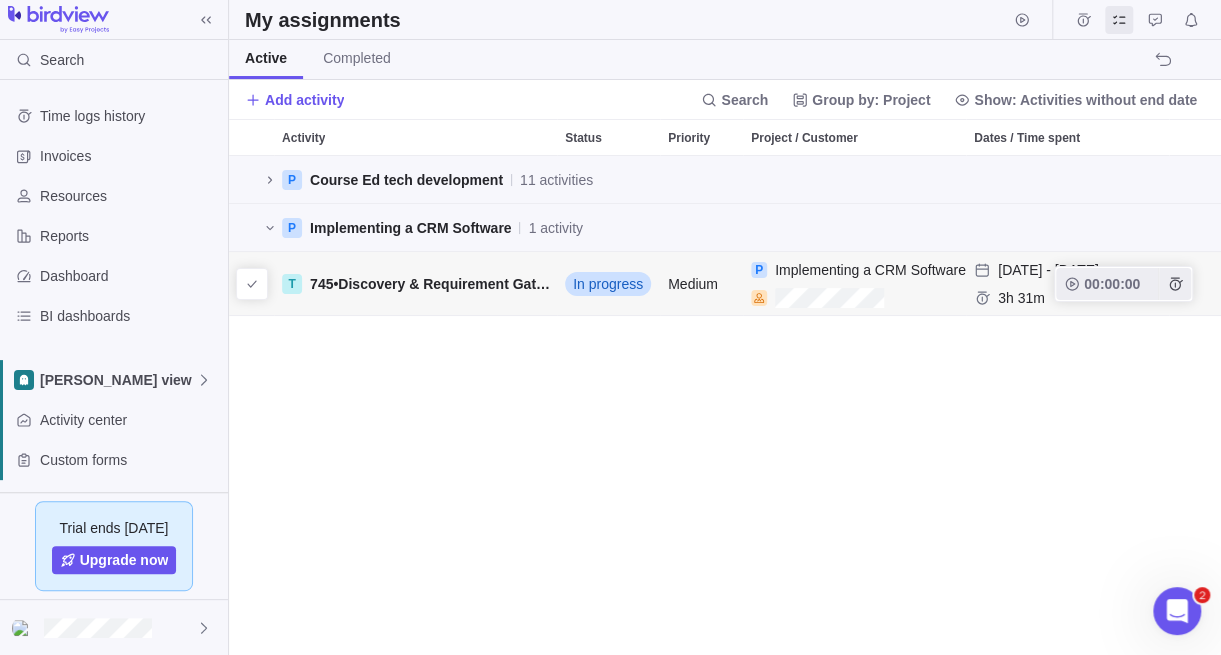 click on "Discovery & Requirement Gathering" at bounding box center [458, 284] 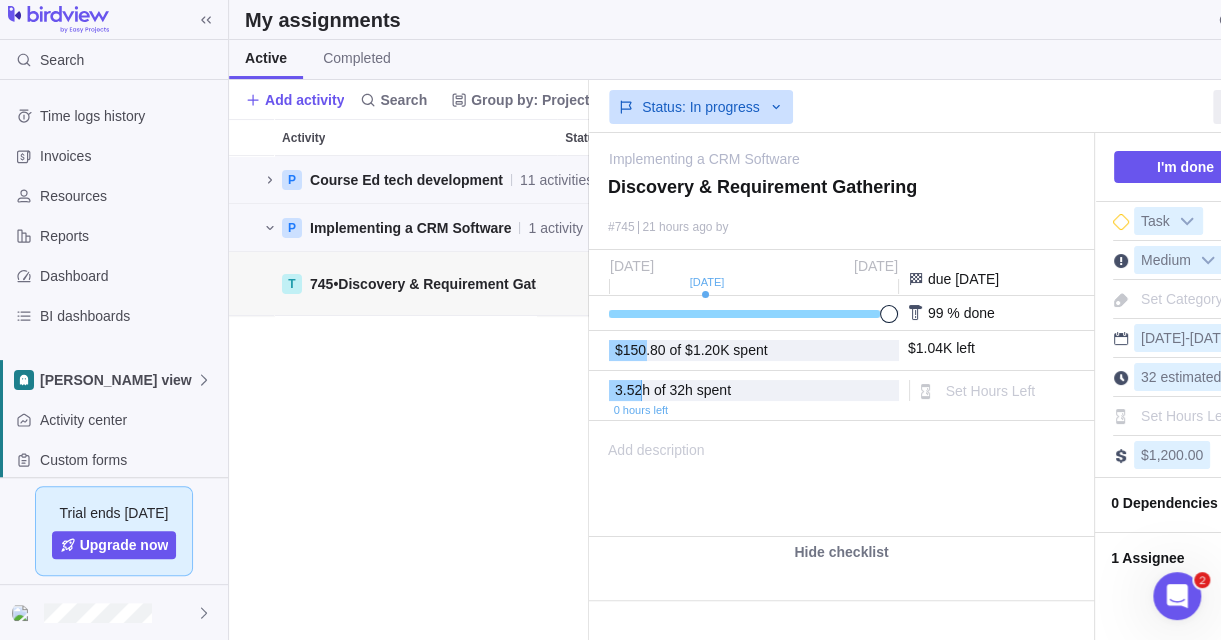 scroll, scrollTop: 0, scrollLeft: 0, axis: both 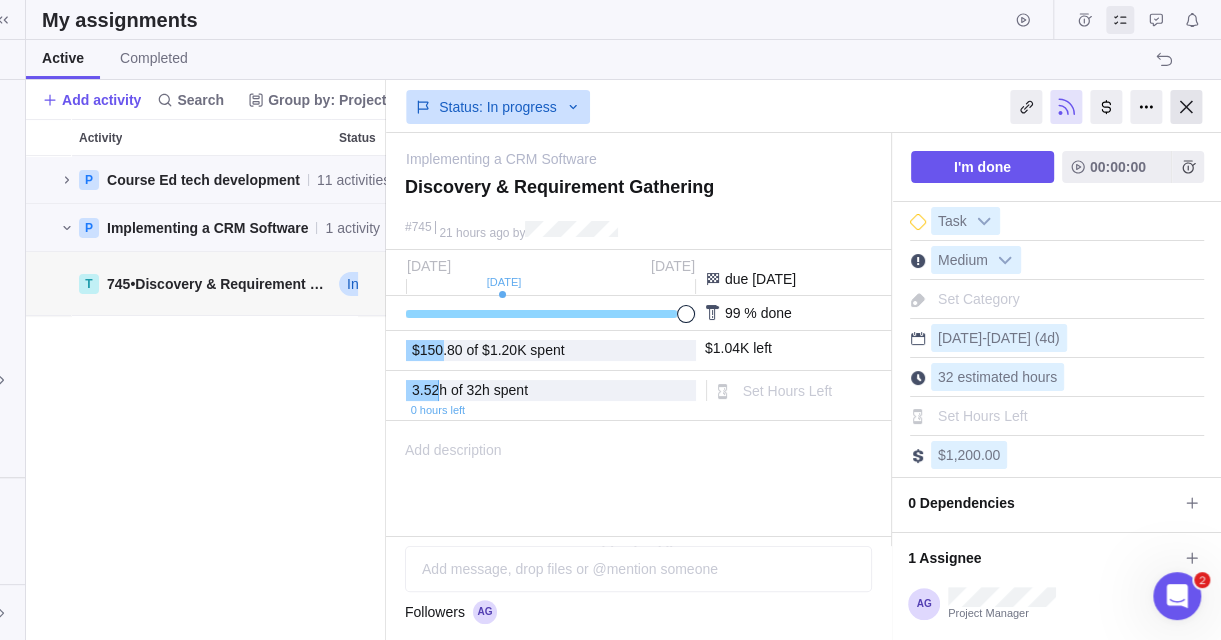 click at bounding box center (1186, 107) 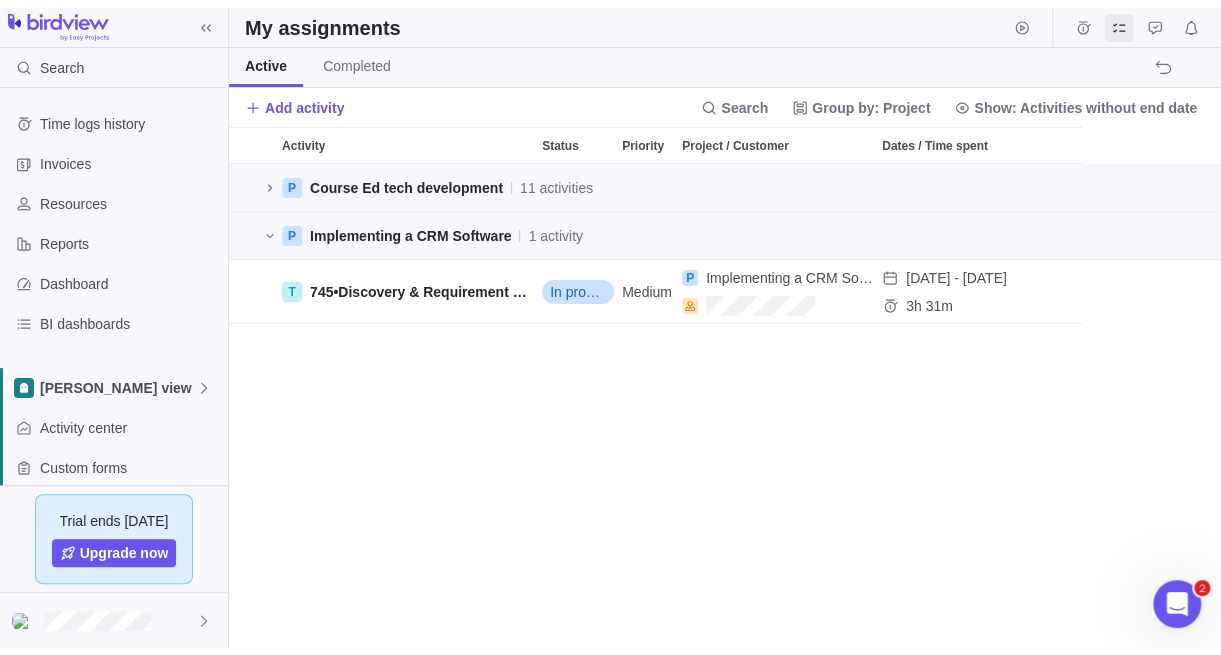 scroll, scrollTop: 0, scrollLeft: 0, axis: both 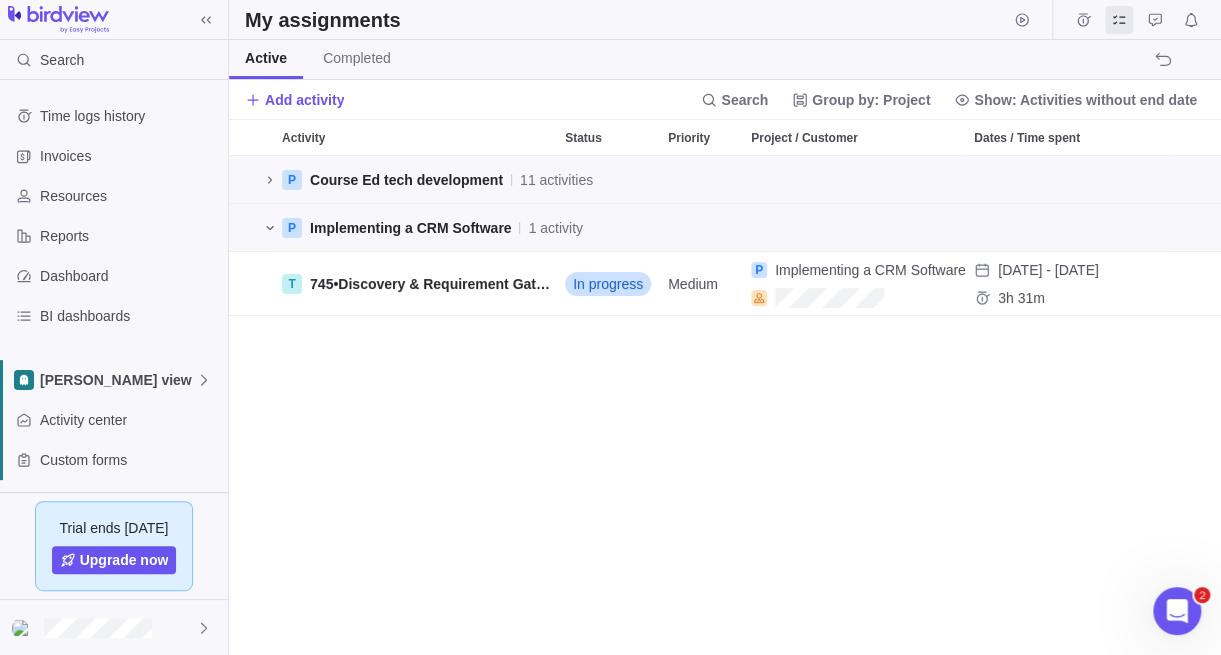 click 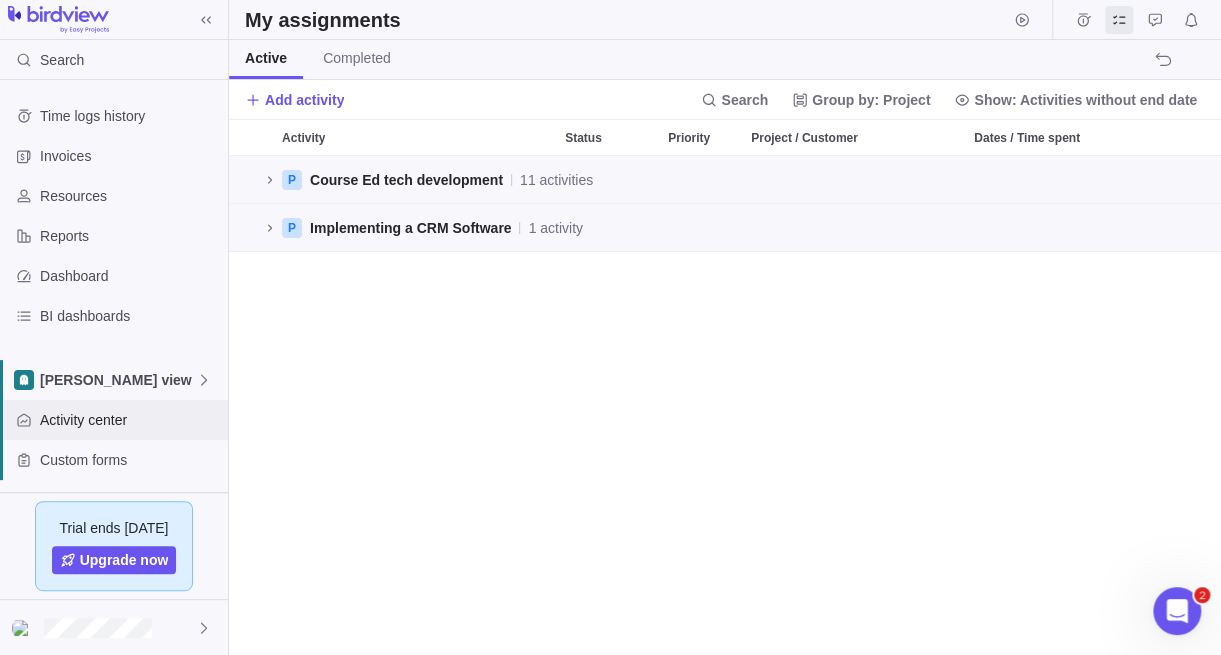 click on "Activity center" at bounding box center (130, 420) 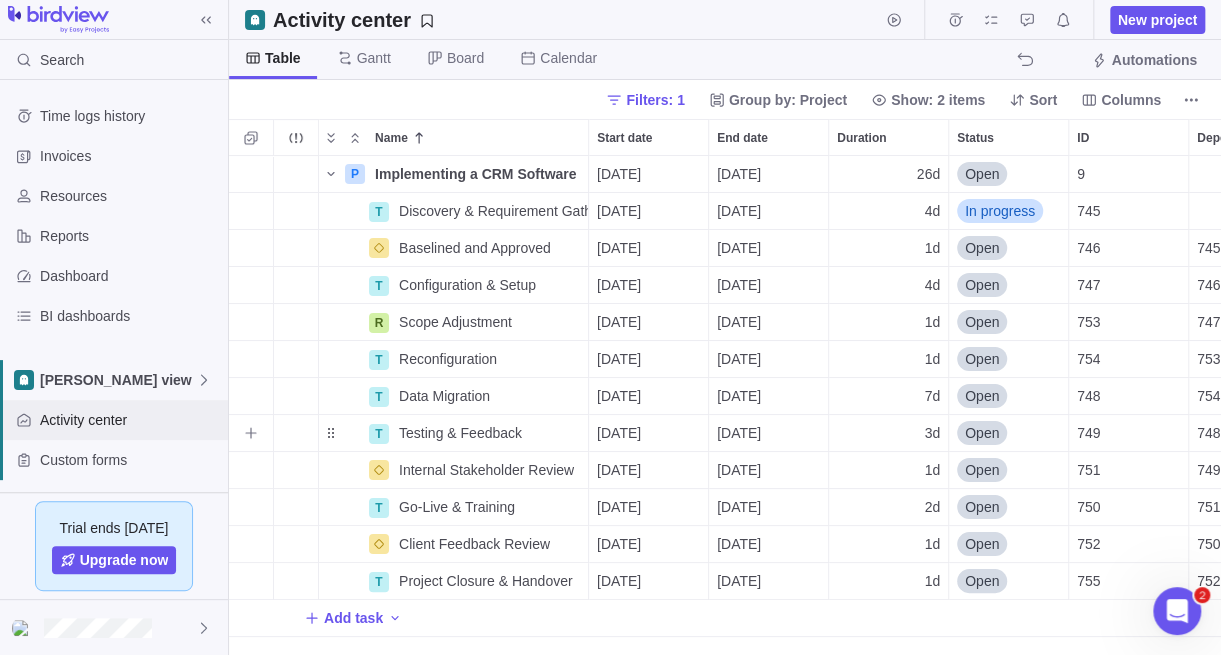 scroll, scrollTop: 15, scrollLeft: 15, axis: both 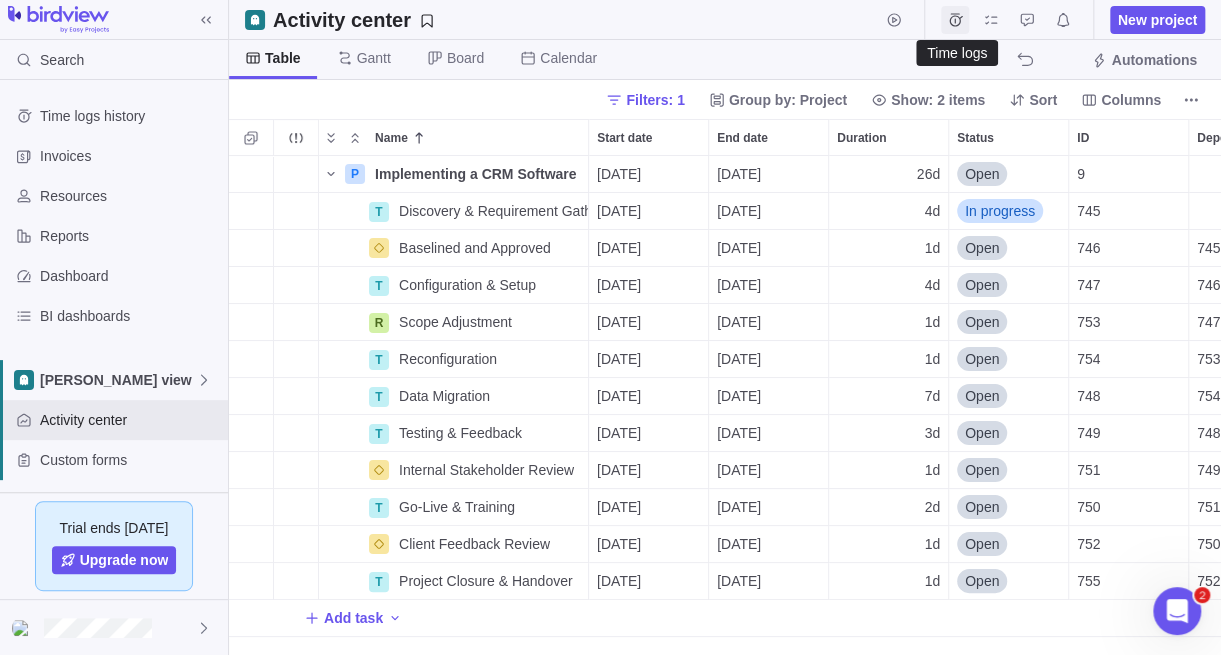 click 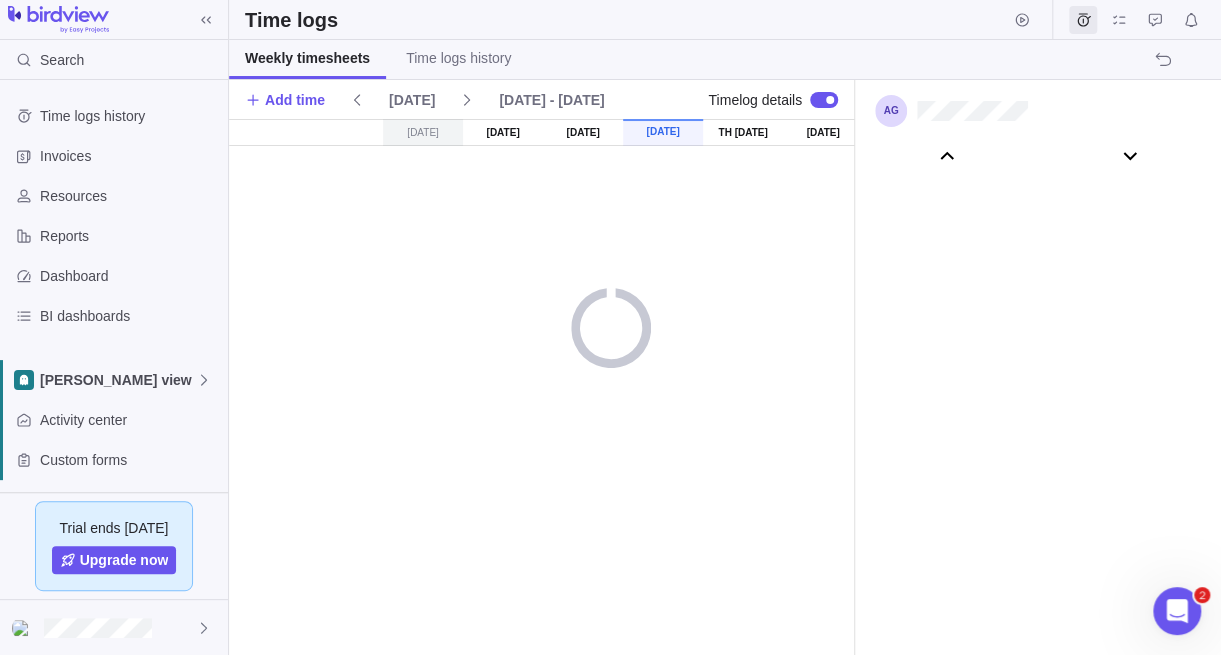 scroll, scrollTop: 111046, scrollLeft: 0, axis: vertical 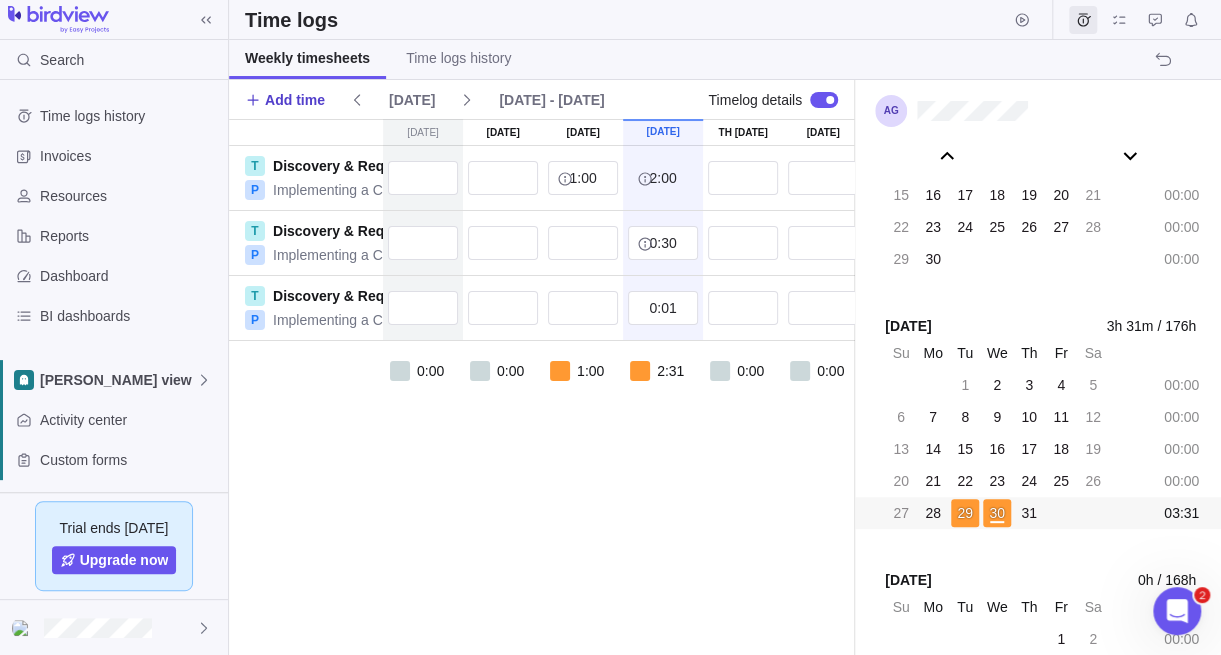 click on "Add time" at bounding box center [295, 100] 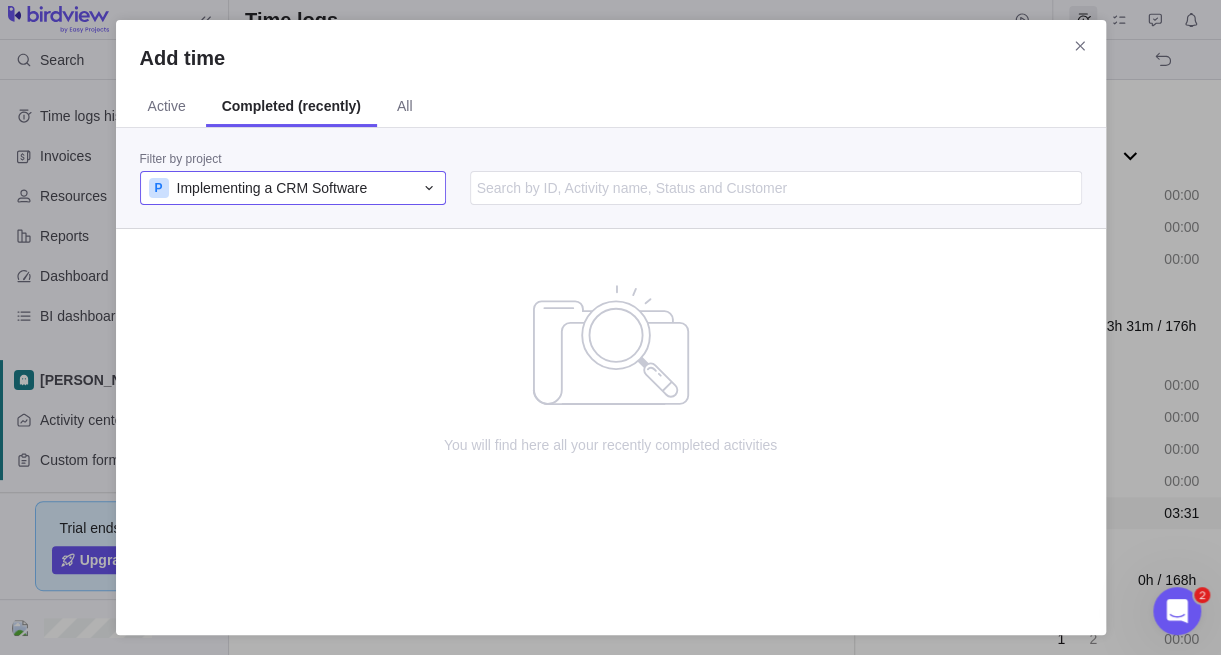 click on "P Implementing a CRM Software" at bounding box center [281, 188] 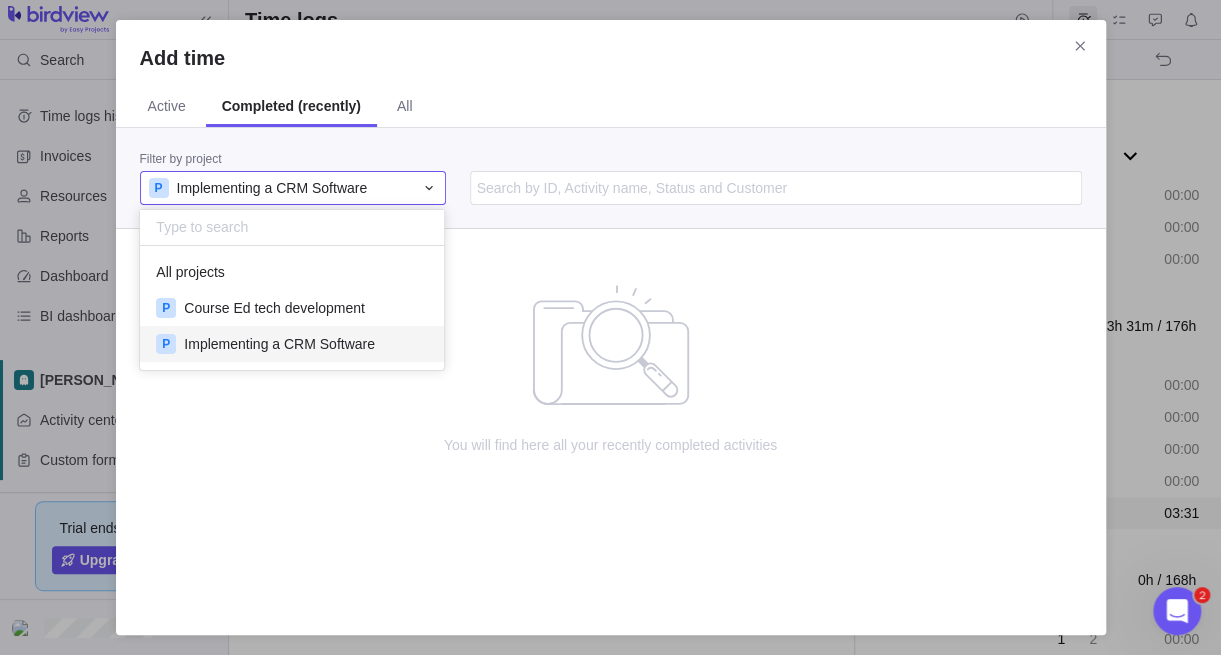 scroll, scrollTop: 16, scrollLeft: 15, axis: both 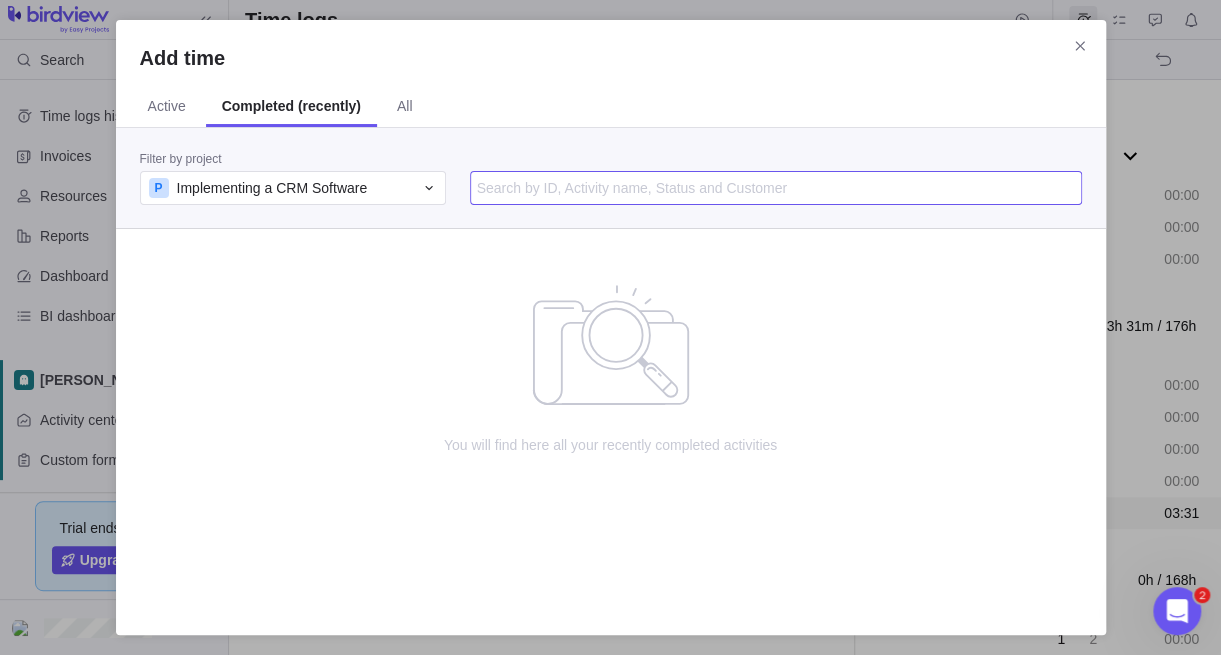 click at bounding box center [776, 188] 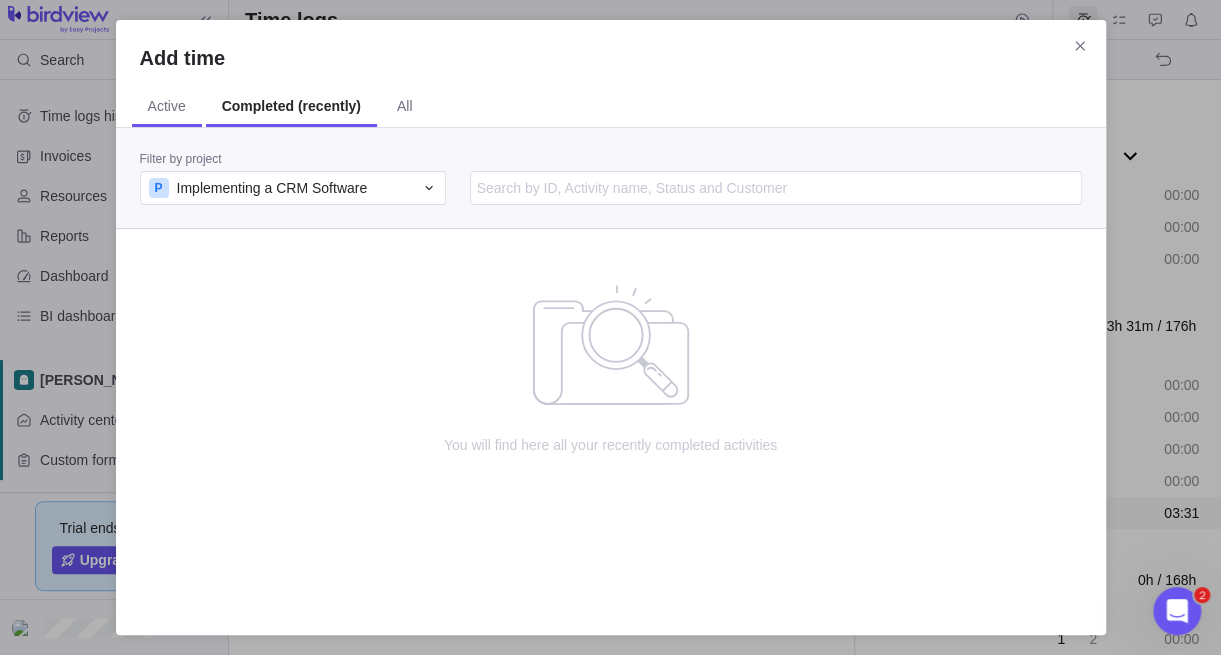 click on "Active" at bounding box center [167, 106] 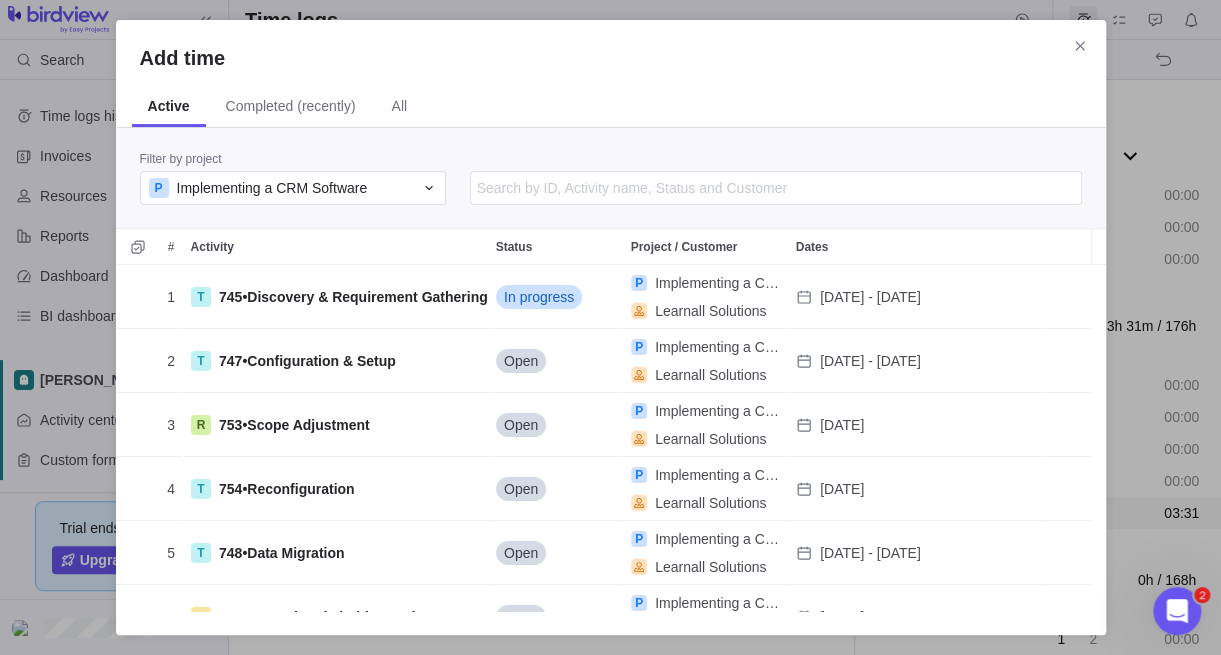 scroll, scrollTop: 15, scrollLeft: 16, axis: both 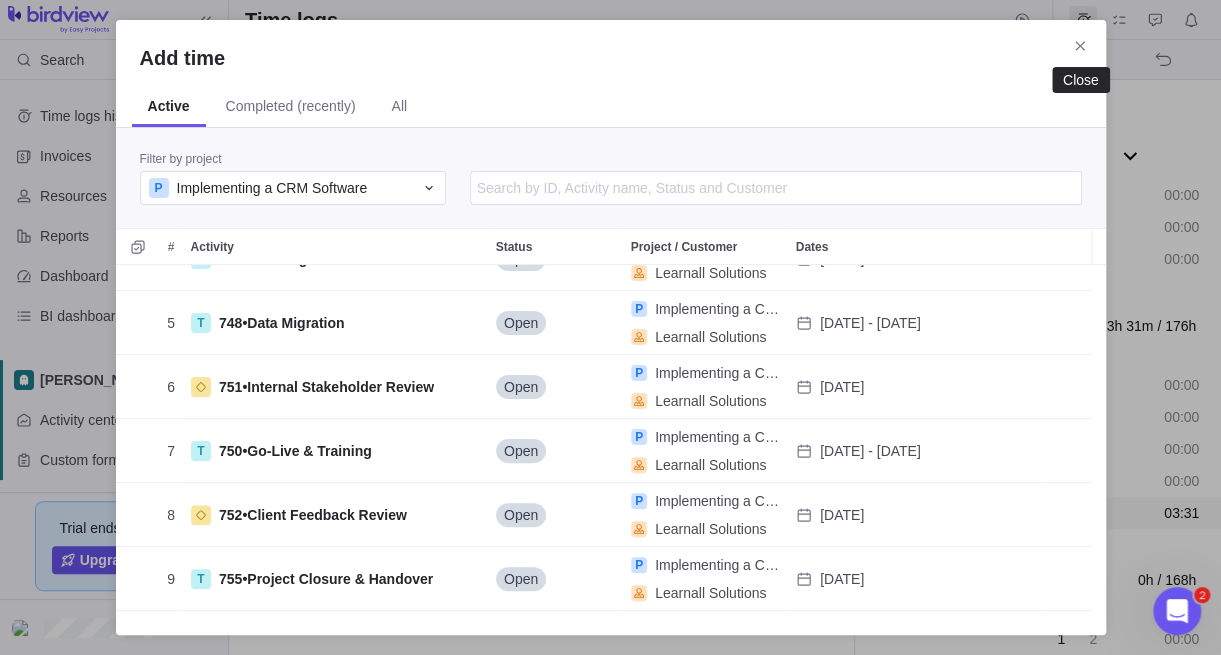 click 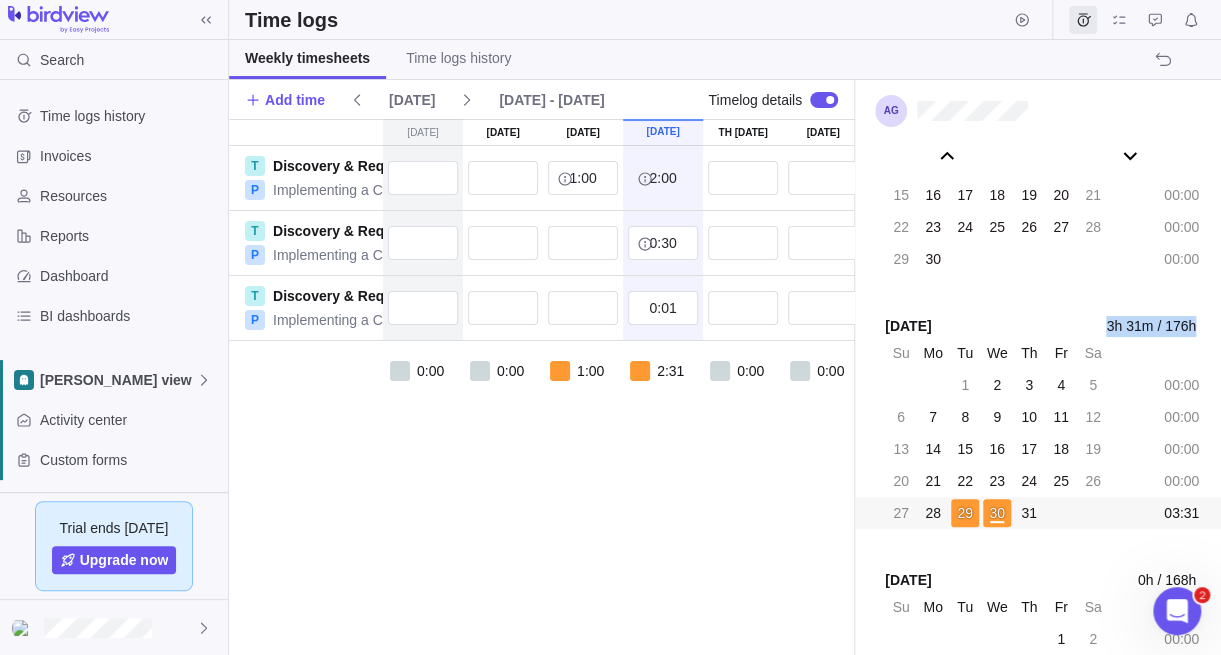 drag, startPoint x: 1101, startPoint y: 327, endPoint x: 1198, endPoint y: 316, distance: 97.62172 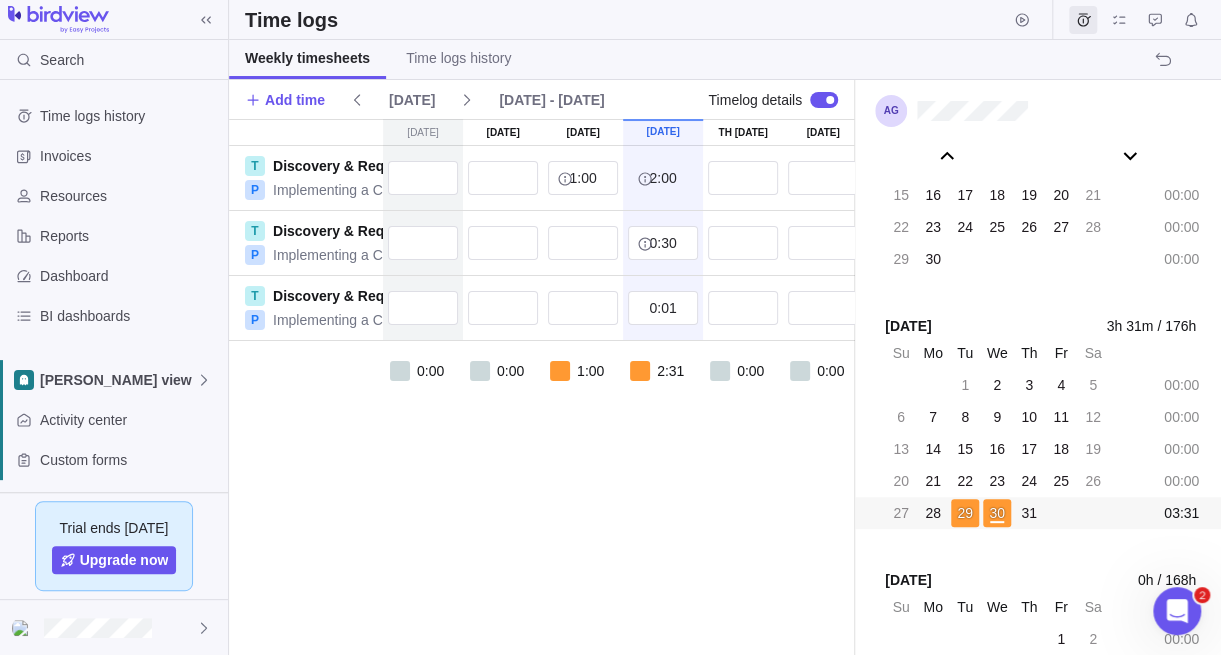 click on "[DATE] [DATE] [DATE] [DATE] [DATE] 31 [DATE] [DATE] T Discovery & Requirement Gathering P Implementing a CRM Software 1:00 2:00 3:00 T Discovery & Requirement Gathering P Implementing a CRM Software 0:30 0:30 T Discovery & Requirement Gathering P Implementing a CRM Software 0:01 0:01 0:00 0:00 1:00 2:31 0:00 0:00 0:00 03:31" at bounding box center (646, 387) 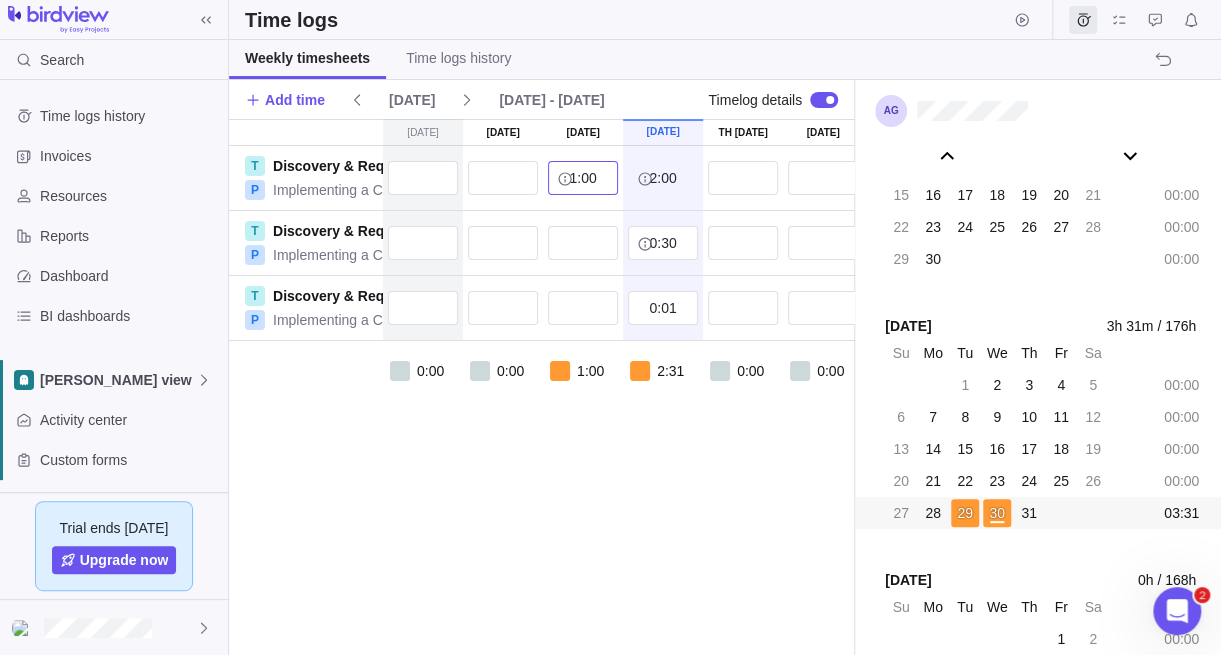 click on "1:00" at bounding box center [583, 178] 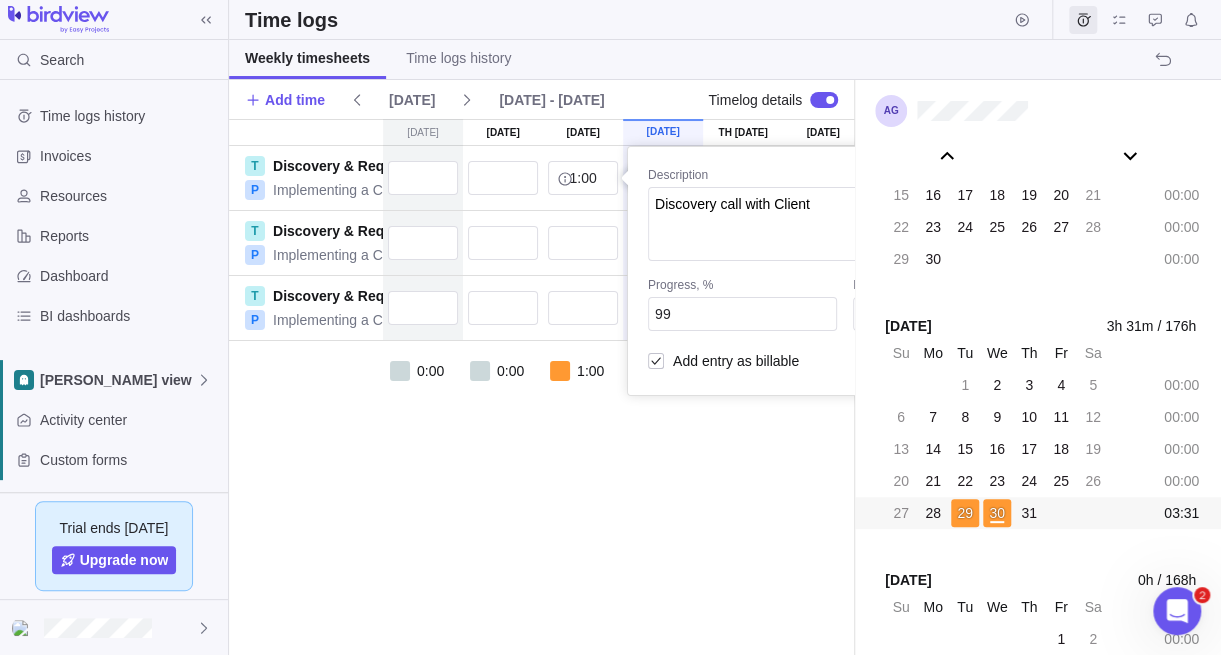 click on "[DATE] [DATE] [DATE] [DATE] [DATE] 31 [DATE] [DATE] T Discovery & Requirement Gathering P Implementing a CRM Software 1:00 Description Discovery call with Client Progress, % 99 Personal hours left Add entry as billable 2:00 3:00 T Discovery & Requirement Gathering P Implementing a CRM Software 0:30 0:30 T Discovery & Requirement Gathering P Implementing a CRM Software 0:01 0:01 0:00 0:00 1:00 2:31 0:00 0:00 0:00 03:31" at bounding box center [541, 387] 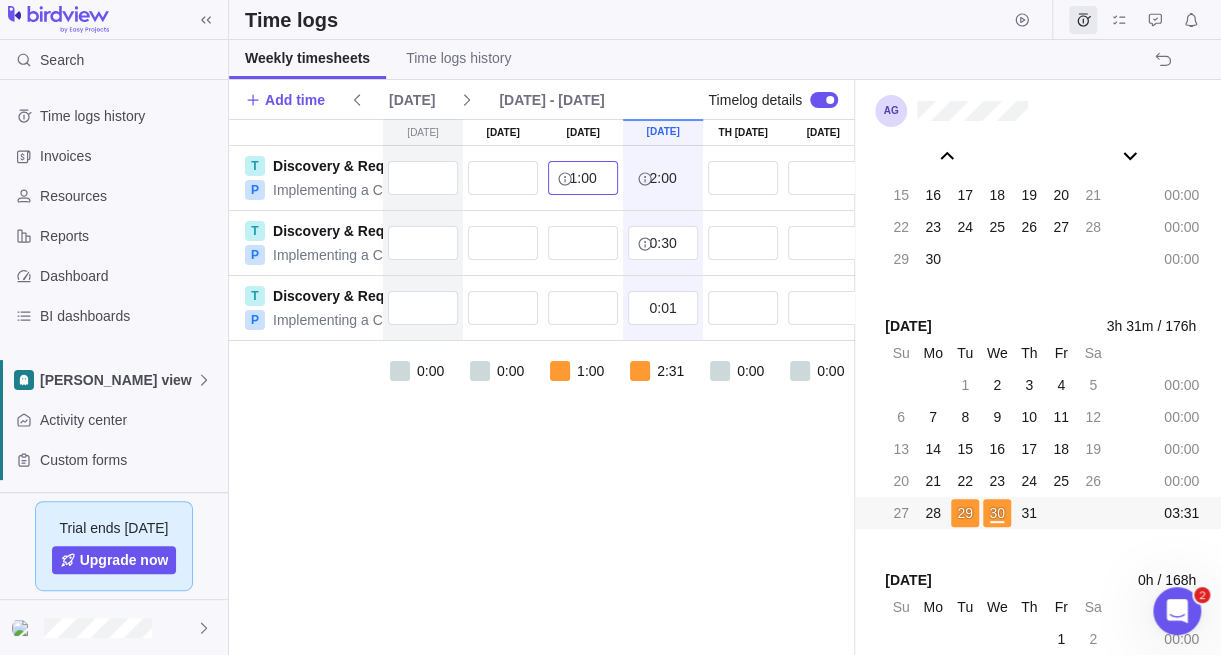 click on "1:00" at bounding box center (583, 178) 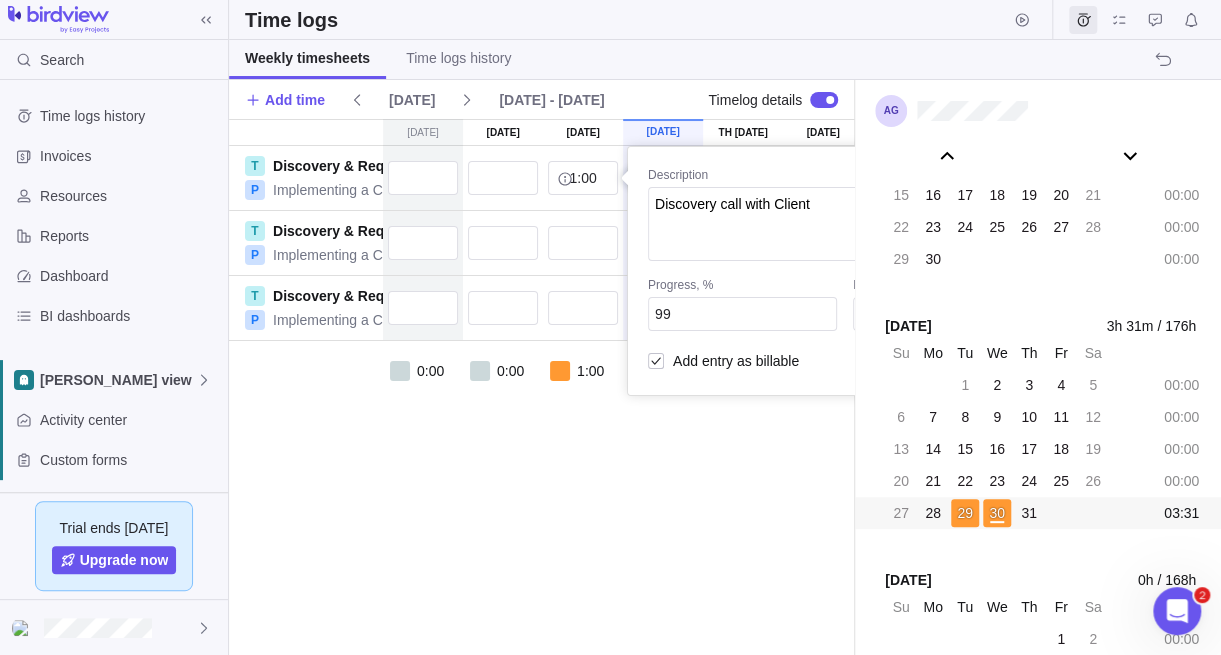 drag, startPoint x: 693, startPoint y: 495, endPoint x: 691, endPoint y: 484, distance: 11.18034 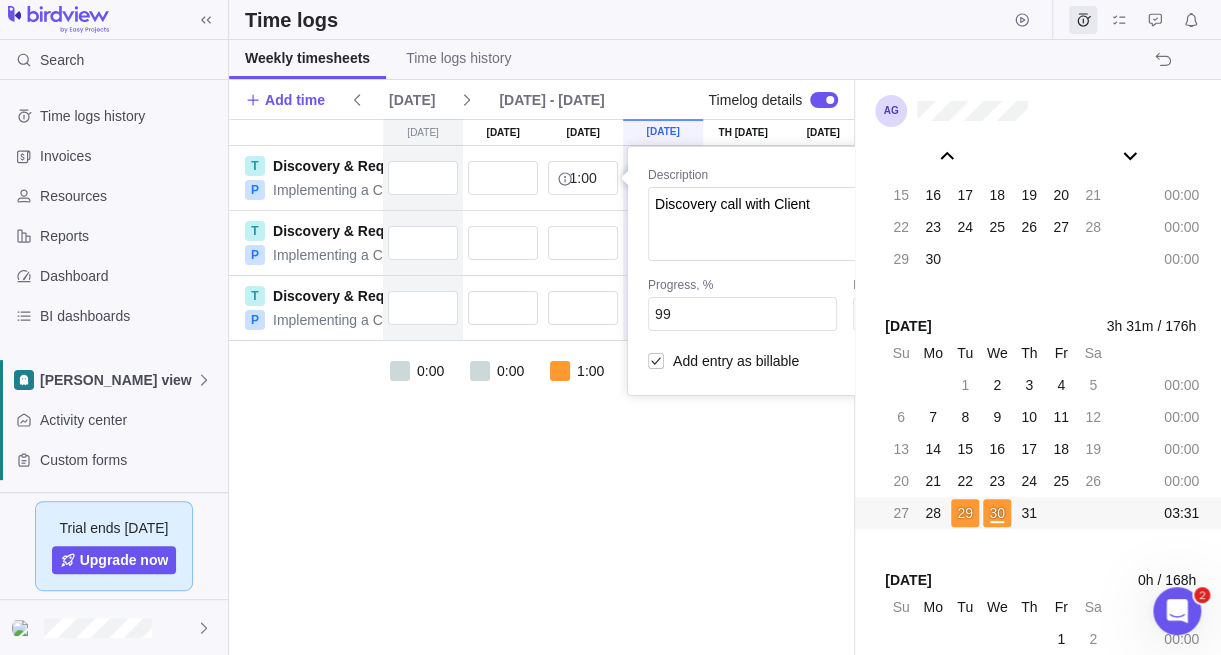 click on "[DATE] [DATE] [DATE] [DATE] [DATE] 31 [DATE] [DATE] T Discovery & Requirement Gathering P Implementing a CRM Software 1:00 Description Discovery call with Client Progress, % 99 Personal hours left Add entry as billable 2:00 3:00 T Discovery & Requirement Gathering P Implementing a CRM Software 0:30 0:30 T Discovery & Requirement Gathering P Implementing a CRM Software 0:01 0:01 0:00 0:00 1:00 2:31 0:00 0:00 0:00 03:31" at bounding box center (541, 387) 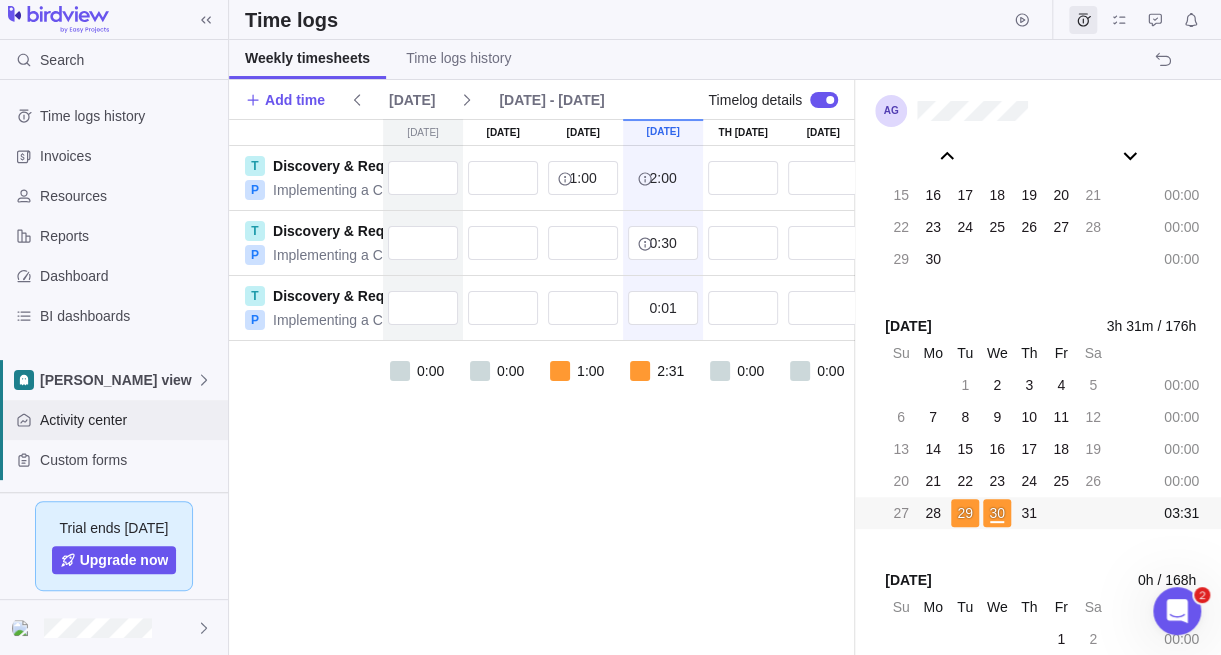 click on "Activity center" at bounding box center [130, 420] 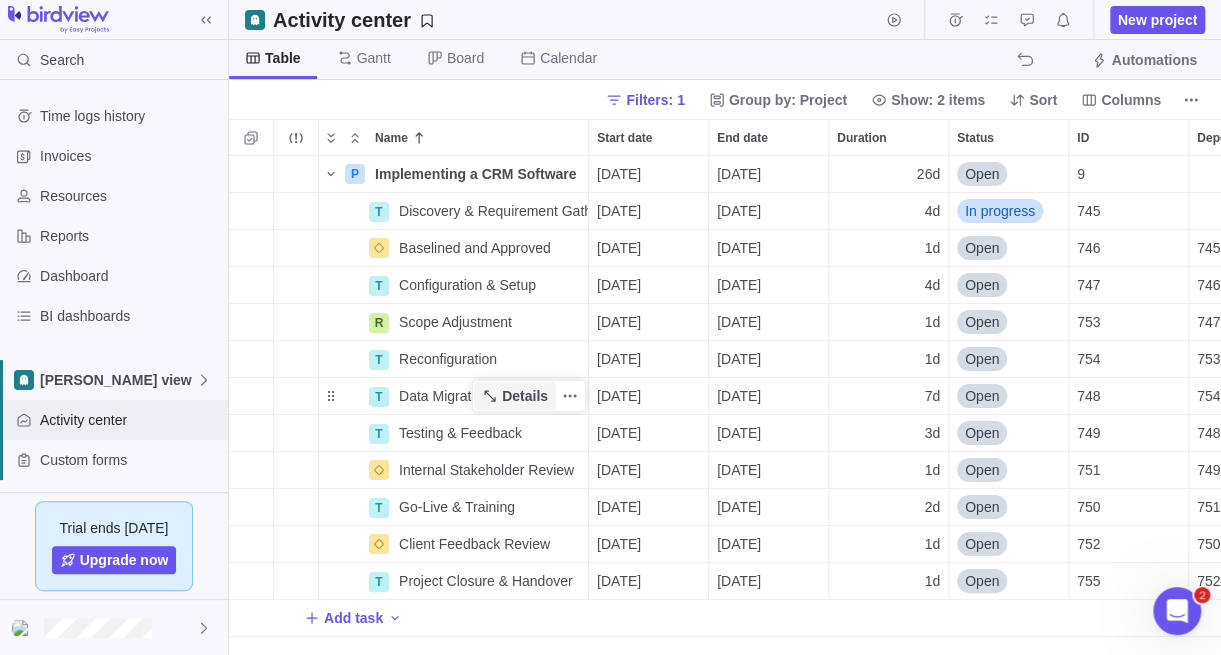 scroll, scrollTop: 15, scrollLeft: 15, axis: both 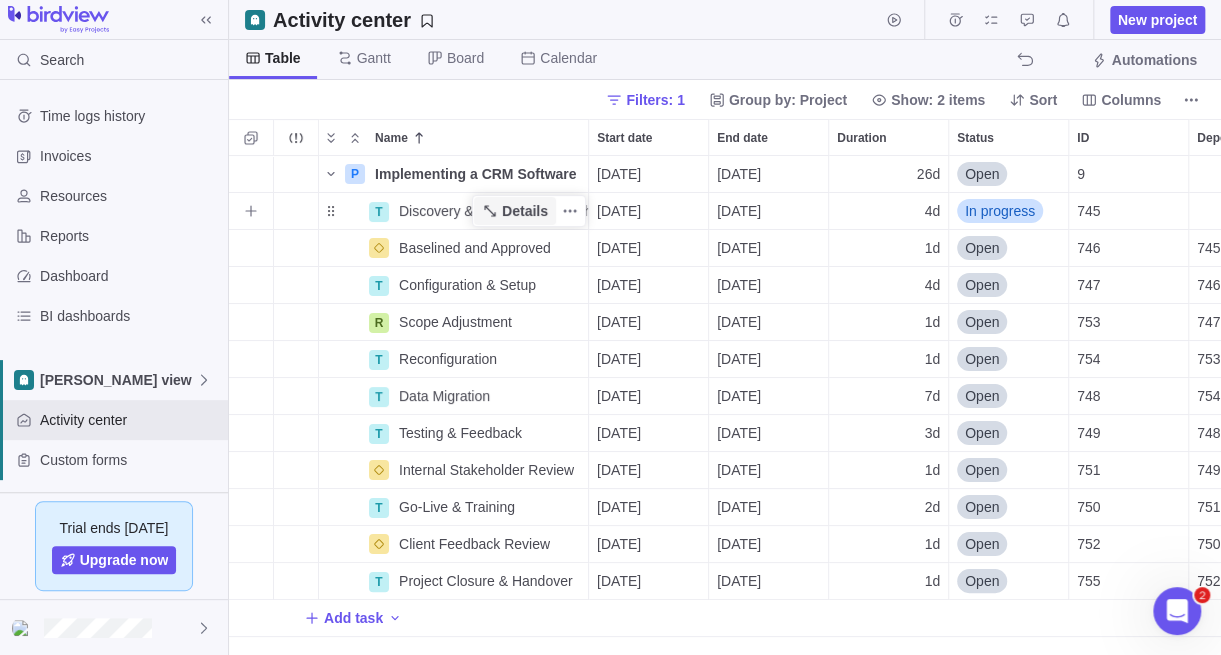 click on "Details" at bounding box center [525, 211] 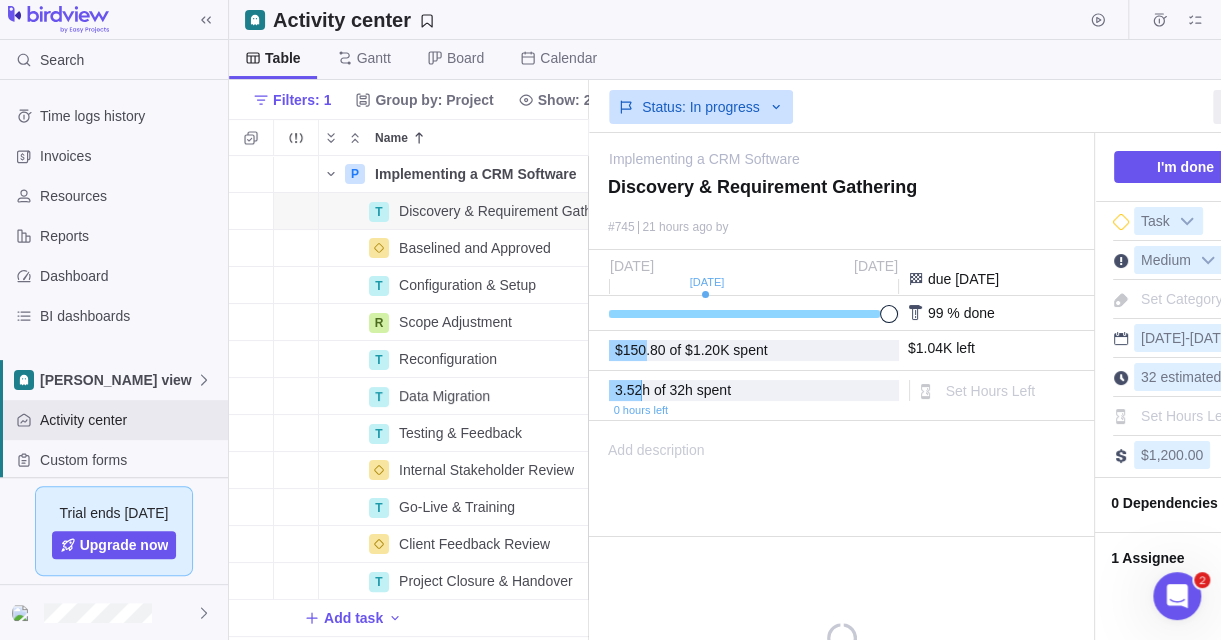 scroll, scrollTop: 469, scrollLeft: 344, axis: both 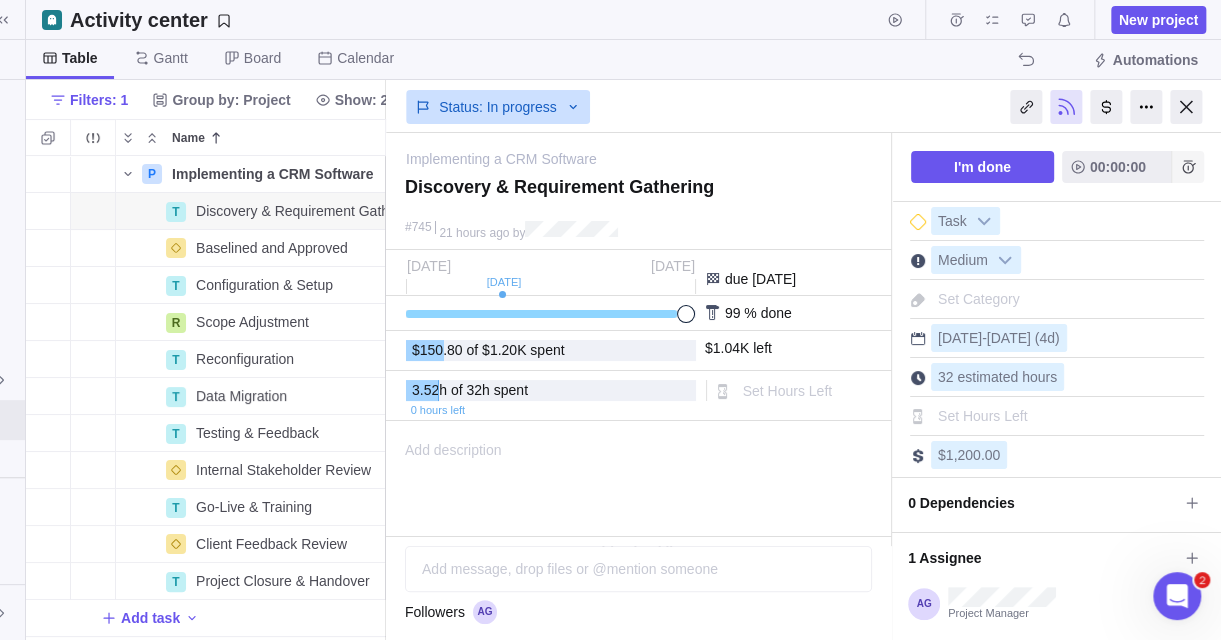 click 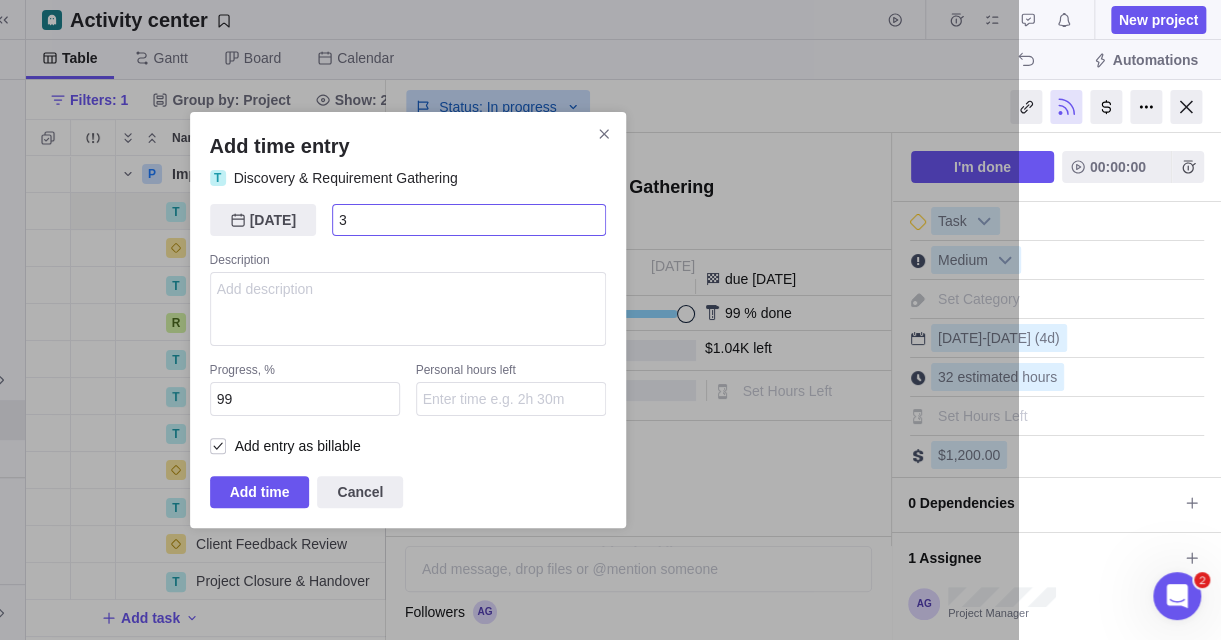 type on "3" 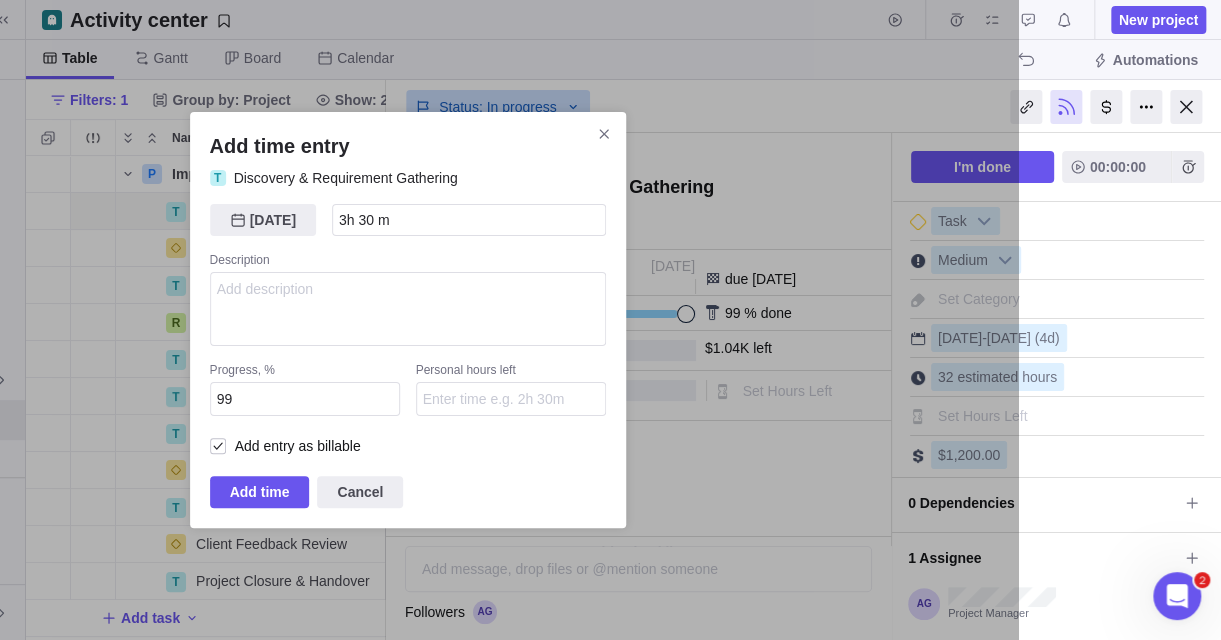 type on "3h 30m" 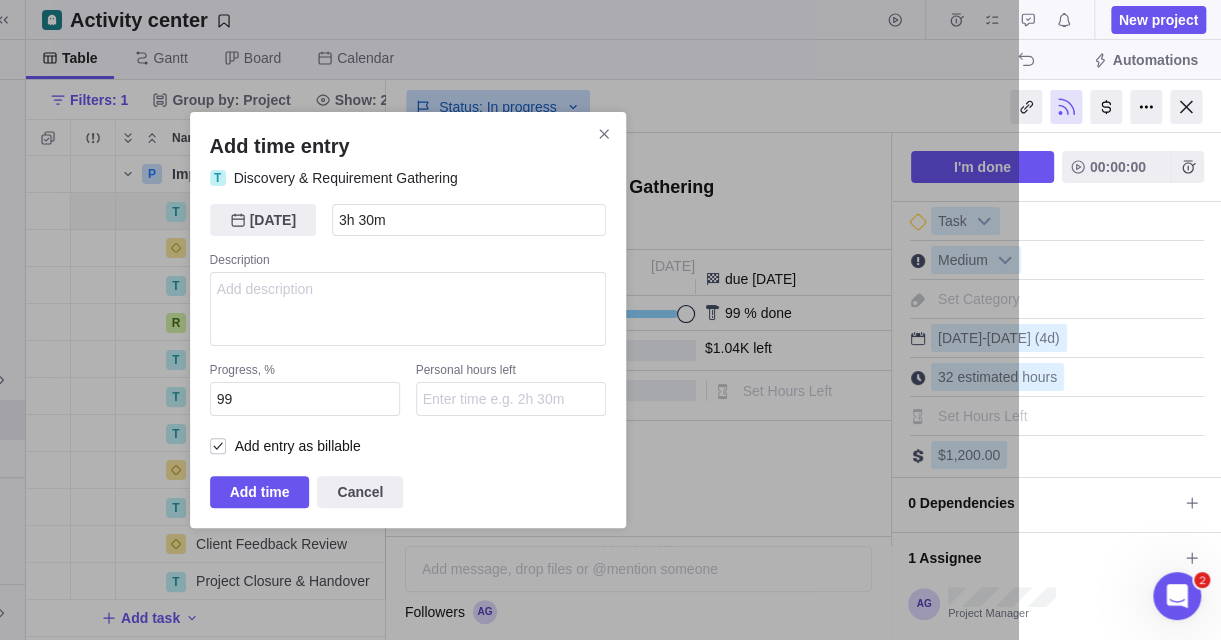 click on "[DATE] [DATE] 3h 30m Description Progress, % 99 Personal hours left Add entry as billable" at bounding box center [408, 332] 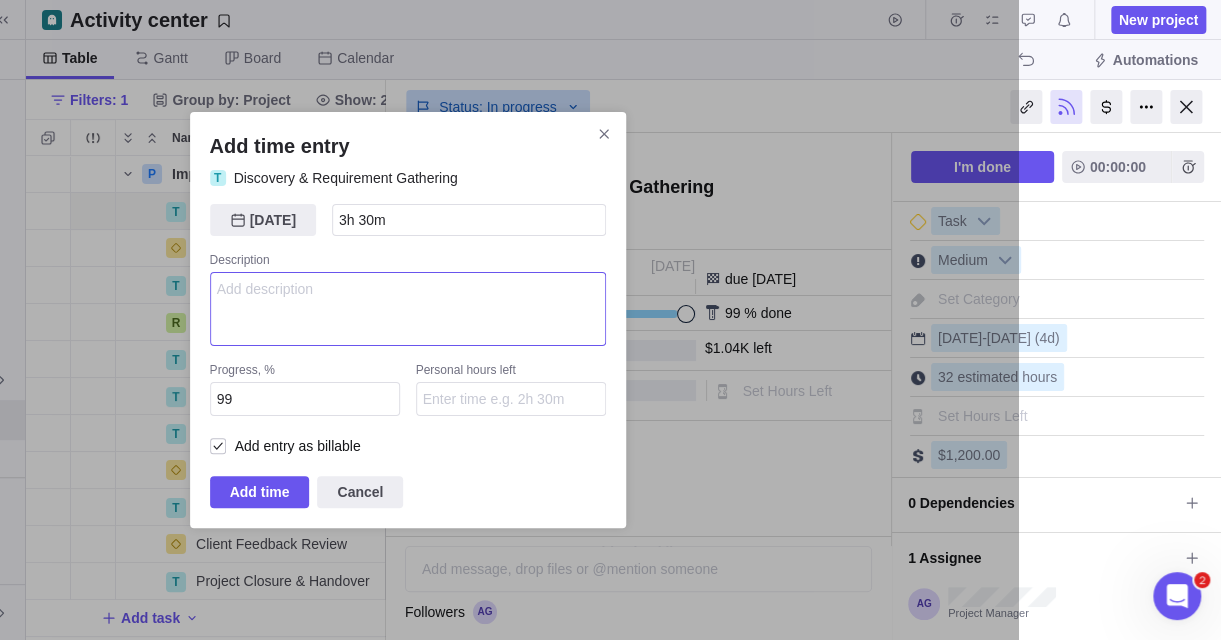click at bounding box center [408, 309] 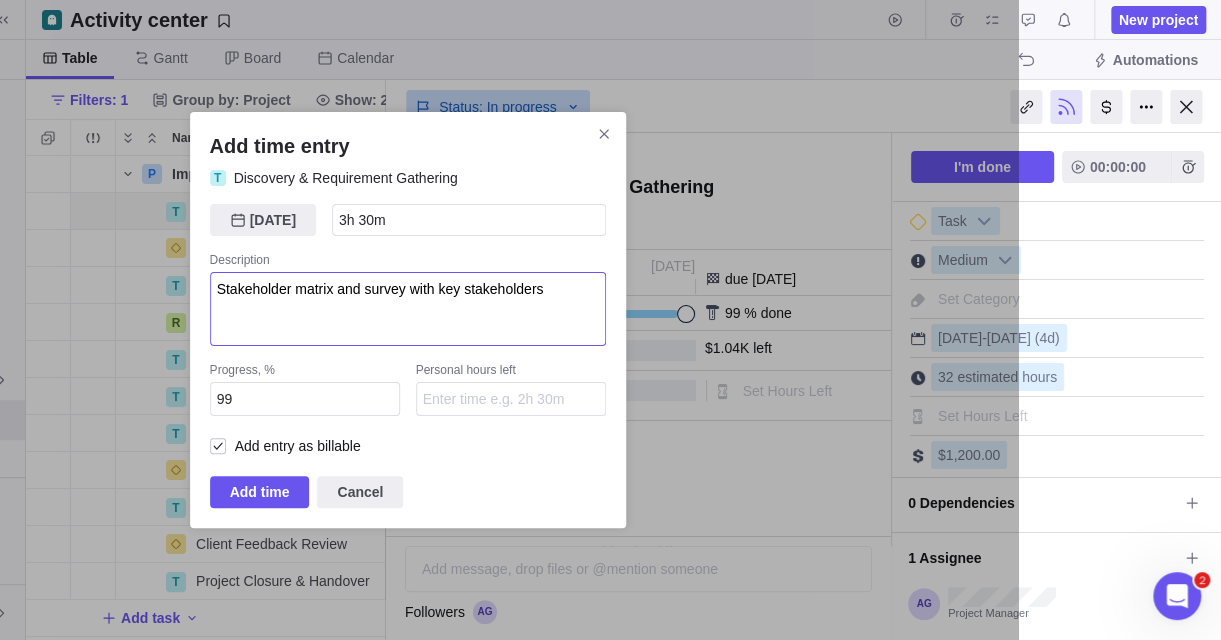type on "Stakeholder matrix and survey with key stakeholders" 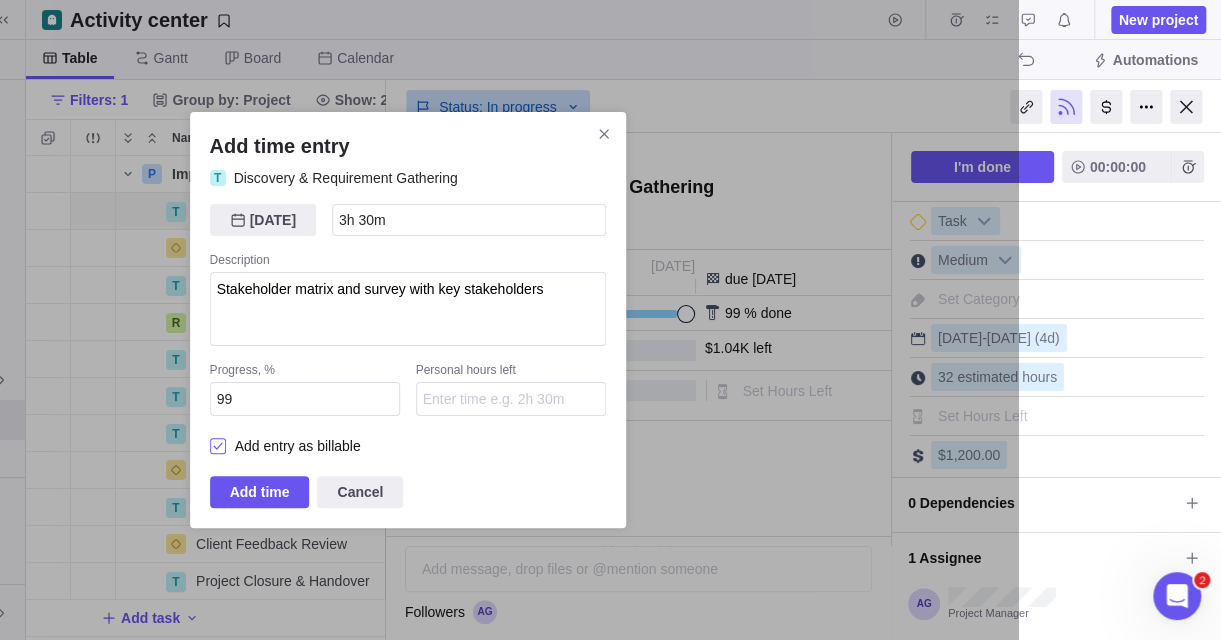 click on "Add entry as billable" at bounding box center [293, 446] 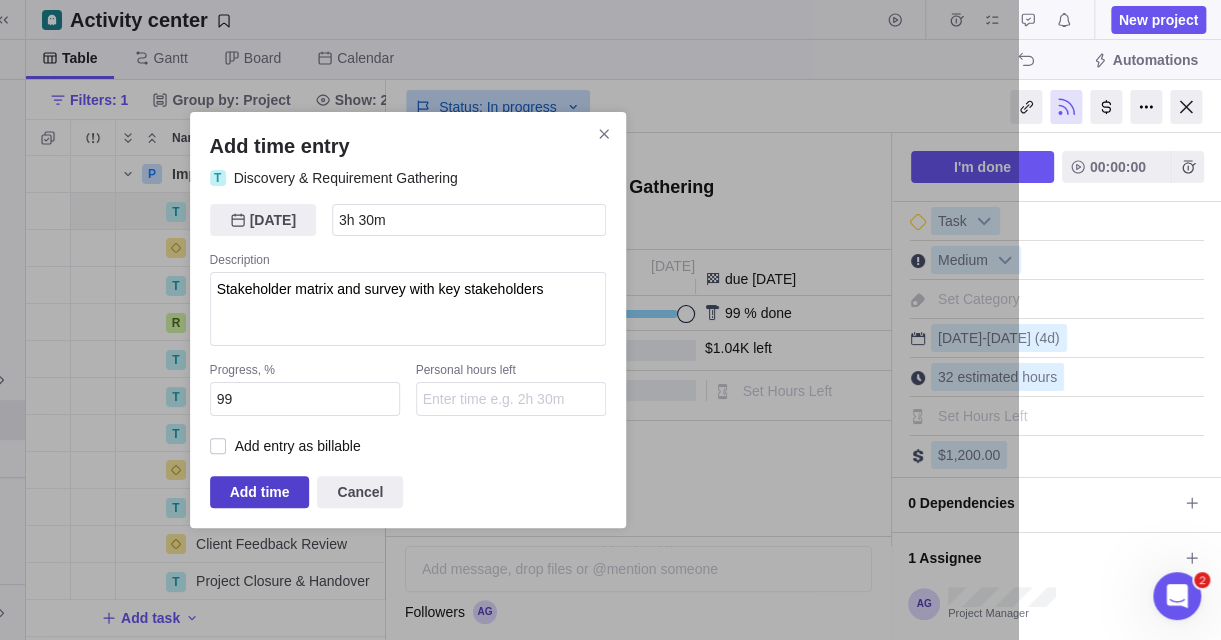 click on "Add time" at bounding box center (260, 492) 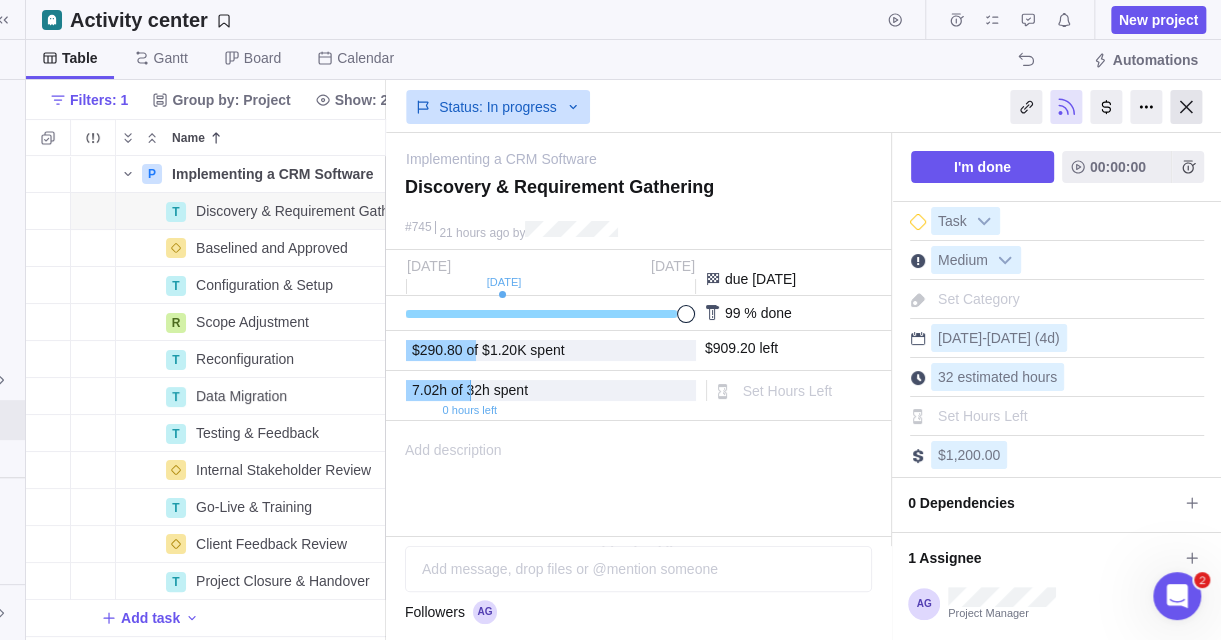 click at bounding box center (1186, 107) 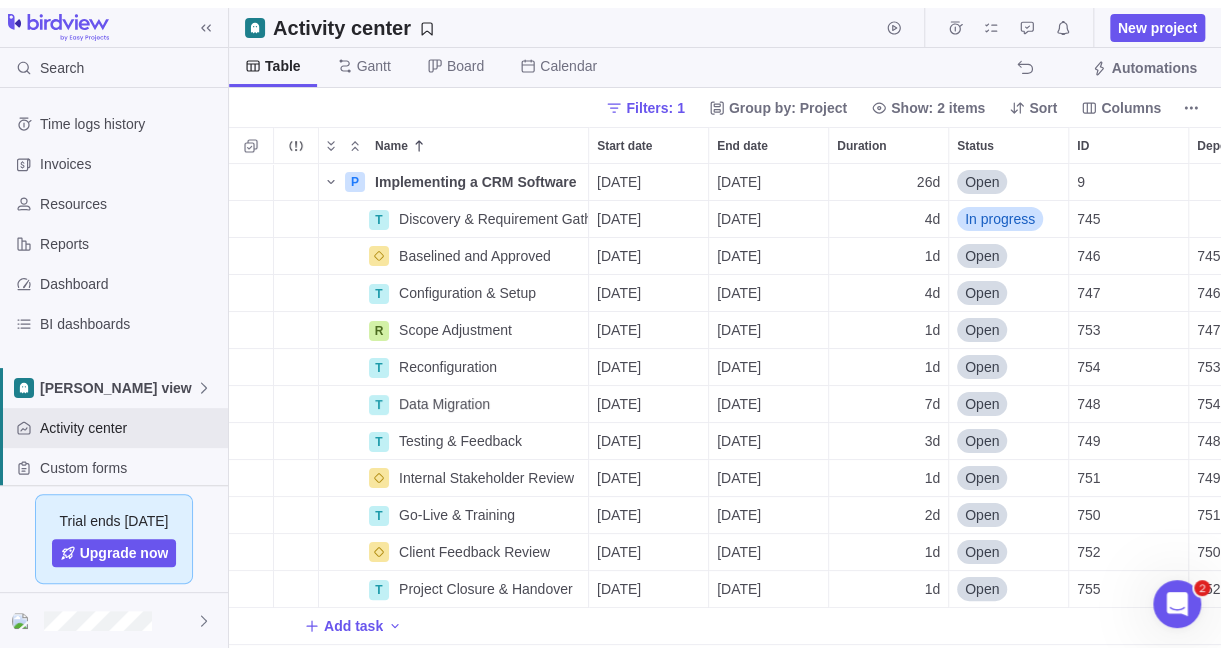 scroll, scrollTop: 0, scrollLeft: 0, axis: both 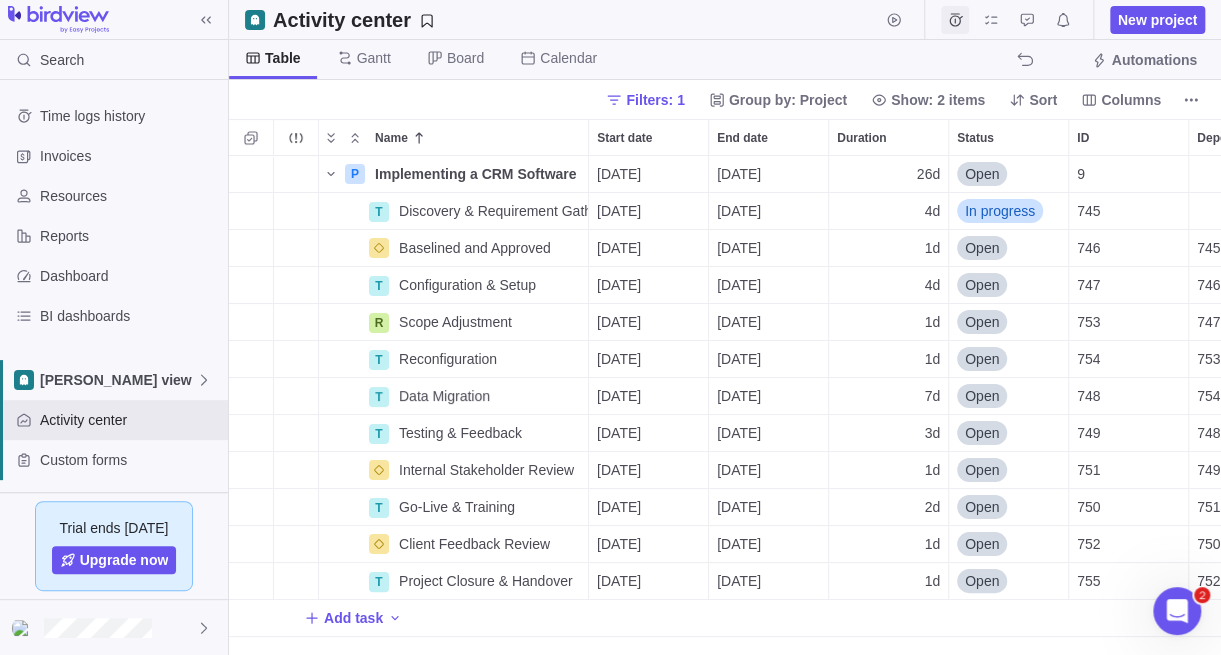 click 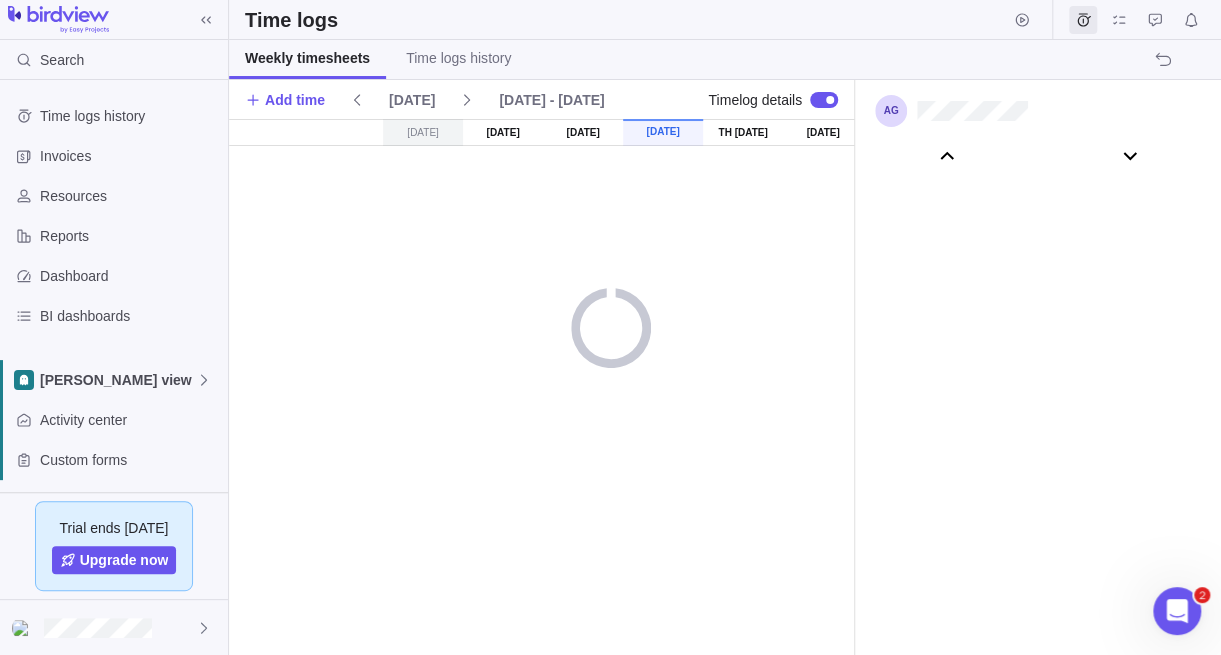 scroll, scrollTop: 111046, scrollLeft: 0, axis: vertical 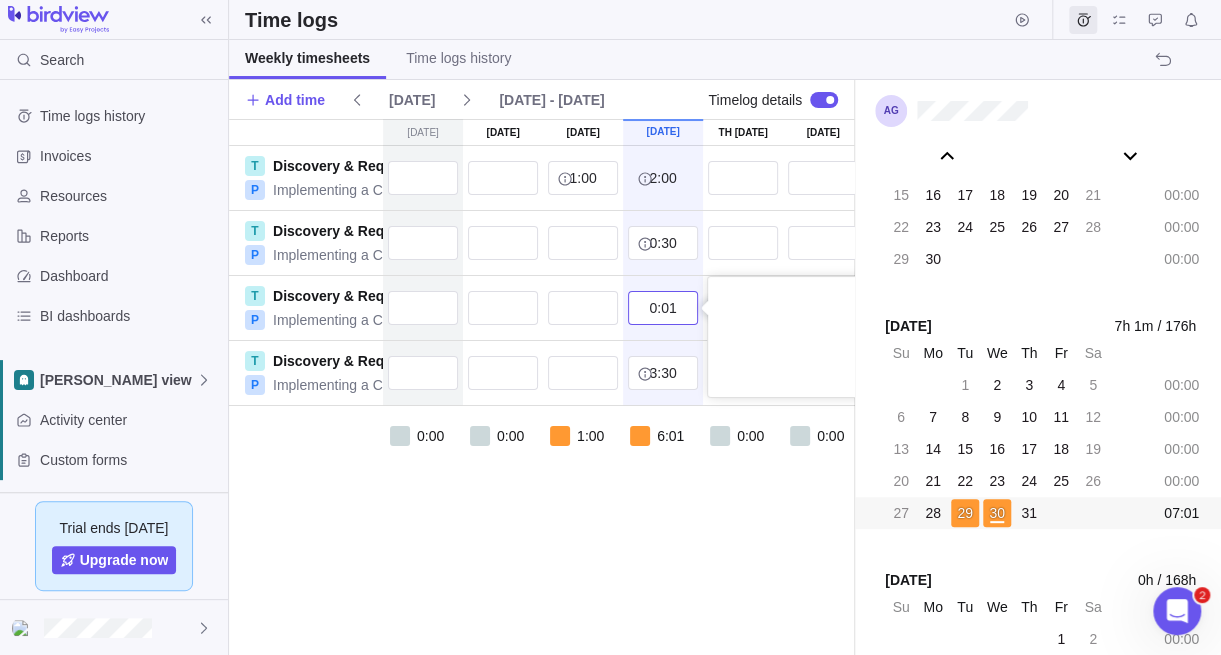 click on "0:01" at bounding box center [663, 308] 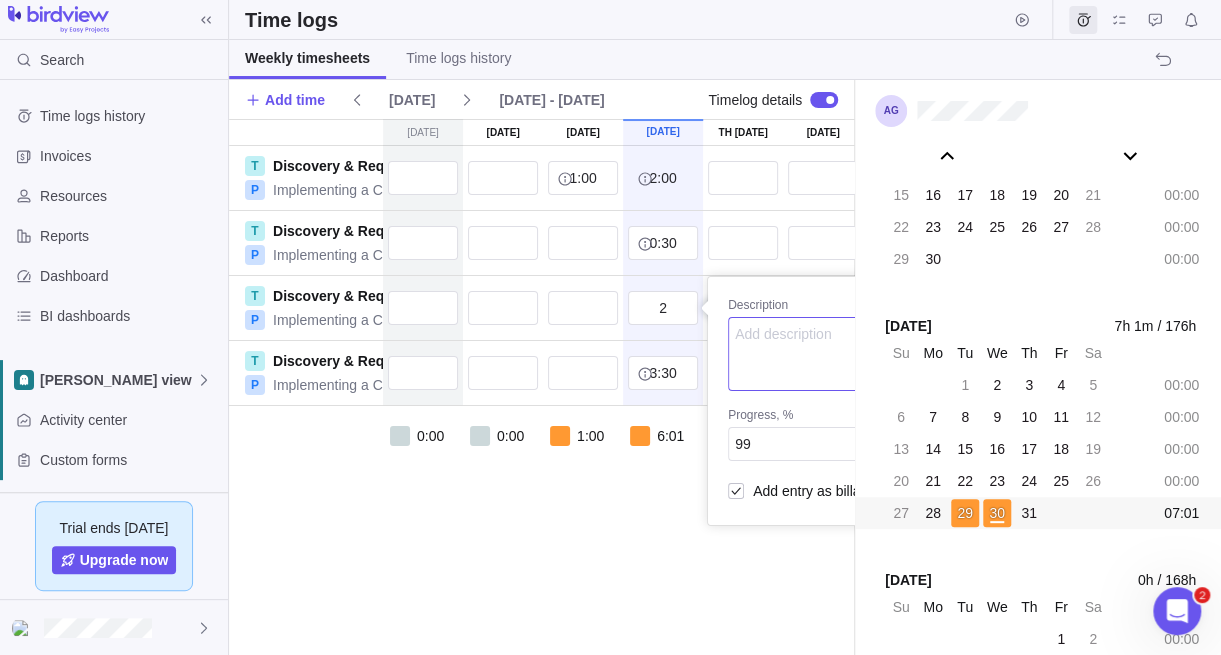 type on "2:00" 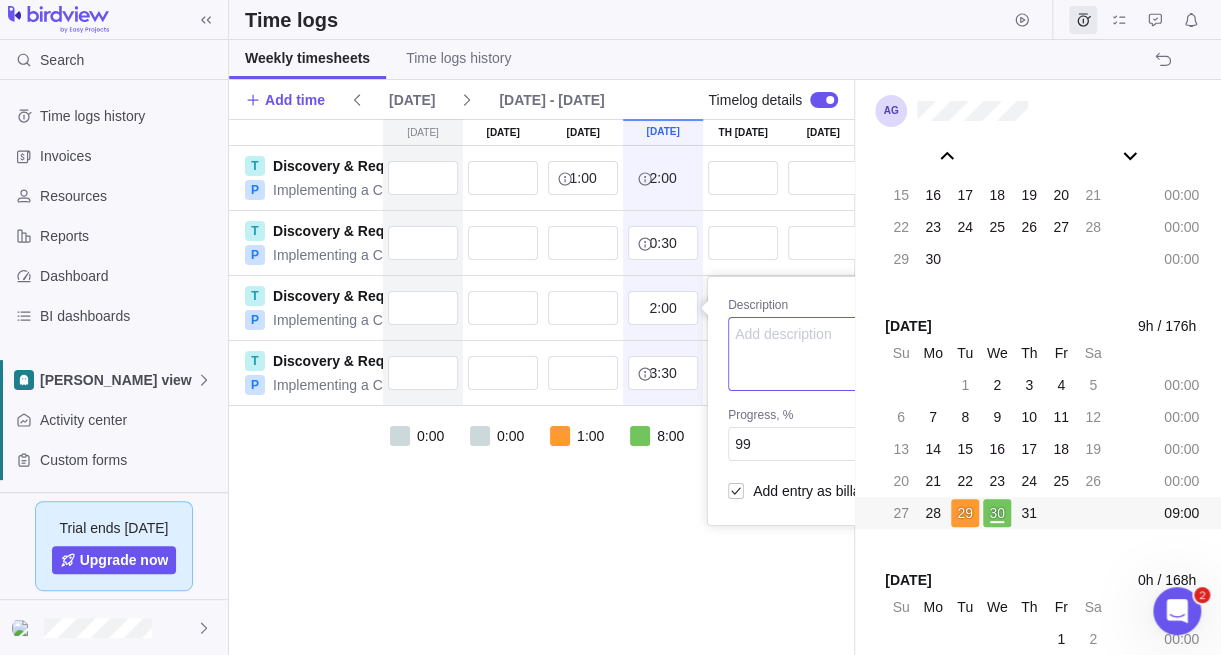 click at bounding box center (925, 354) 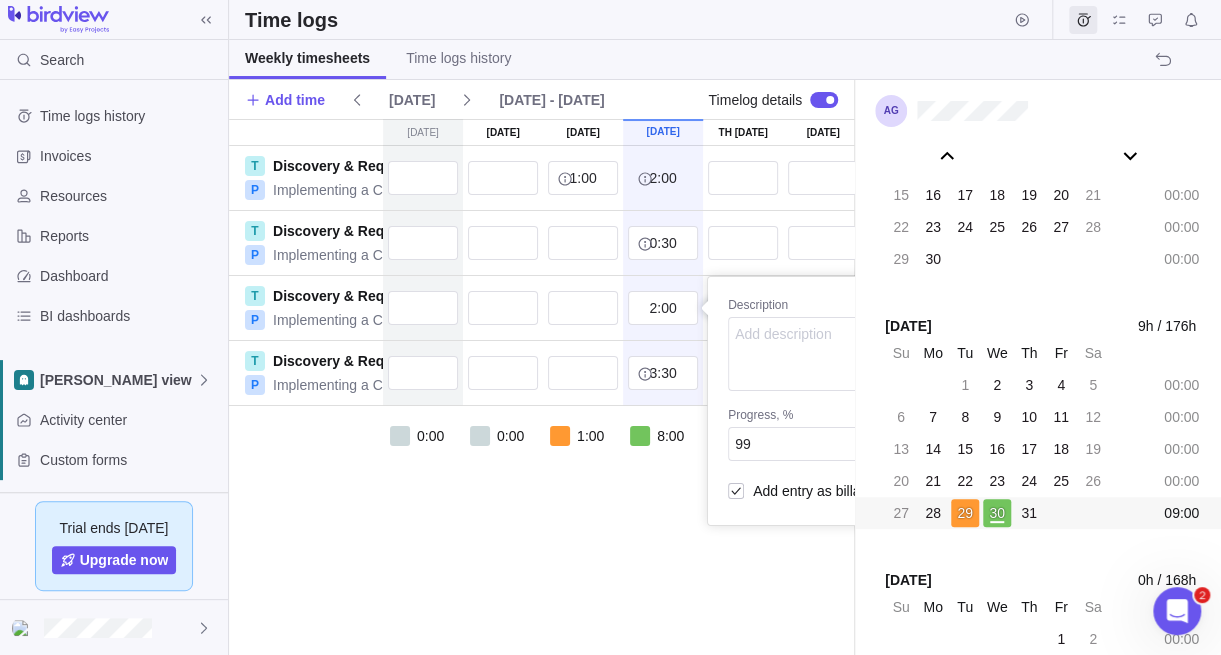 click on "[DATE] [DATE] [DATE] [DATE] [DATE] 31 [DATE] [DATE] T Discovery & Requirement Gathering P Implementing a CRM Software 1:00 2:00 3:00 T Discovery & Requirement Gathering P Implementing a CRM Software 0:30 0:30 T Discovery & Requirement Gathering P Implementing a CRM Software 2:00 Description Progress, % 99 Personal hours left Add entry as billable 2:00 T Discovery & Requirement Gathering P Implementing a CRM Software 3:30 3:30 0:00 0:00 1:00 8:00 0:00 0:00 0:00 09:00" at bounding box center (541, 387) 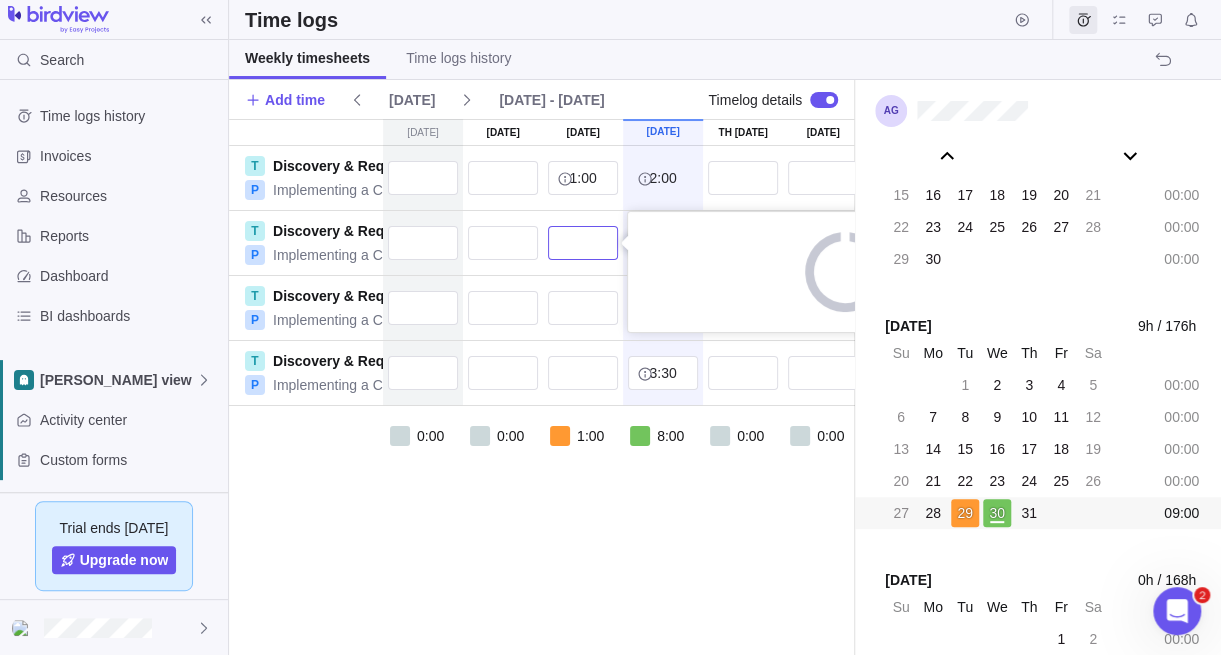 click at bounding box center [583, 243] 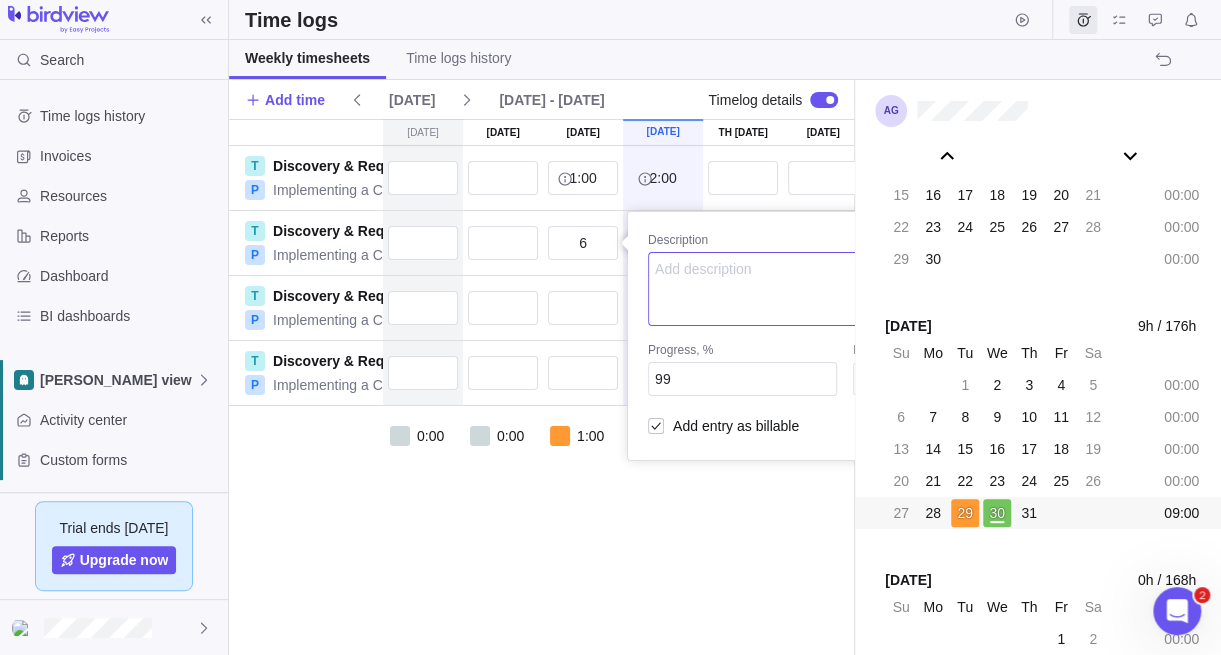 type on "6:00" 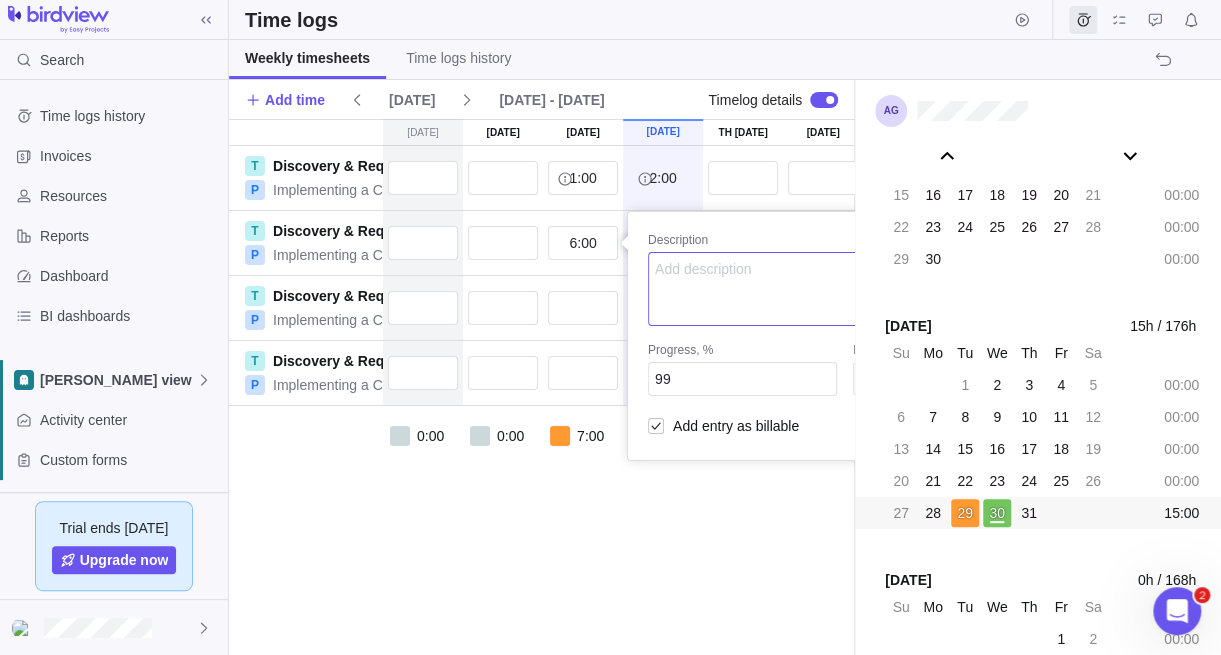 click at bounding box center [845, 289] 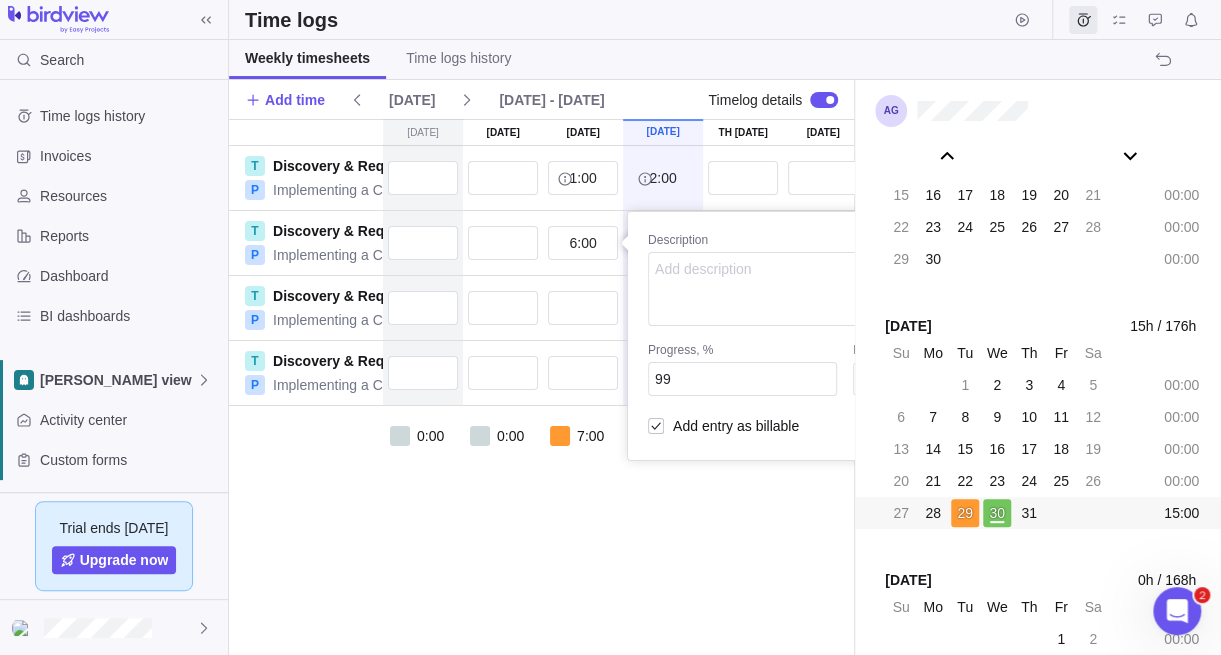 click on "[DATE] [DATE] [DATE] [DATE] [DATE] 31 [DATE] [DATE] T Discovery & Requirement Gathering P Implementing a CRM Software 1:00 2:00 3:00 T Discovery & Requirement Gathering P Implementing a CRM Software 6:00 Description Progress, % 99 Personal hours left Add entry as billable 0:30 6:30 T Discovery & Requirement Gathering P Implementing a CRM Software 2:00 2:00 T Discovery & Requirement Gathering P Implementing a CRM Software 3:30 3:30 0:00 0:00 7:00 8:00 0:00 0:00 0:00 15:00" at bounding box center (541, 387) 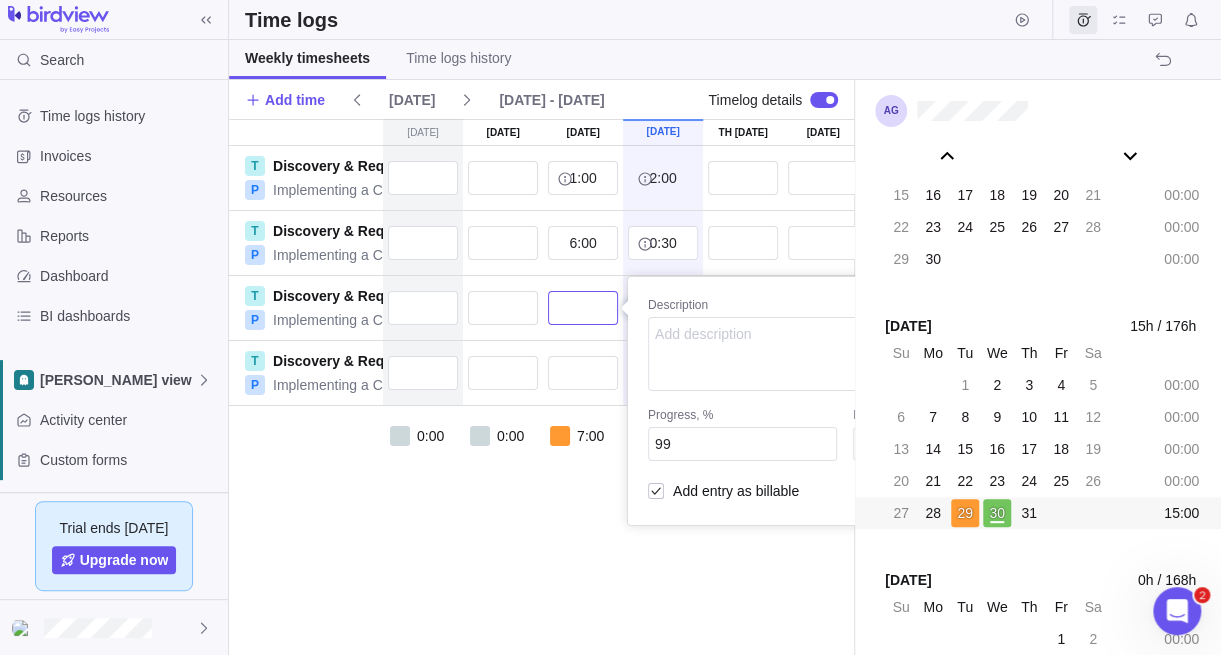 click at bounding box center (583, 308) 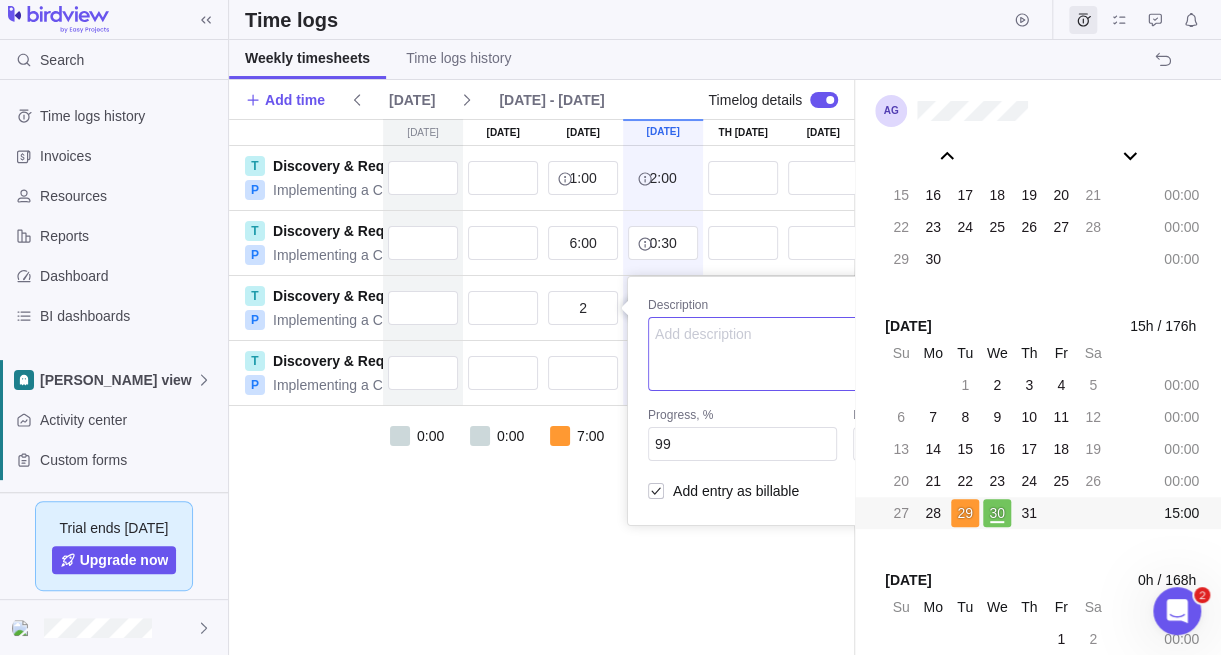 type on "2:00" 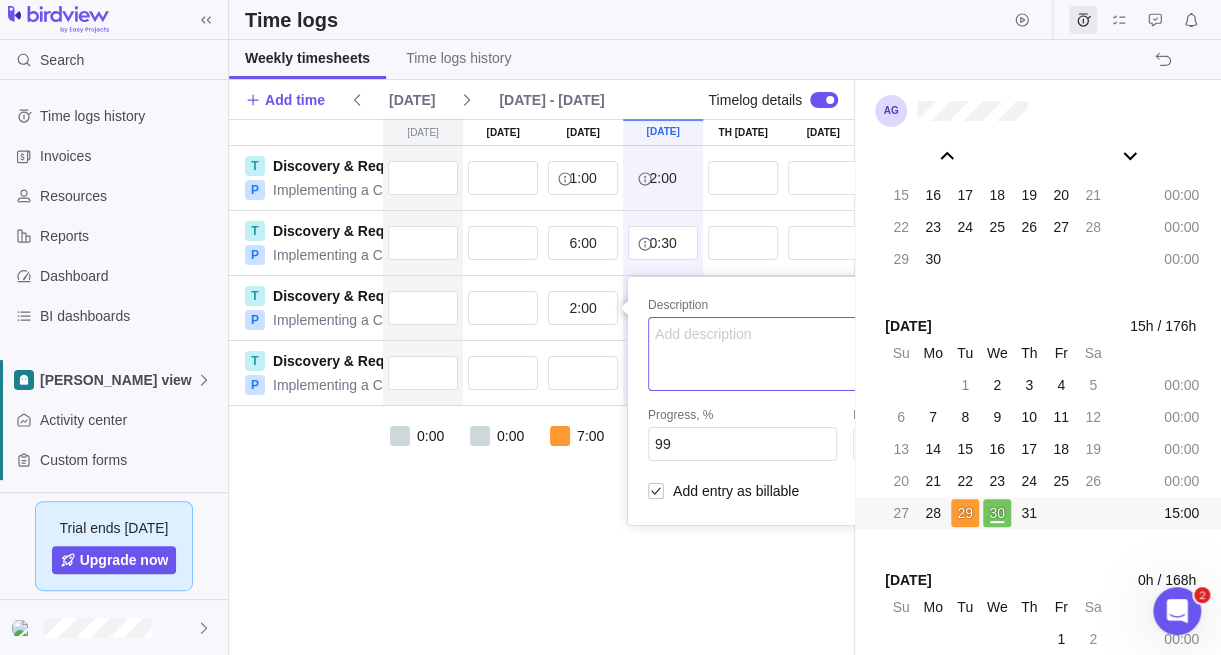 click at bounding box center [845, 354] 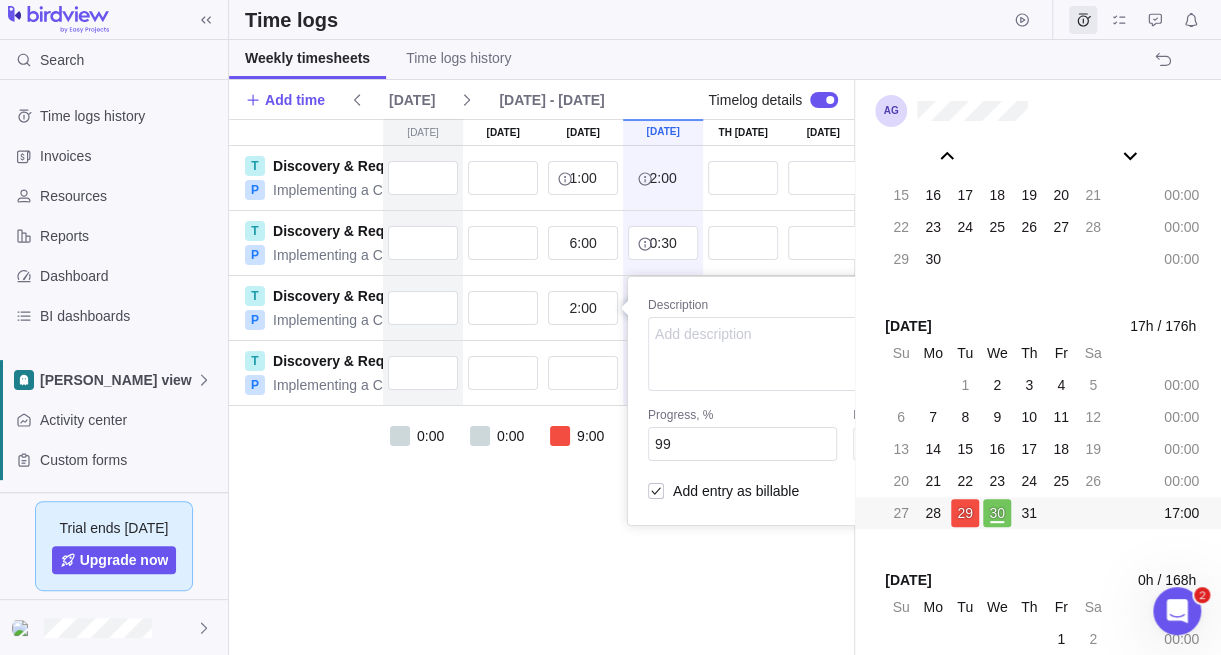 click on "[DATE] [DATE] [DATE] [DATE] [DATE] 31 [DATE] [DATE] T Discovery & Requirement Gathering P Implementing a CRM Software 1:00 2:00 3:00 T Discovery & Requirement Gathering P Implementing a CRM Software 6:00 0:30 6:30 T Discovery & Requirement Gathering P Implementing a CRM Software 2:00 Description Progress, % 99 Personal hours left Add entry as billable 2:00 4:00 T Discovery & Requirement Gathering P Implementing a CRM Software 3:30 3:30 0:00 0:00 9:00 8:00 0:00 0:00 0:00 17:00" at bounding box center [541, 387] 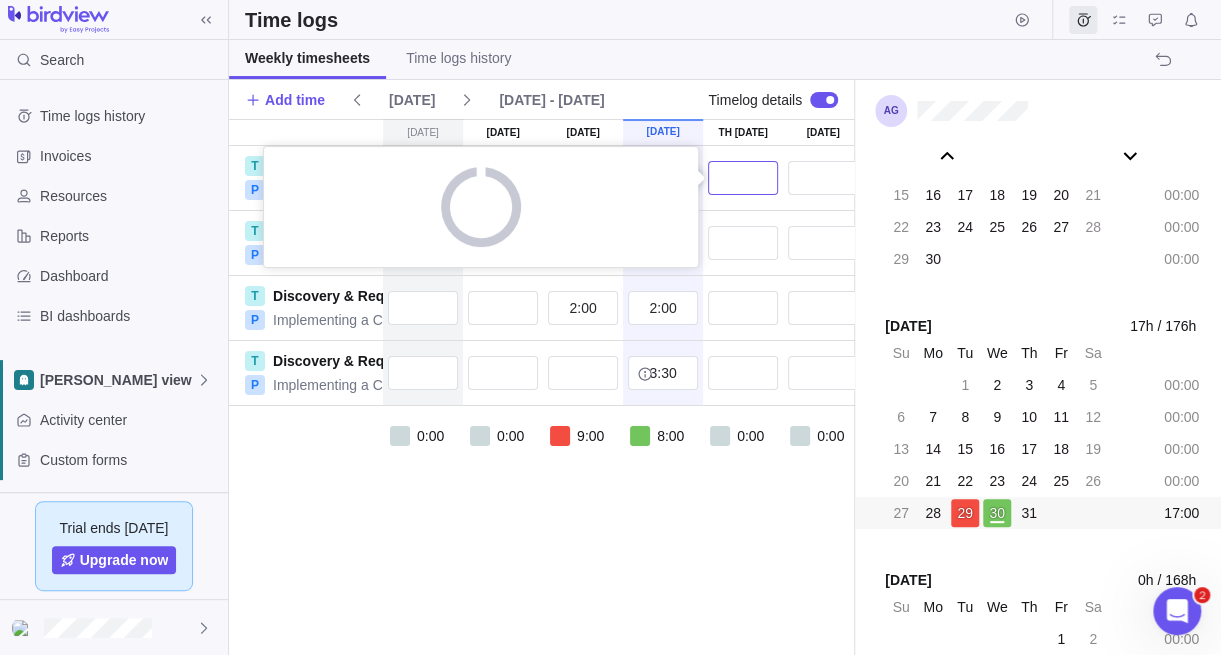 click at bounding box center [743, 178] 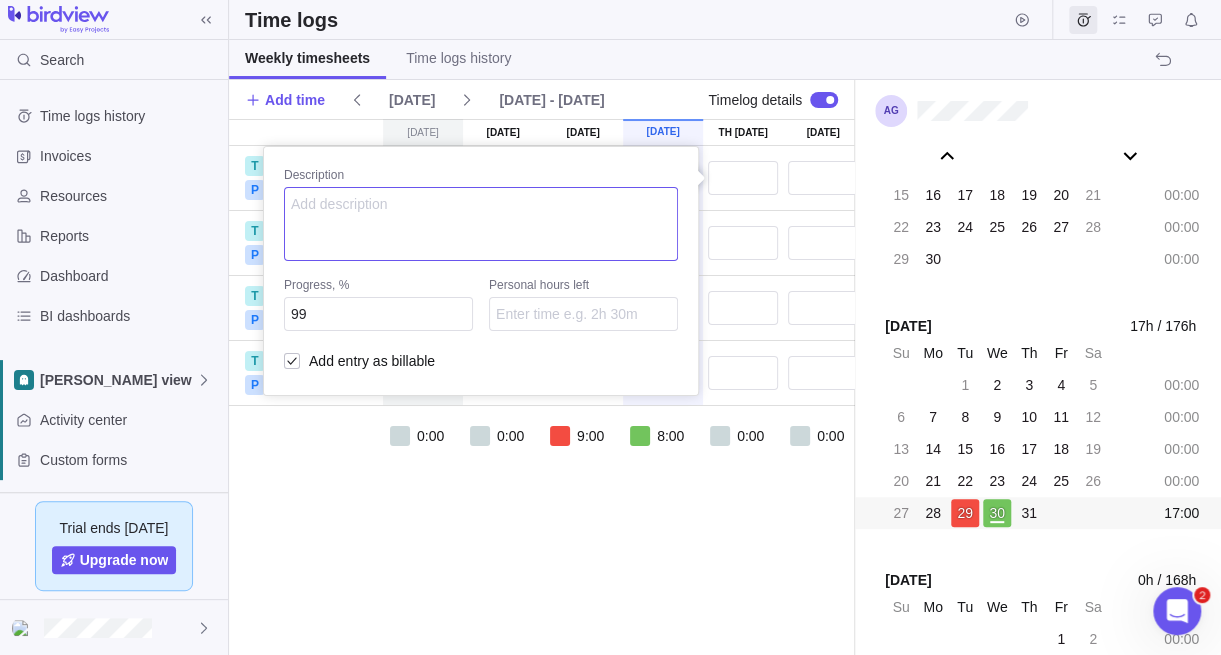 click at bounding box center (481, 224) 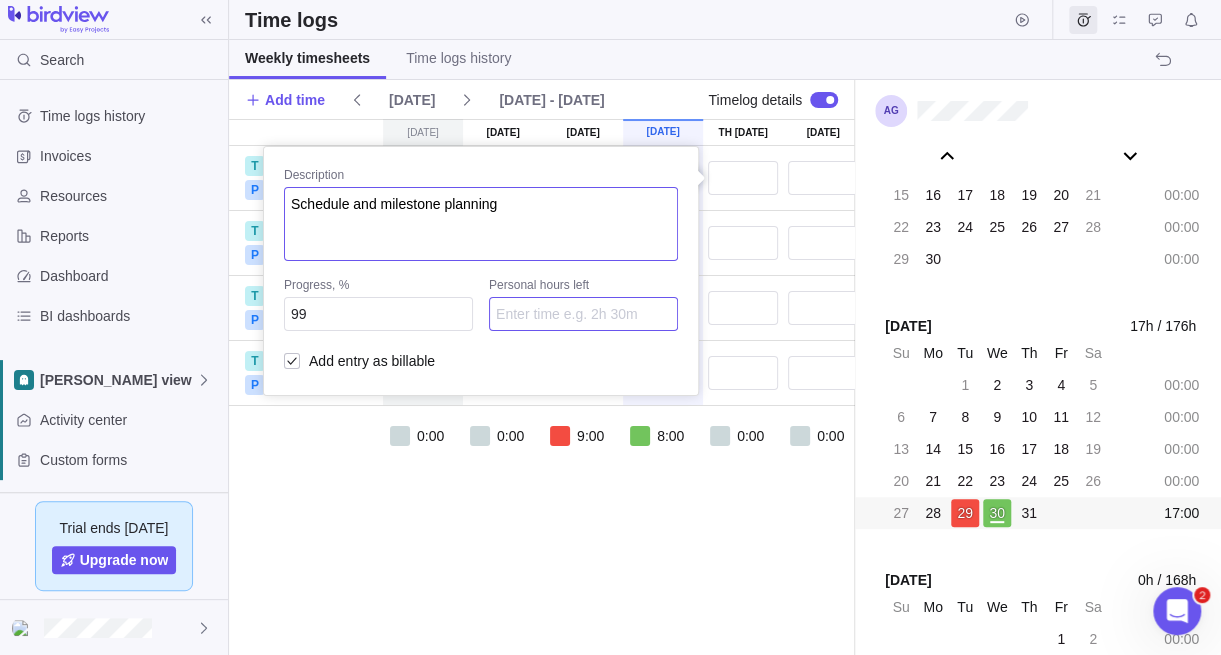 type on "Schedule and milestone planning" 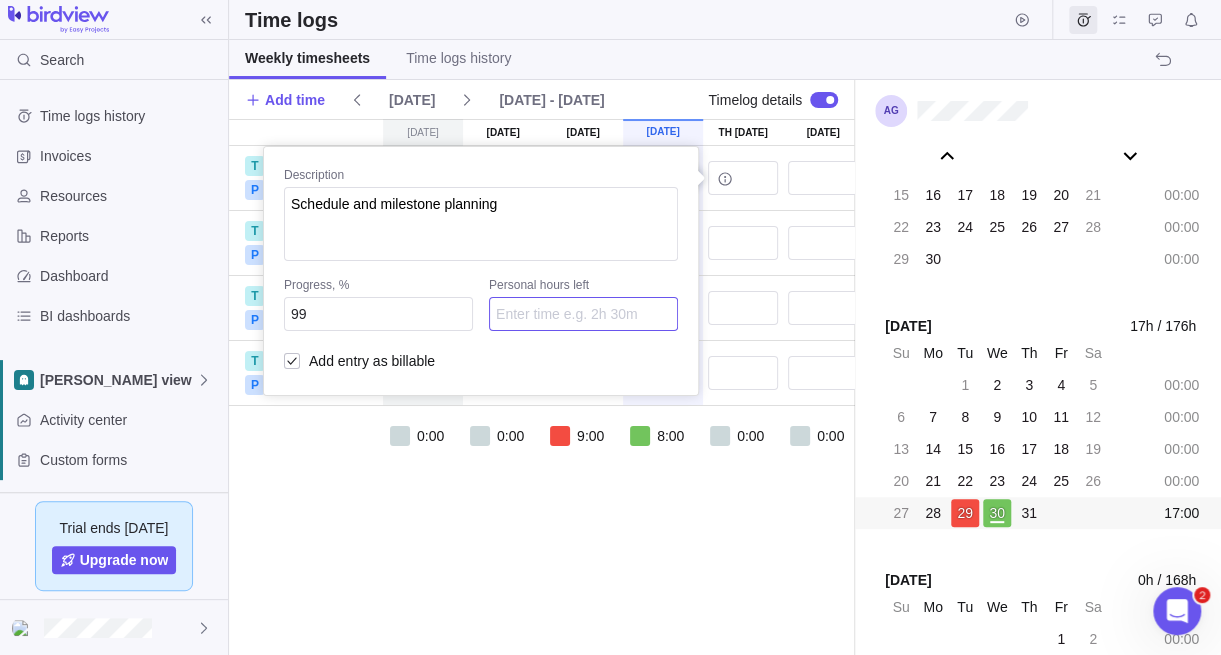 click at bounding box center (583, 314) 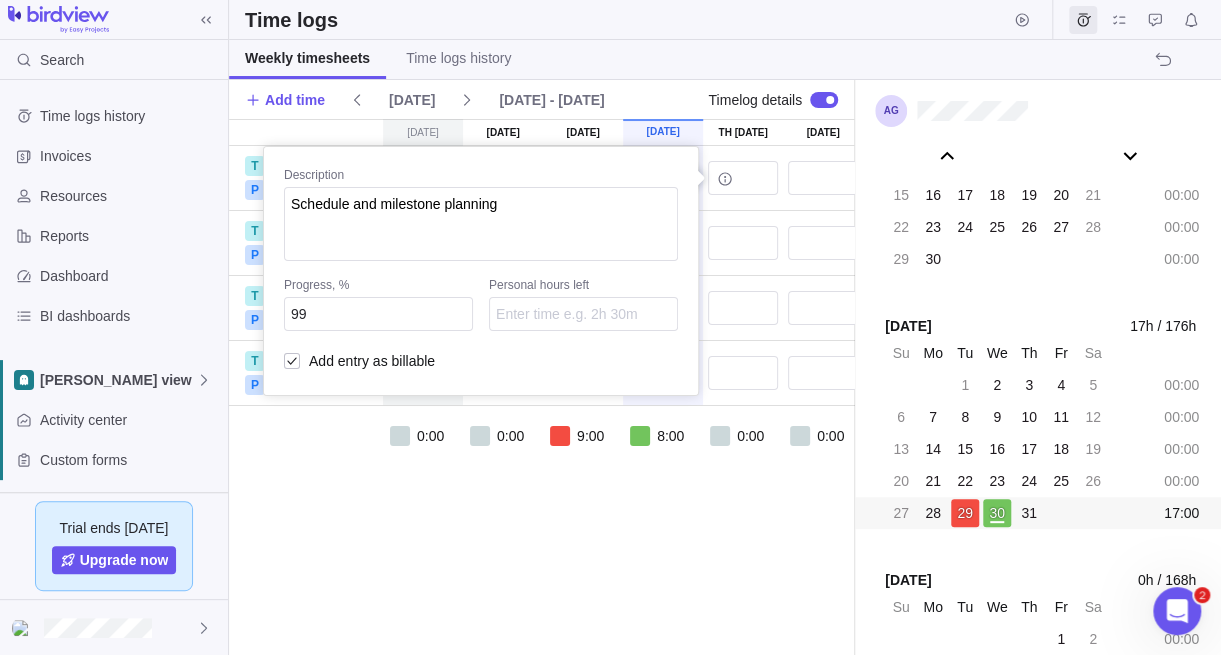 click on "[DATE] [DATE] [DATE] [DATE] [DATE] 31 [DATE] [DATE] T Discovery & Requirement Gathering P Implementing a CRM Software 1:00 2:00 Description Schedule and milestone planning Progress, % 99 Personal hours left Add entry as billable 3:00 T Discovery & Requirement Gathering P Implementing a CRM Software 6:00 0:30 6:30 T Discovery & Requirement Gathering P Implementing a CRM Software 2:00 2:00 4:00 T Discovery & Requirement Gathering P Implementing a CRM Software 3:30 3:30 0:00 0:00 9:00 8:00 0:00 0:00 0:00 17:00" at bounding box center [541, 387] 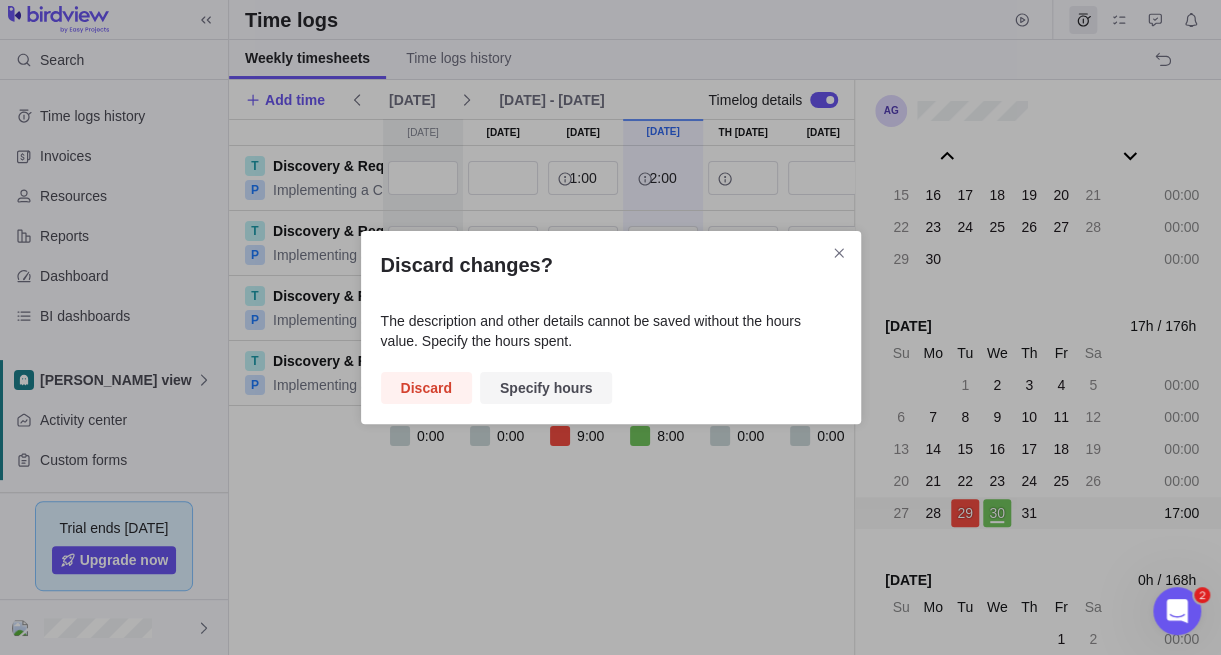 click on "Specify hours" at bounding box center (546, 388) 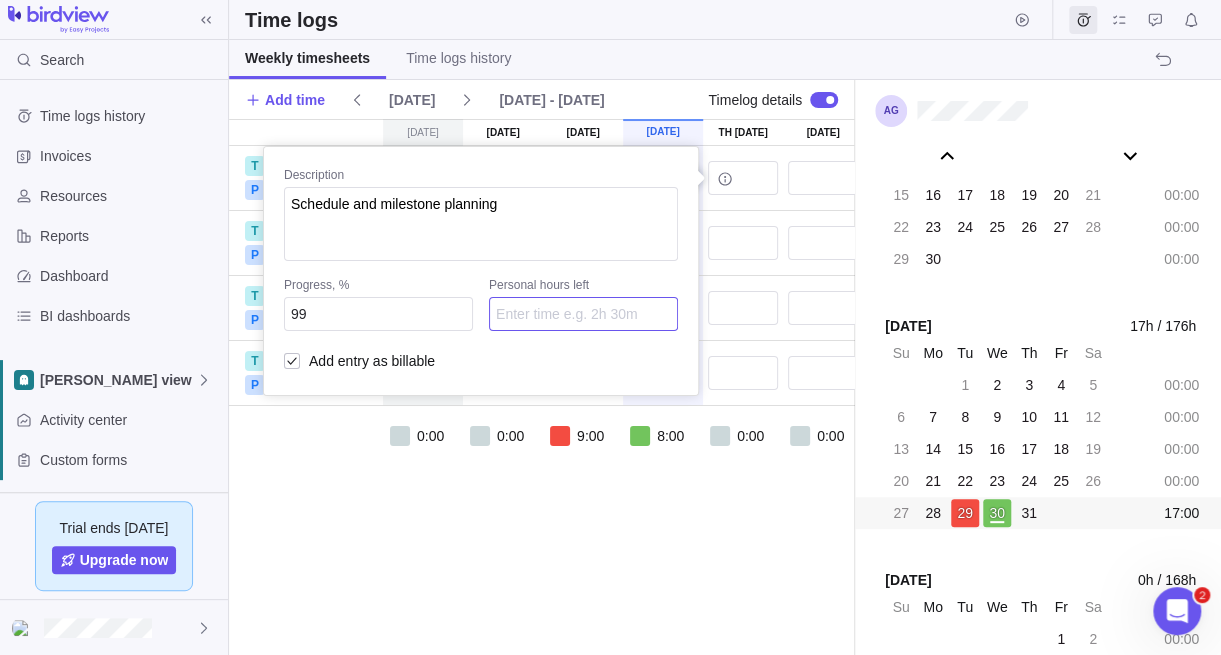 click at bounding box center (583, 314) 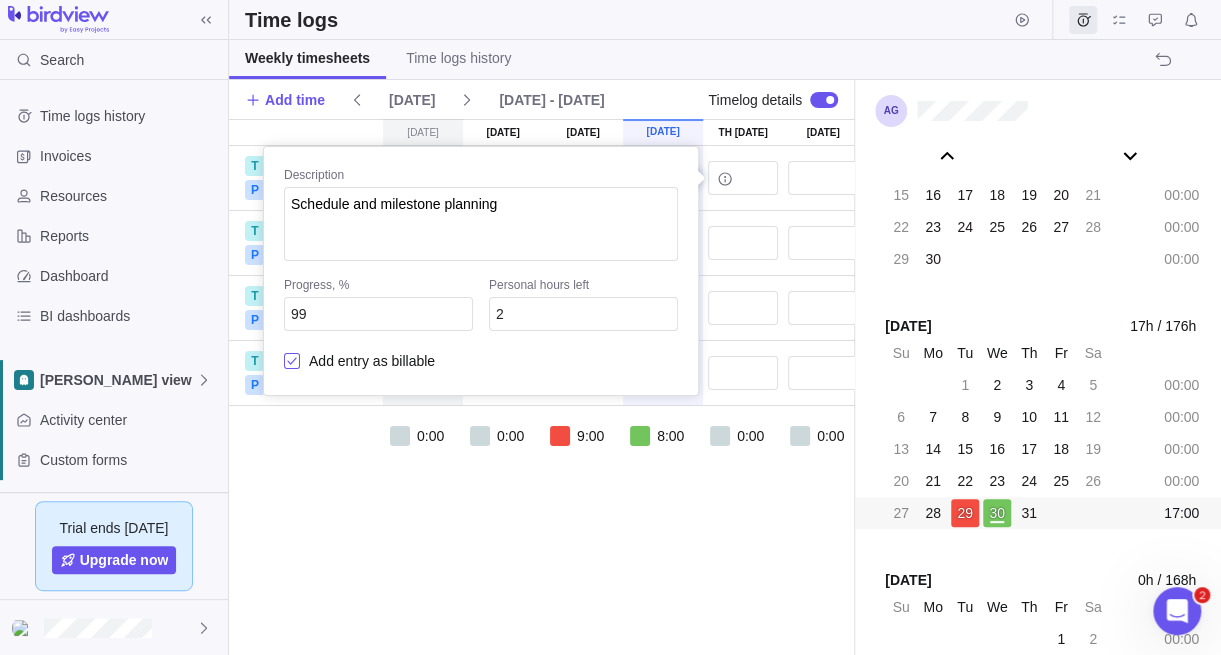 type on "2h" 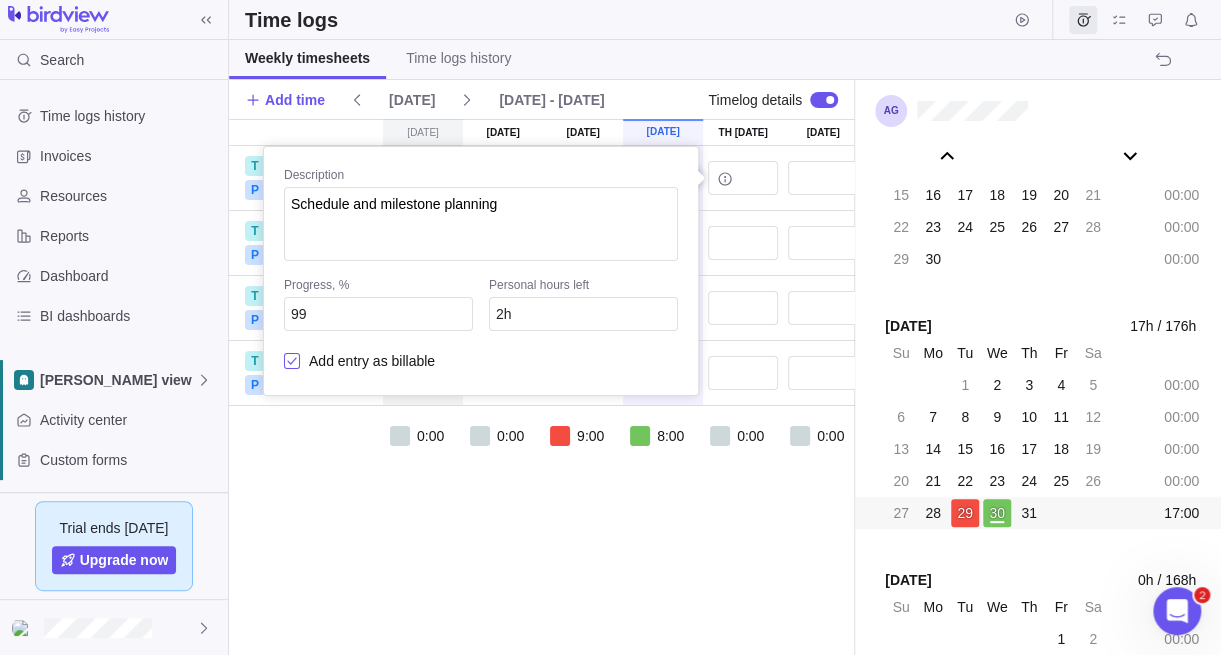 click on "Add entry as billable" at bounding box center [481, 361] 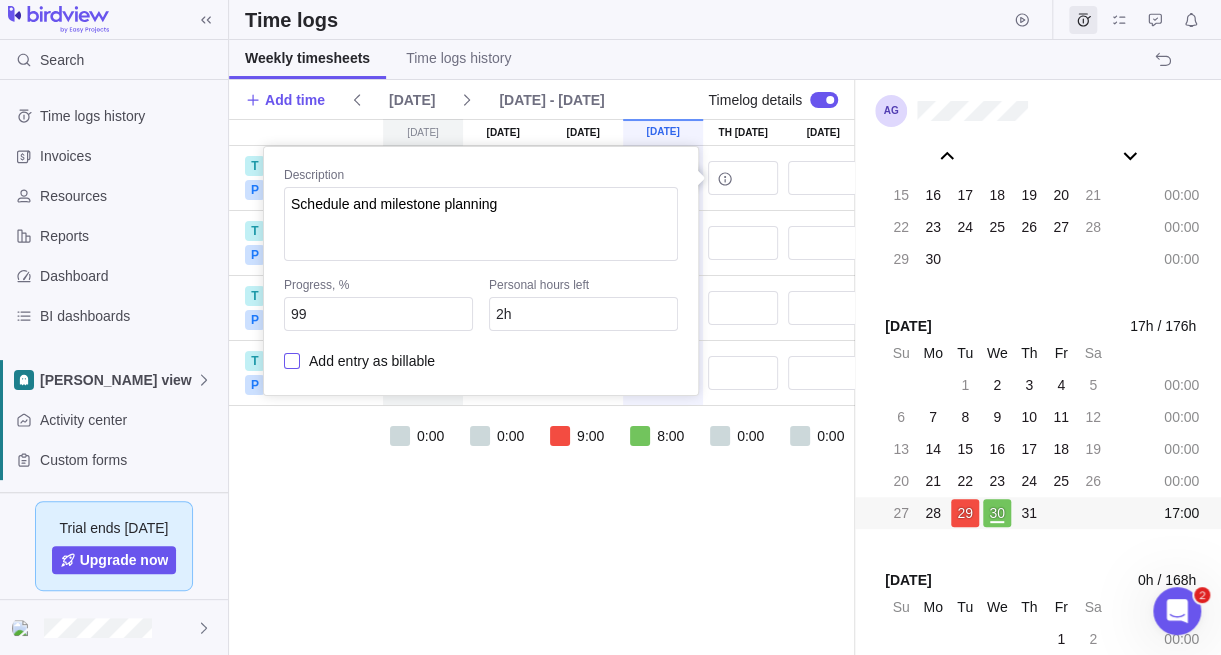 click on "Add entry as billable" at bounding box center (481, 361) 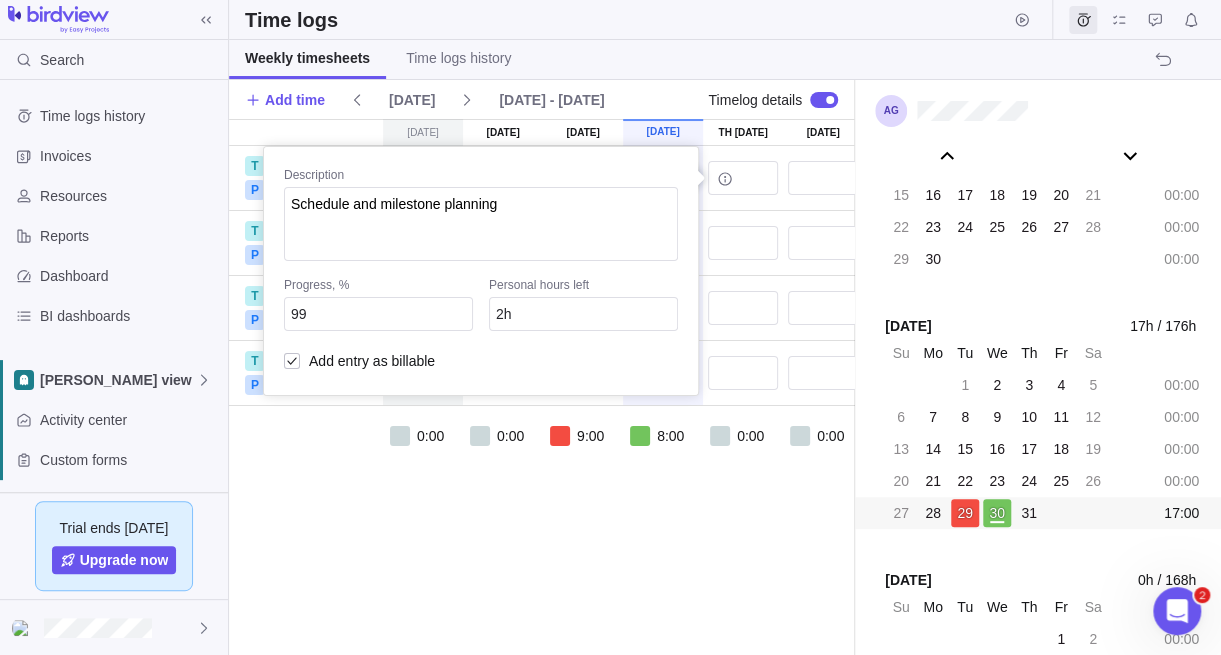 click on "[DATE] [DATE] [DATE] [DATE] [DATE] 31 [DATE] [DATE] T Discovery & Requirement Gathering P Implementing a CRM Software 1:00 2:00 Description Schedule and milestone planning Progress, % 99 Personal hours left 2h Add entry as billable 3:00 T Discovery & Requirement Gathering P Implementing a CRM Software 6:00 0:30 6:30 T Discovery & Requirement Gathering P Implementing a CRM Software 2:00 2:00 4:00 T Discovery & Requirement Gathering P Implementing a CRM Software 3:30 3:30 0:00 0:00 9:00 8:00 0:00 0:00 0:00 17:00" at bounding box center (541, 387) 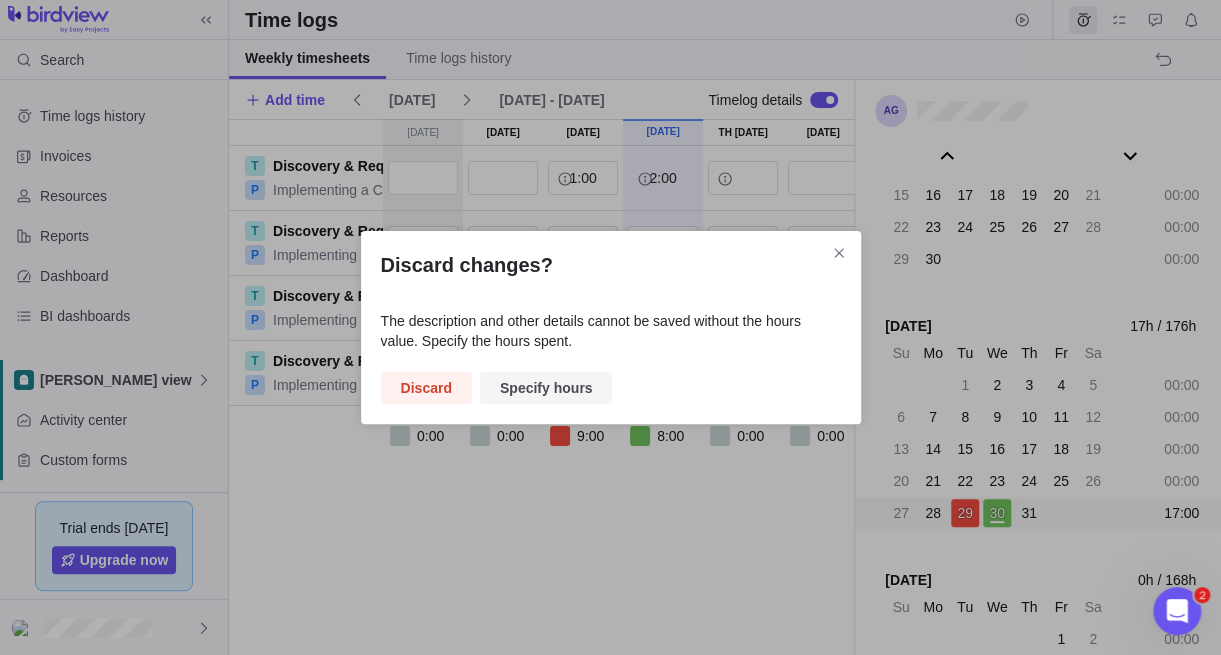 click on "Specify hours" at bounding box center [546, 388] 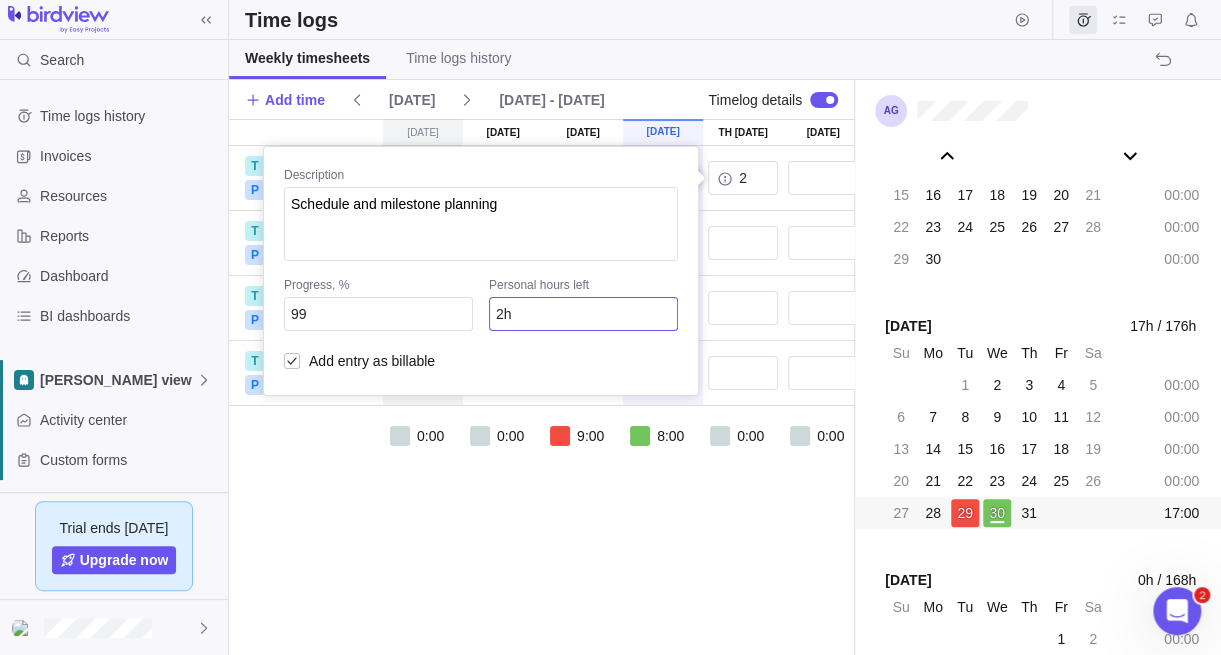 type on "2:00" 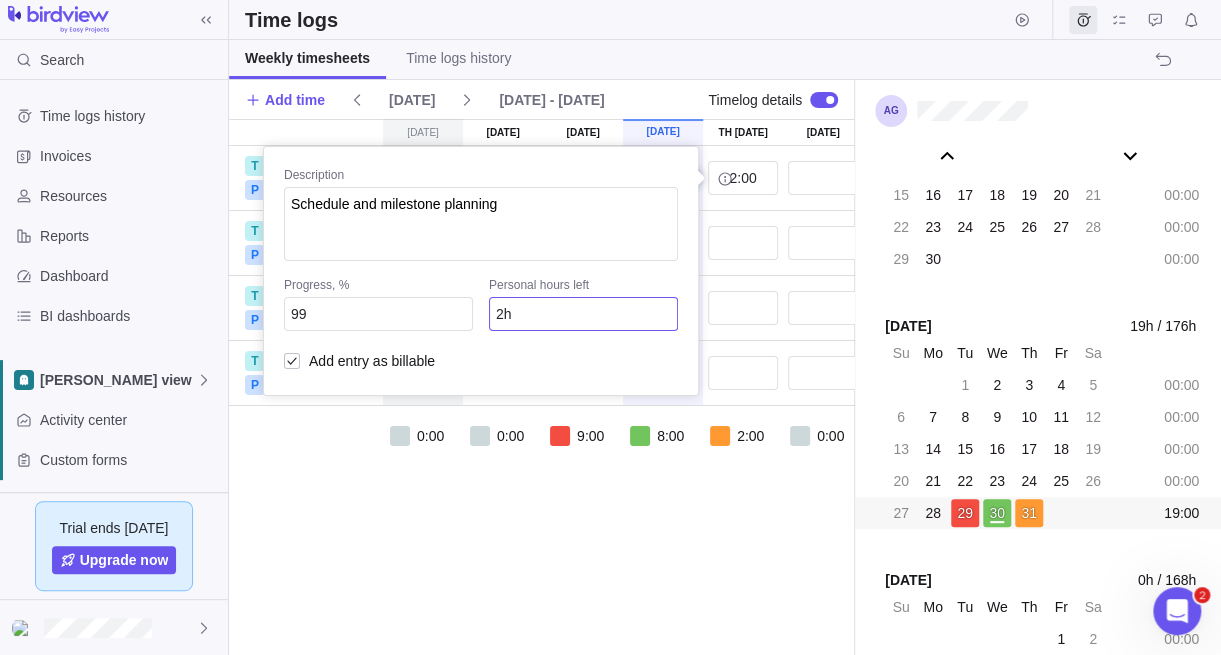click on "2h" at bounding box center (583, 314) 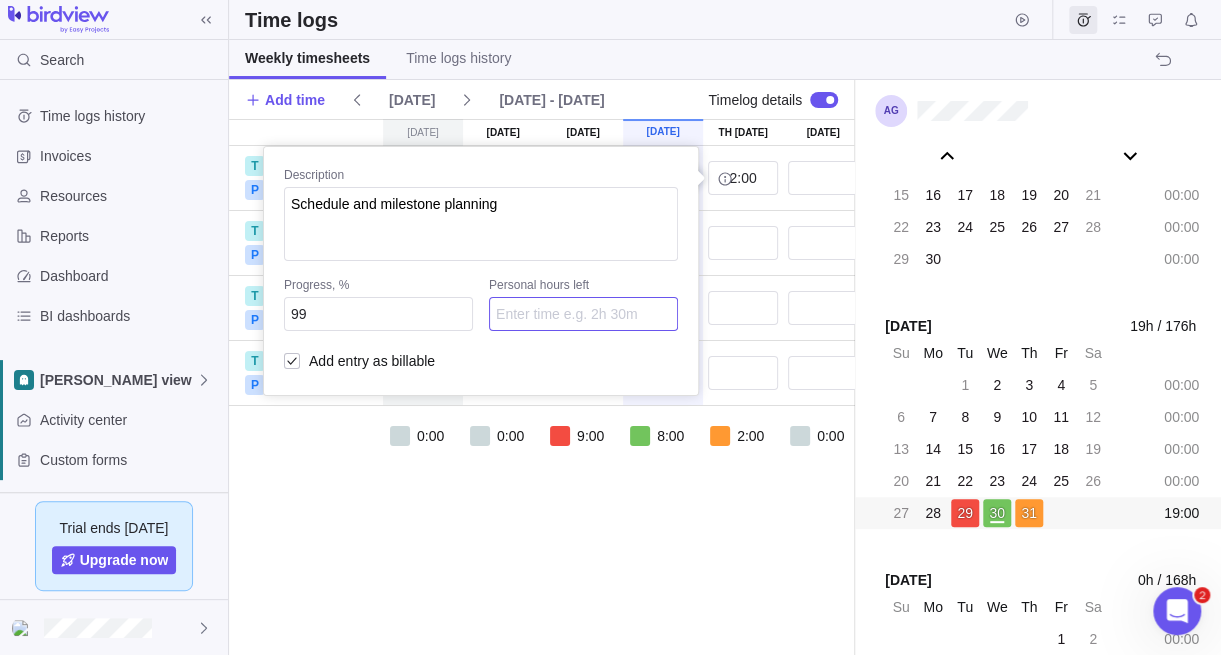 type 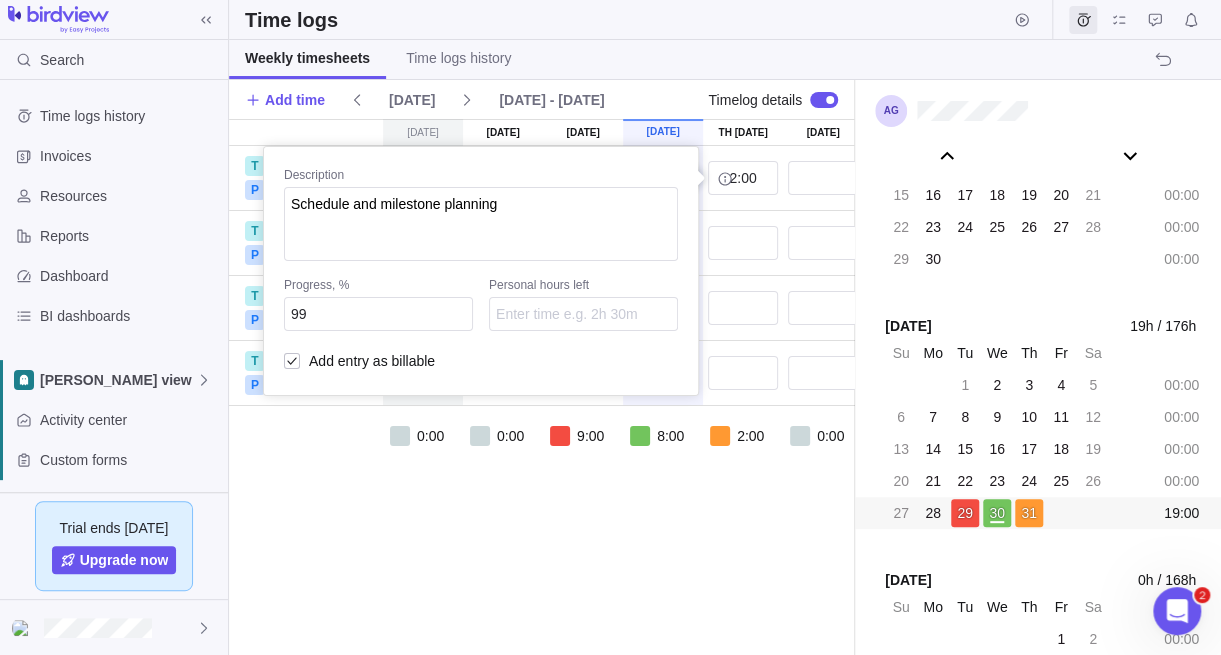 click on "[DATE] [DATE] [DATE] [DATE] [DATE] 31 [DATE] [DATE] T Discovery & Requirement Gathering P Implementing a CRM Software 1:00 2:00 2:00 Description Schedule and milestone planning Progress, % 99 Personal hours left Add entry as billable 5:00 T Discovery & Requirement Gathering P Implementing a CRM Software 6:00 0:30 6:30 T Discovery & Requirement Gathering P Implementing a CRM Software 2:00 2:00 4:00 T Discovery & Requirement Gathering P Implementing a CRM Software 3:30 3:30 0:00 0:00 9:00 8:00 2:00 0:00 0:00 19:00" at bounding box center [541, 387] 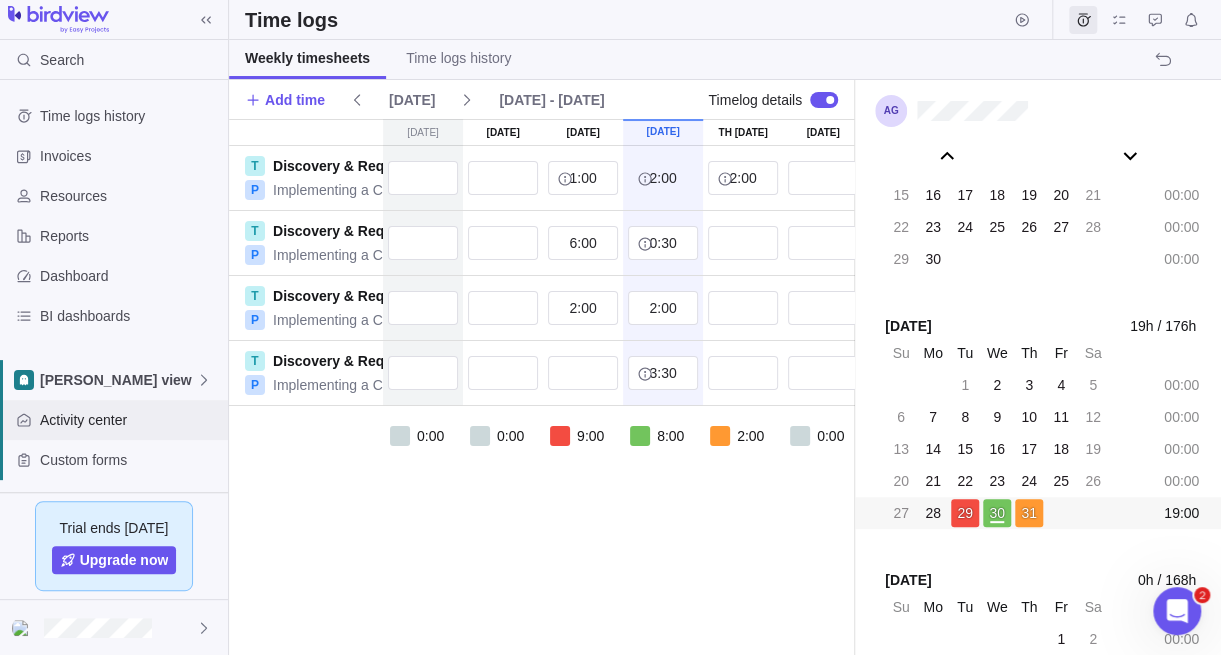 click on "Activity center" at bounding box center [130, 420] 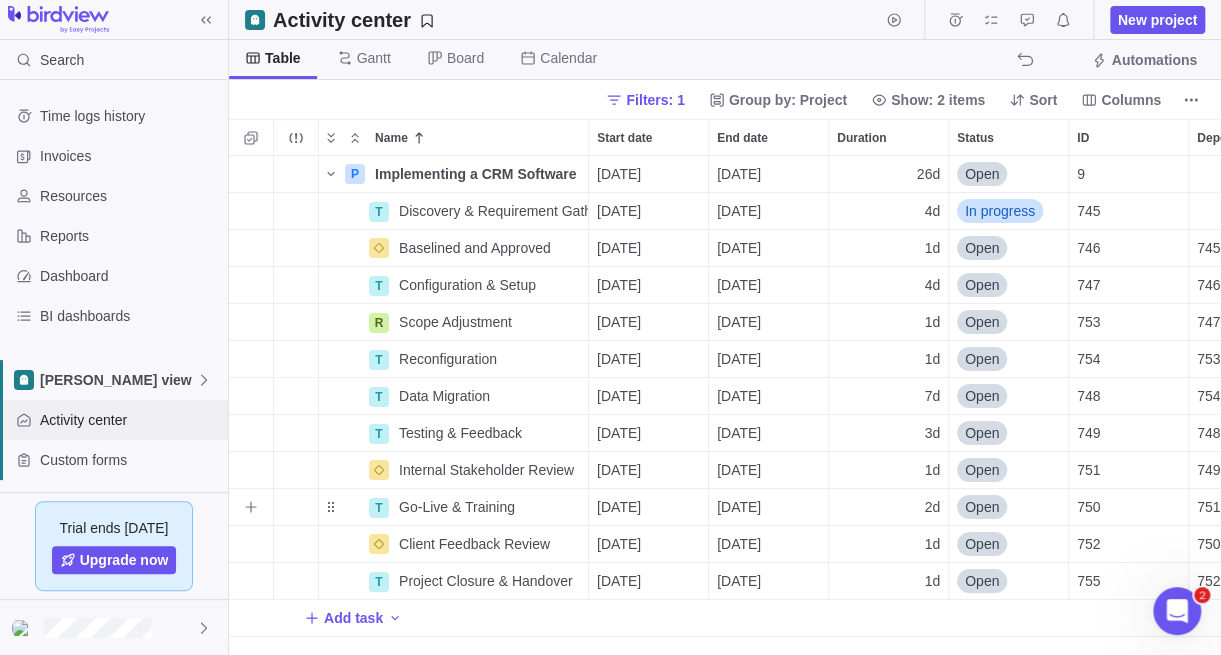 scroll, scrollTop: 15, scrollLeft: 15, axis: both 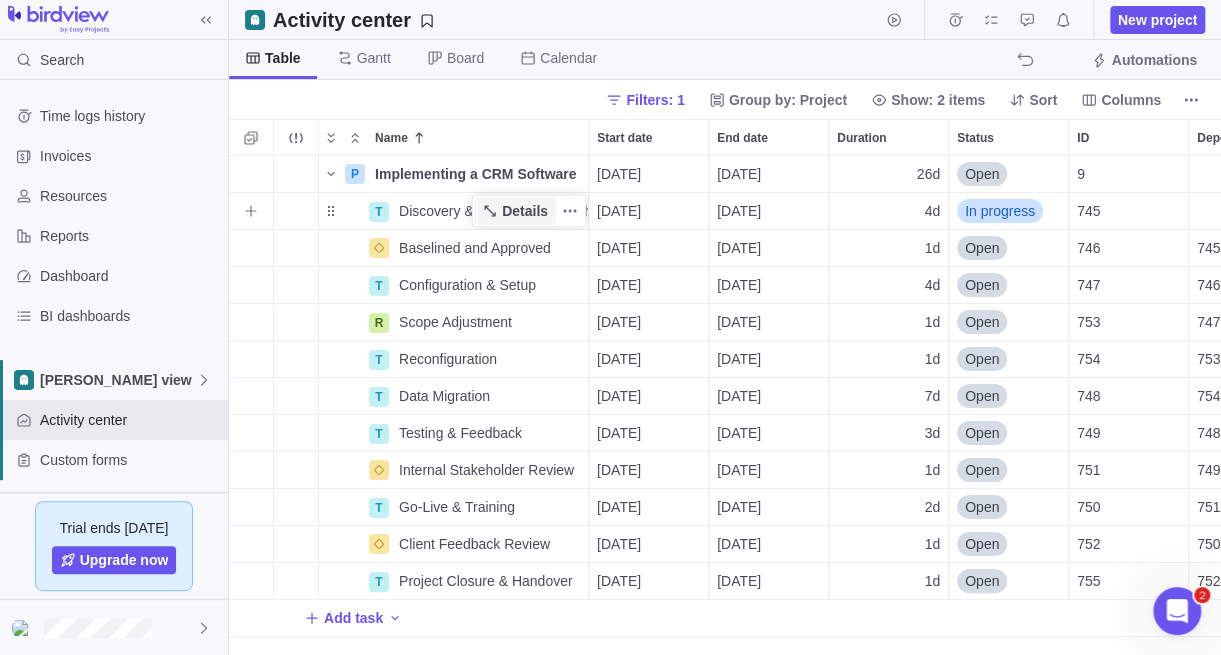 click on "Details" at bounding box center [525, 211] 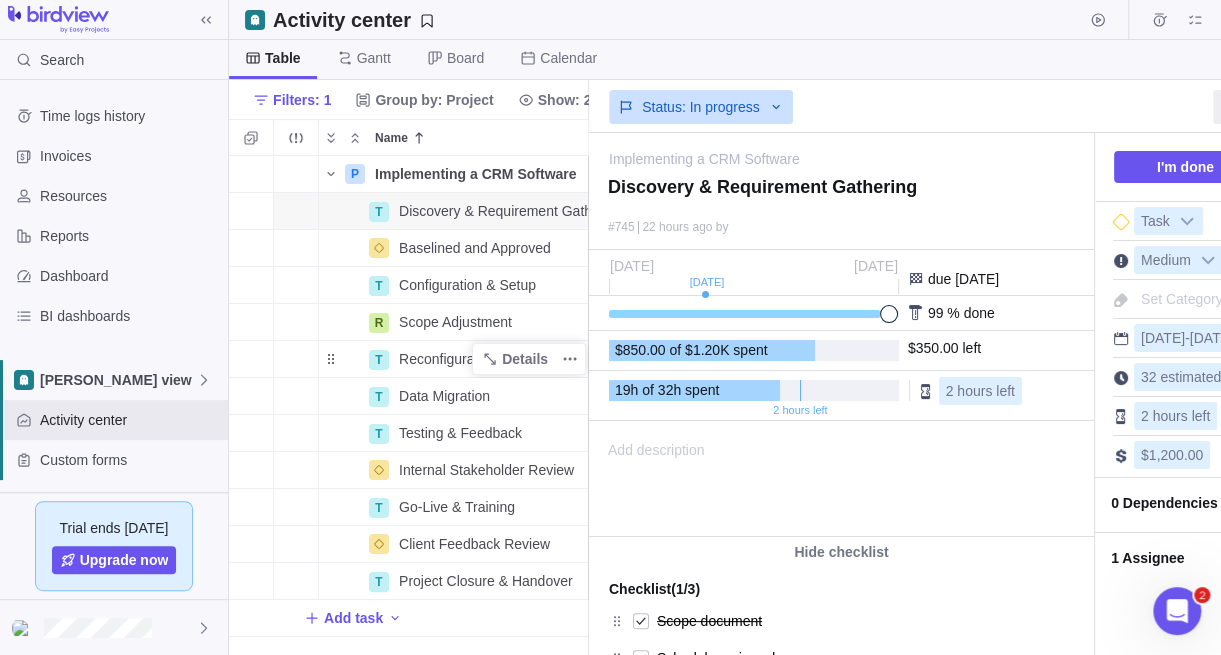type on "x" 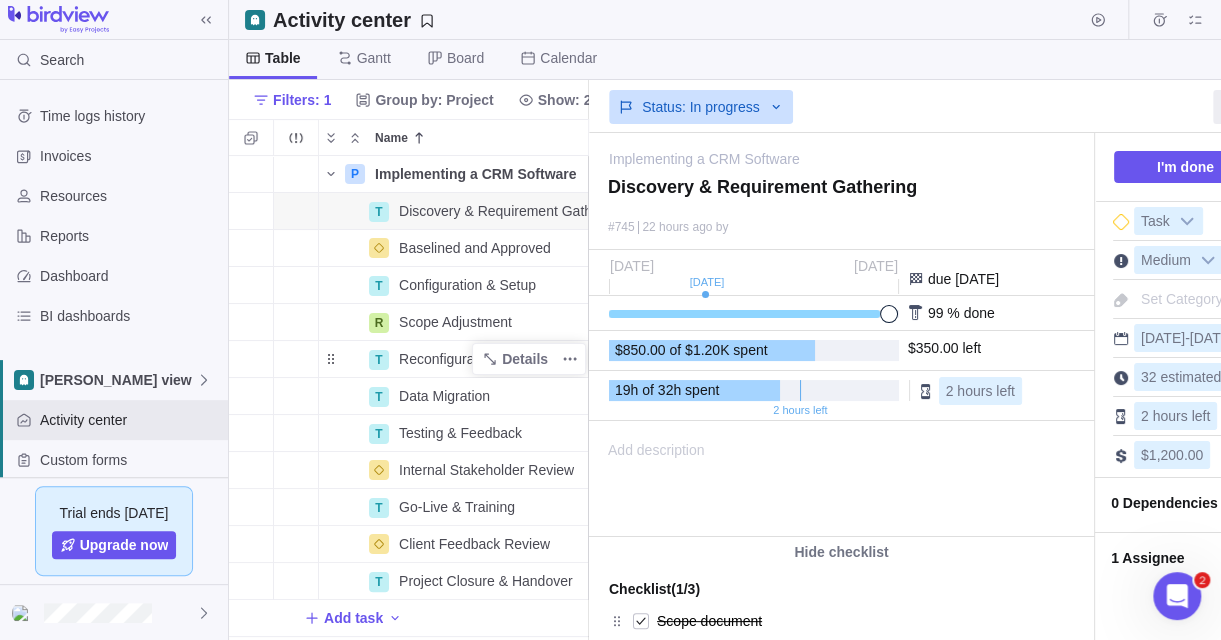scroll, scrollTop: 469, scrollLeft: 344, axis: both 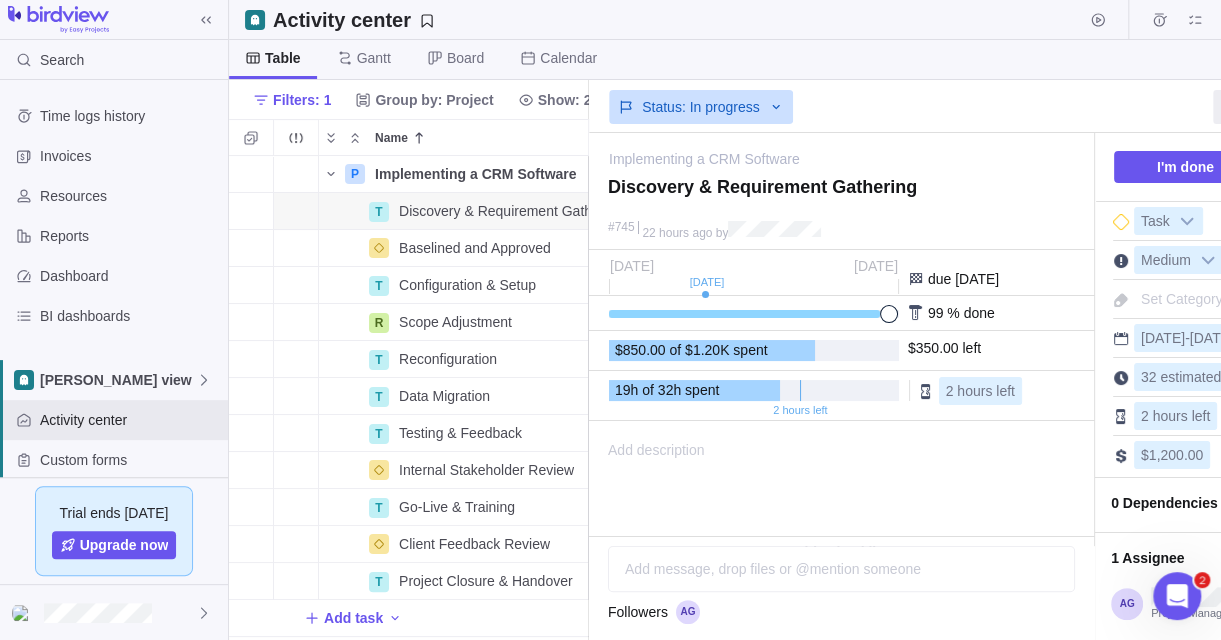 click on "Status: In progress" at bounding box center (841, 105) 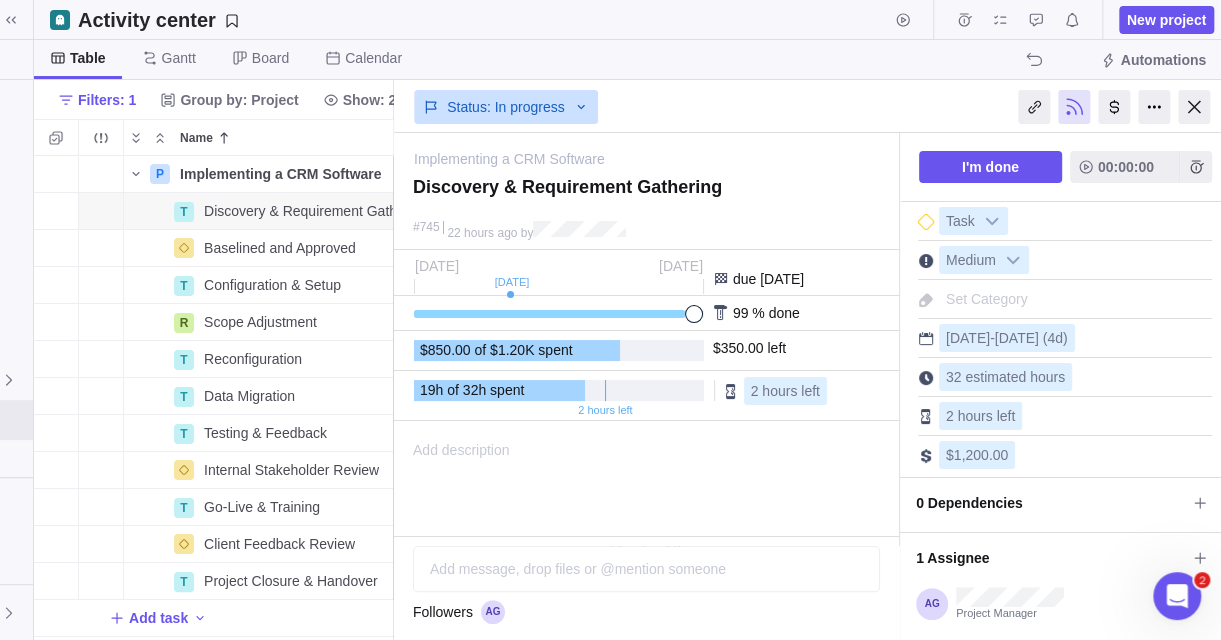 scroll, scrollTop: 0, scrollLeft: 203, axis: horizontal 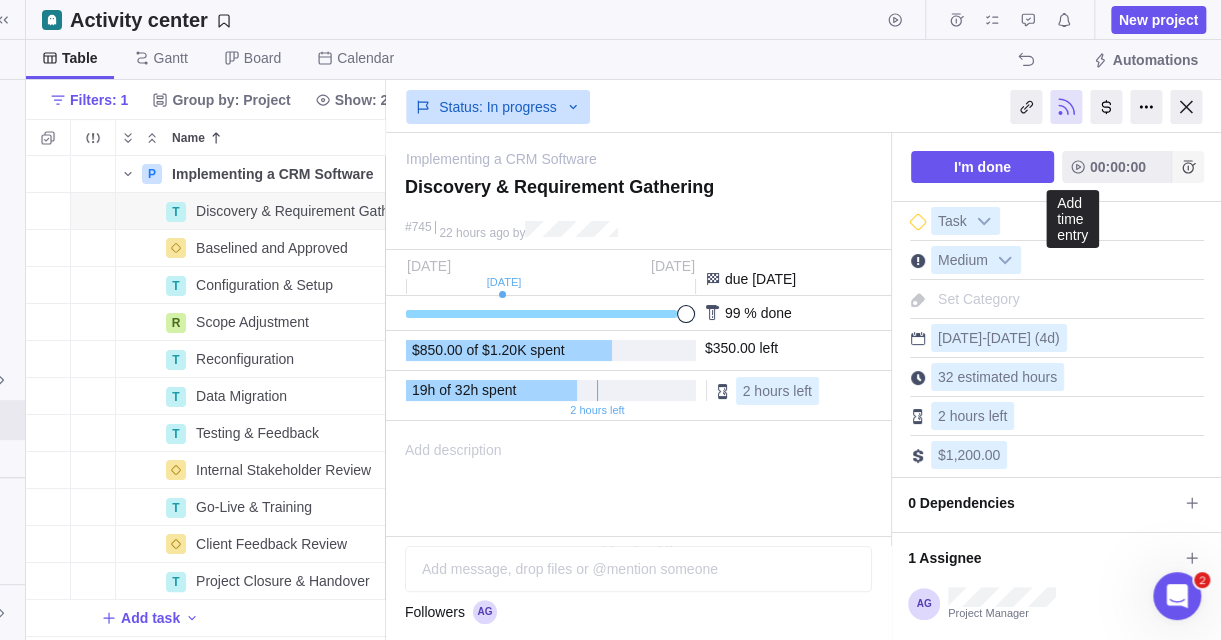 click 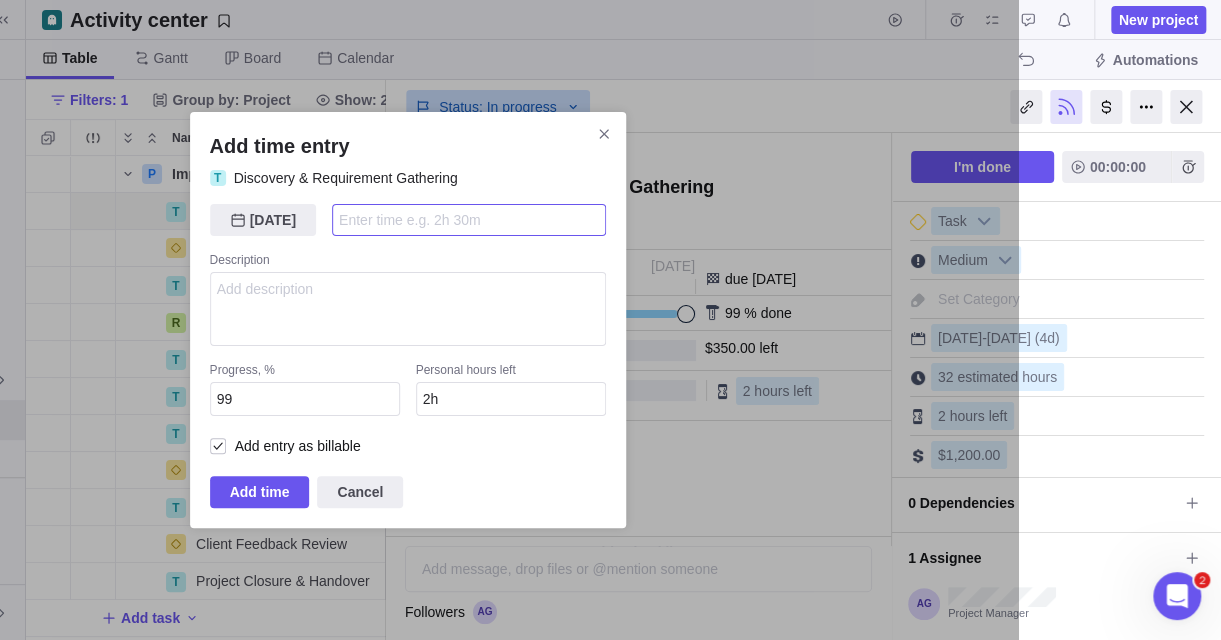 type on "1" 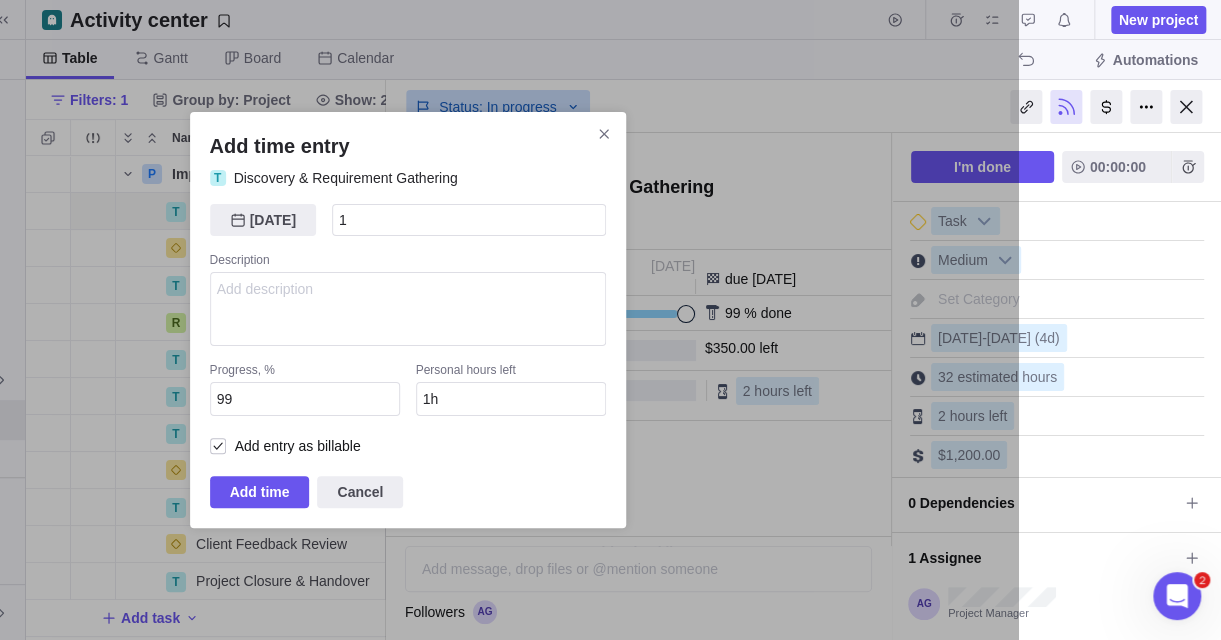 type on "1h" 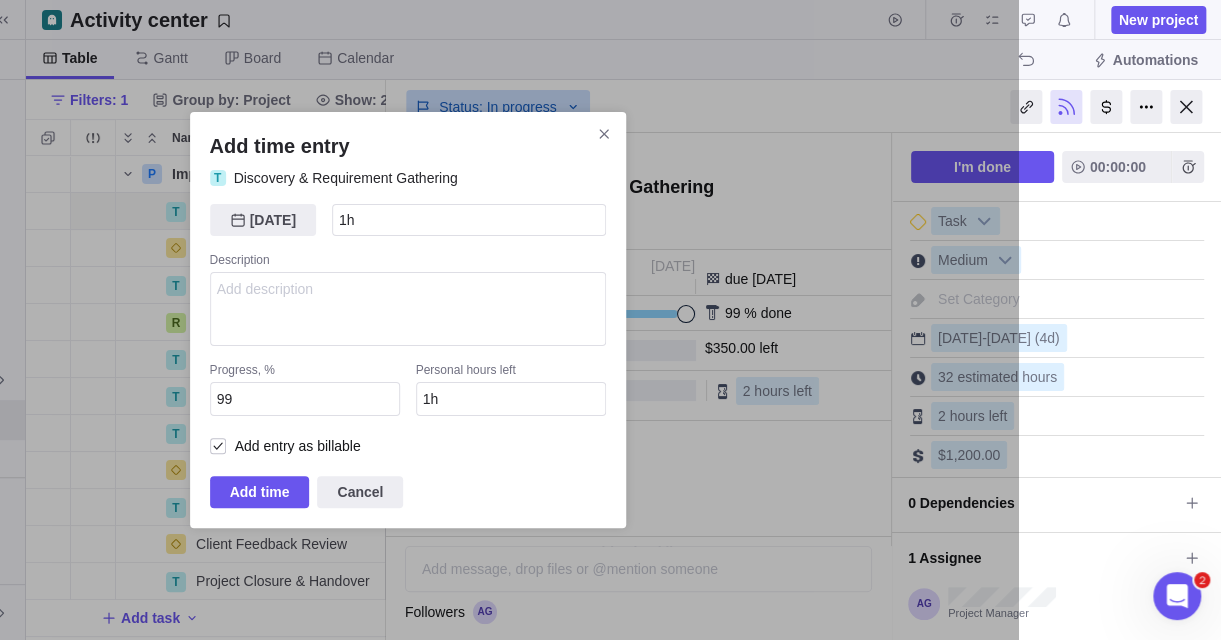 click on "[DATE] [DATE] 1h Description Progress, % 99 Personal hours left 1h Add entry as billable" at bounding box center (408, 332) 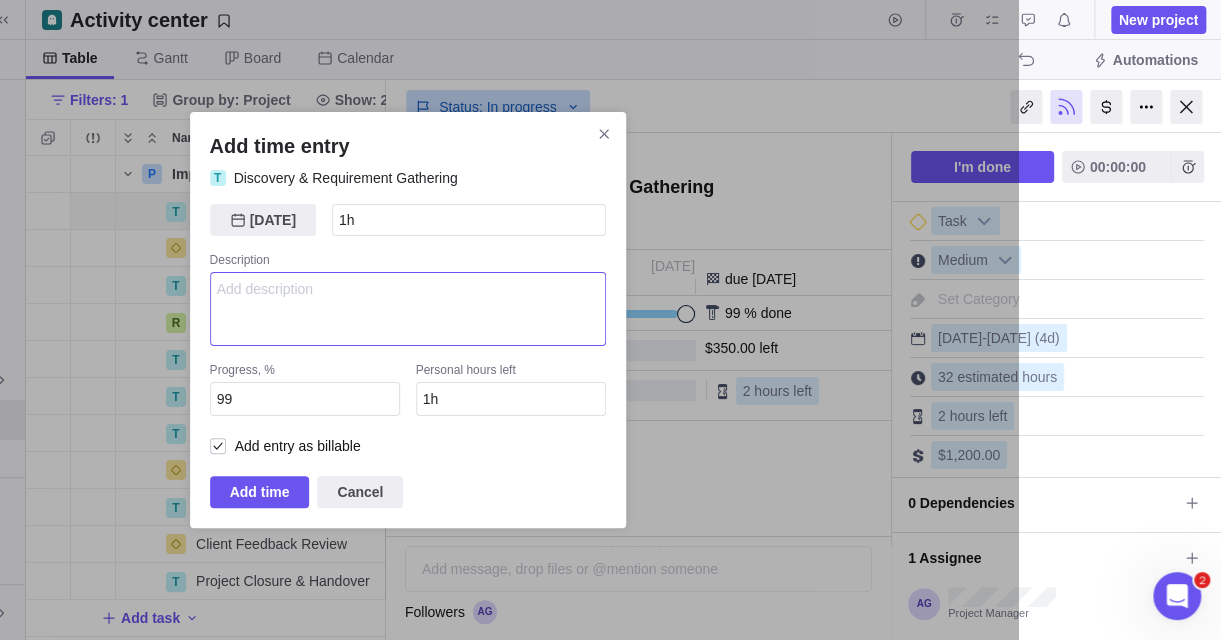 drag, startPoint x: 311, startPoint y: 302, endPoint x: 301, endPoint y: 328, distance: 27.856777 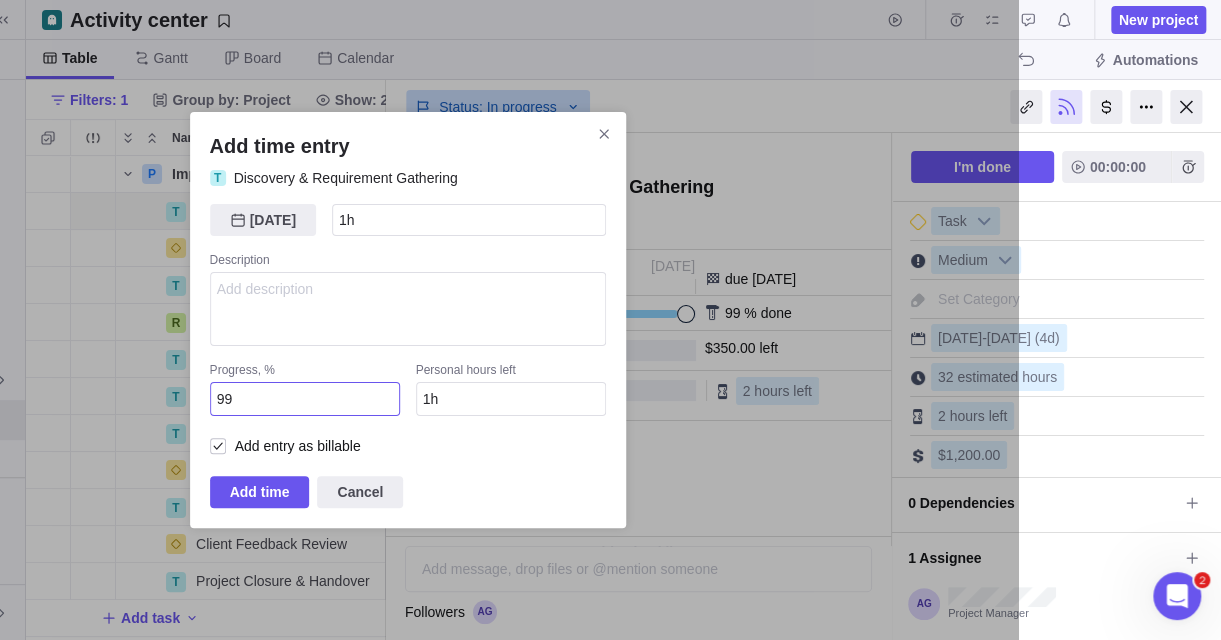 drag, startPoint x: 283, startPoint y: 394, endPoint x: 187, endPoint y: 402, distance: 96.332756 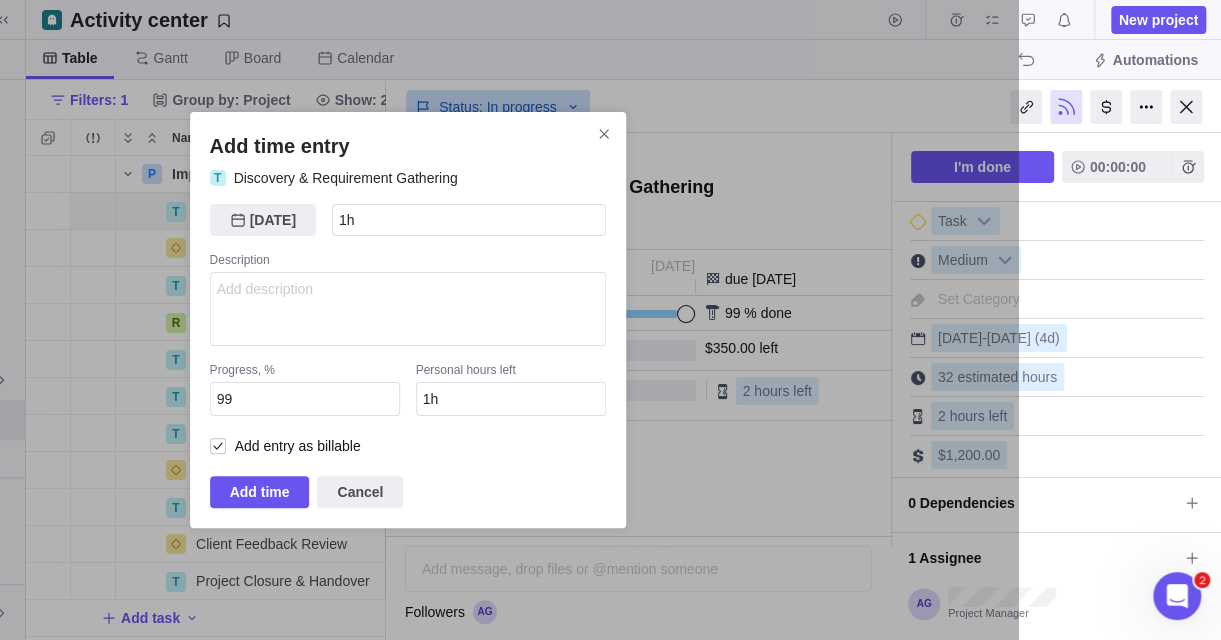 click on "[DATE] [DATE] 1h Description Progress, % 99 Personal hours left 1h Add entry as billable" at bounding box center (408, 332) 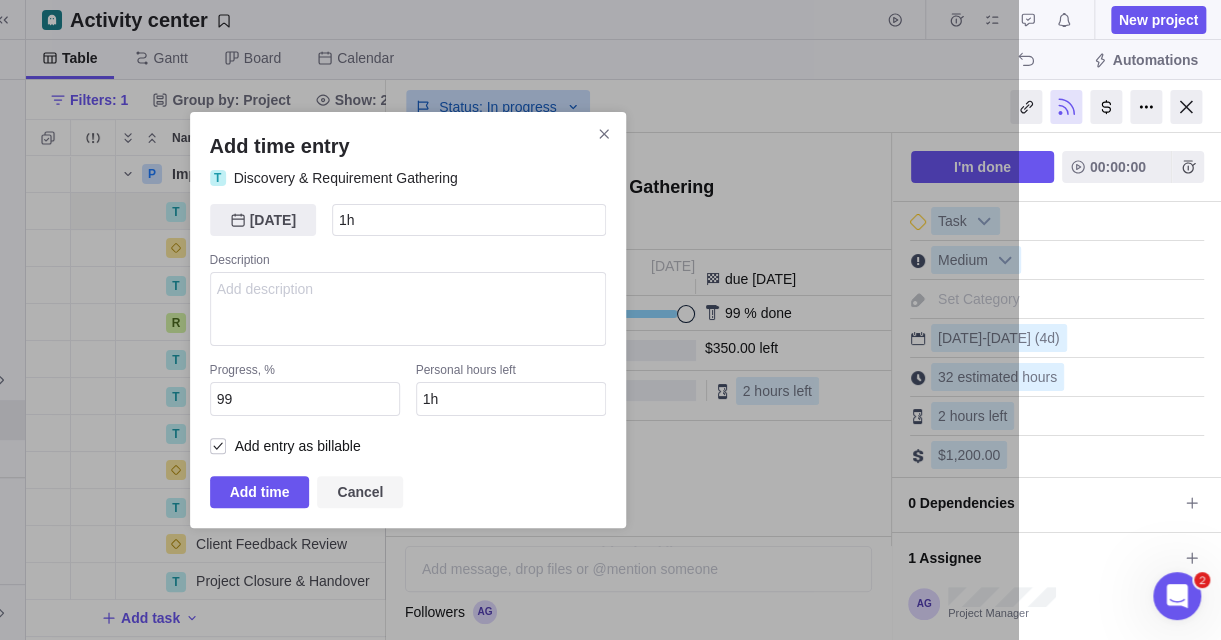 click on "Cancel" at bounding box center (360, 492) 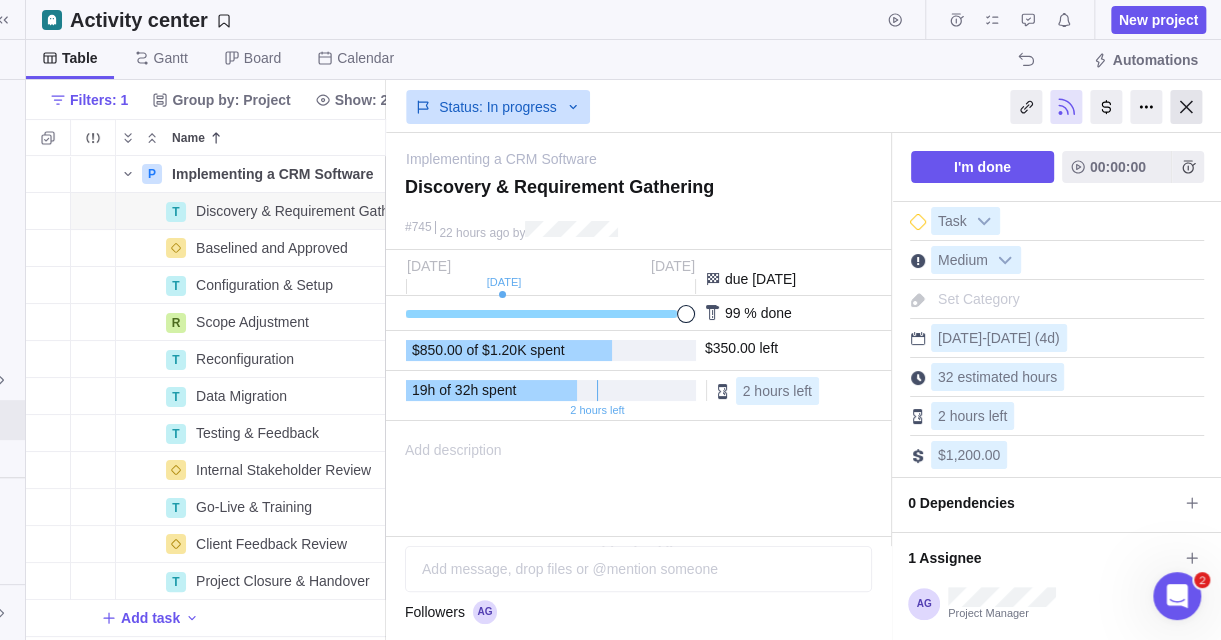 click at bounding box center [1186, 107] 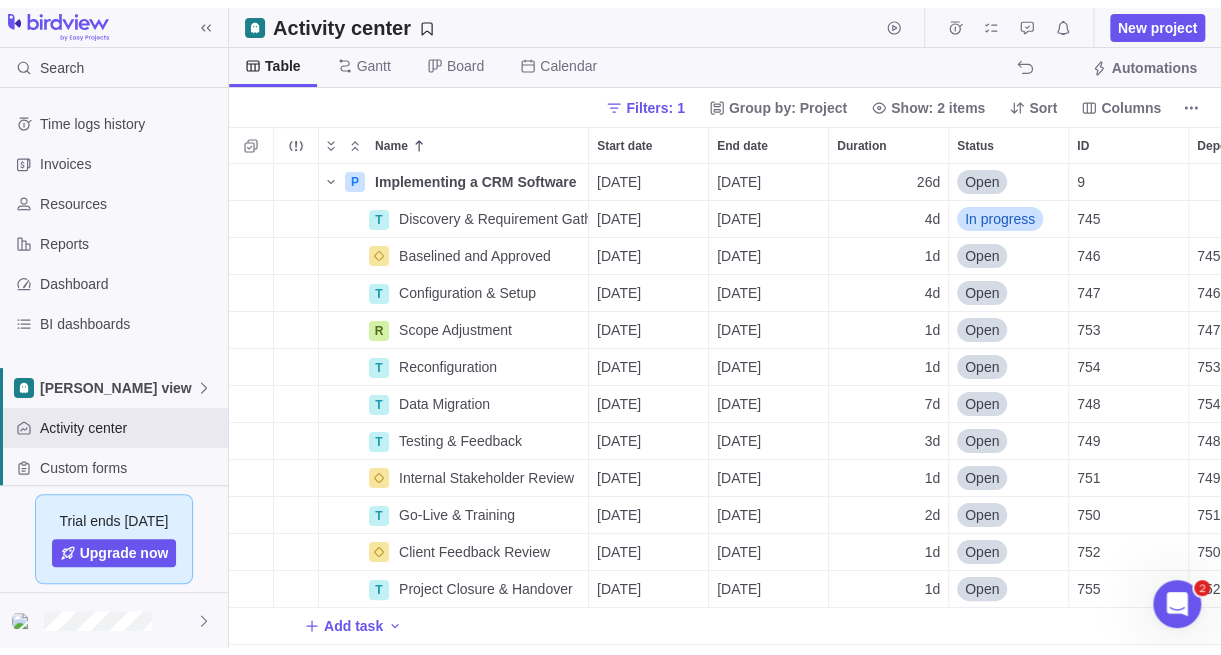 scroll, scrollTop: 0, scrollLeft: 0, axis: both 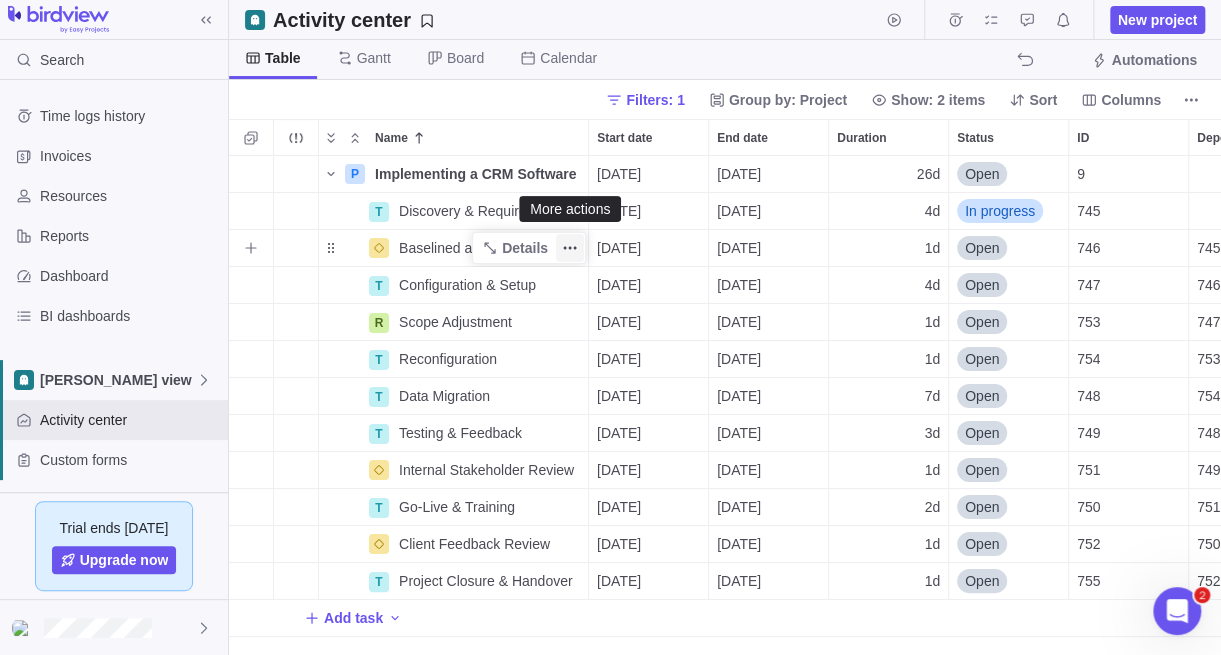 click 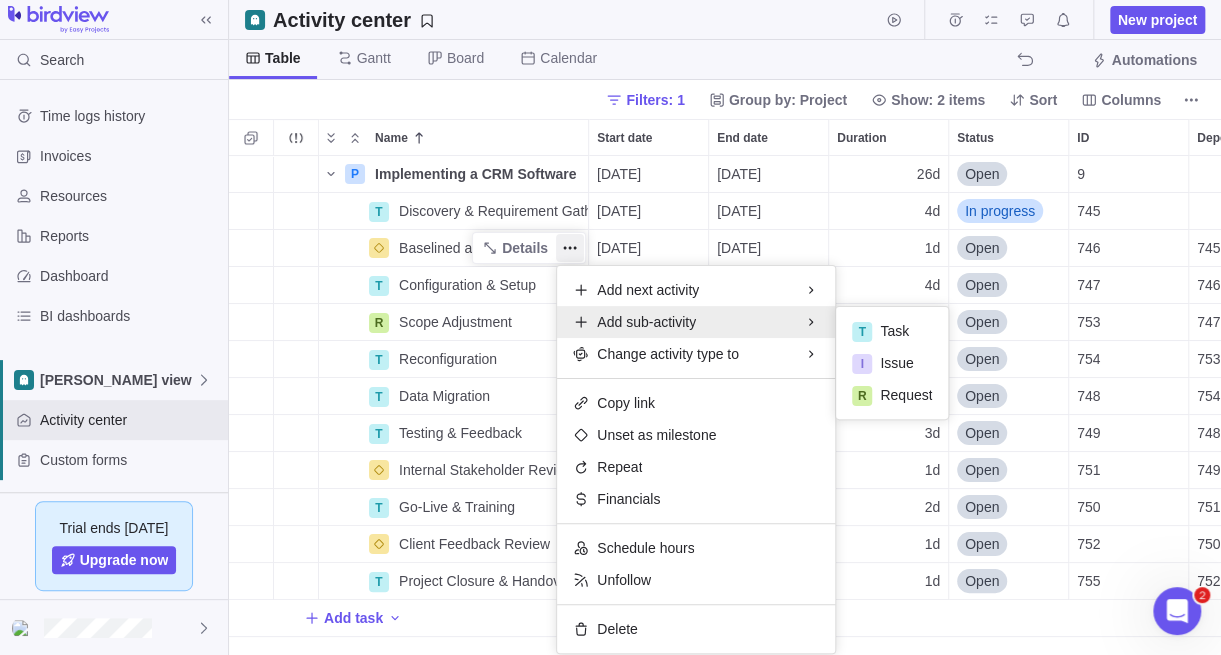 scroll, scrollTop: 0, scrollLeft: 242, axis: horizontal 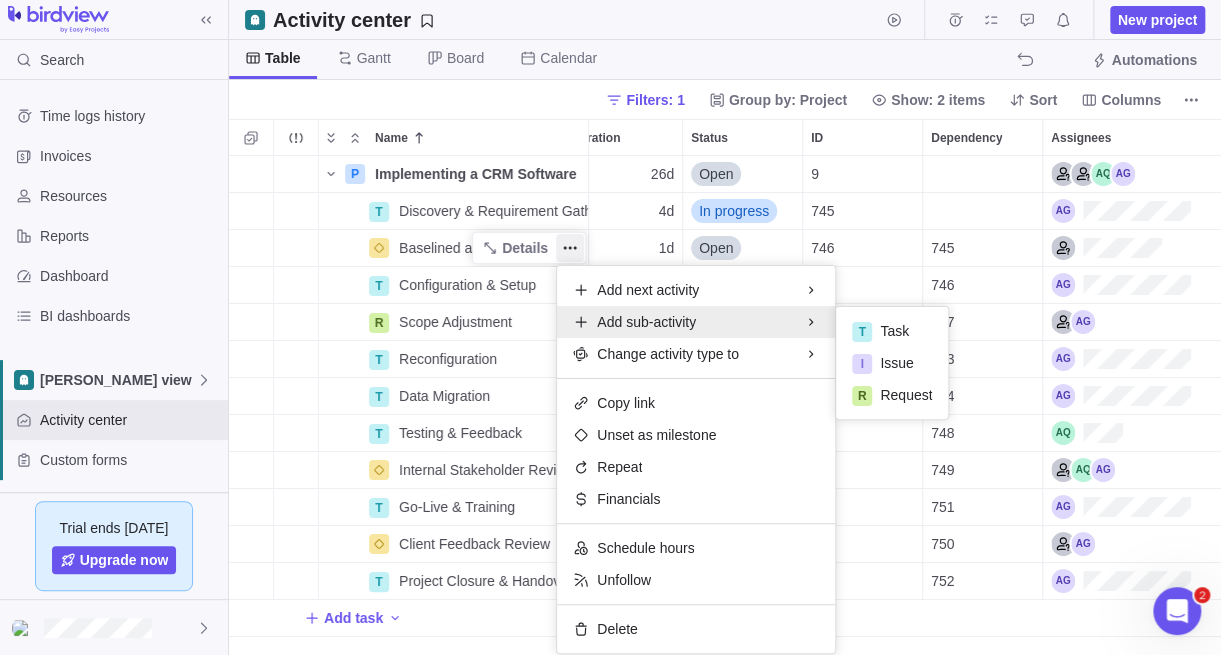 click on "P Implementing a CRM Software Details [DATE] [DATE] 26d Open 9 T Discovery & Requirement Gathering Details [DATE] [DATE] 4d In progress 745 [GEOGRAPHIC_DATA] and Approved Details [DATE] [DATE] 1d Open 746 745 T Configuration & Setup Details [DATE] [DATE] 4d Open 747 746 R Scope Adjustment Details [DATE] [DATE] 1d Open 753 747 T Reconfiguration Details [DATE] [DATE] 1d Open 754 753 T Data Migration Details [DATE] [DATE] 7d Open 748 754 T Testing & Feedback Details [DATE] [DATE] 3d Open 749 748 Internal Stakeholder Review Details [DATE] [DATE] 1d Open 751 749 T Go-Live & Training Details [DATE] [DATE] 2d Open 750 751 Client Feedback Review Details [DATE] [DATE] 1d Open 752 750 T Project Closure & Handover Details [DATE] [DATE] 1d Open 755 752 Add task" at bounding box center (725, 405) 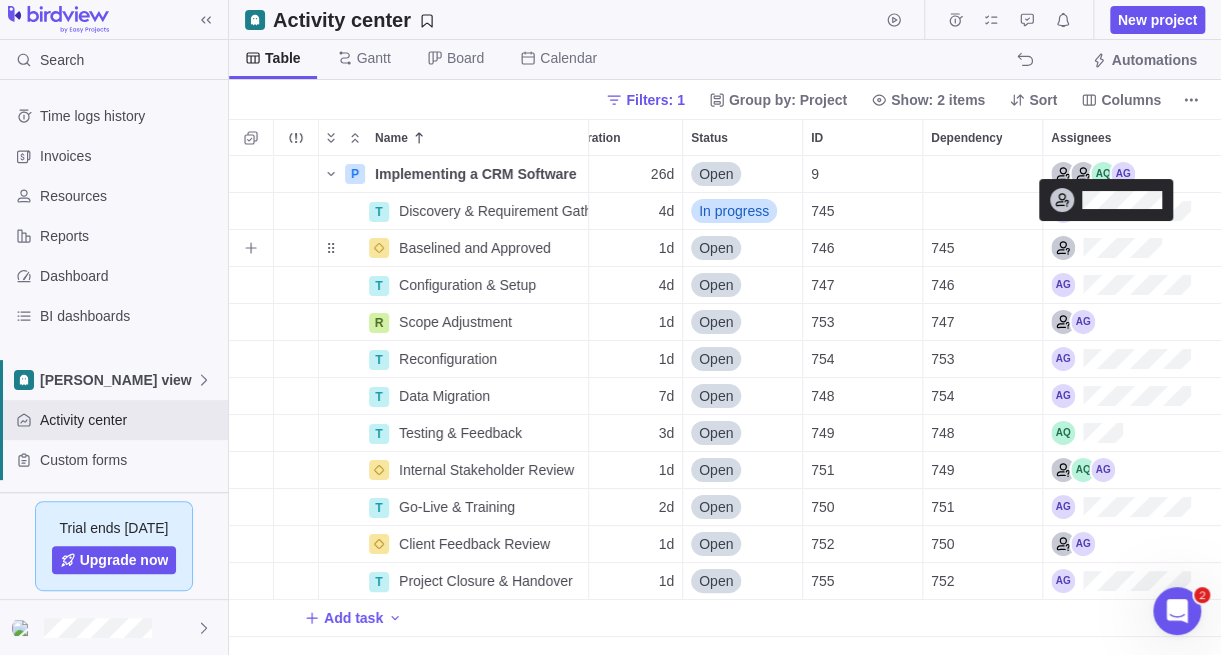 scroll, scrollTop: 0, scrollLeft: 0, axis: both 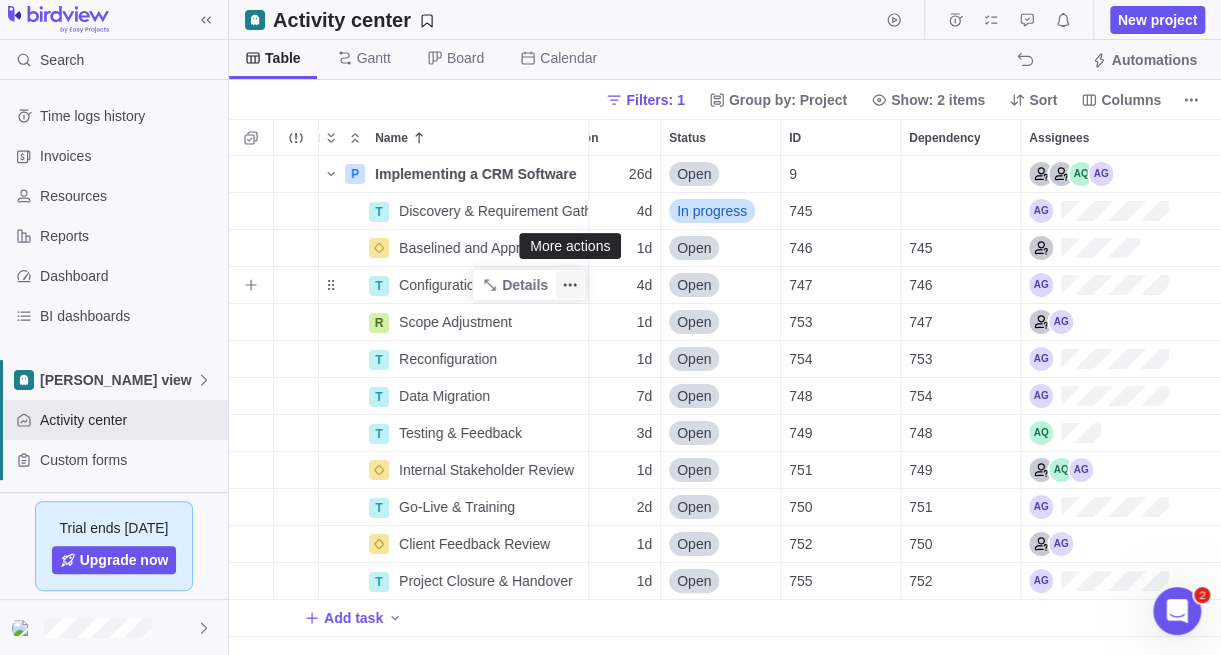 click 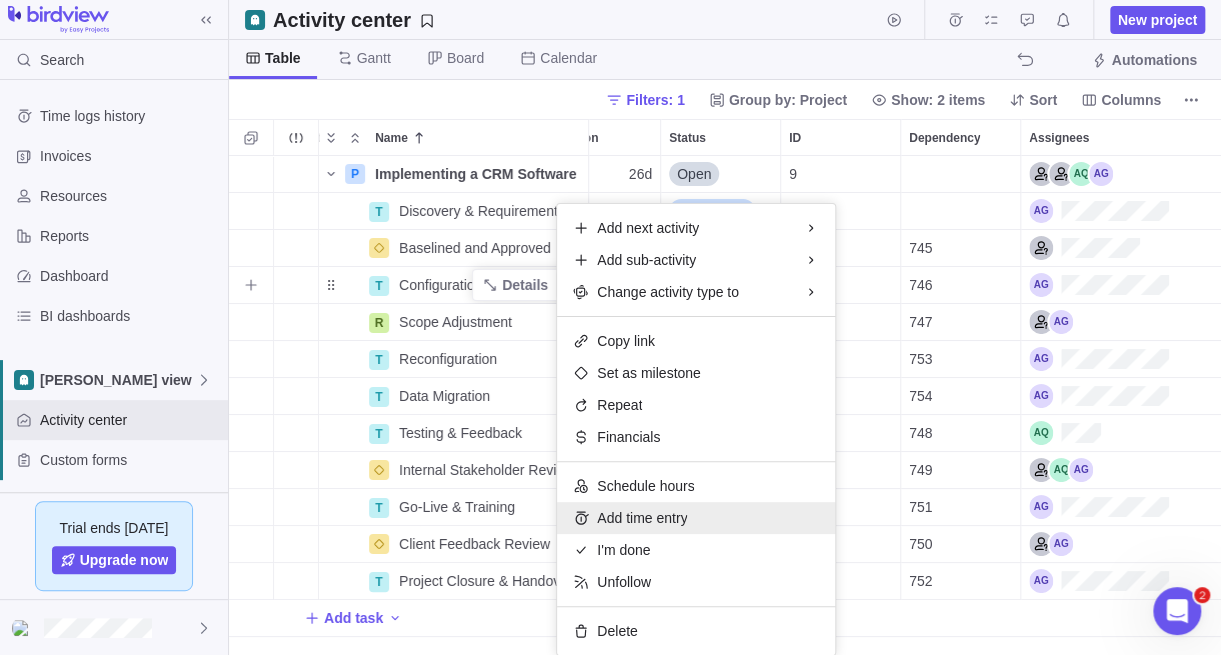 click on "Add time entry" at bounding box center [642, 518] 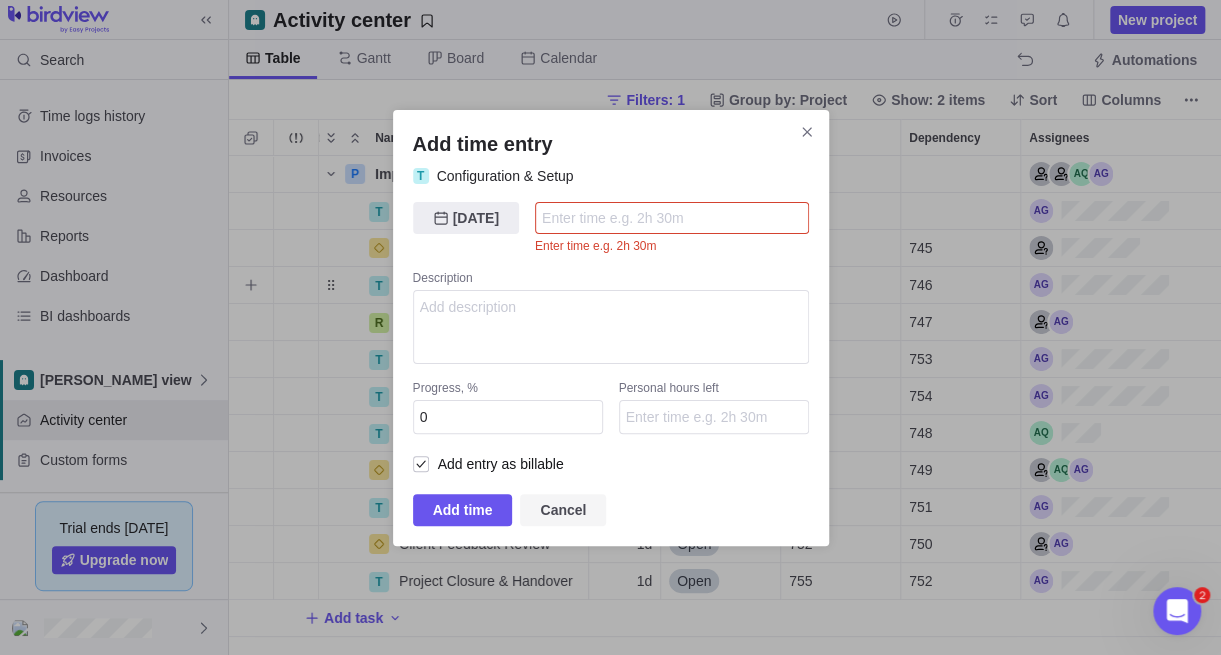 click on "Cancel" at bounding box center (563, 510) 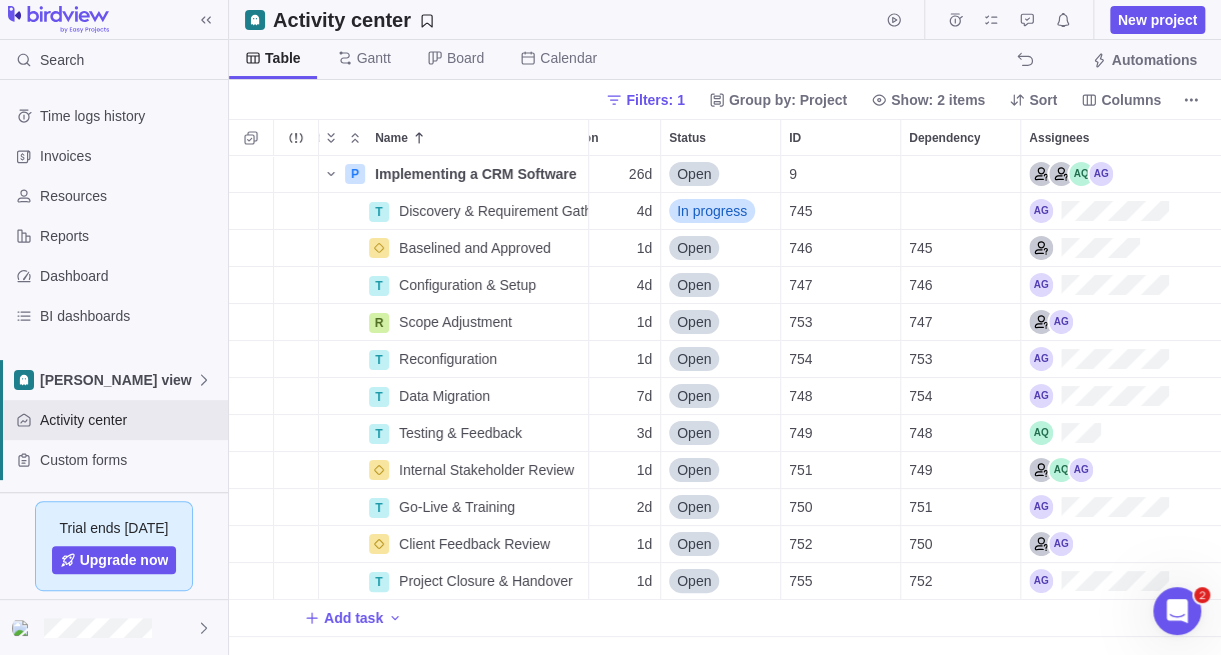 scroll, scrollTop: 0, scrollLeft: 0, axis: both 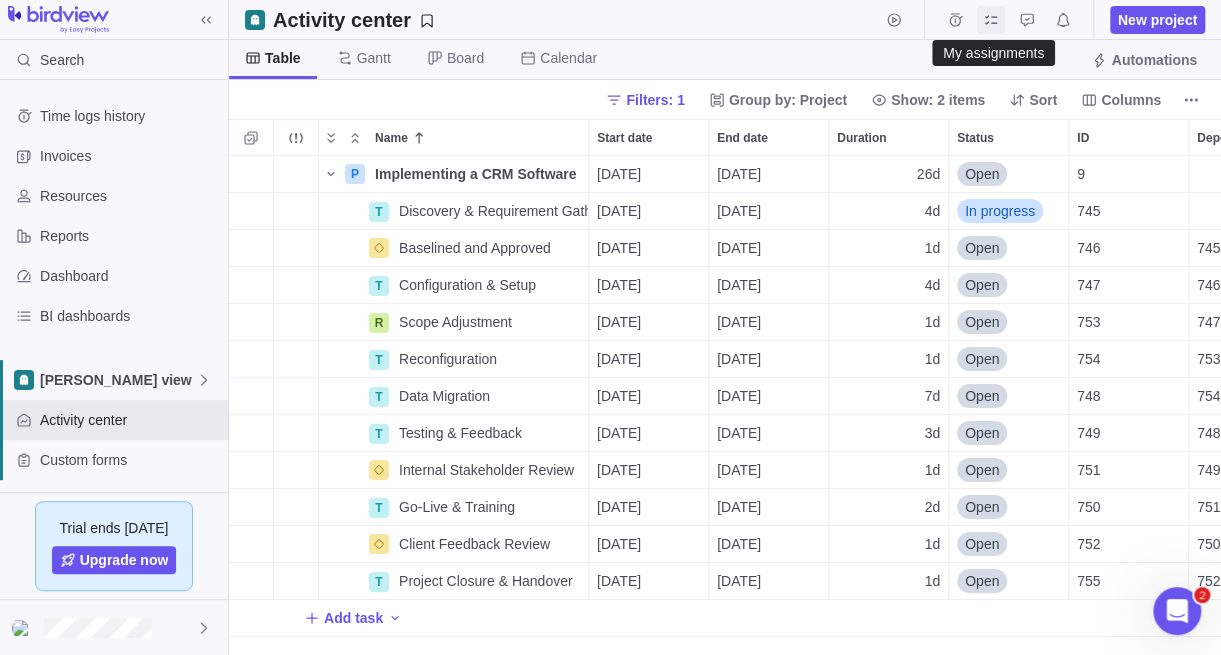 click 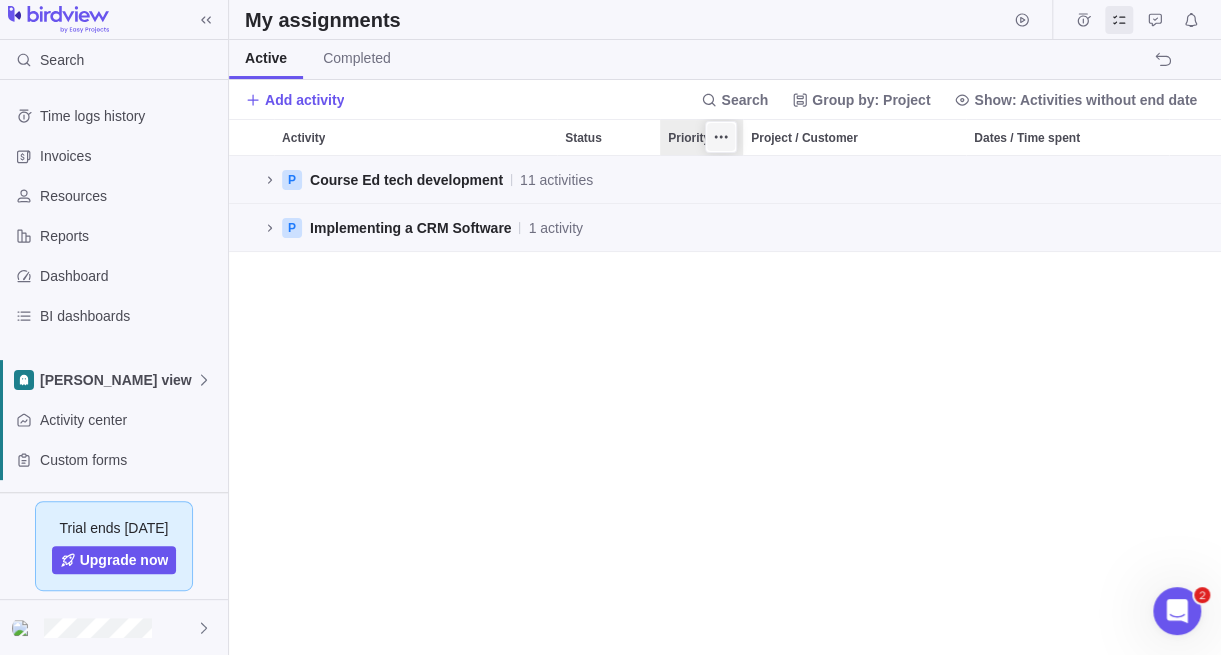 scroll, scrollTop: 15, scrollLeft: 15, axis: both 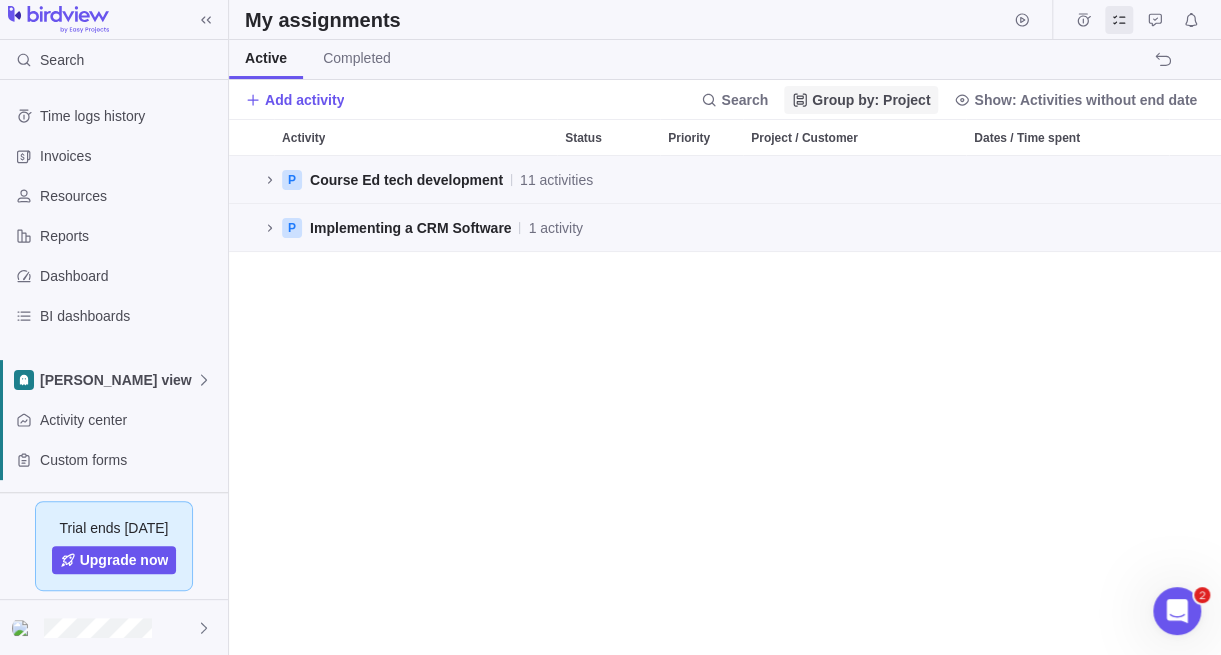 click on "Group by: Project" at bounding box center [871, 100] 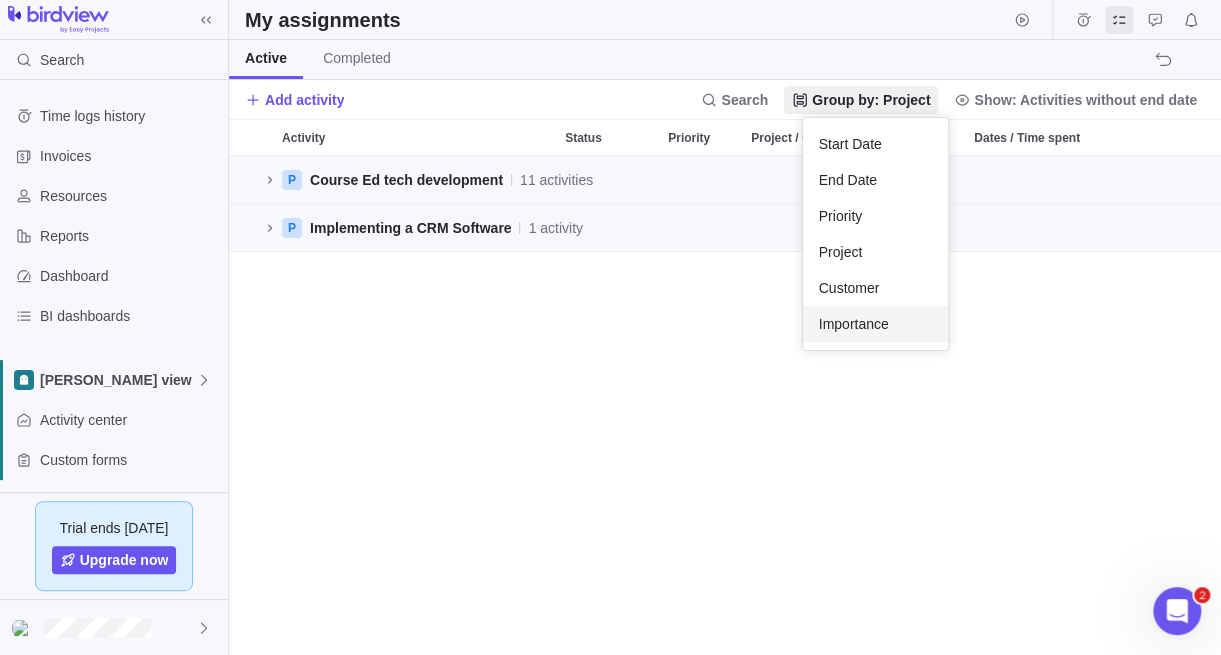 click on "Search Time logs history Invoices Resources Reports Dashboard BI dashboards [PERSON_NAME] view Activity center Custom forms Saved views Trial ends [DATE] Upgrade now My assignments Active Completed Add activity Search Group by: Project Show: Activities without end date Activity Status Priority Project / Customer Dates / Time spent P Course Ed tech development 11 activities P Implementing a CRM Software 1 activity
2 x Billable labor Prev Next [DATE] Su Mo Tu We Th Fr Sa           1 2 3 4 5 6 7 8 9 10 11 12 13 14 15 16 17 18 19 20 21 22 23 24 25 26 27 28 29 30 31             [DATE] Done Start Date End Date Priority Project Customer Importance" at bounding box center (610, 327) 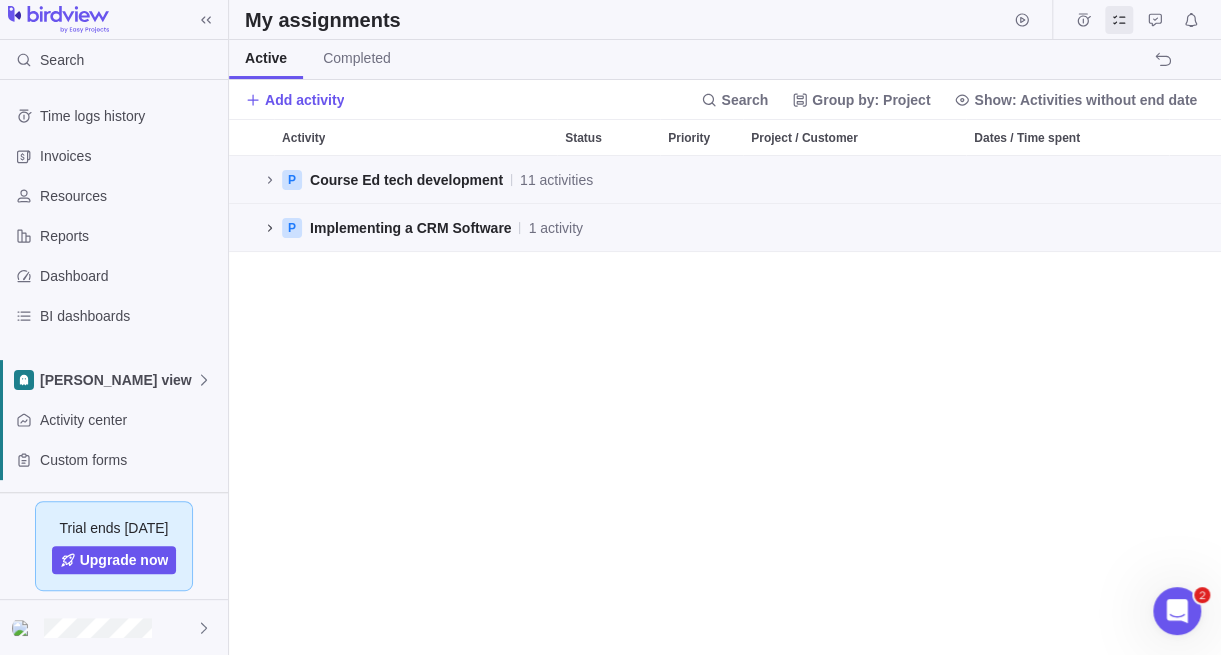 click 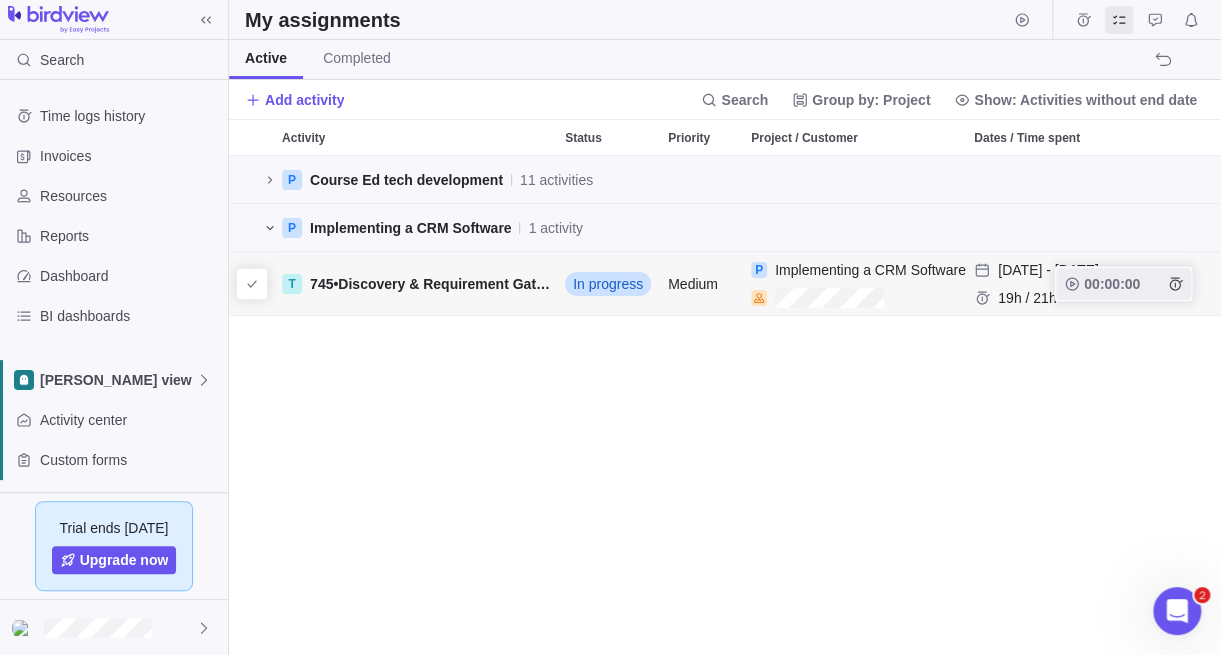 click on "T 745  •  Discovery & Requirement Gathering" at bounding box center [415, 283] 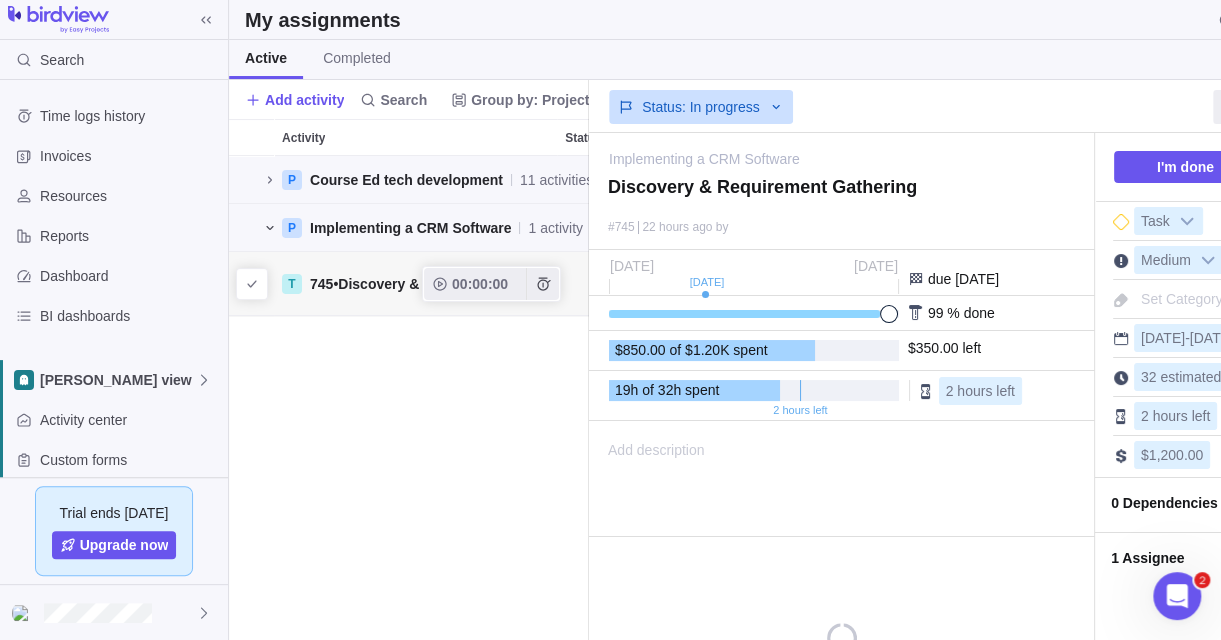 scroll, scrollTop: 469, scrollLeft: 344, axis: both 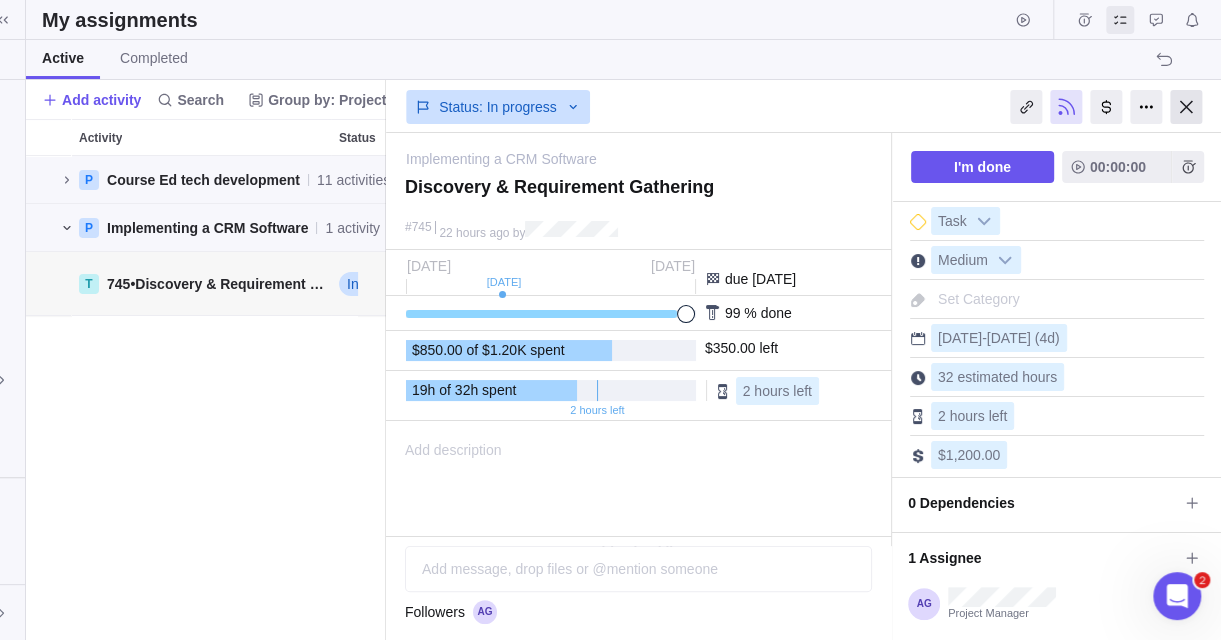 click at bounding box center (1186, 107) 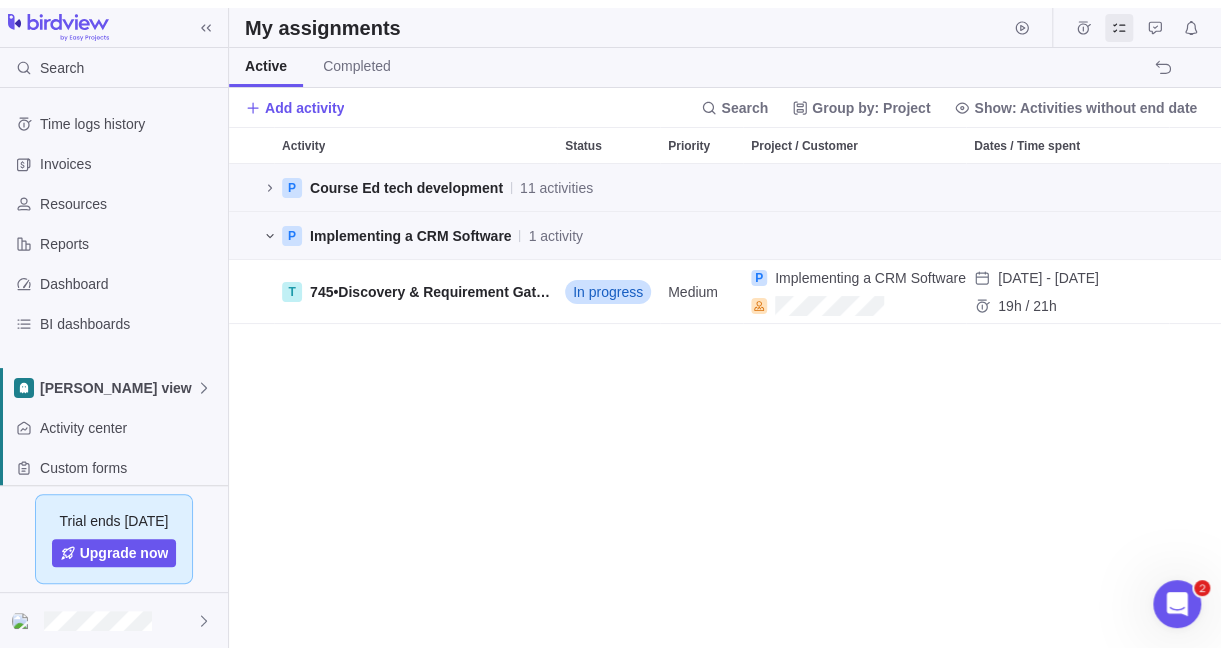scroll, scrollTop: 0, scrollLeft: 0, axis: both 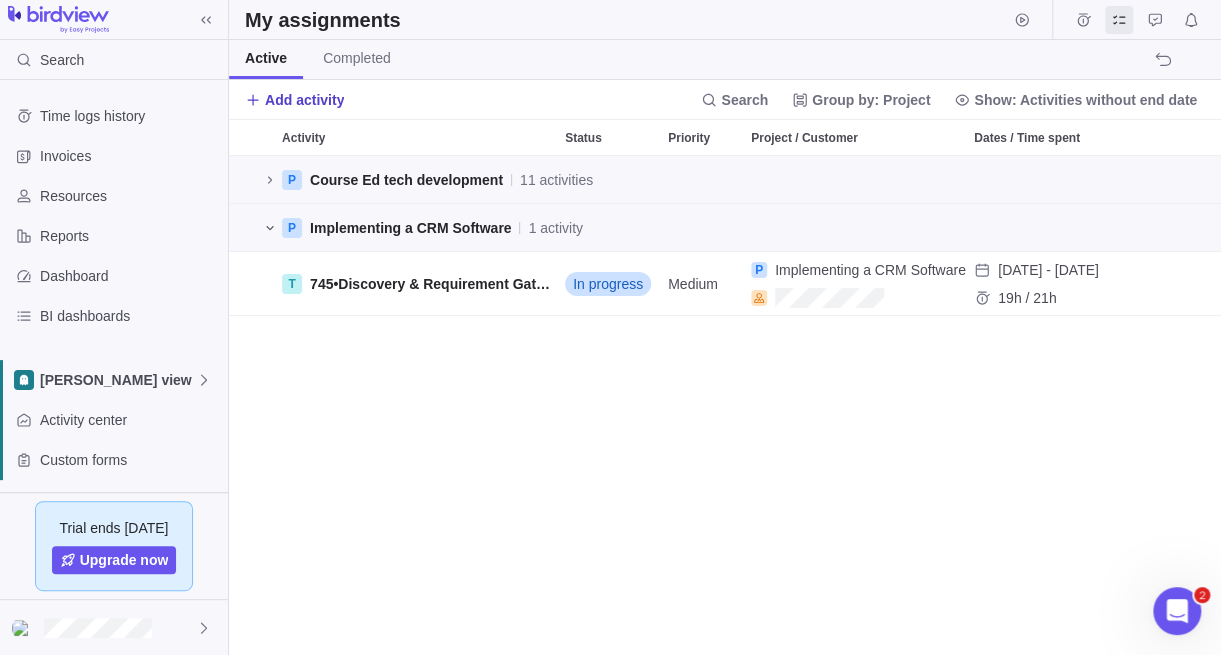 click on "Add activity" at bounding box center (304, 100) 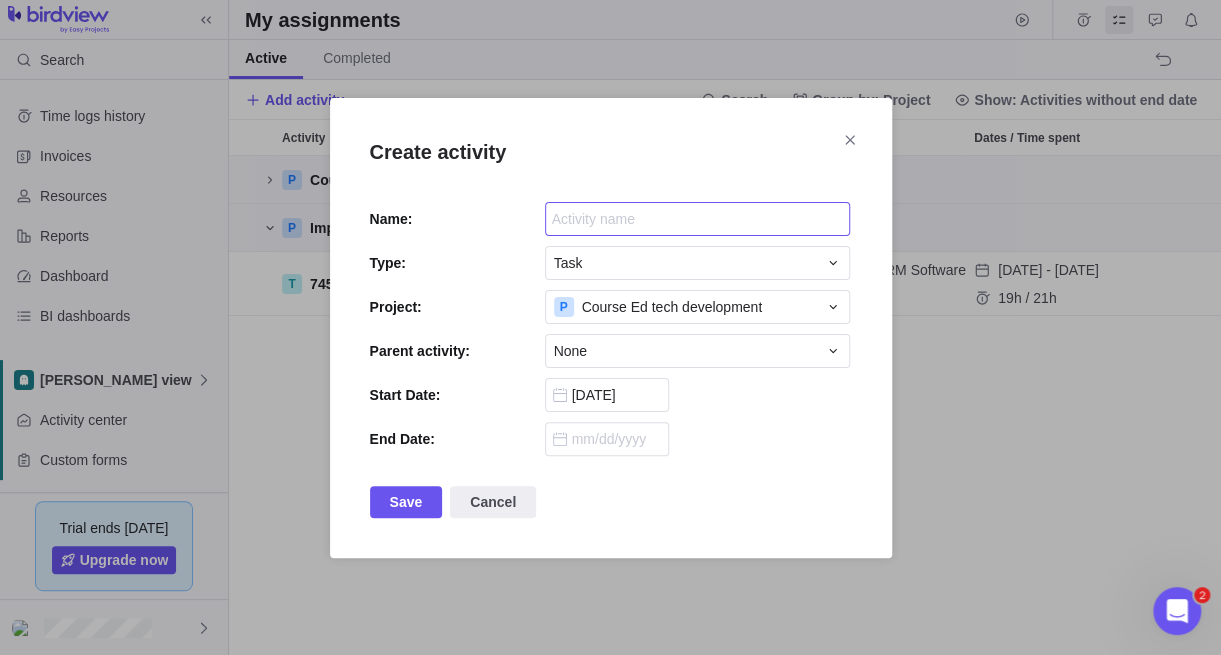 click at bounding box center [697, 219] 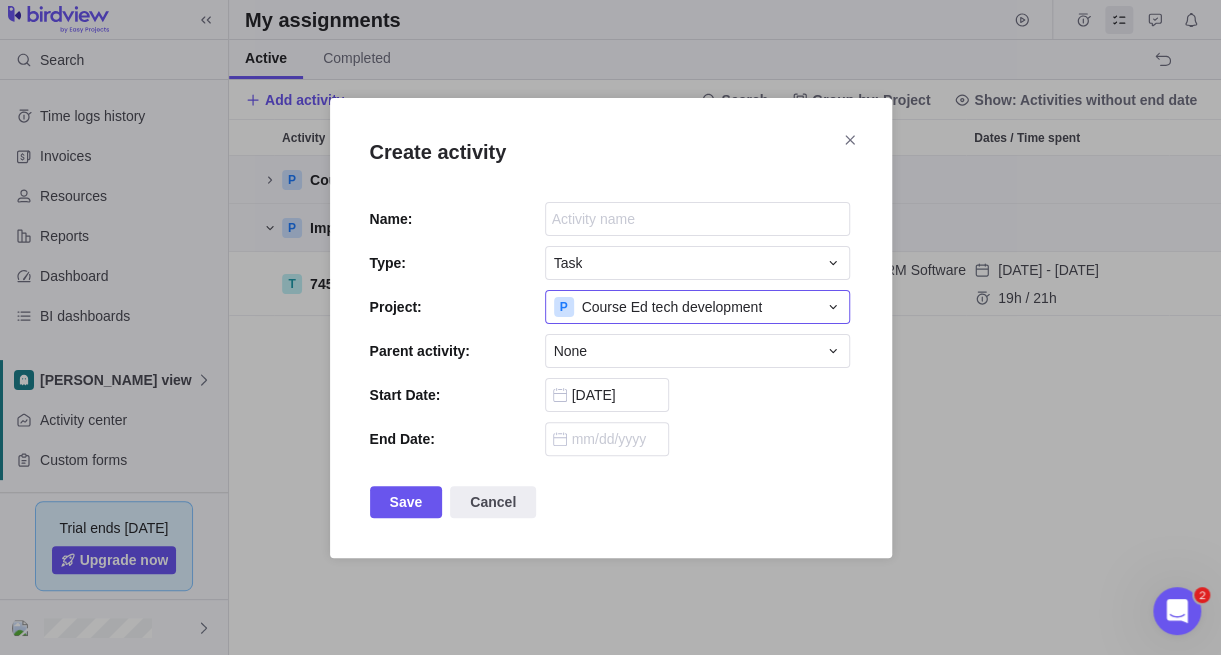 click on "Course Ed tech development" at bounding box center [672, 307] 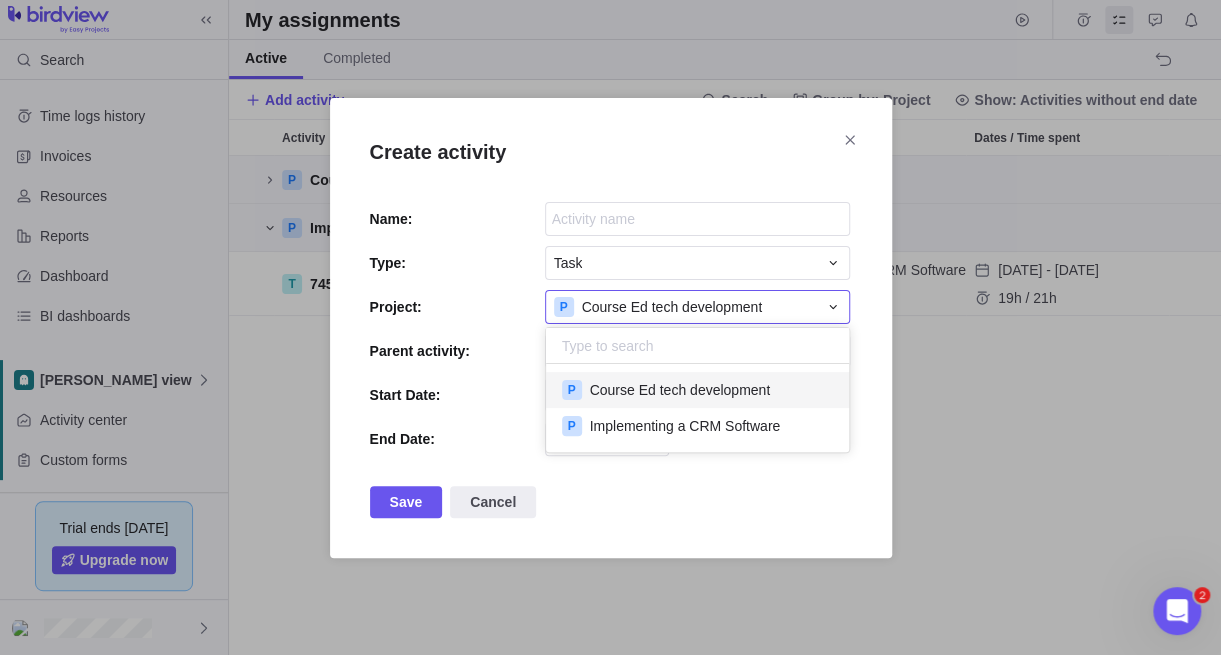 scroll, scrollTop: 15, scrollLeft: 15, axis: both 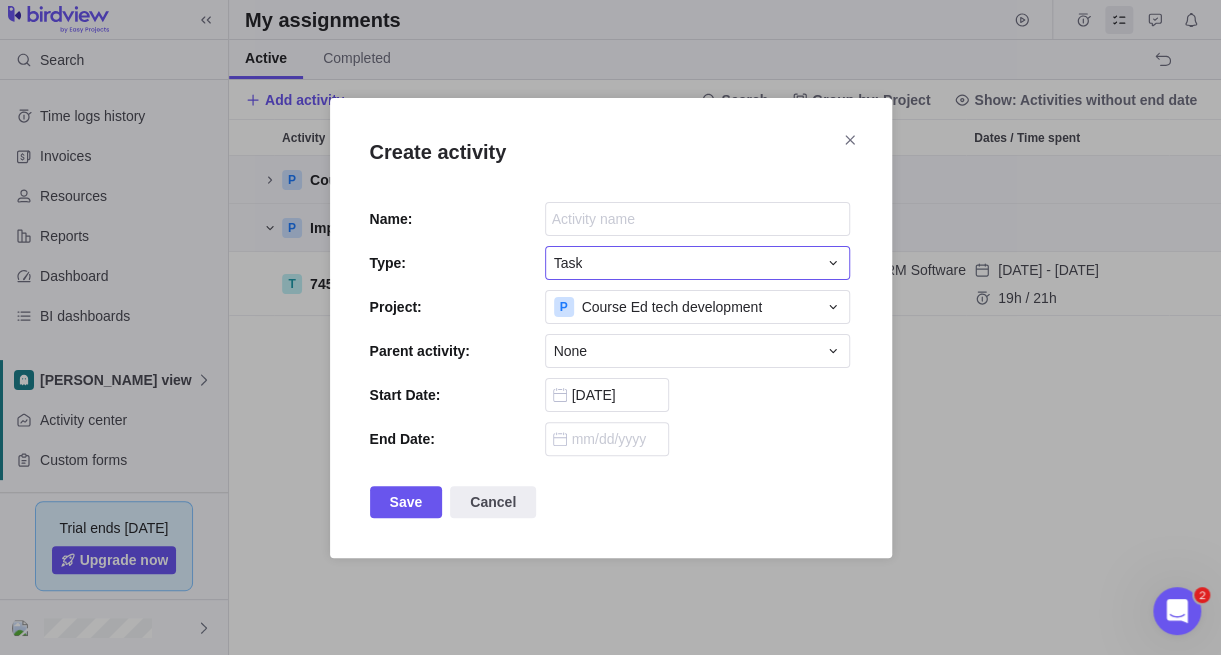 click on "Task" at bounding box center (685, 263) 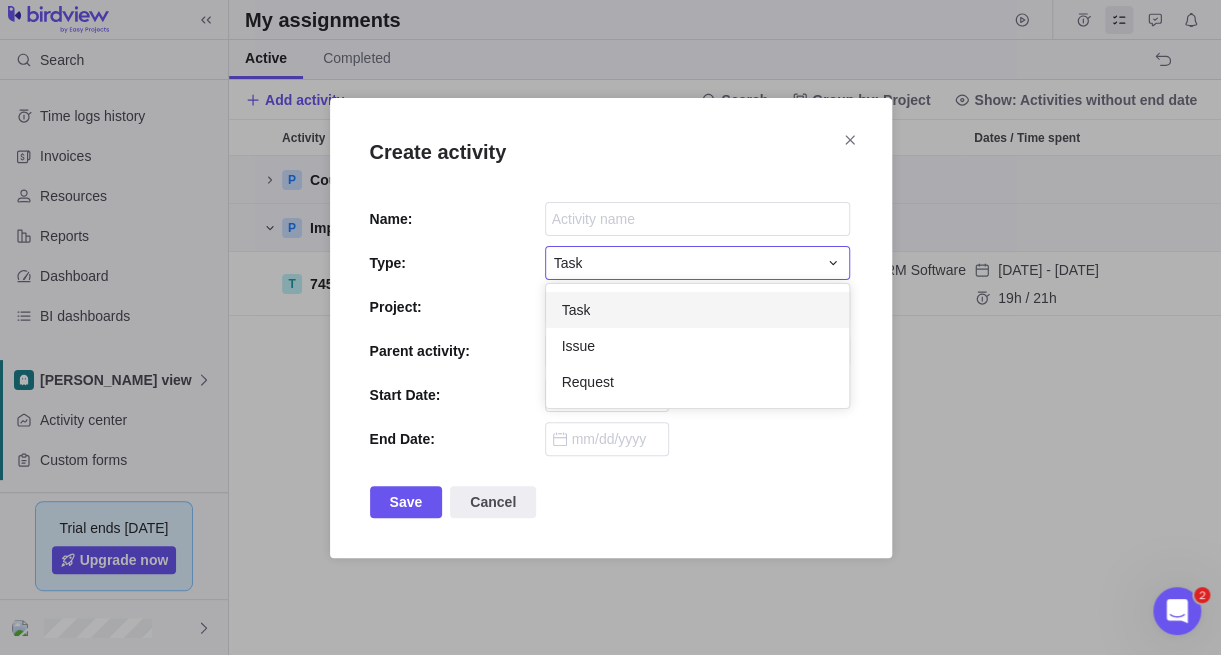 scroll, scrollTop: 16, scrollLeft: 15, axis: both 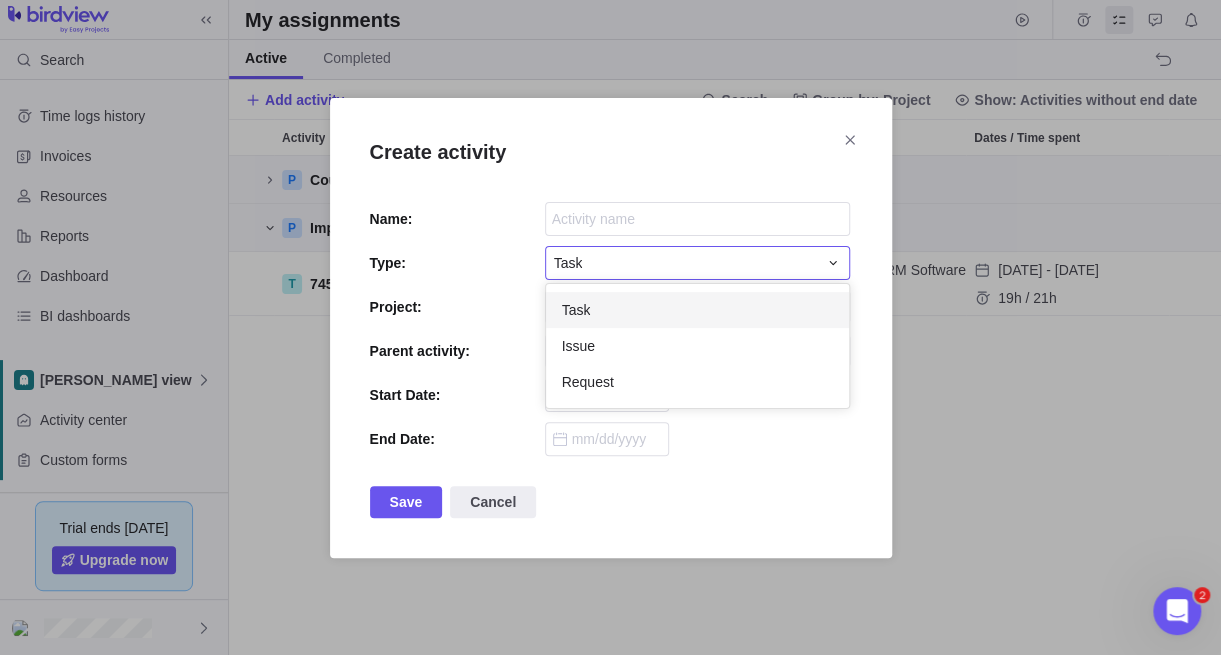 click on "Create activity Name: Type: Task Task Issue Request Project: P Course Ed tech development Parent activity: None Start Date: [DATE] End Date: Save Cancel" at bounding box center [610, 327] 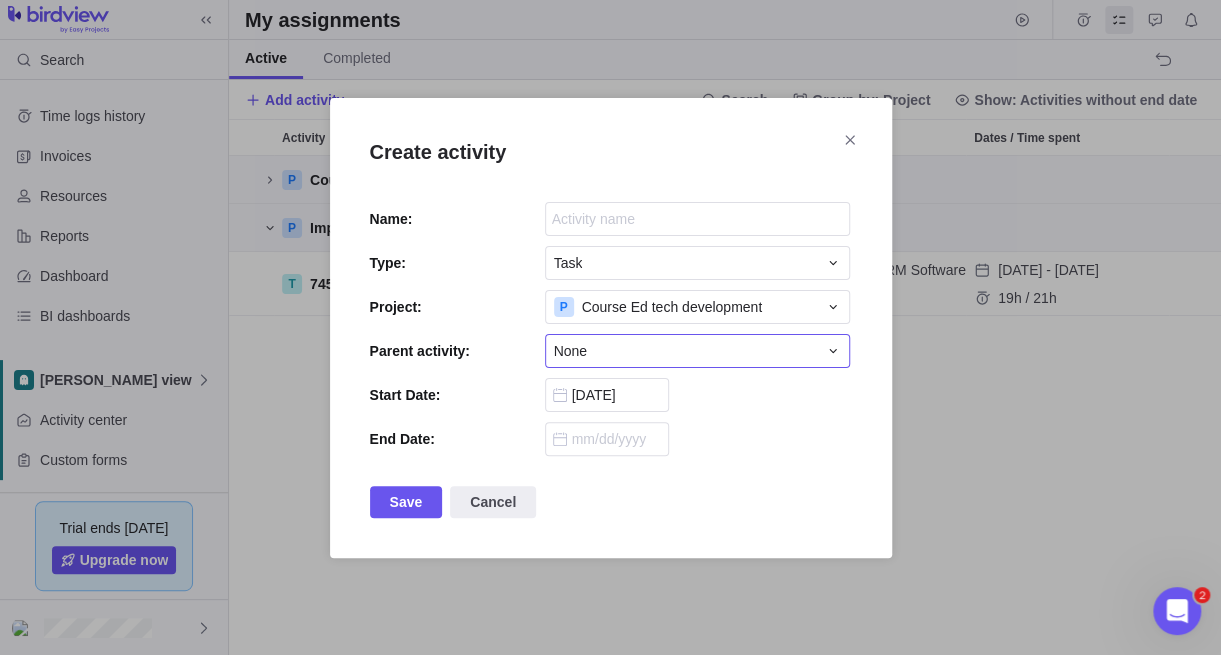 click on "None" at bounding box center (685, 351) 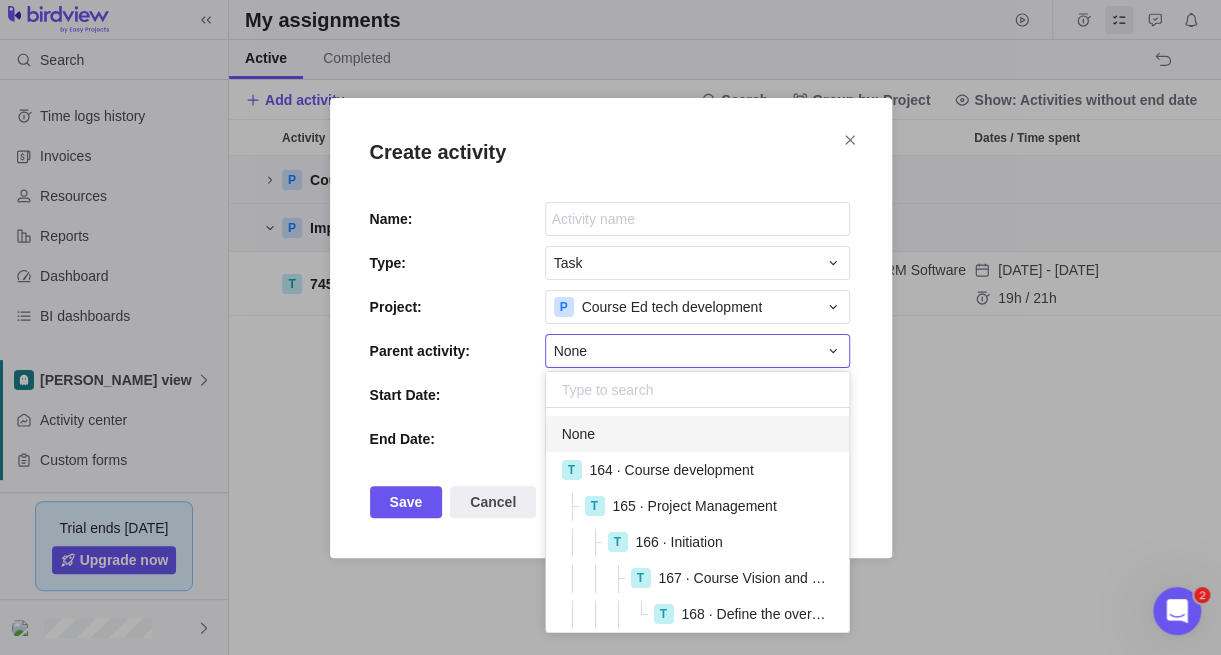 scroll, scrollTop: 16, scrollLeft: 15, axis: both 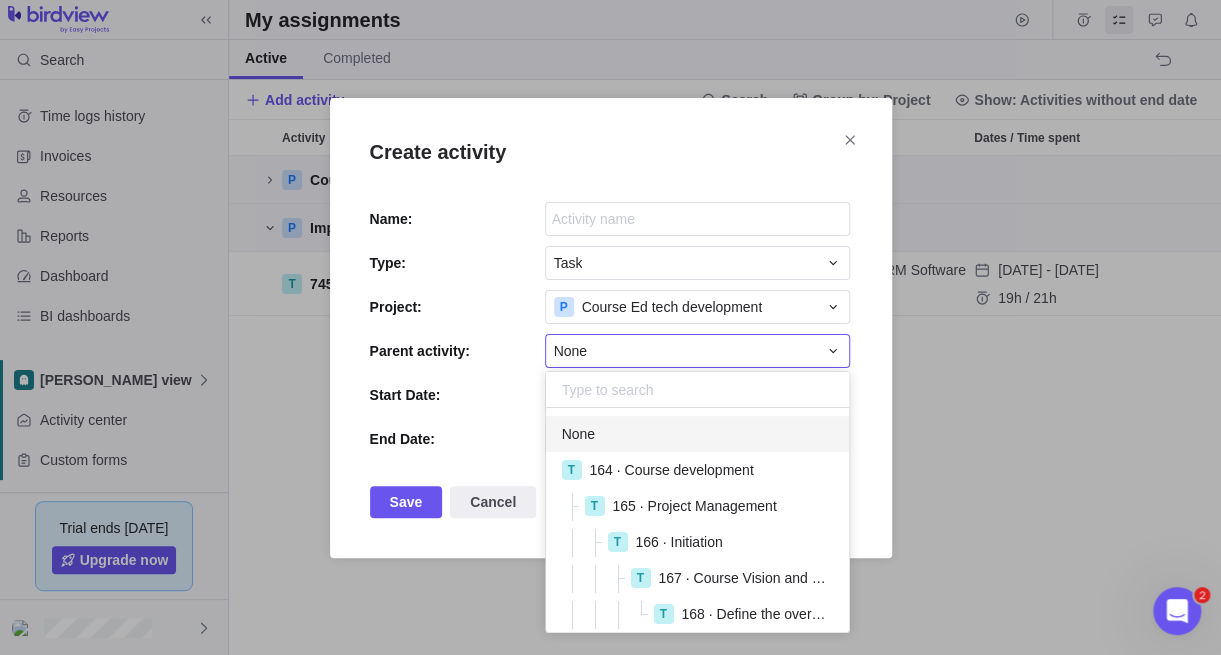 click on "None" at bounding box center (685, 351) 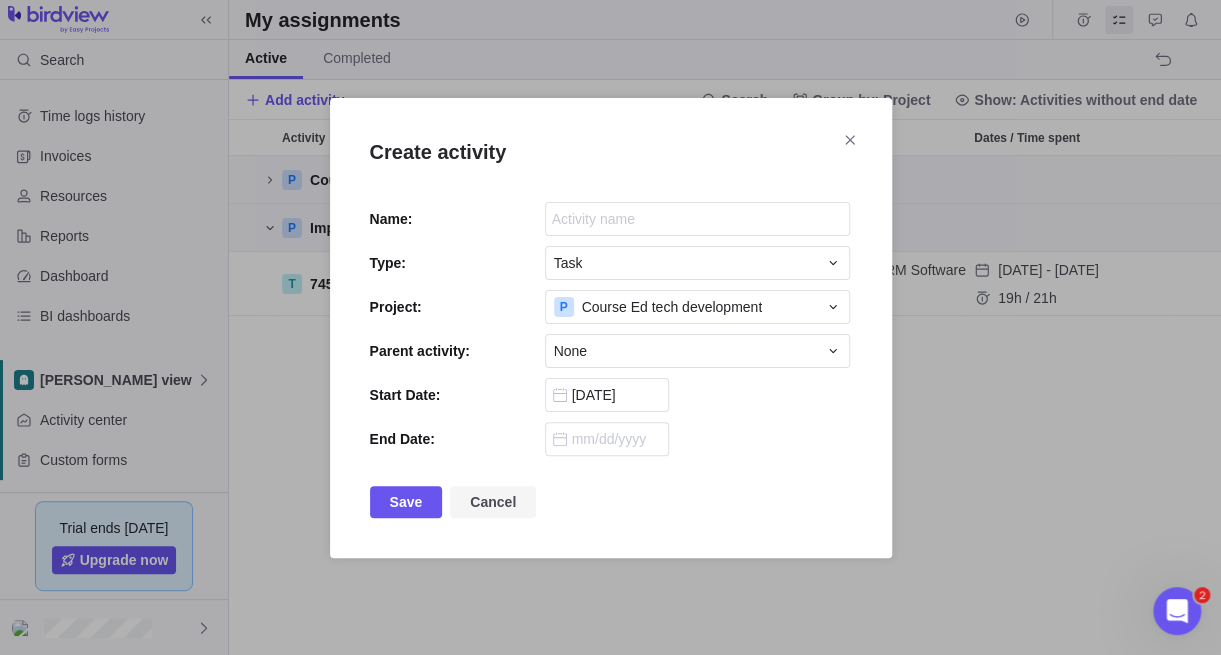 click on "Cancel" at bounding box center (493, 502) 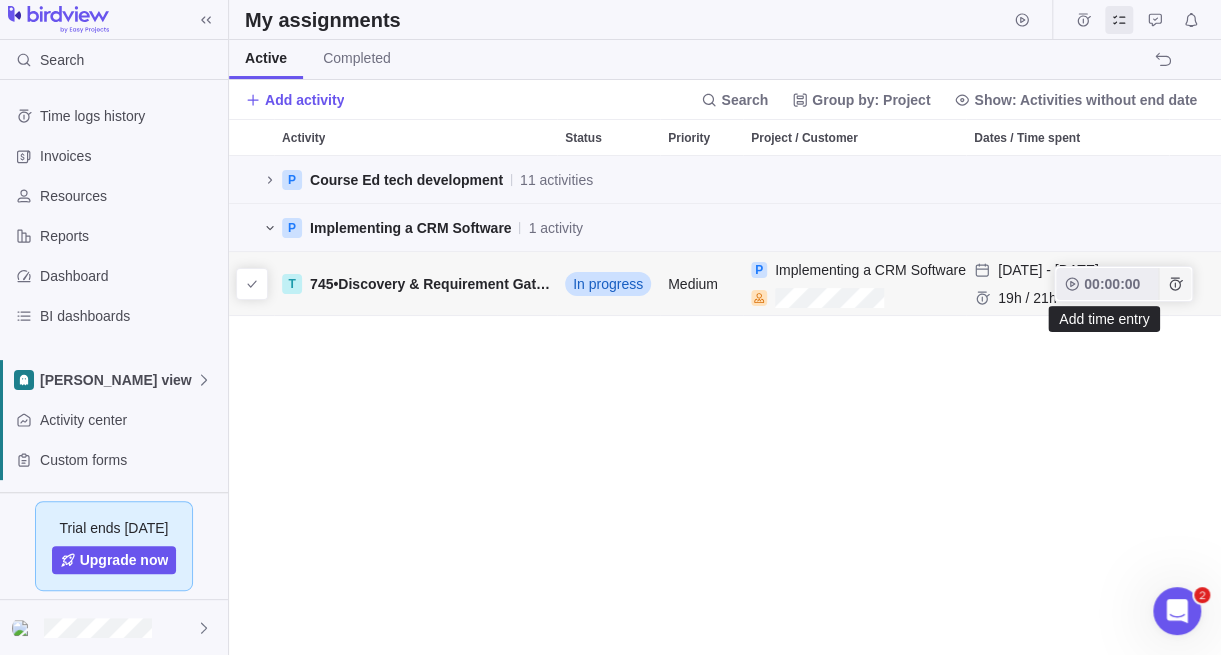 click 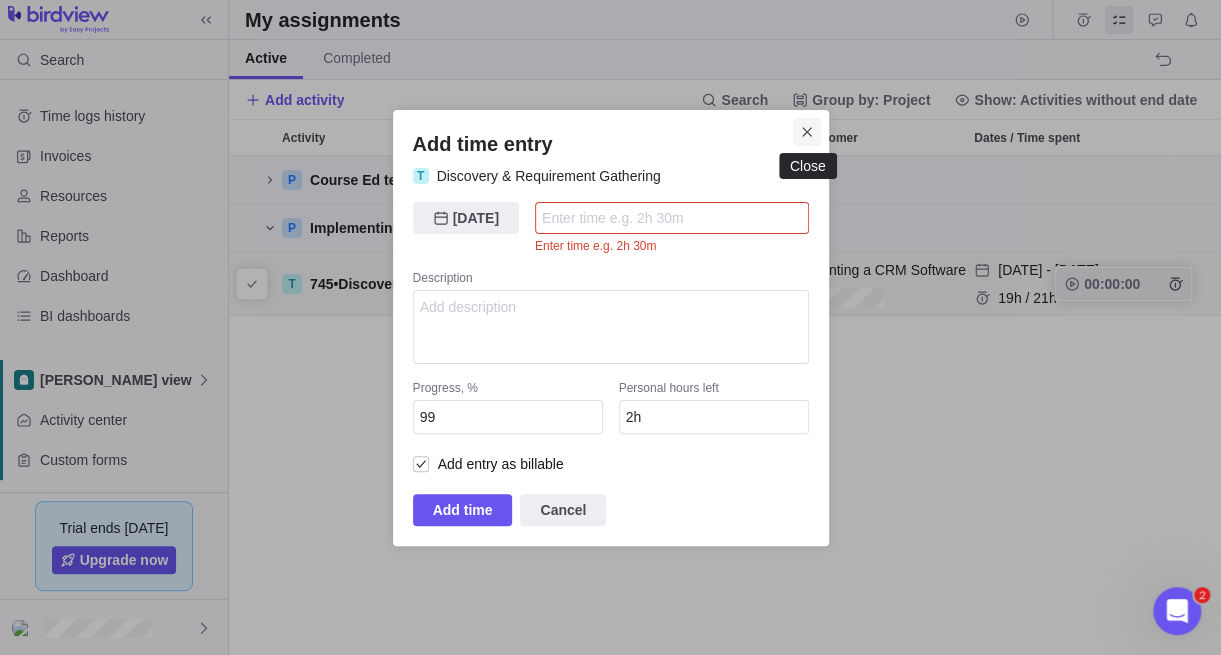 click 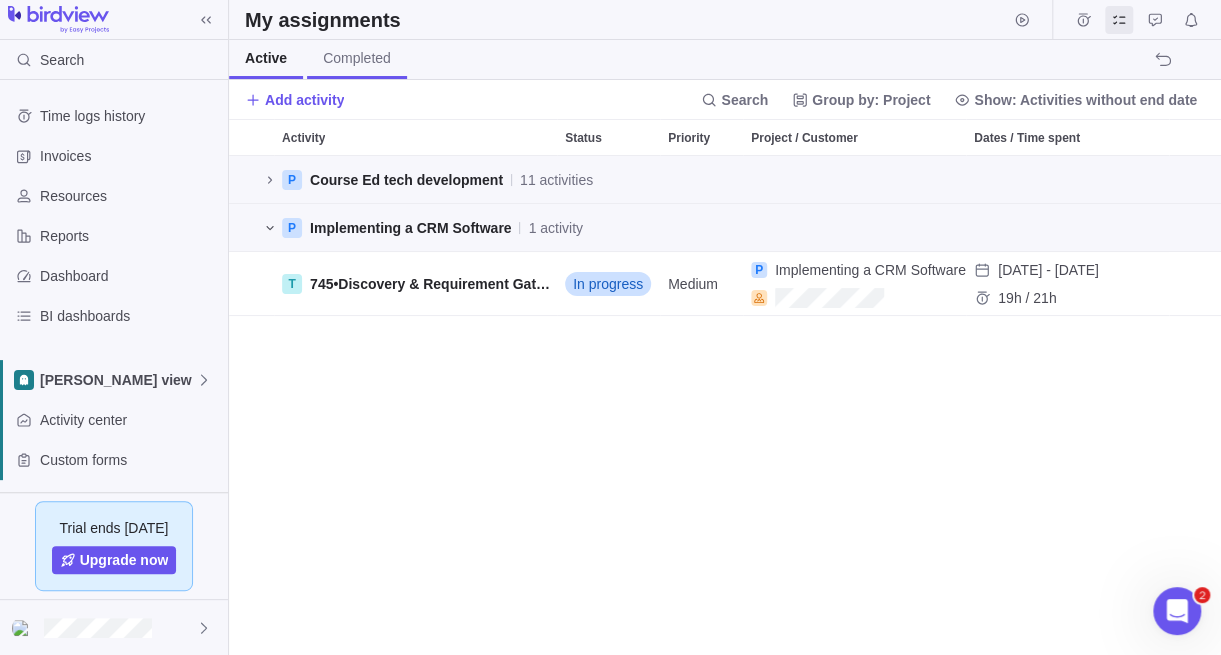 click on "Completed" at bounding box center (357, 58) 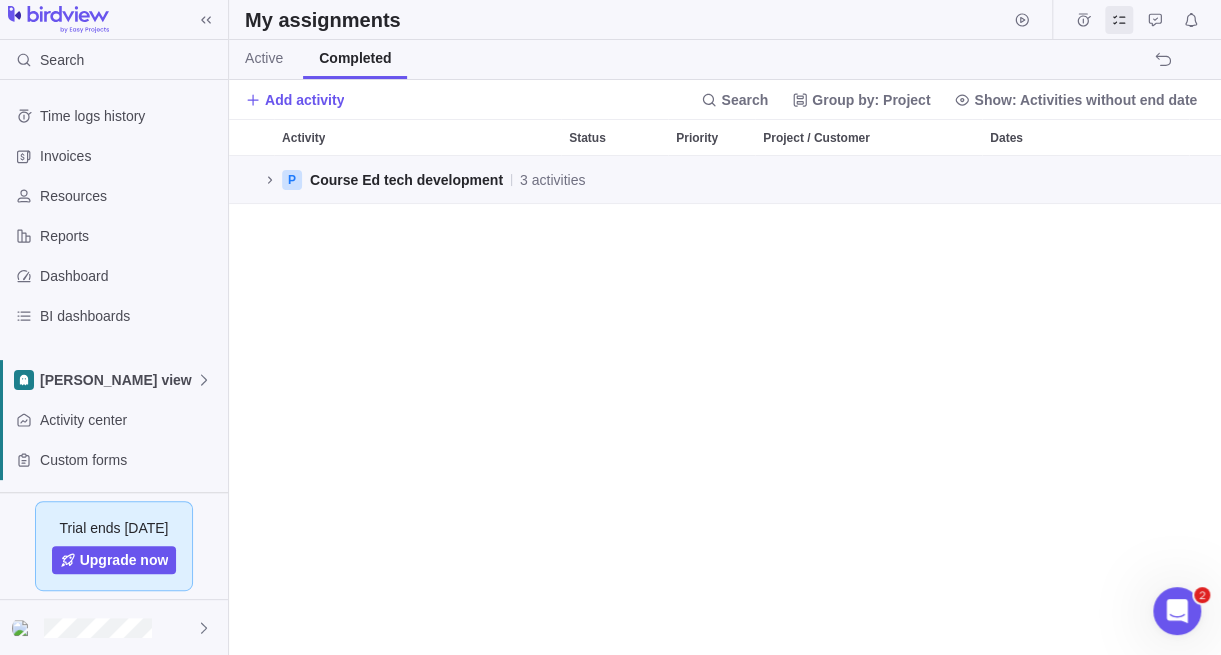 scroll, scrollTop: 15, scrollLeft: 15, axis: both 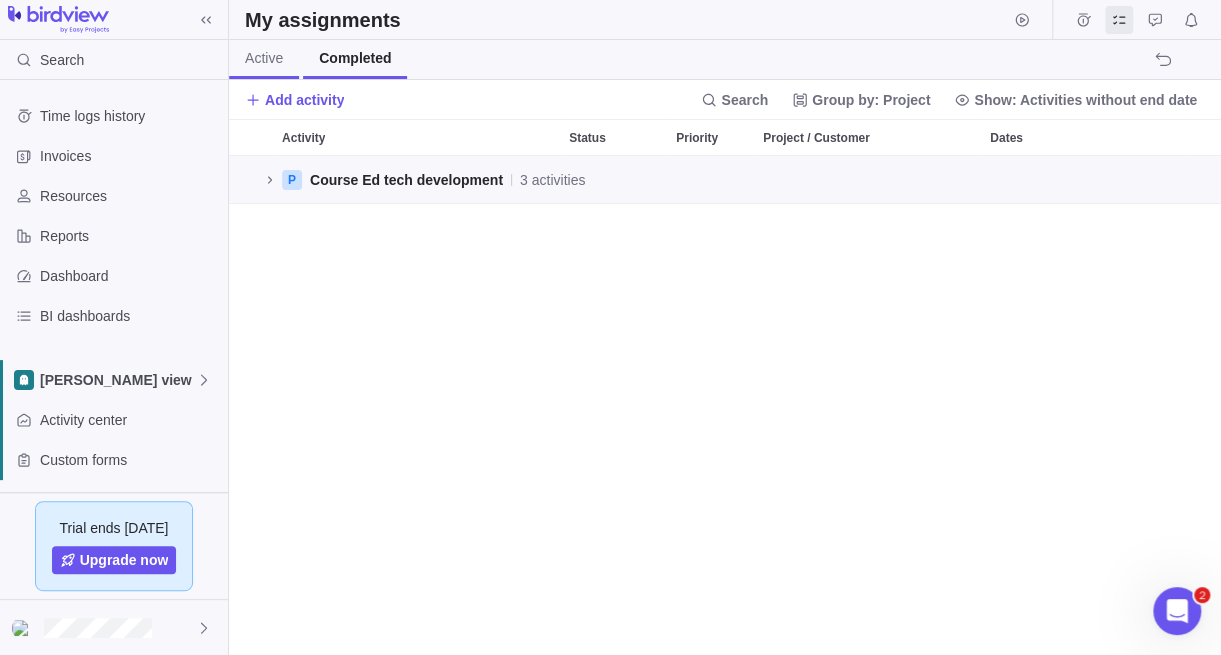 click on "Active" at bounding box center [264, 58] 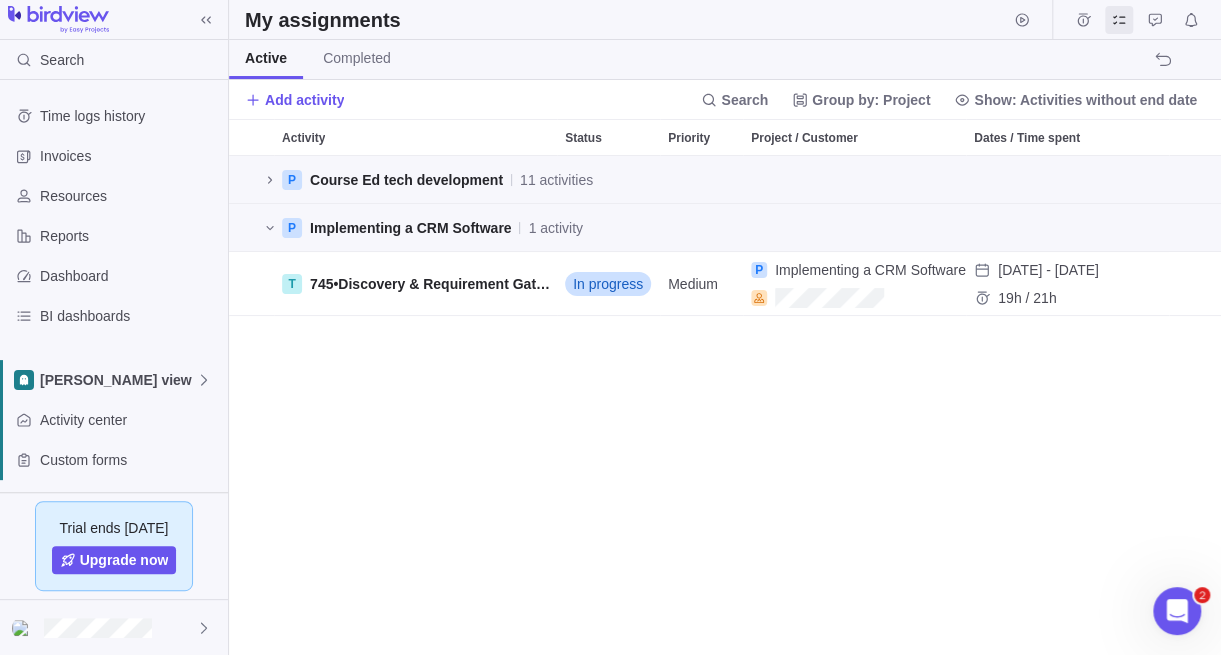 scroll, scrollTop: 15, scrollLeft: 15, axis: both 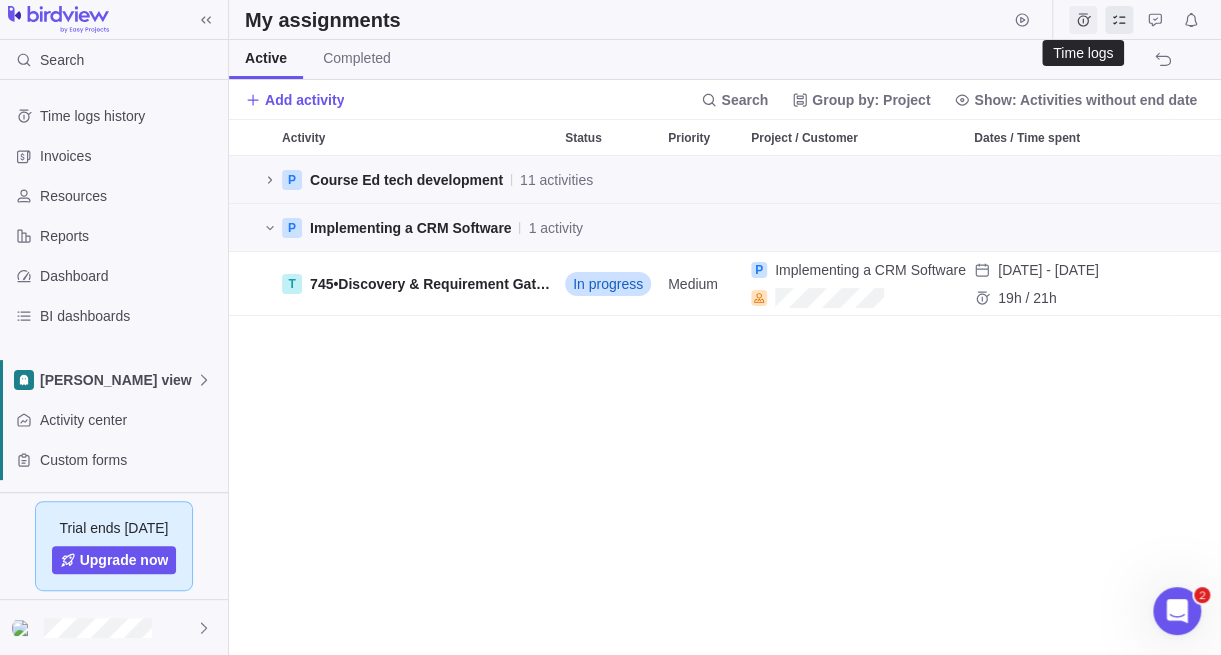 click 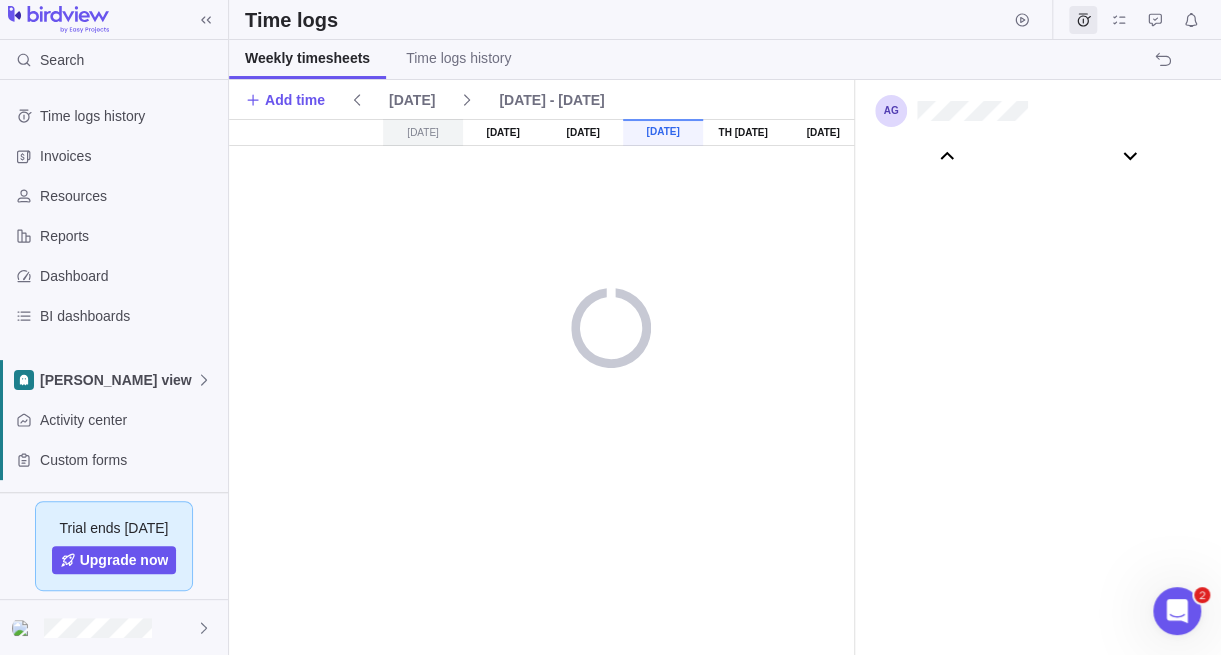 scroll, scrollTop: 111046, scrollLeft: 0, axis: vertical 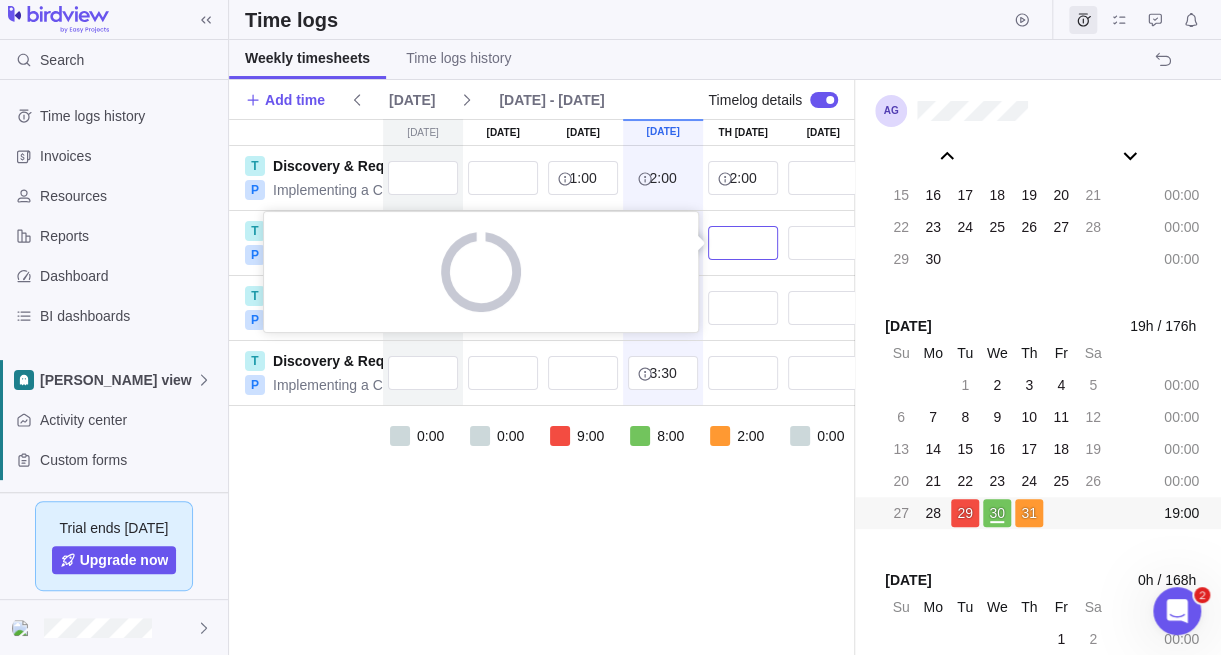 click at bounding box center (743, 243) 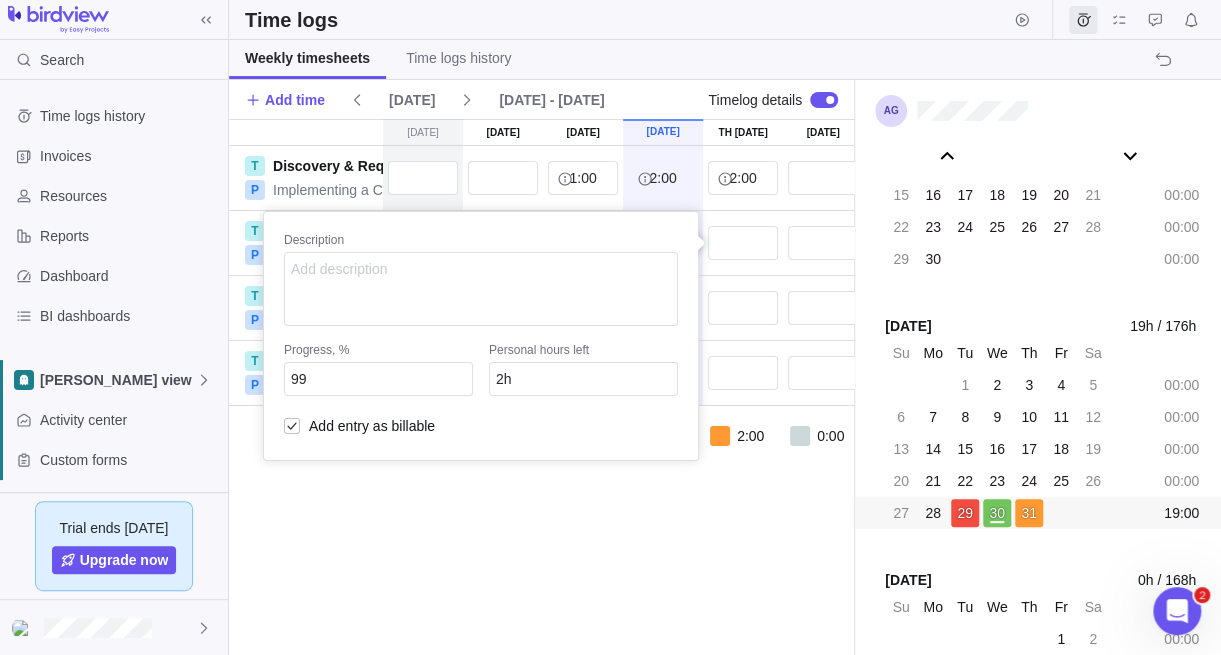click on "[DATE] [DATE] [DATE] [DATE] [DATE] 31 [DATE] [DATE] T Discovery & Requirement Gathering P Implementing a CRM Software 1:00 2:00 2:00 5:00 T Discovery & Requirement Gathering P Implementing a CRM Software 6:00 0:30 Description Progress, % 99 Personal hours left 2h Add entry as billable 6:30 T Discovery & Requirement Gathering P Implementing a CRM Software 2:00 2:00 4:00 T Discovery & Requirement Gathering P Implementing a CRM Software 3:30 3:30 0:00 0:00 9:00 8:00 2:00 0:00 0:00 19:00" at bounding box center (541, 387) 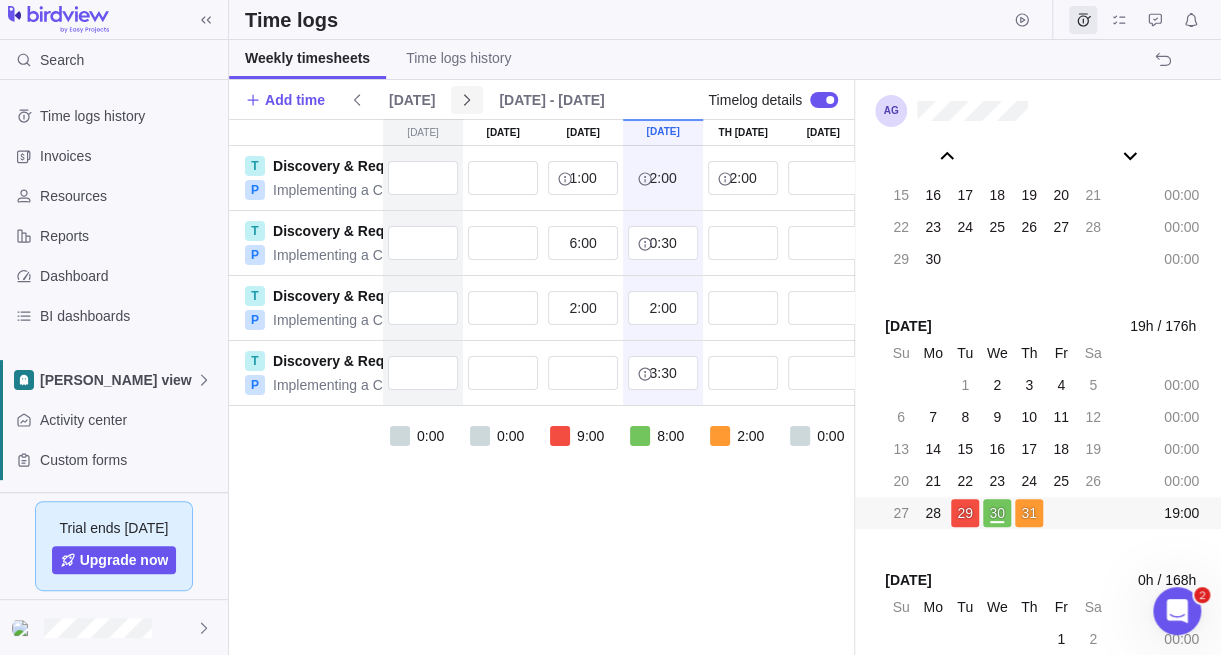 click 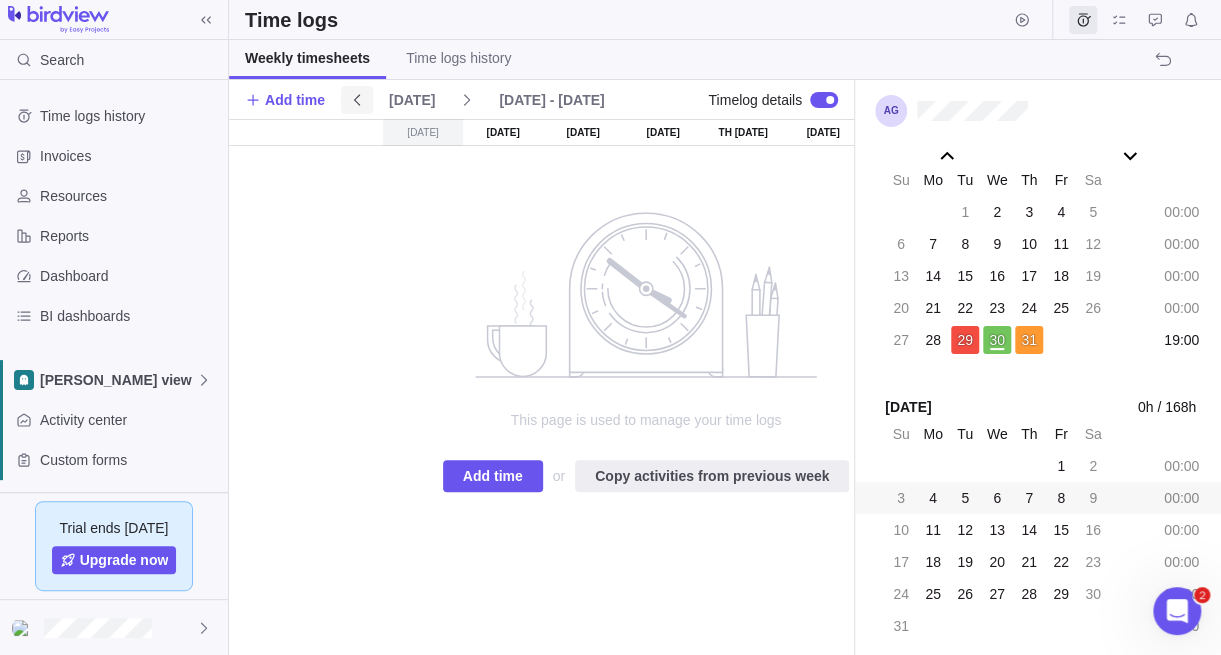 click 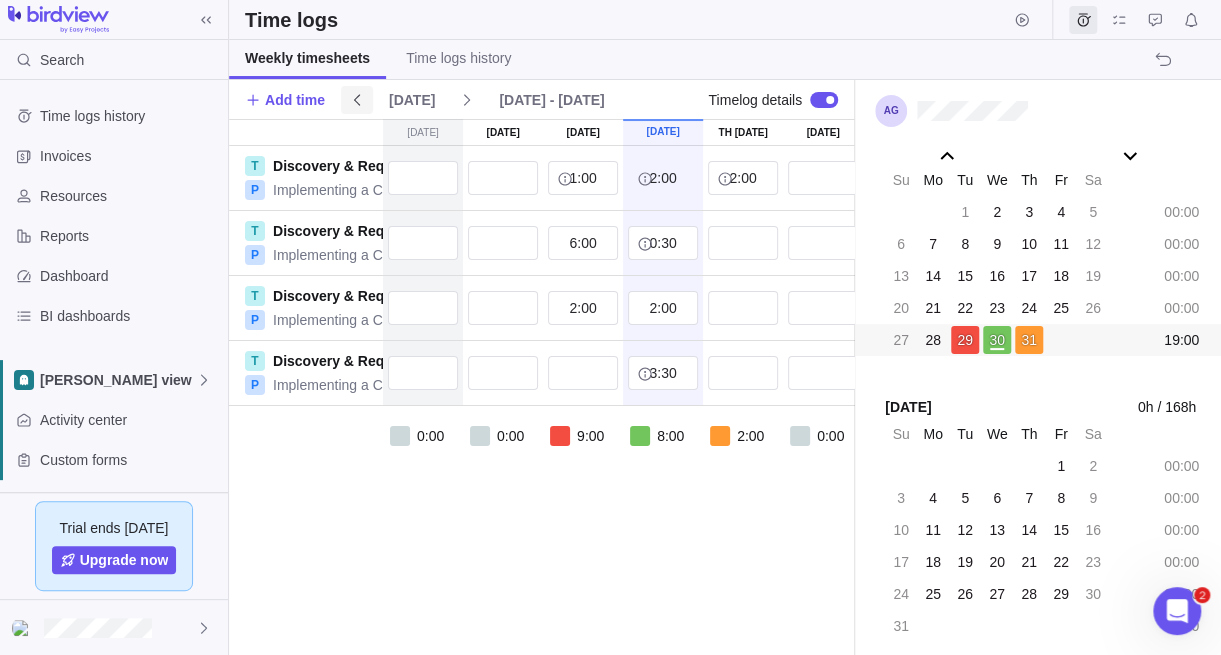 scroll, scrollTop: 111161, scrollLeft: 0, axis: vertical 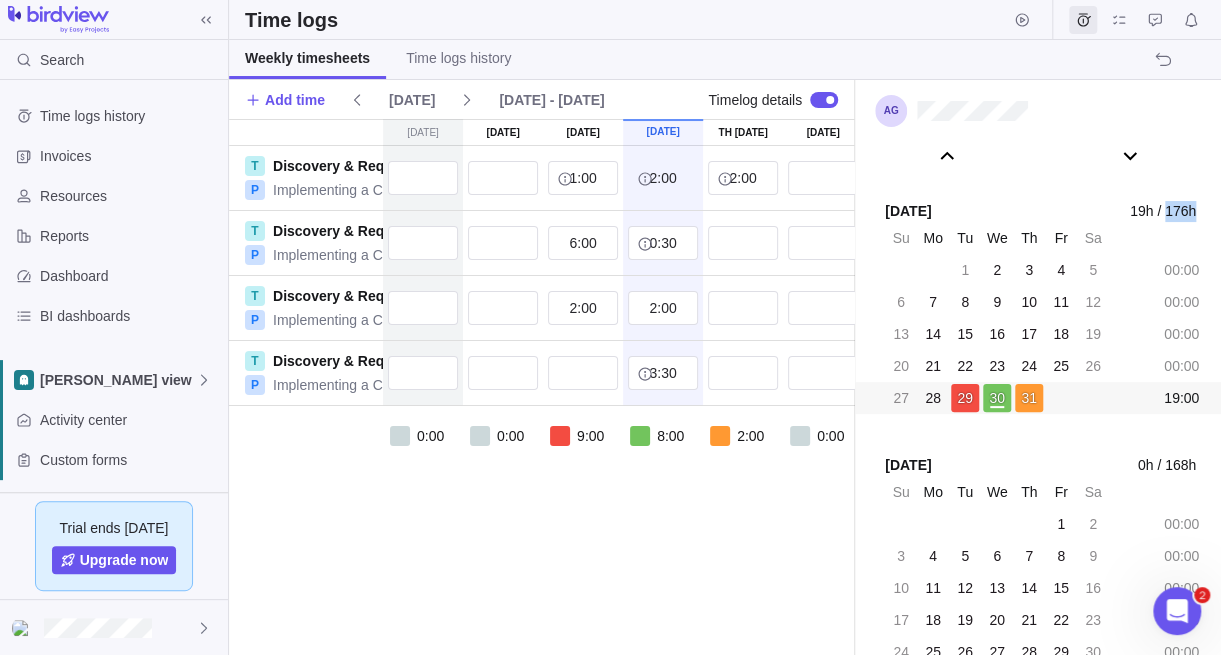click on "[DATE] 19h / 176h" at bounding box center [1038, 211] 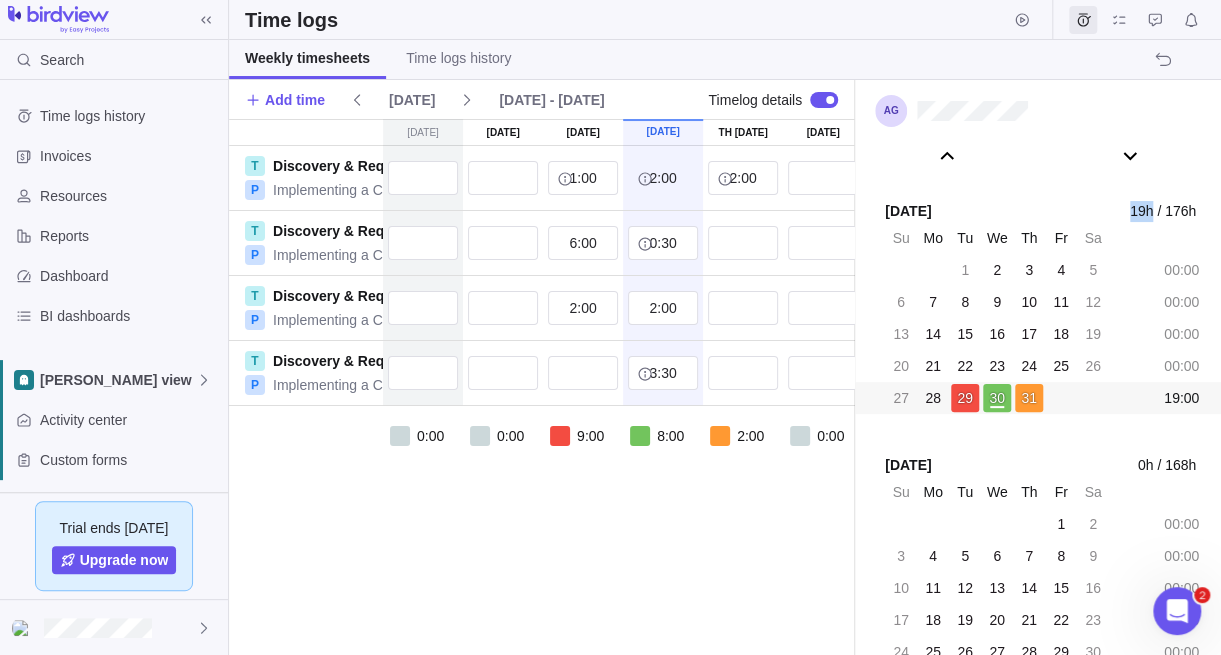 drag, startPoint x: 1150, startPoint y: 213, endPoint x: 1128, endPoint y: 215, distance: 22.090721 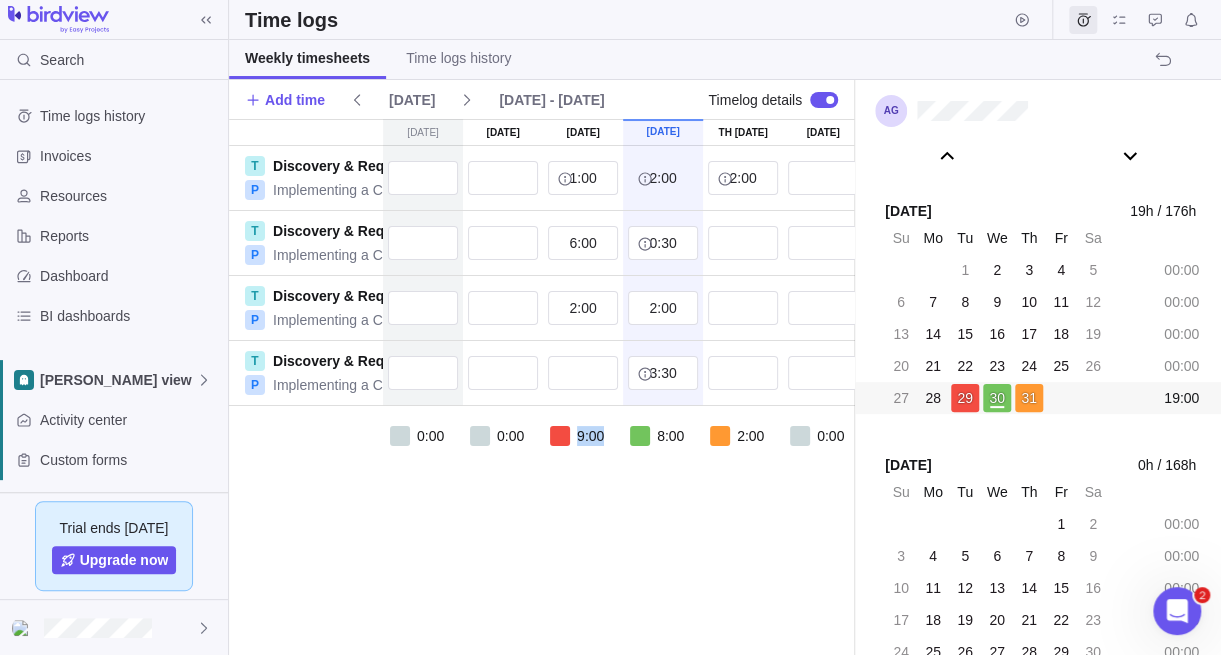 drag, startPoint x: 576, startPoint y: 431, endPoint x: 610, endPoint y: 430, distance: 34.0147 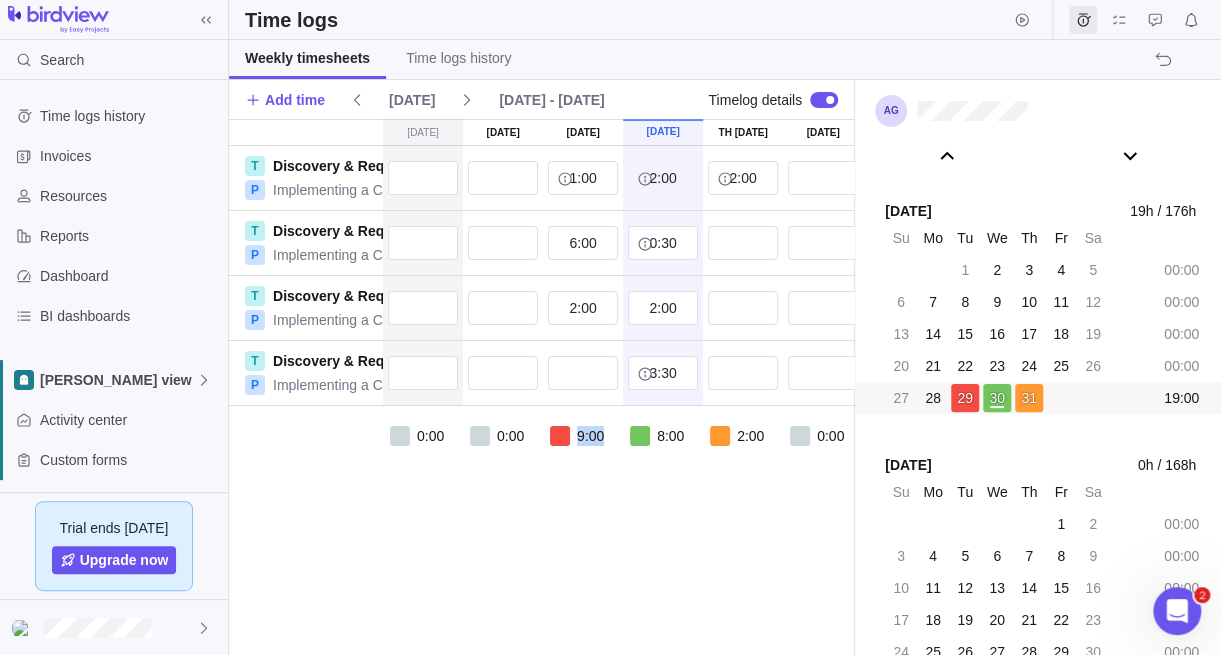 click on "9:00" at bounding box center (583, 436) 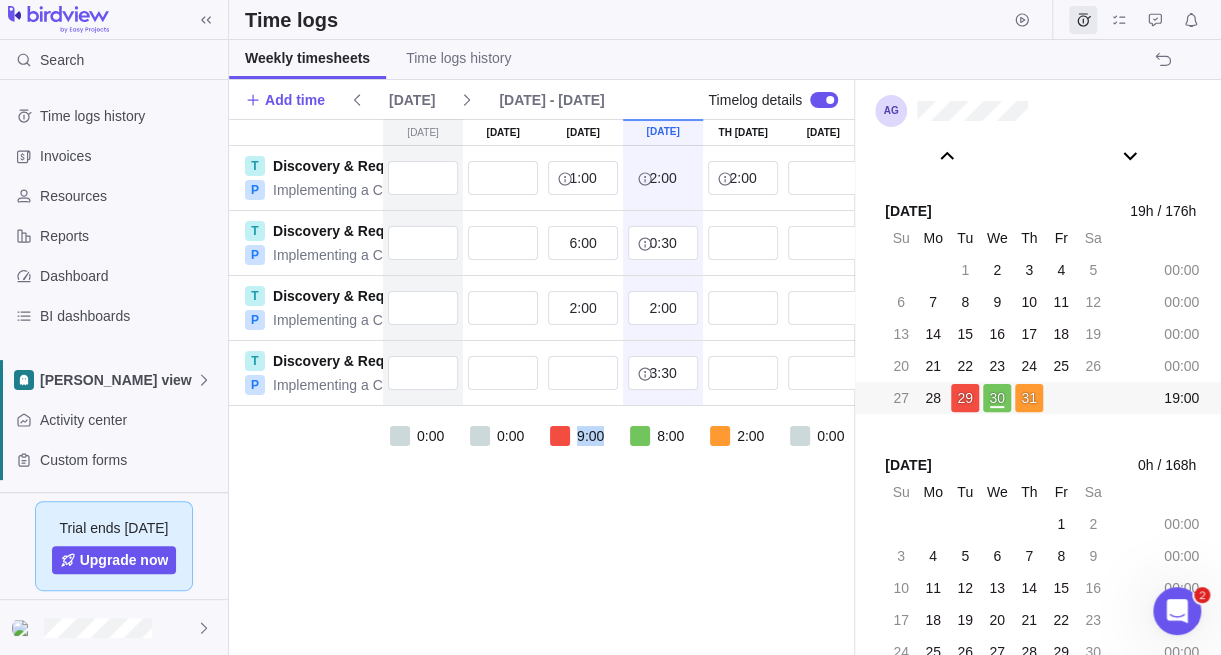 click on "0:00 0:00 9:00 8:00 2:00 0:00 0:00 19:00" at bounding box center (646, 458) 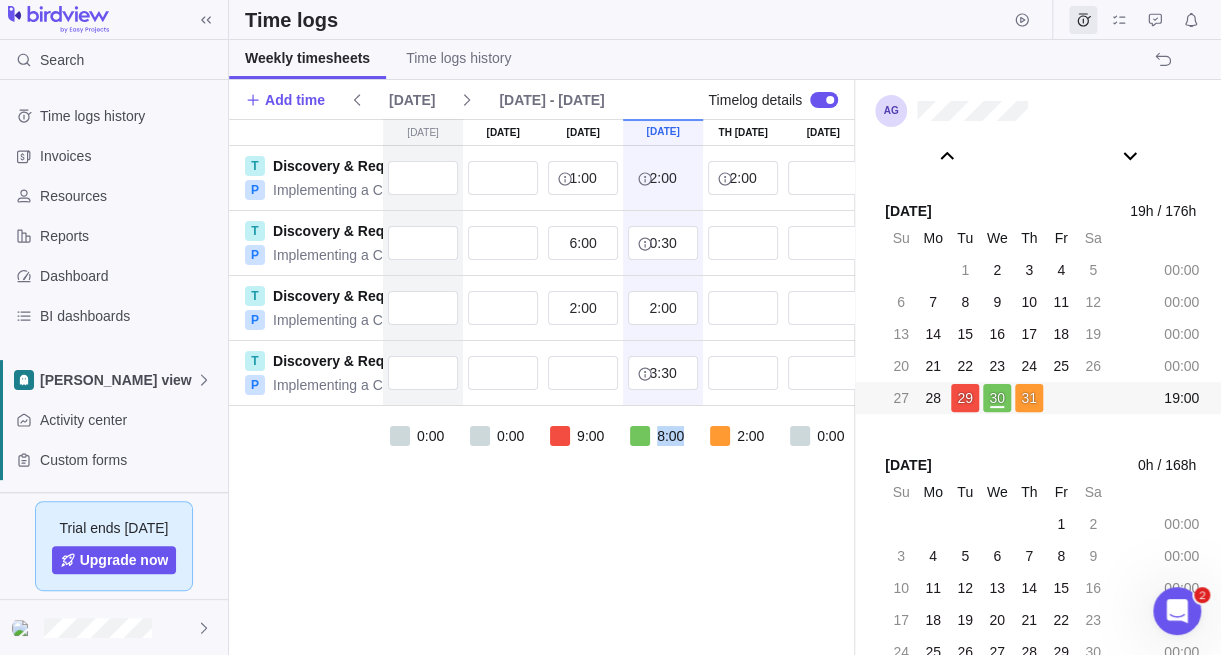 drag, startPoint x: 657, startPoint y: 436, endPoint x: 684, endPoint y: 440, distance: 27.294687 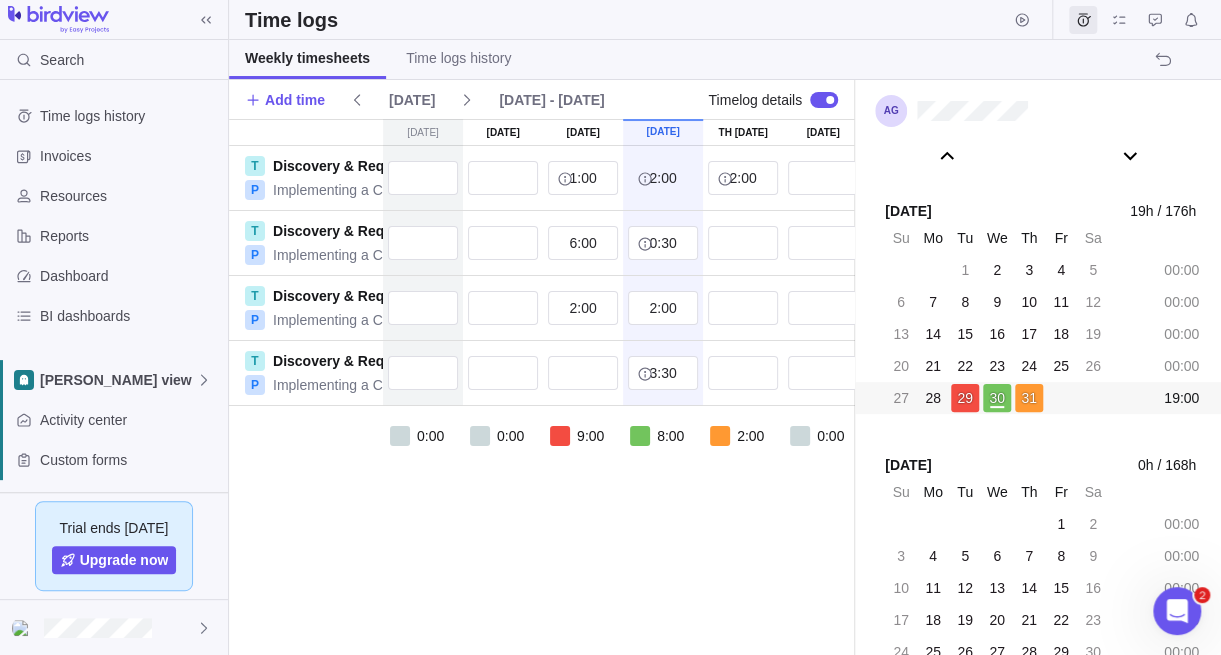 click at bounding box center (640, 436) 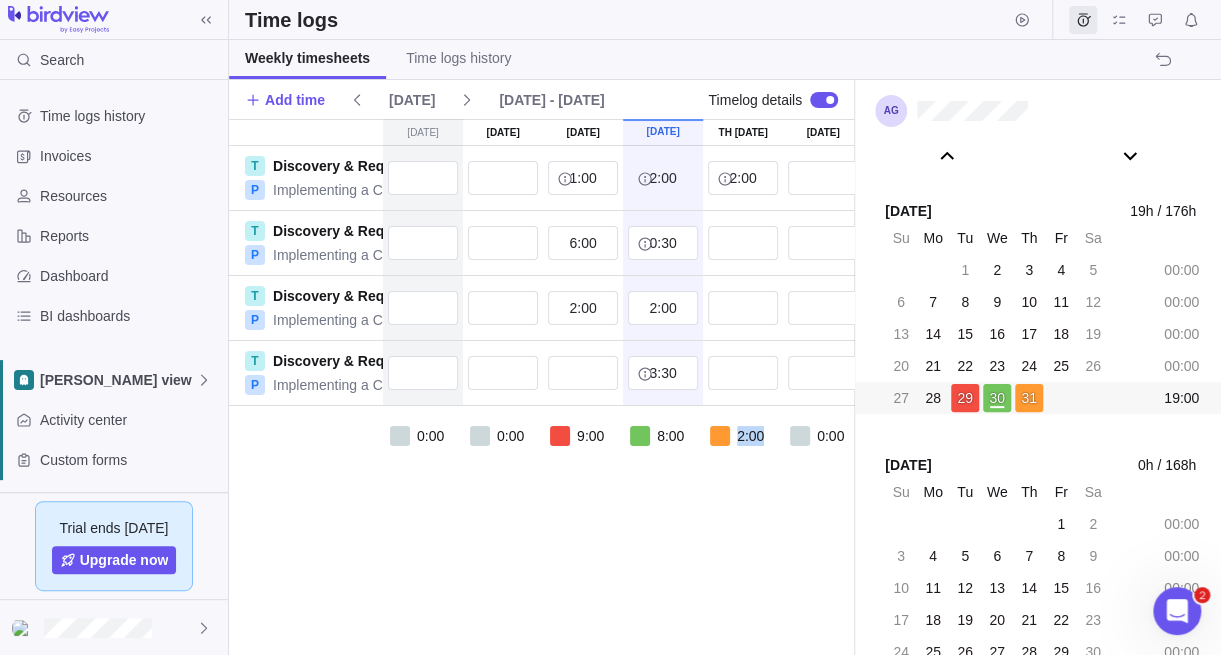 drag, startPoint x: 740, startPoint y: 436, endPoint x: 767, endPoint y: 438, distance: 27.073973 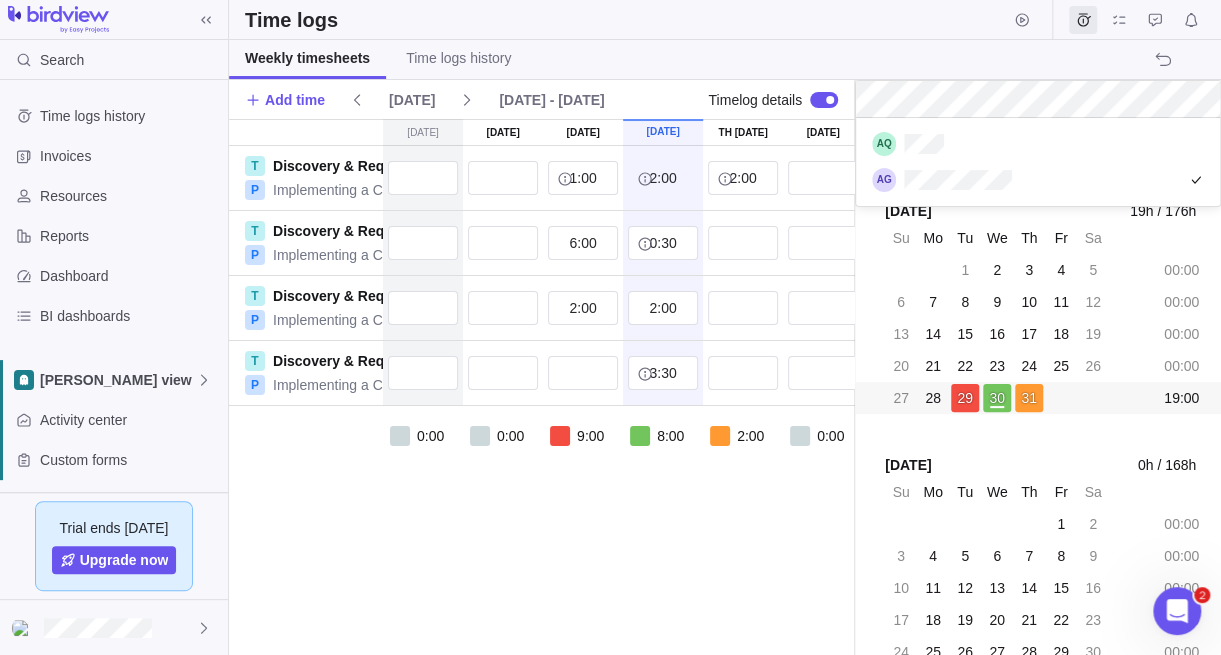 scroll, scrollTop: 15, scrollLeft: 15, axis: both 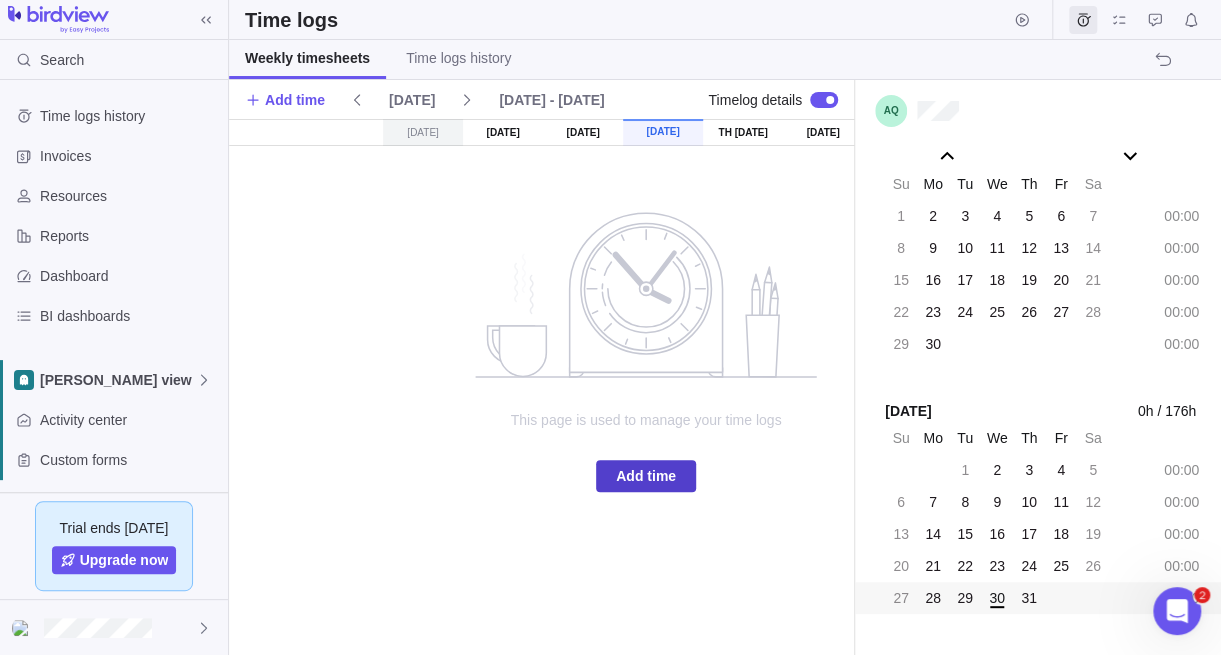 click on "Add time" at bounding box center [646, 476] 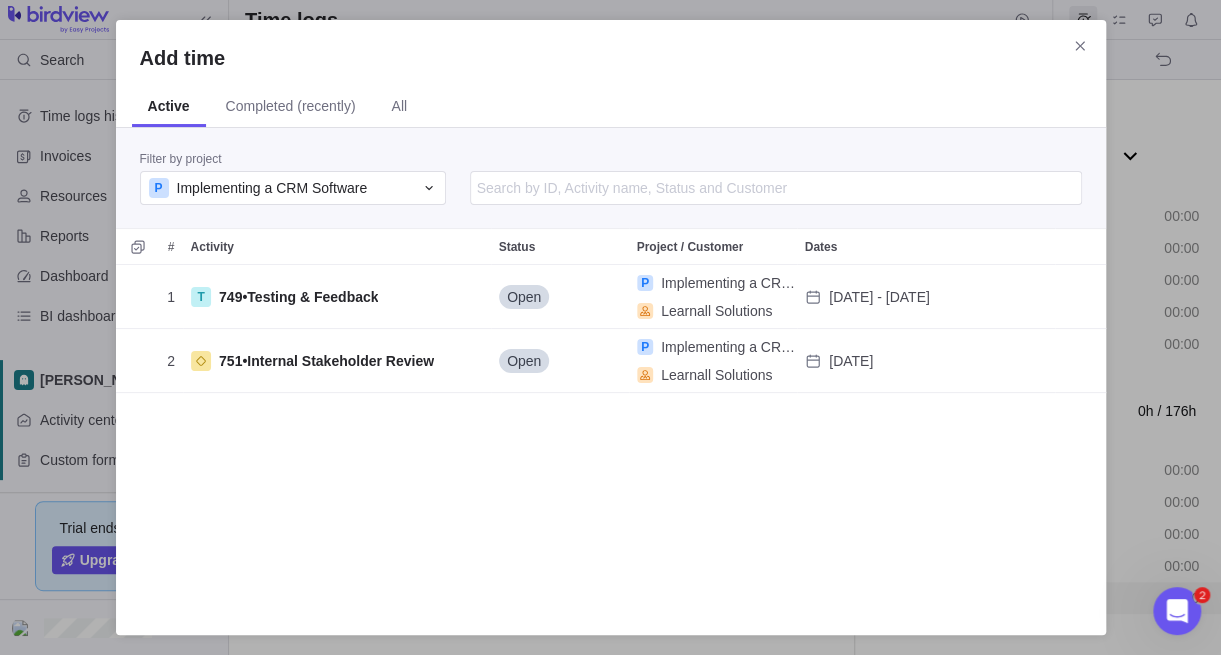 scroll, scrollTop: 15, scrollLeft: 16, axis: both 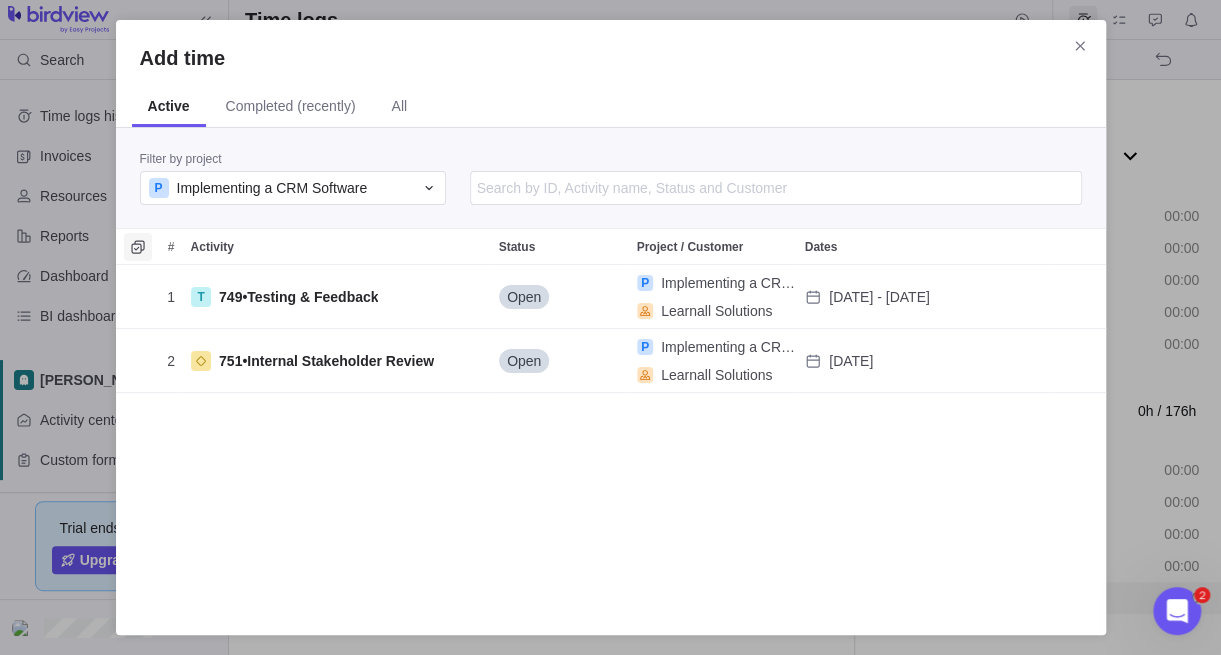 click 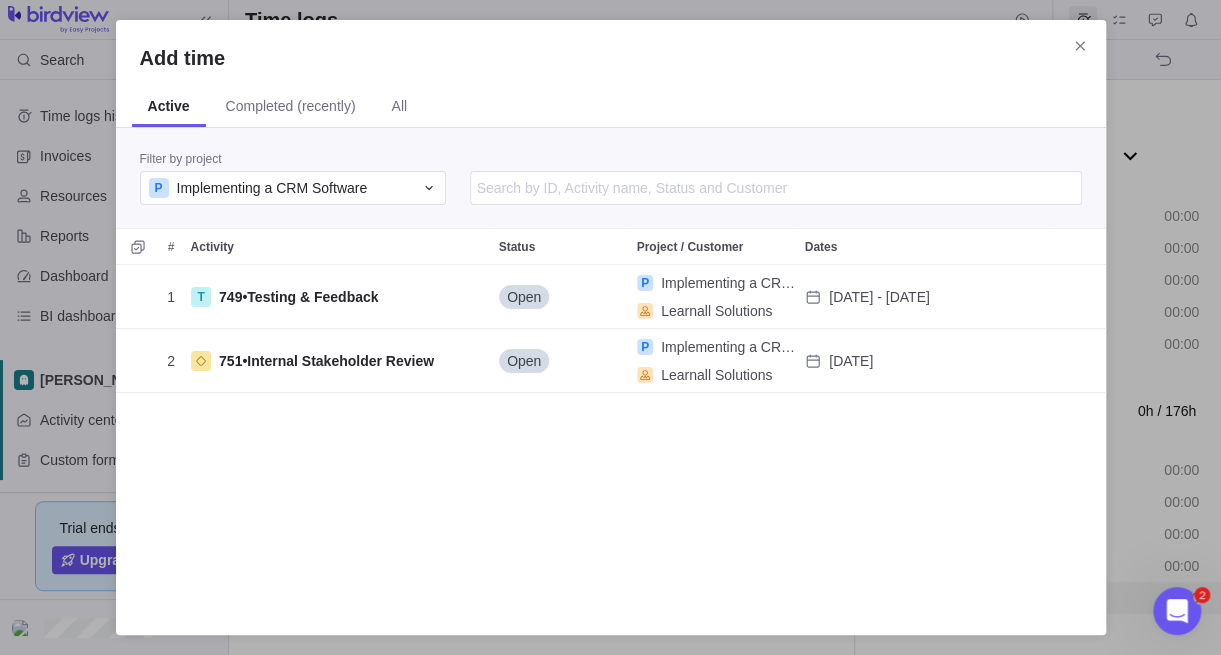 scroll, scrollTop: 281, scrollLeft: 975, axis: both 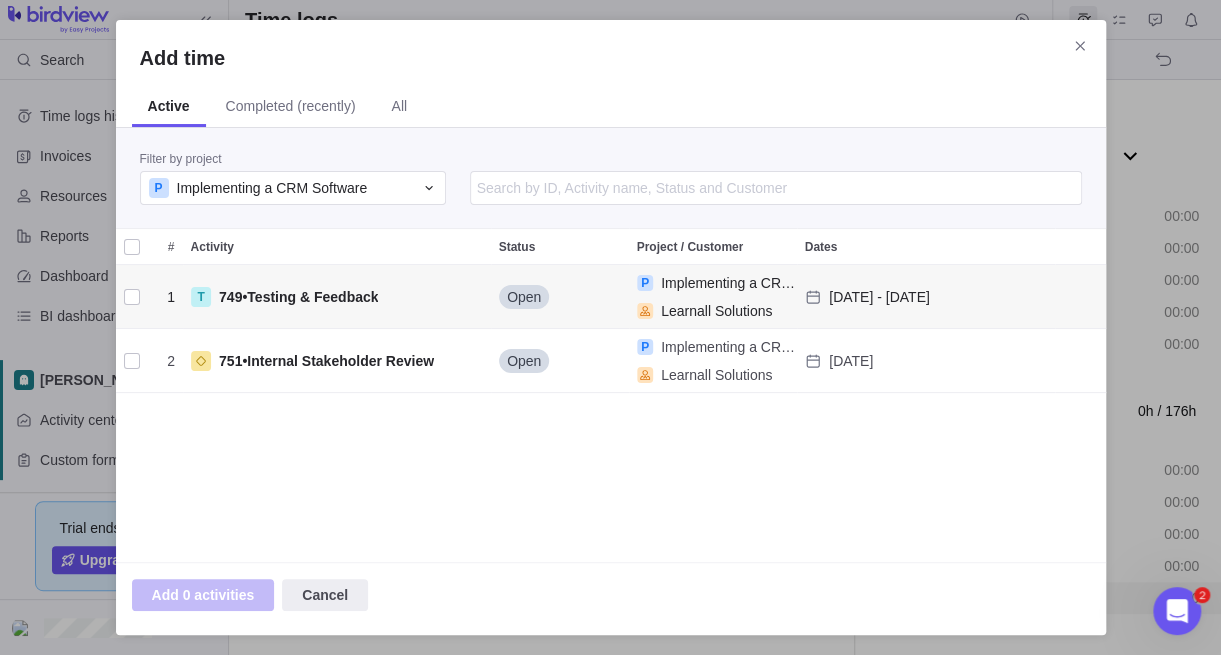 click at bounding box center (132, 297) 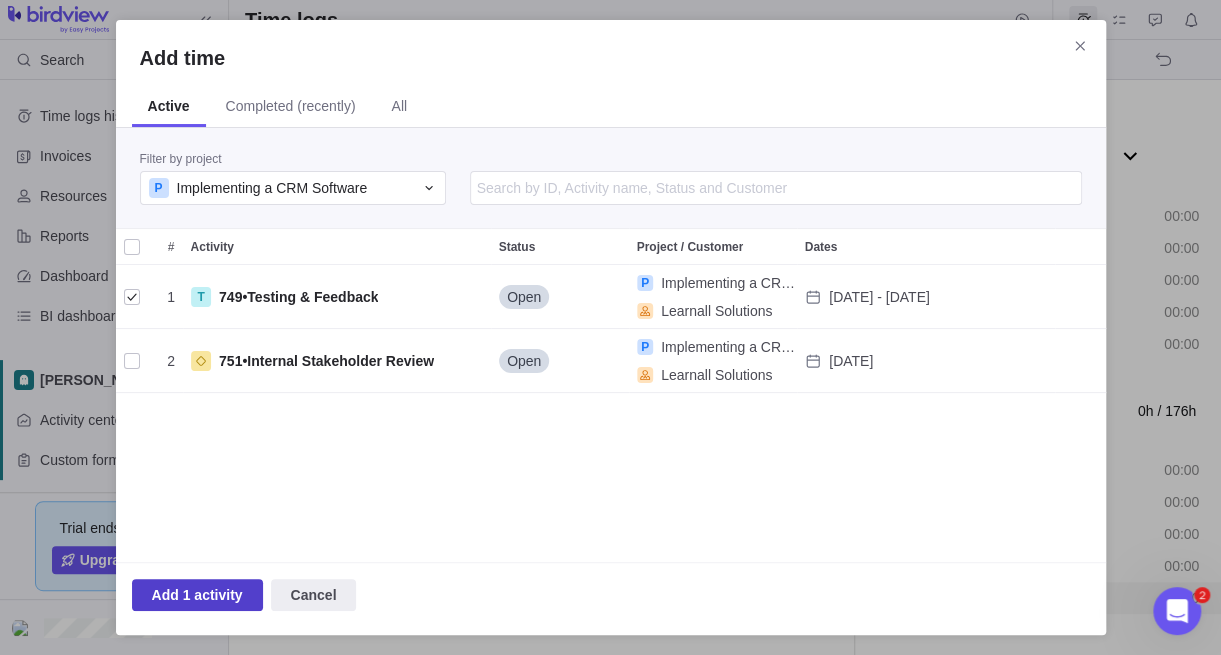click on "Add 1 activity" at bounding box center [197, 595] 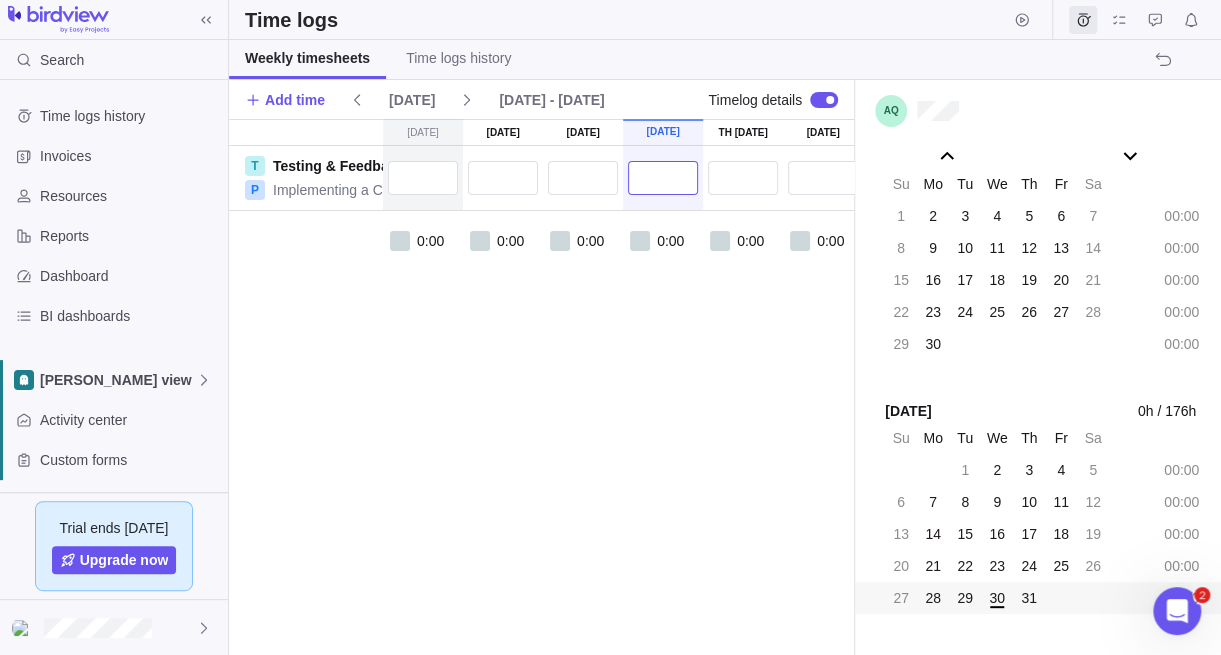 click at bounding box center (663, 178) 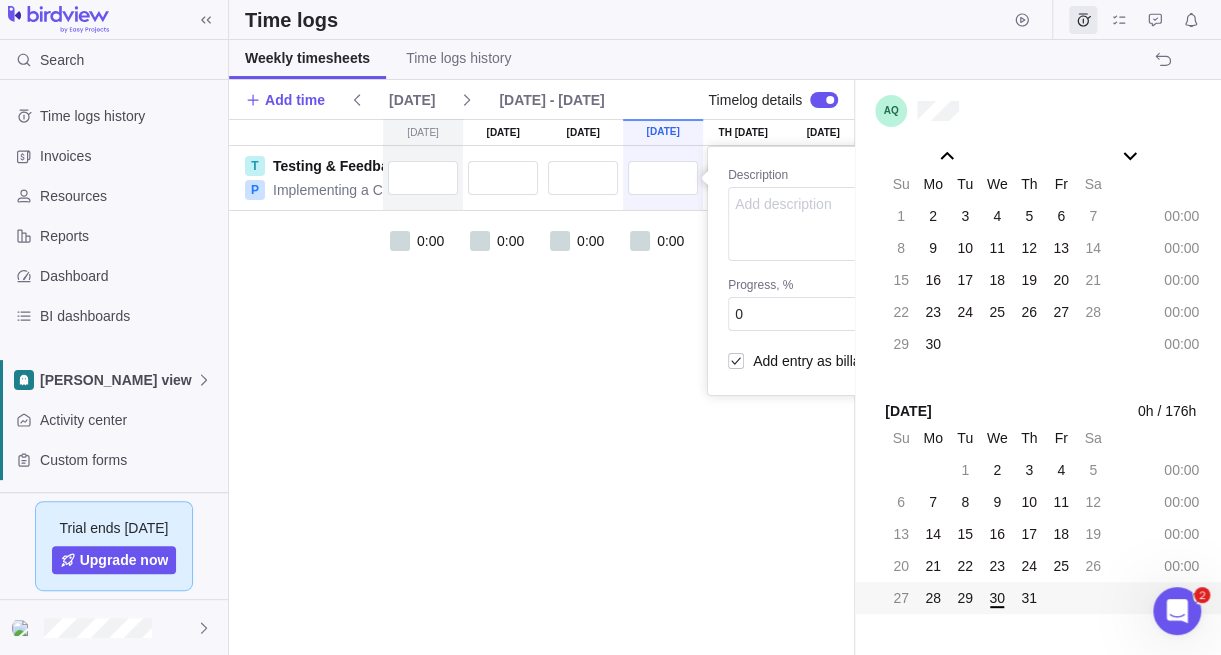 click on "[DATE] [DATE] [DATE] [DATE] [DATE] 31 [DATE] [DATE] T Testing & Feedback P Implementing a CRM Software Description Progress, % 0 Personal hours left 24h Add entry as billable 0:00 0:00 0:00 0:00 0:00 0:00 0:00 00:00" at bounding box center [541, 387] 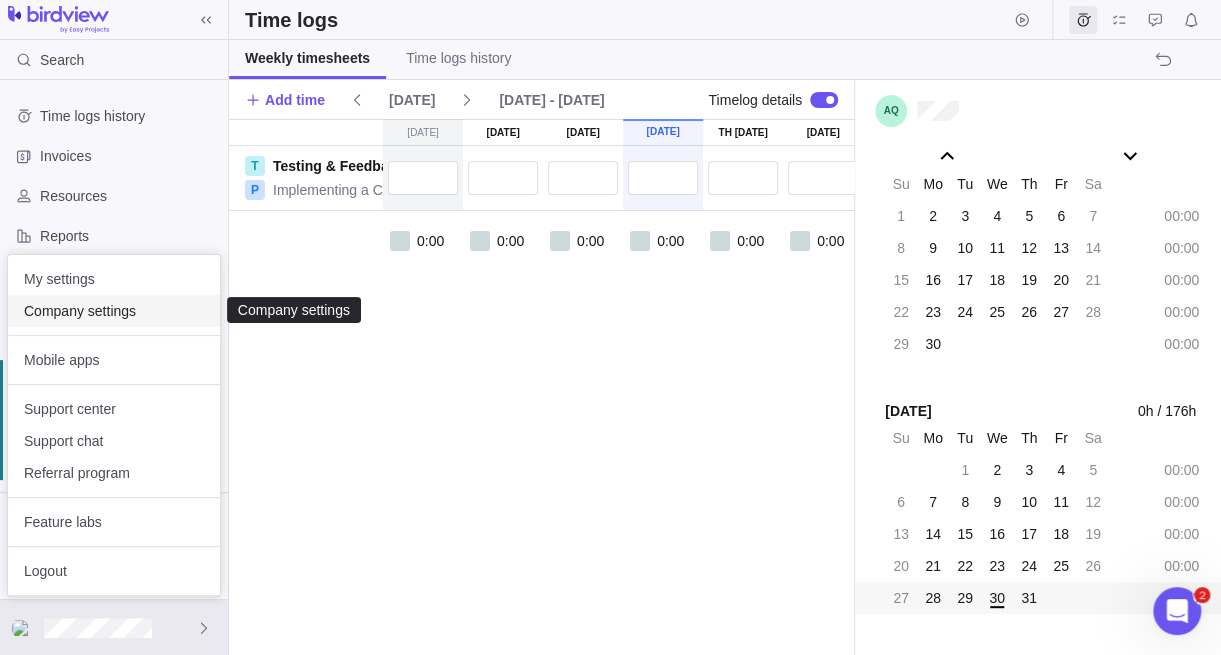 click on "Company settings" at bounding box center [114, 311] 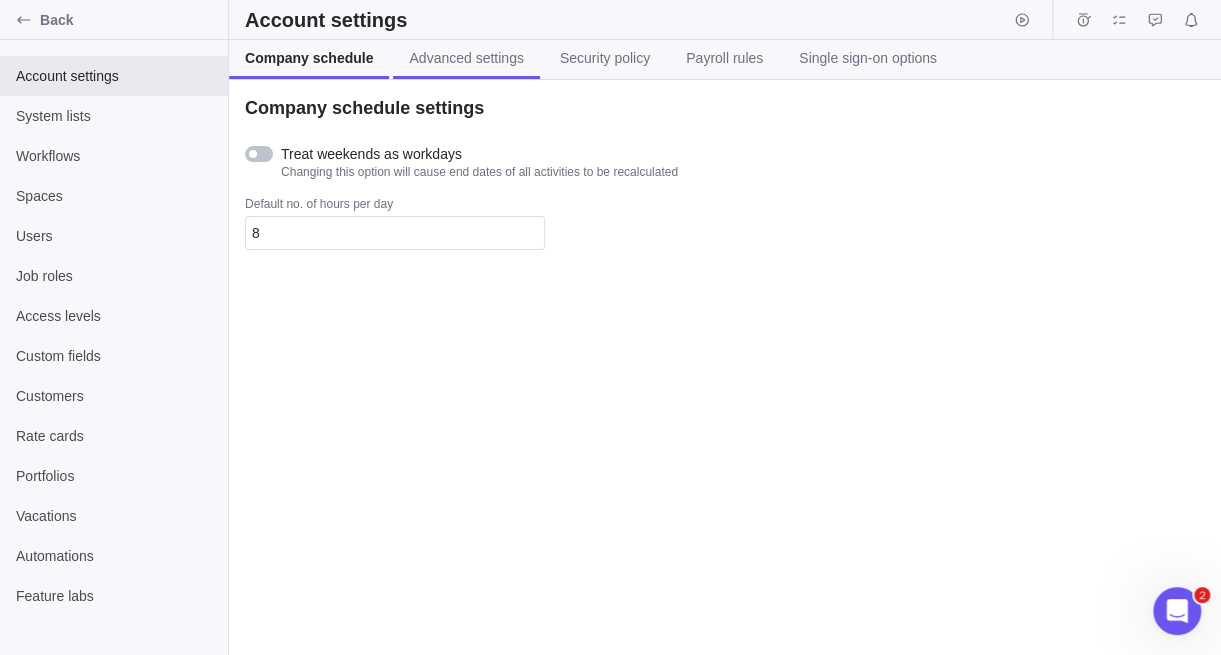 click on "Advanced settings" at bounding box center [466, 58] 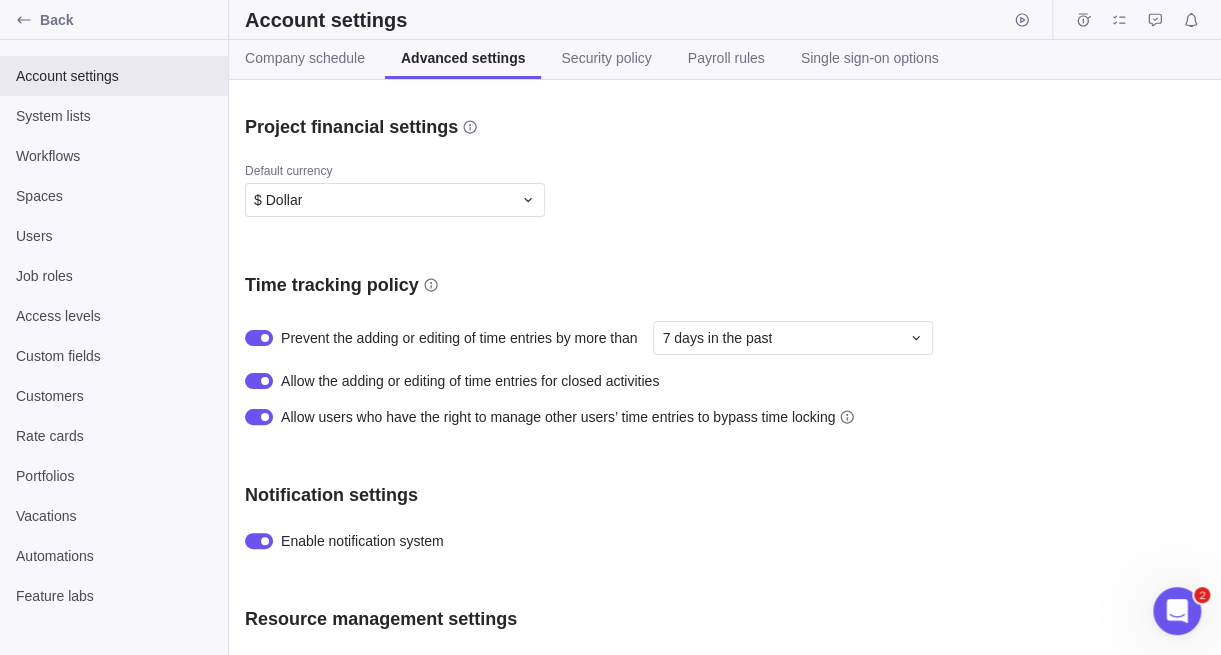 scroll, scrollTop: 600, scrollLeft: 0, axis: vertical 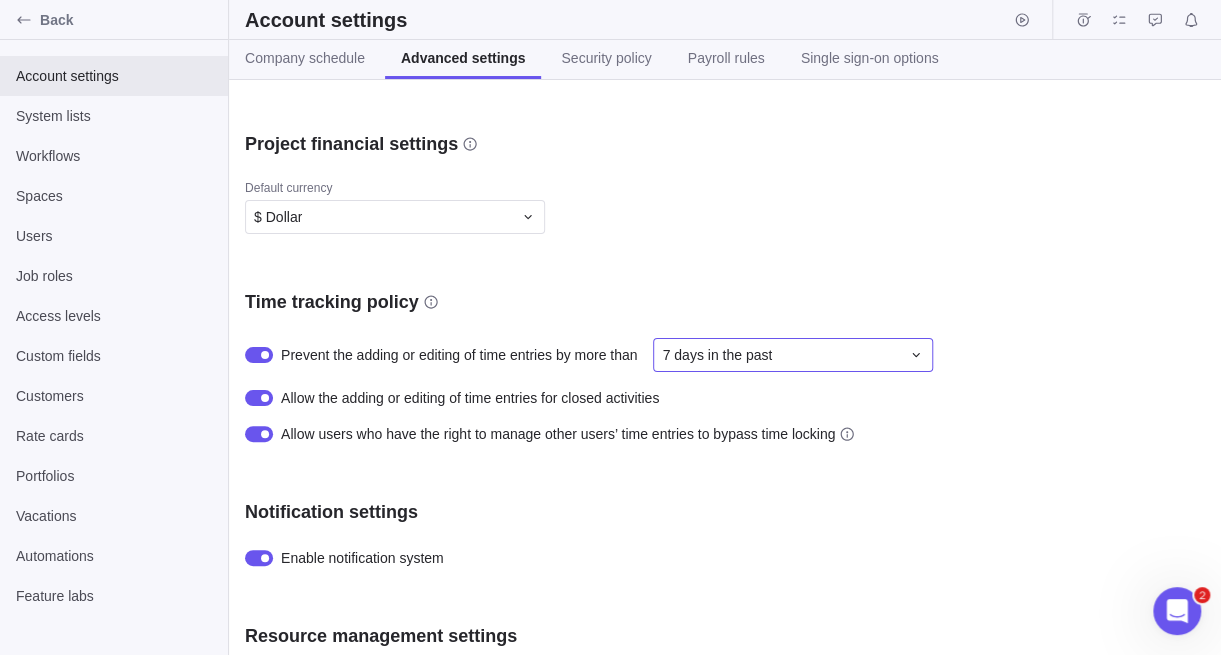 click on "7 days in the past" at bounding box center [717, 355] 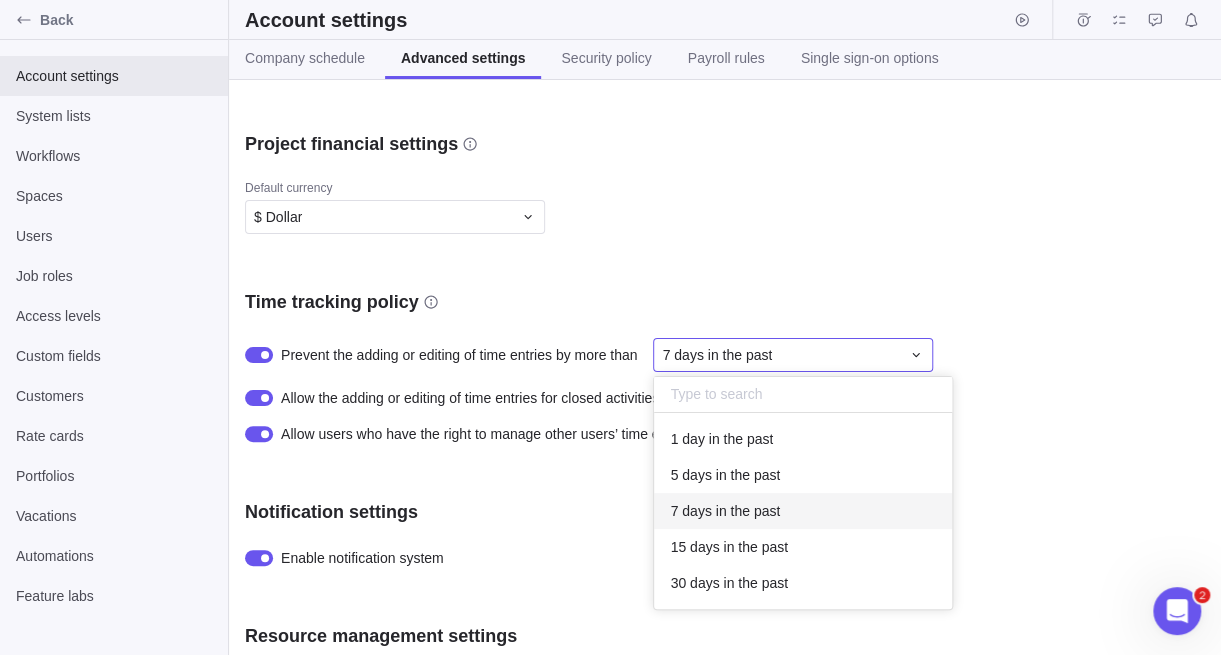 click on "7 days in the past" at bounding box center (717, 355) 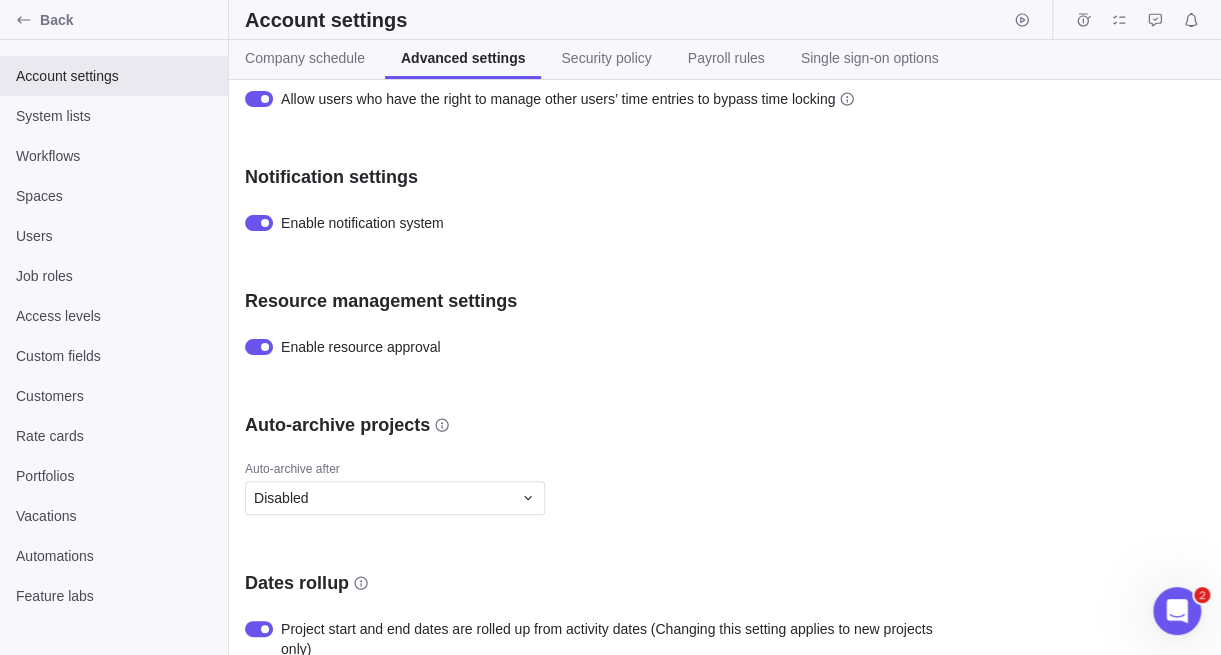 scroll, scrollTop: 953, scrollLeft: 0, axis: vertical 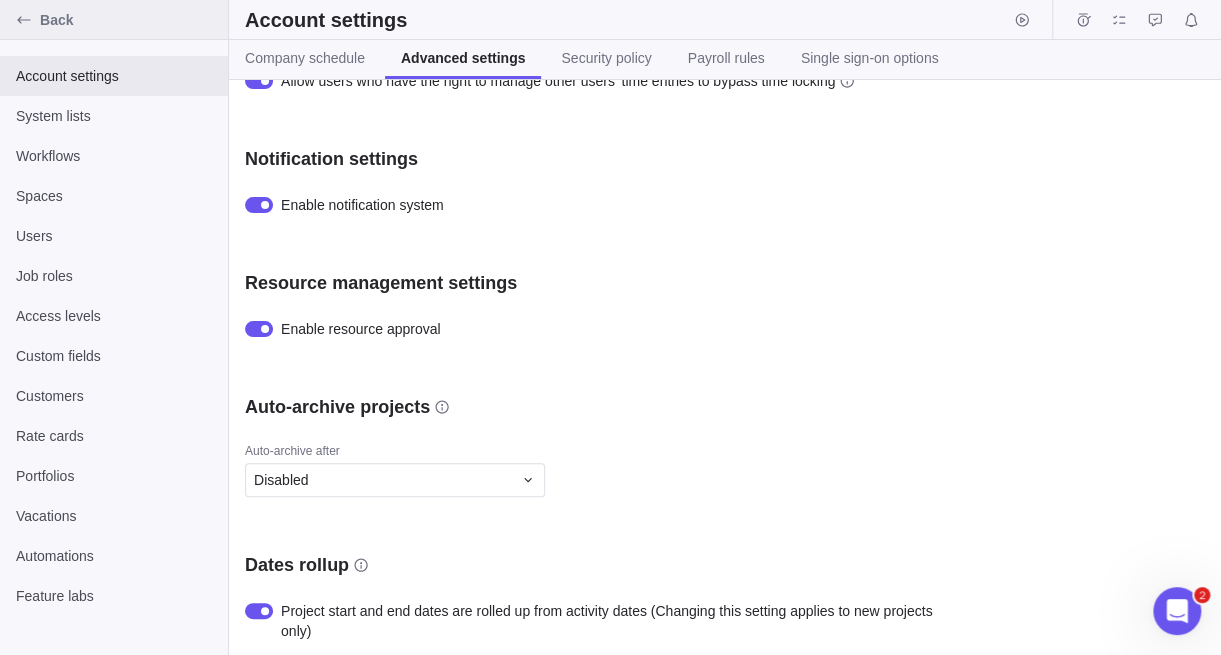 click on "Back" at bounding box center [130, 20] 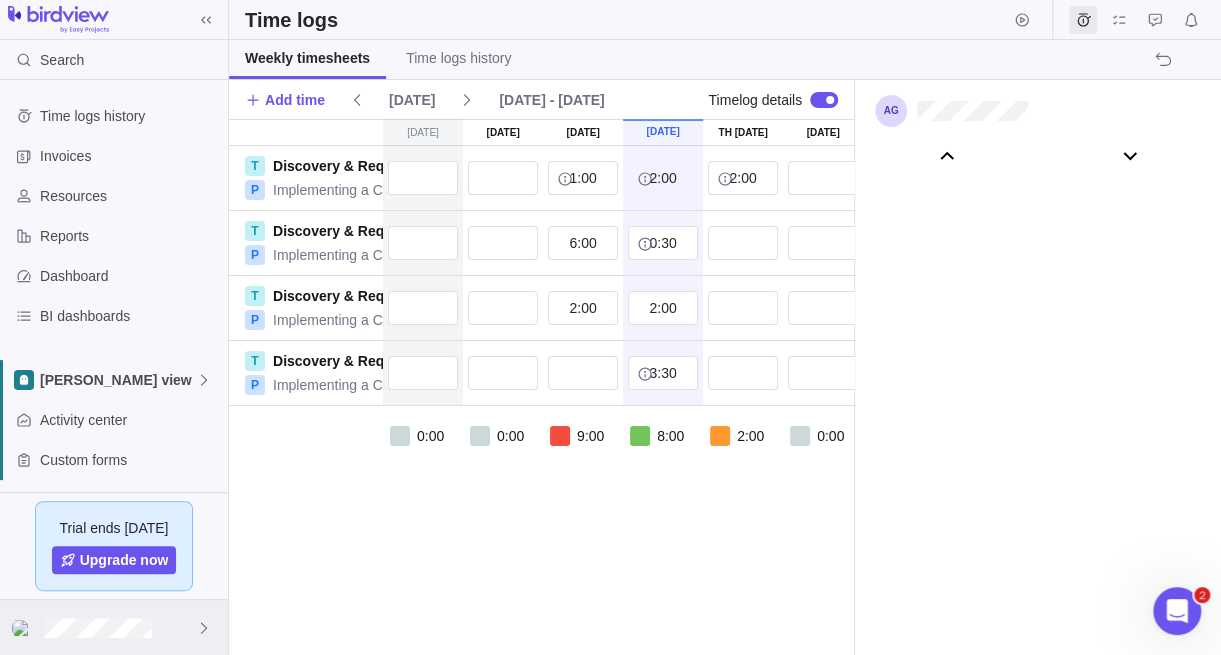 scroll, scrollTop: 111046, scrollLeft: 0, axis: vertical 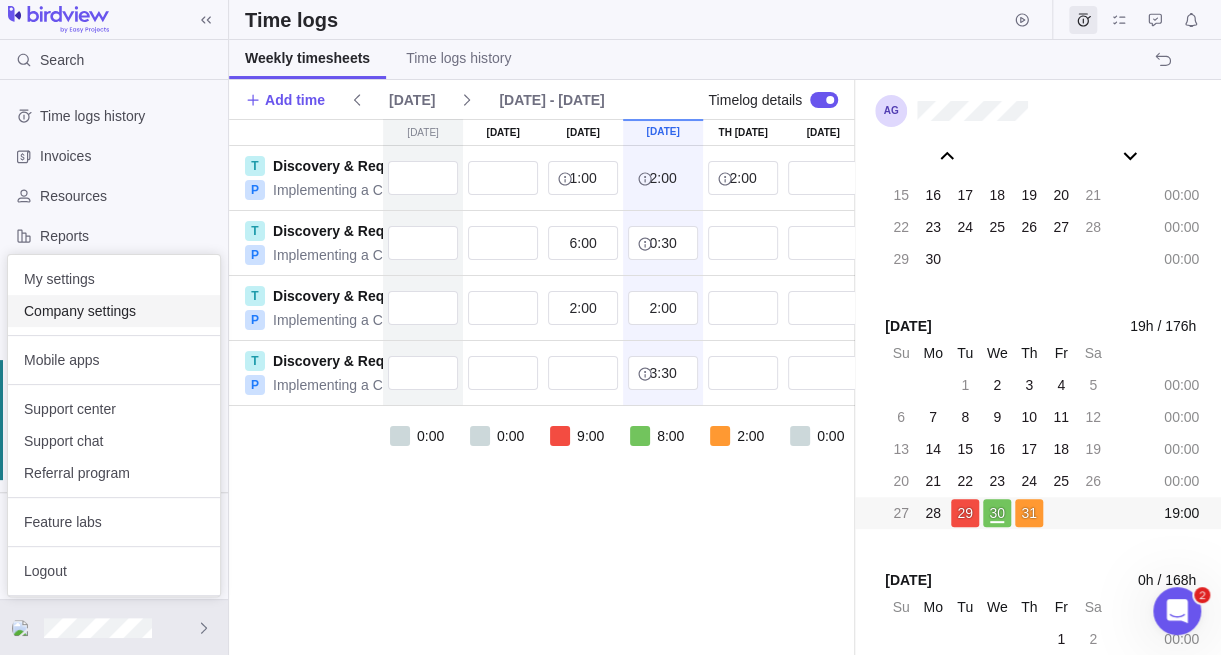 click on "Company settings" at bounding box center [114, 311] 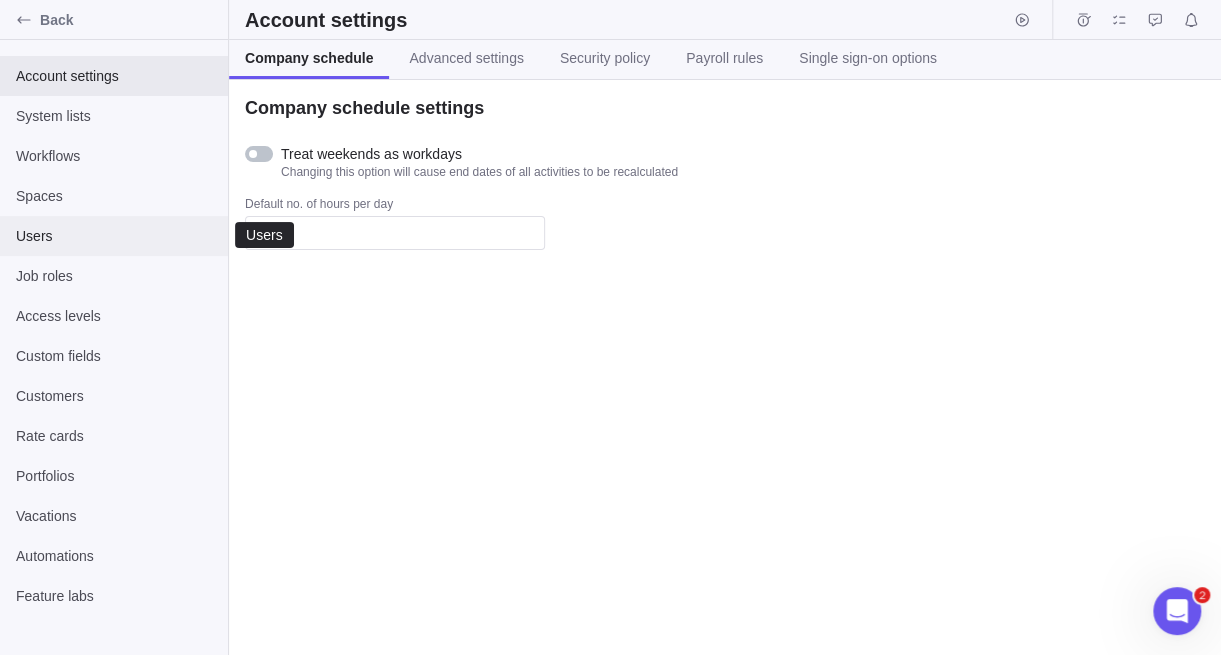 click on "Users" at bounding box center [114, 236] 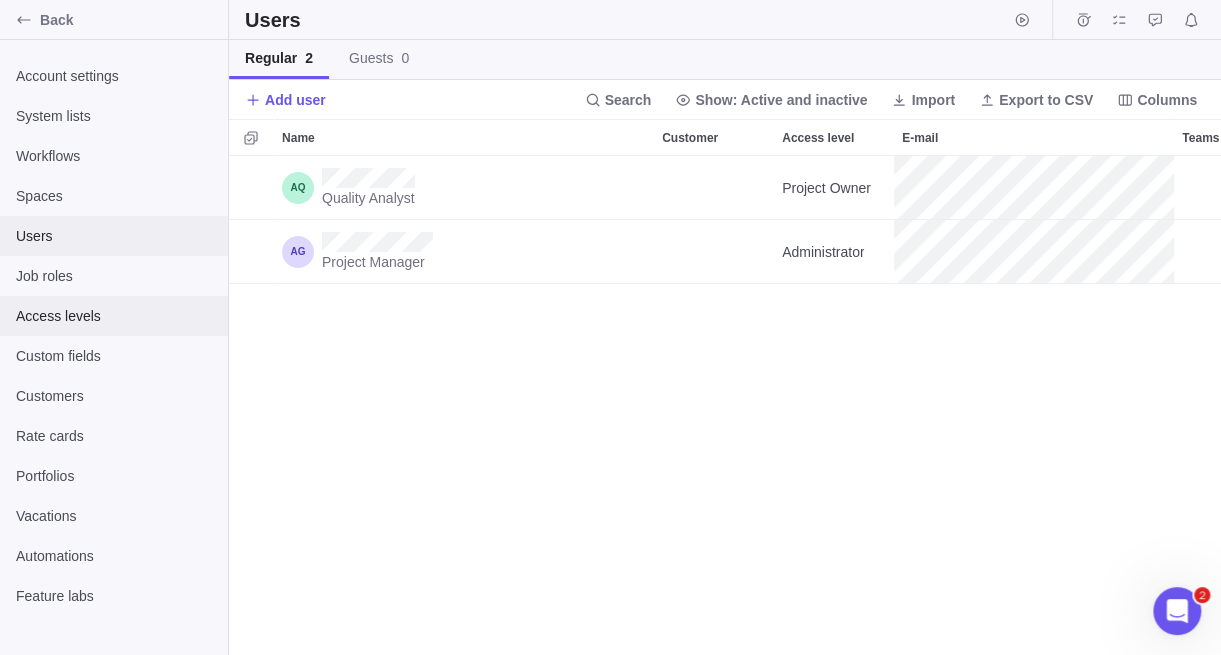 scroll, scrollTop: 15, scrollLeft: 15, axis: both 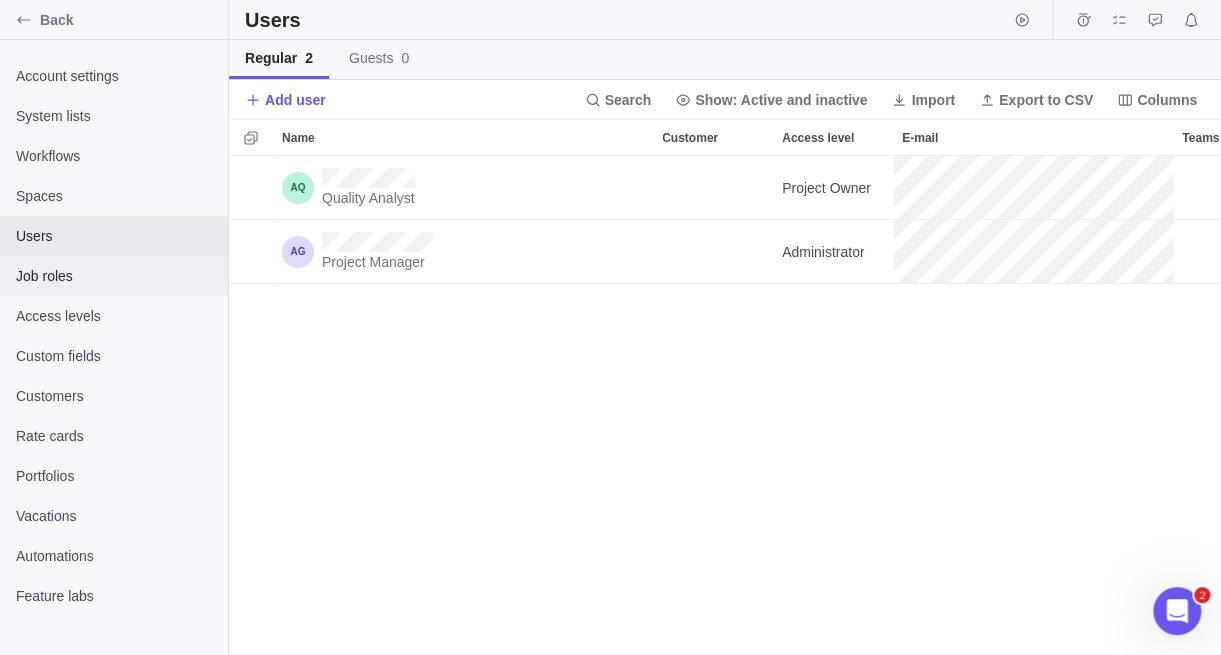 click on "Job roles" at bounding box center (114, 276) 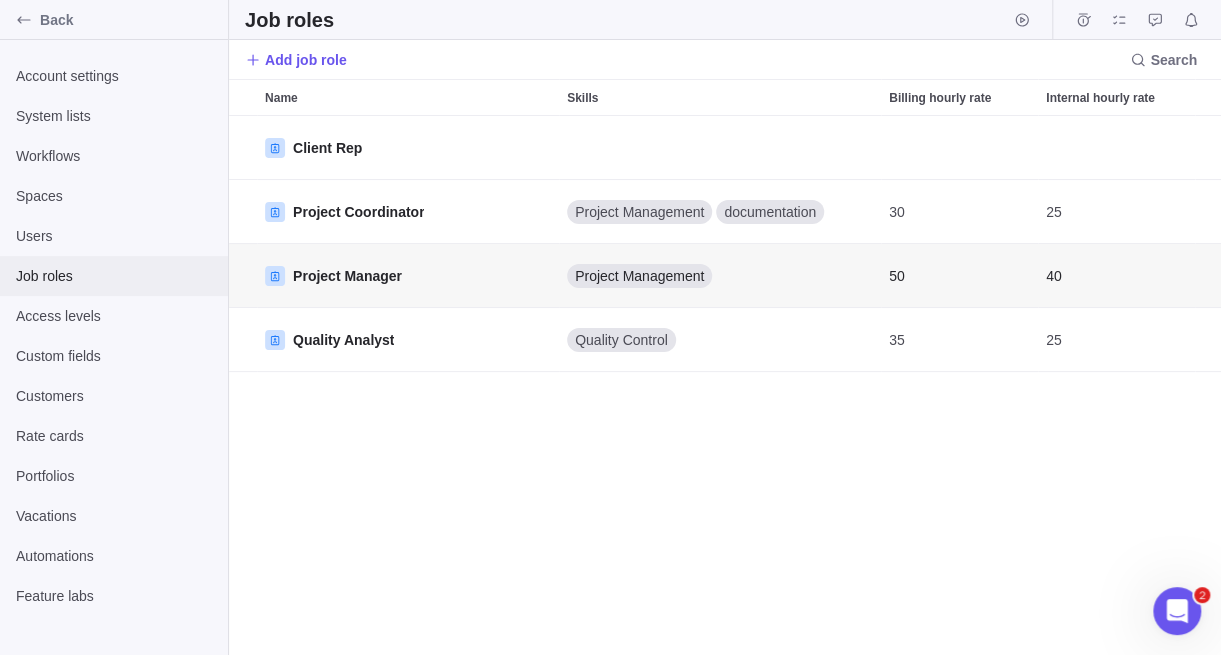 scroll, scrollTop: 15, scrollLeft: 15, axis: both 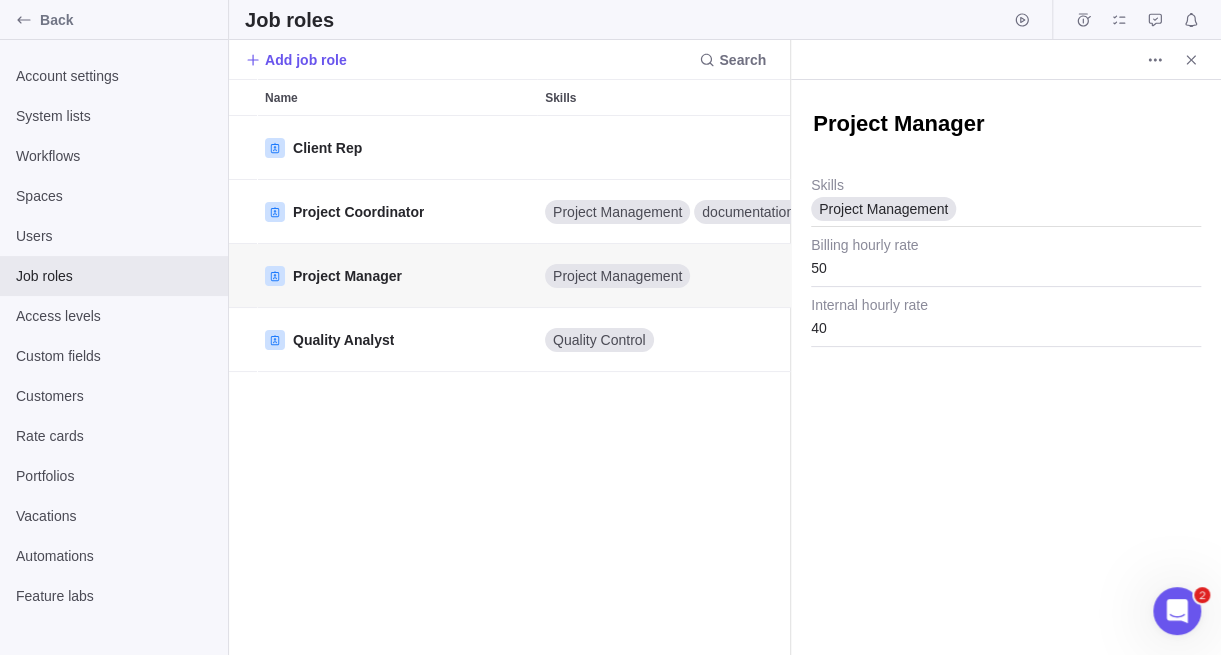 click on "Client Rep Project Coordinator Project Management documentation 30 25 Project Manager Project Management 50 40 Quality Analyst Quality Control 35 25" at bounding box center [509, 385] 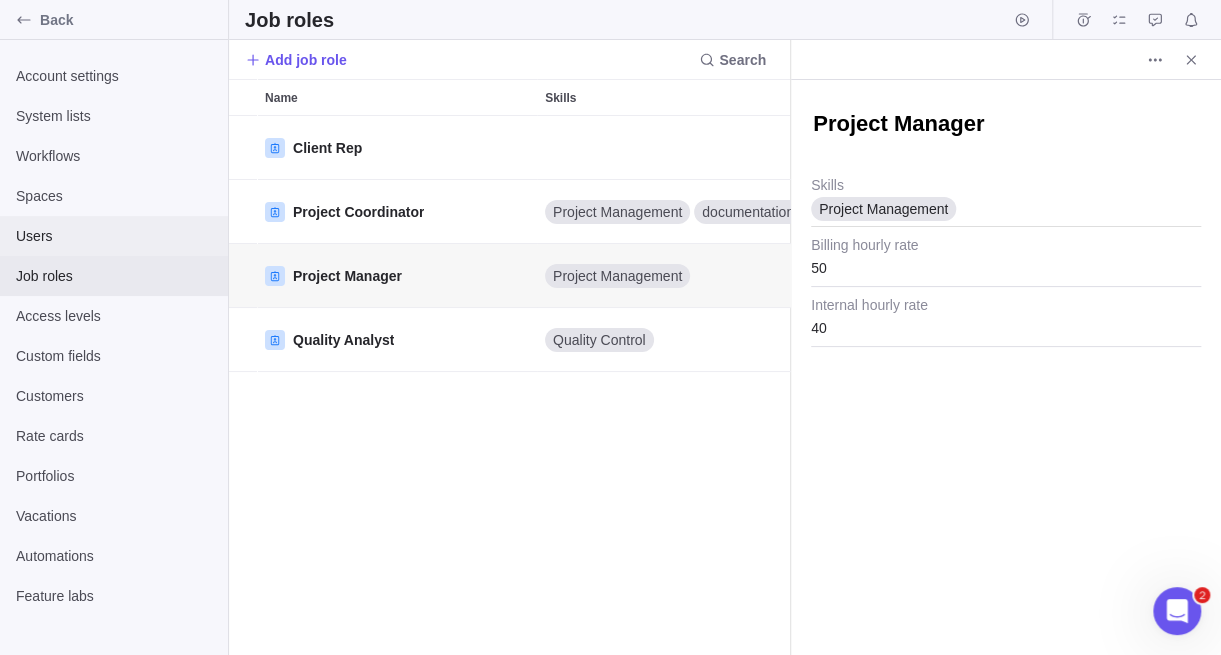 click on "Users" at bounding box center (114, 236) 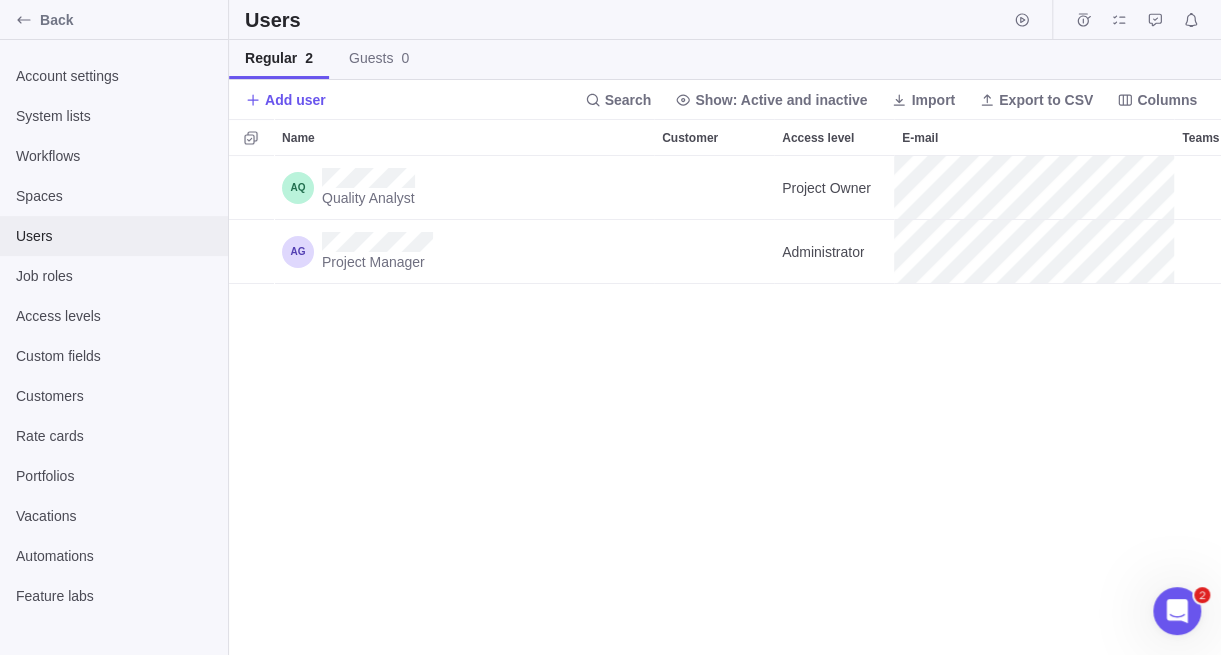 scroll, scrollTop: 15, scrollLeft: 15, axis: both 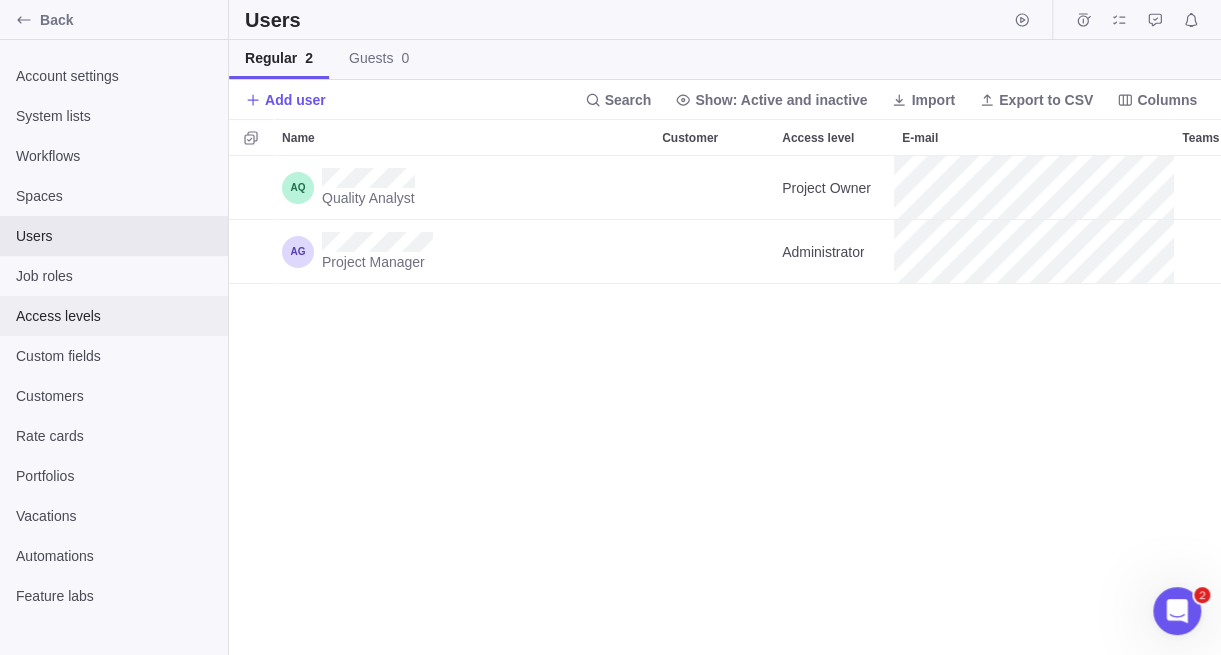 click on "Access levels" at bounding box center [114, 316] 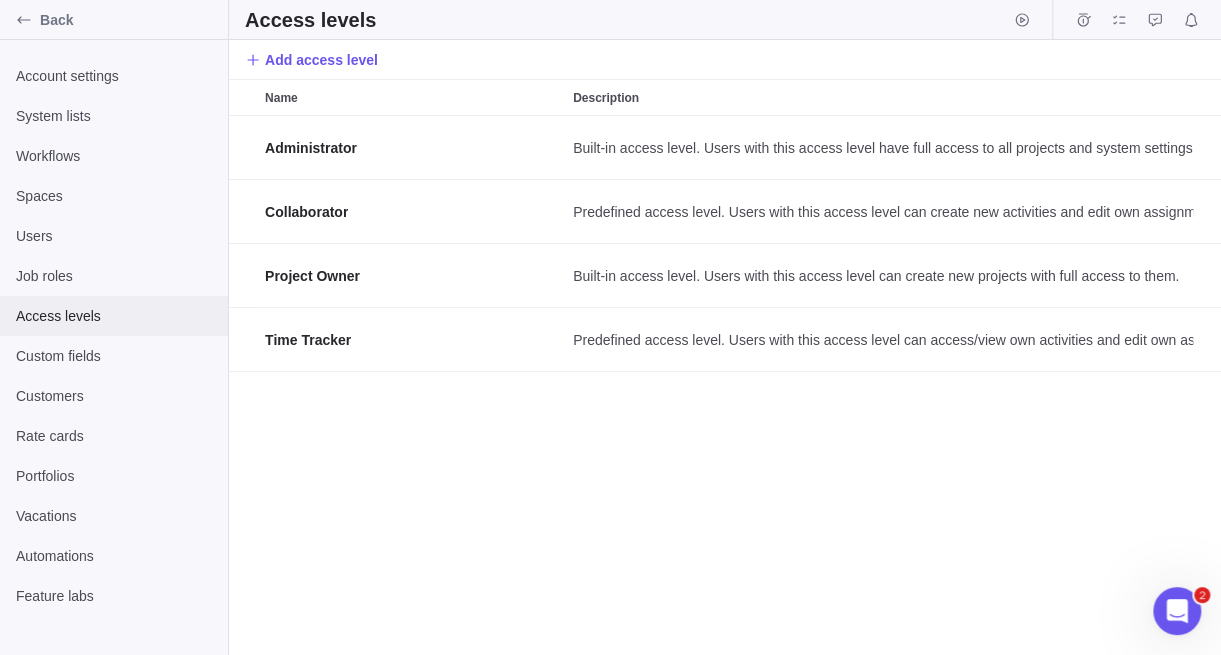 scroll, scrollTop: 15, scrollLeft: 15, axis: both 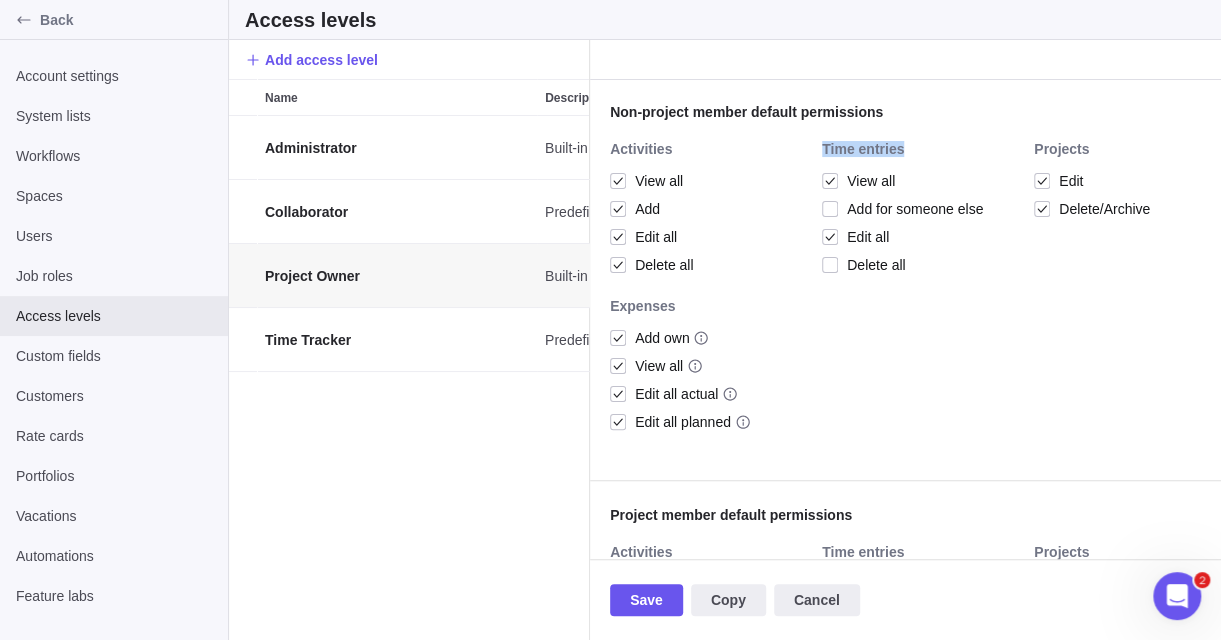 drag, startPoint x: 821, startPoint y: 146, endPoint x: 946, endPoint y: 148, distance: 125.016 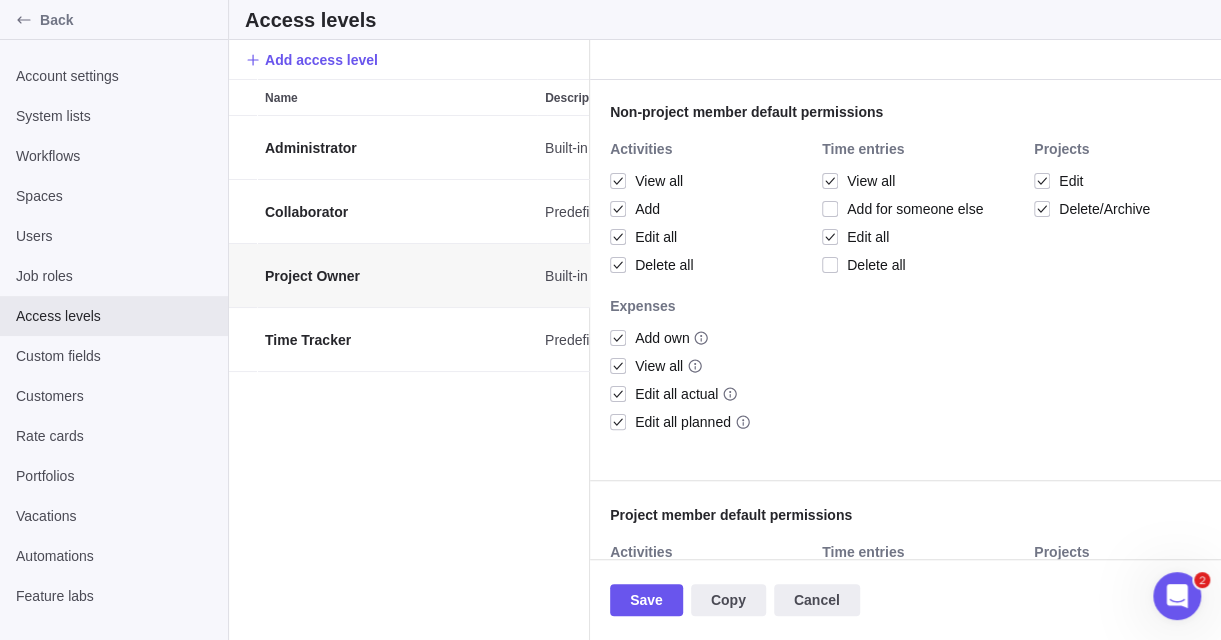 click on "Activities View all Add Edit all Delete all Time entries View all Add for someone else Edit all Delete all Projects Edit Delete/Archive Members & assignees View and manage Expenses Add own View all Edit all actual Edit all planned" at bounding box center (1045, 299) 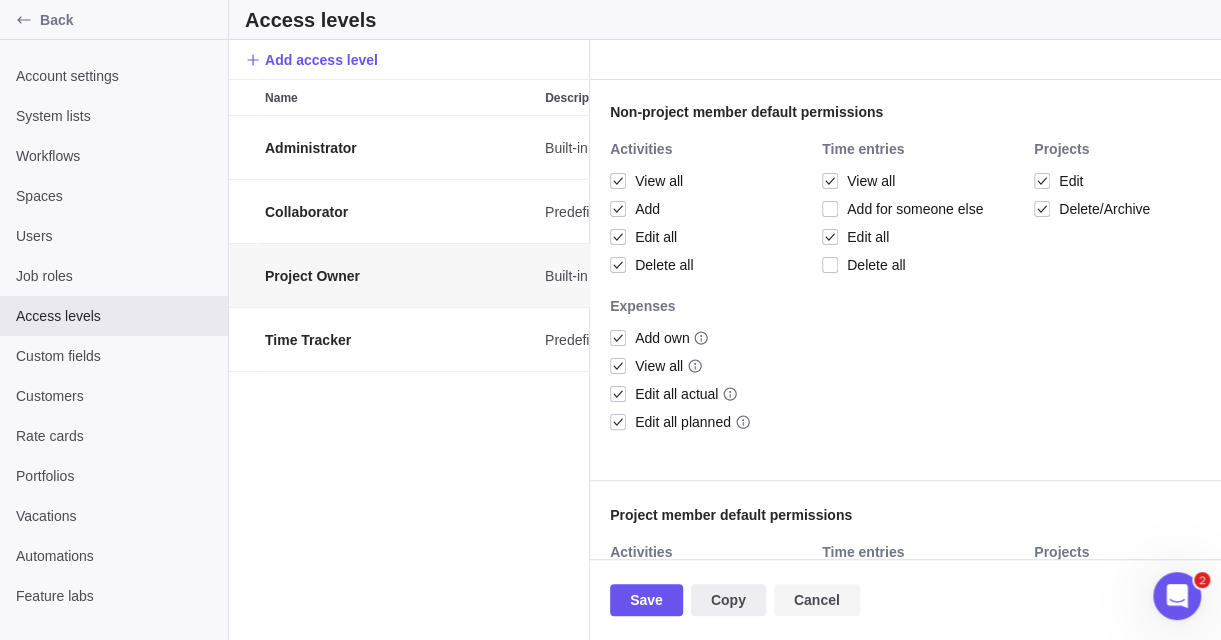 click on "Cancel" at bounding box center (817, 600) 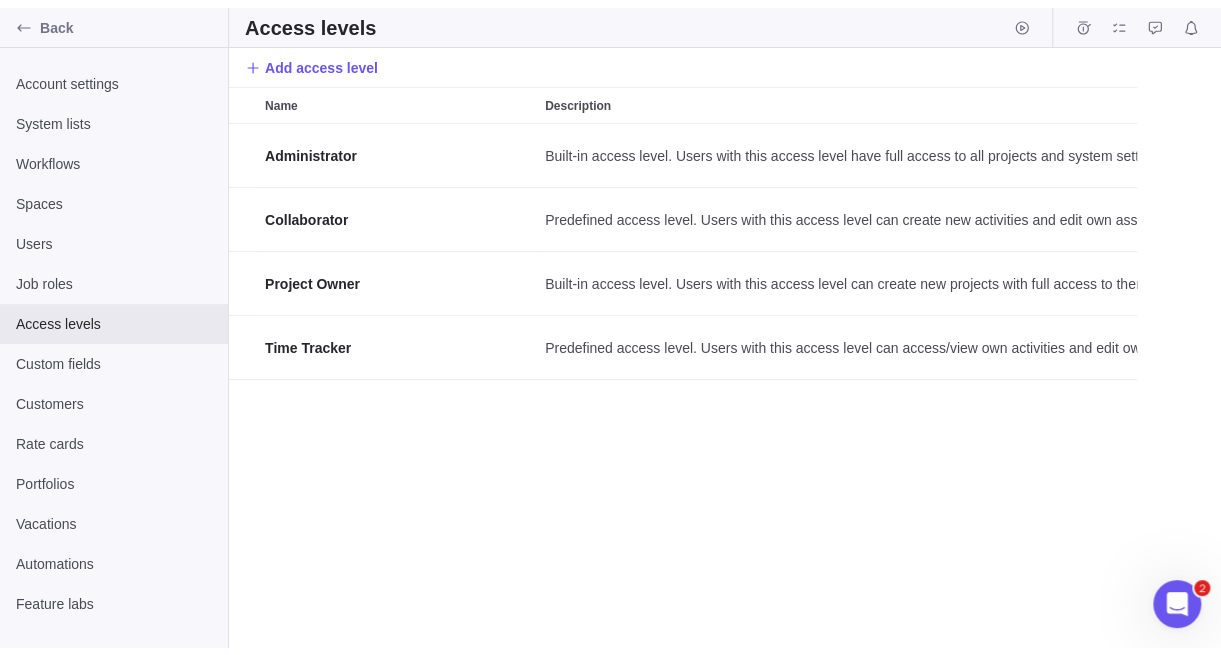scroll, scrollTop: 15, scrollLeft: 15, axis: both 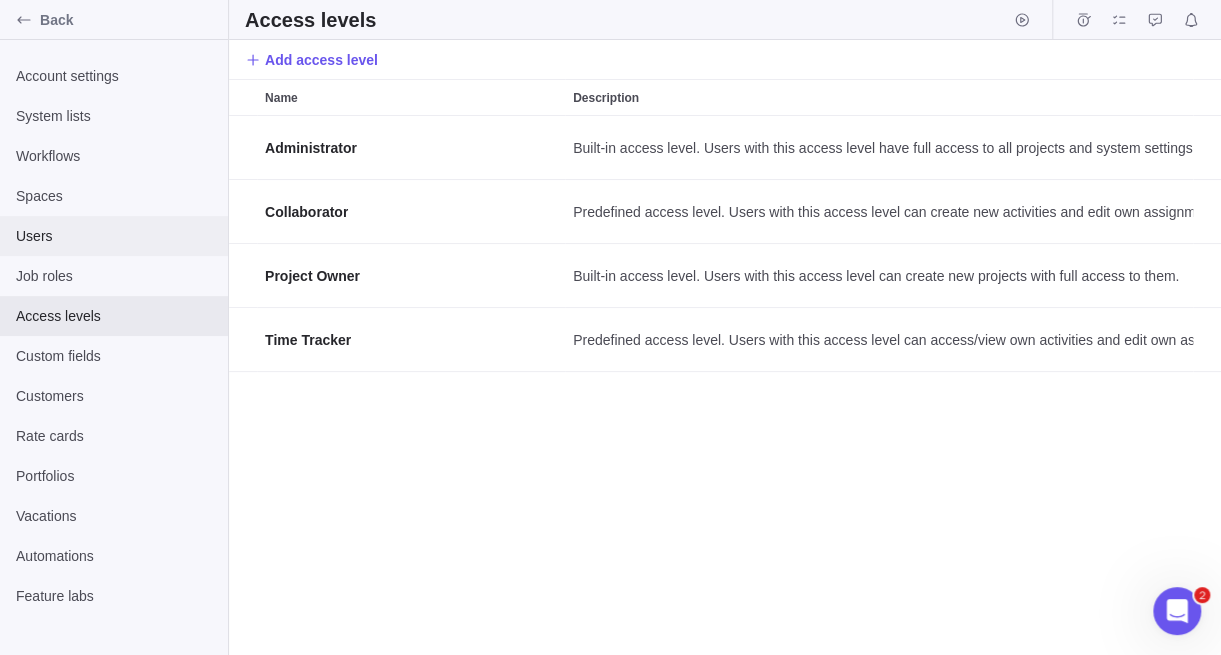 click on "Users" at bounding box center (114, 236) 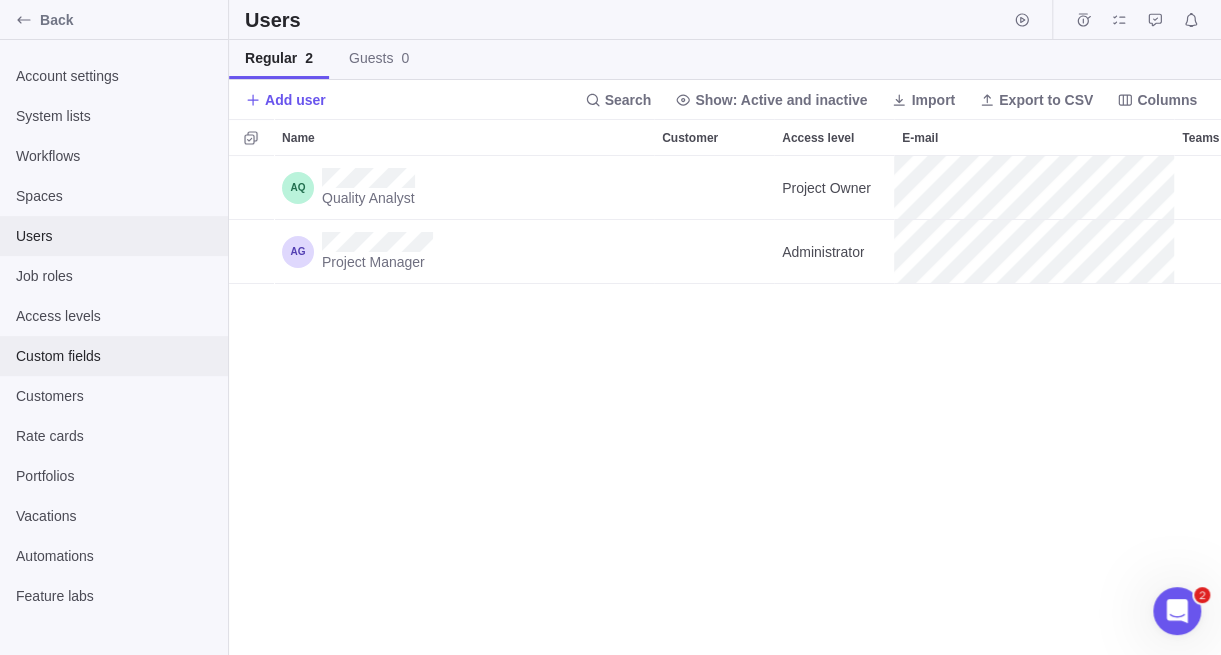 scroll, scrollTop: 15, scrollLeft: 15, axis: both 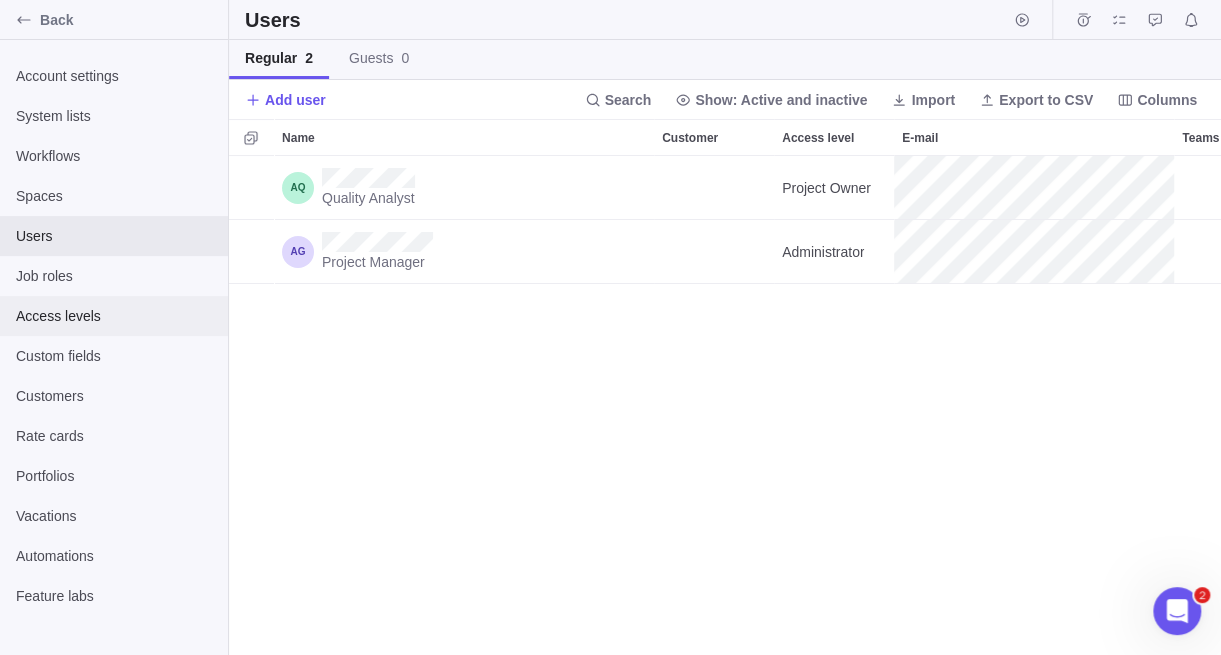 click on "Access levels" at bounding box center (114, 316) 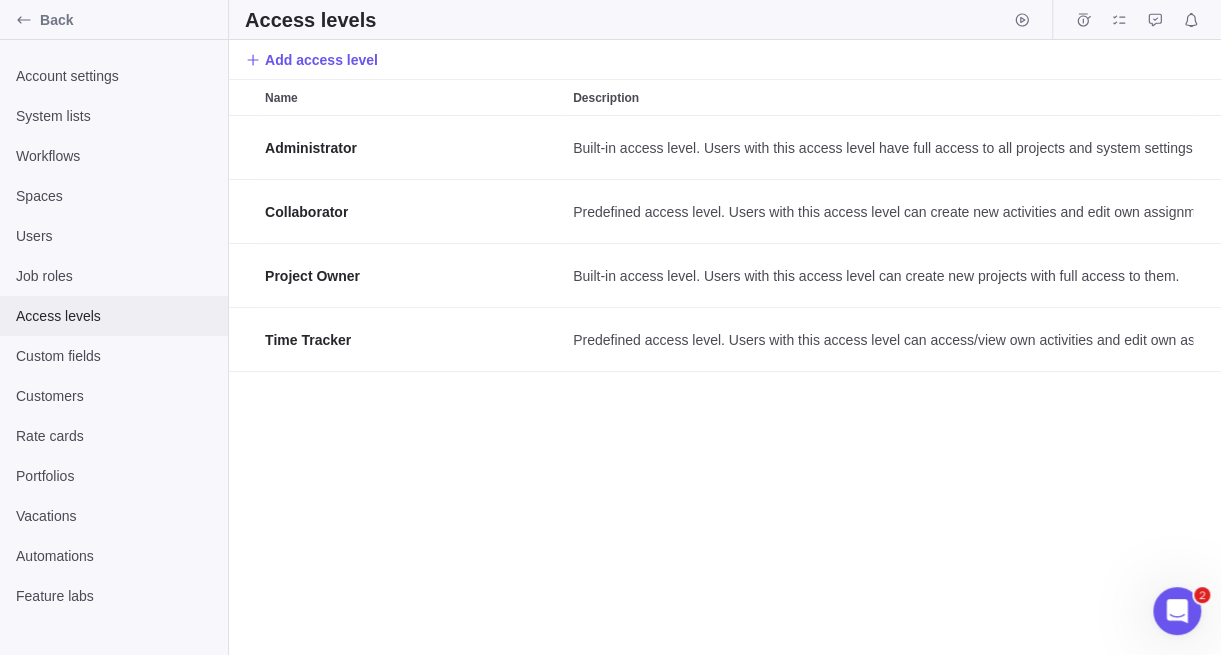 scroll, scrollTop: 15, scrollLeft: 15, axis: both 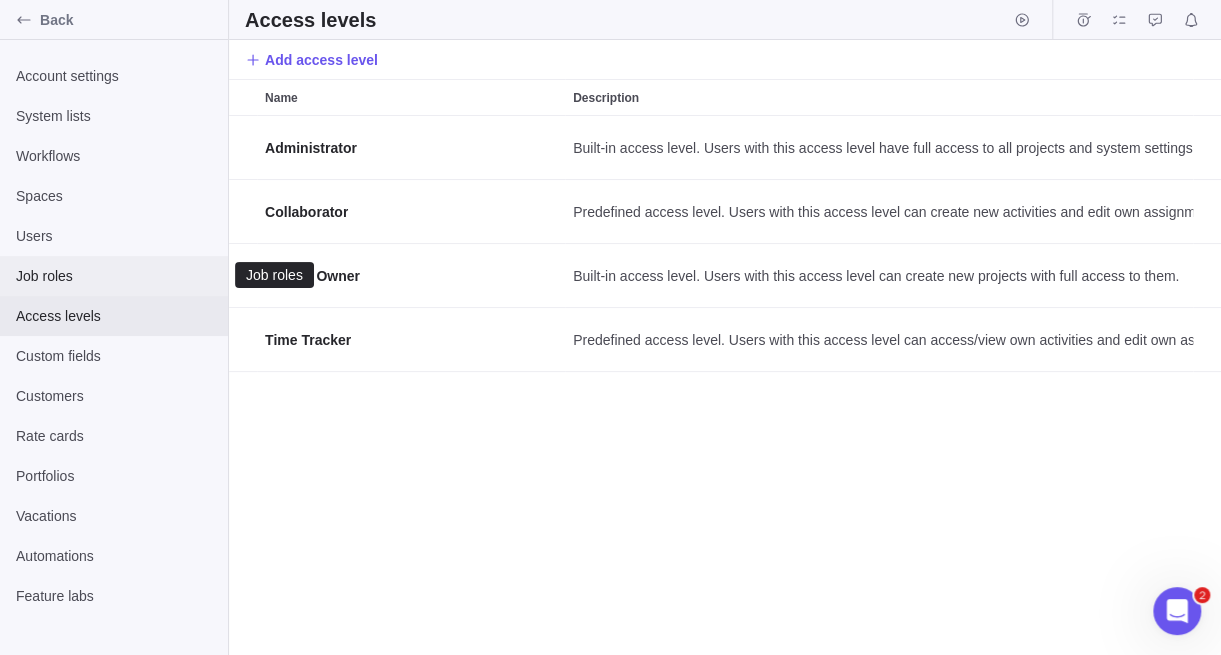 click on "Job roles" at bounding box center (114, 276) 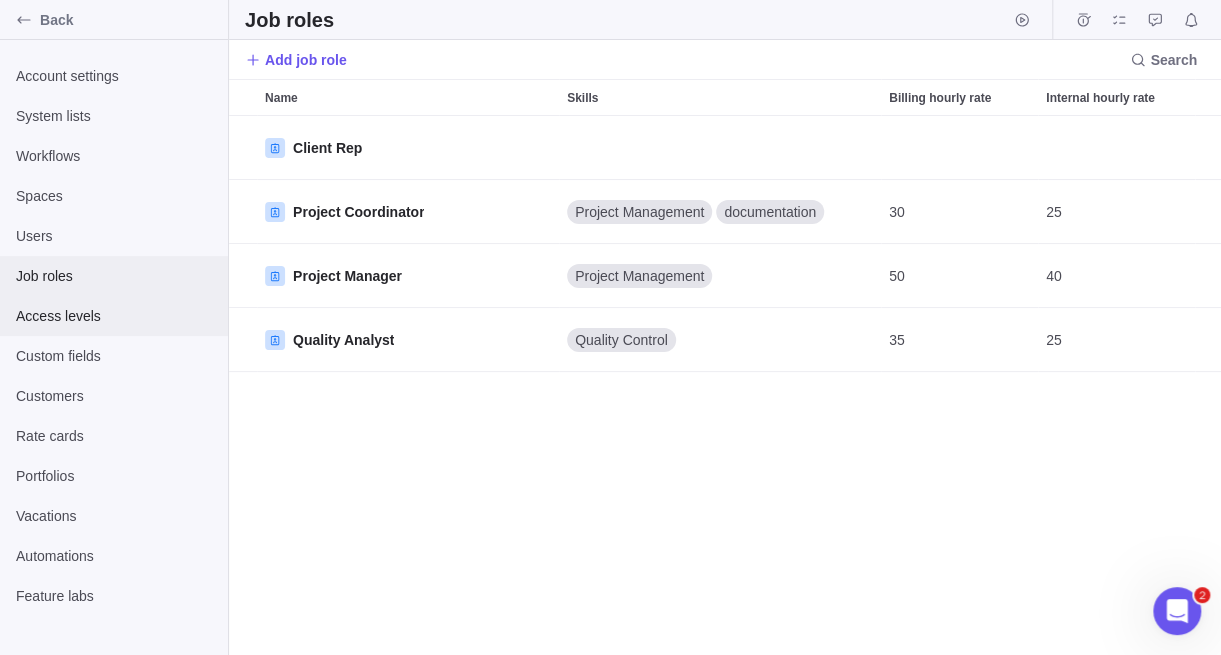 scroll, scrollTop: 15, scrollLeft: 15, axis: both 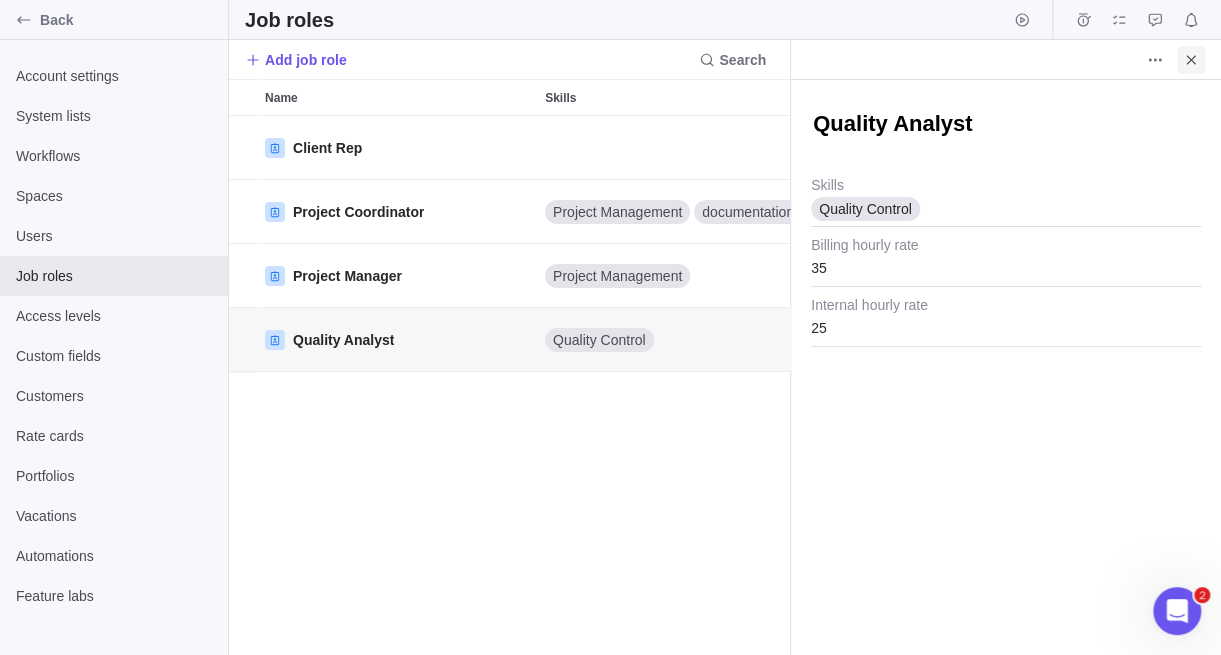 click 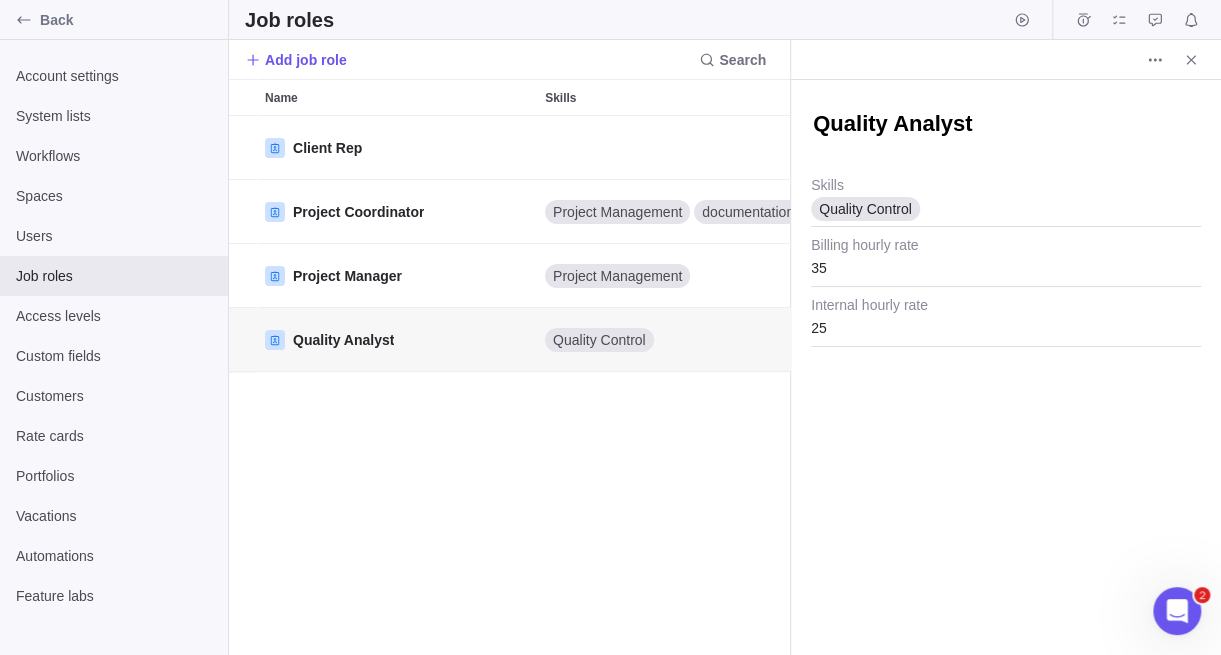 scroll, scrollTop: 15, scrollLeft: 15, axis: both 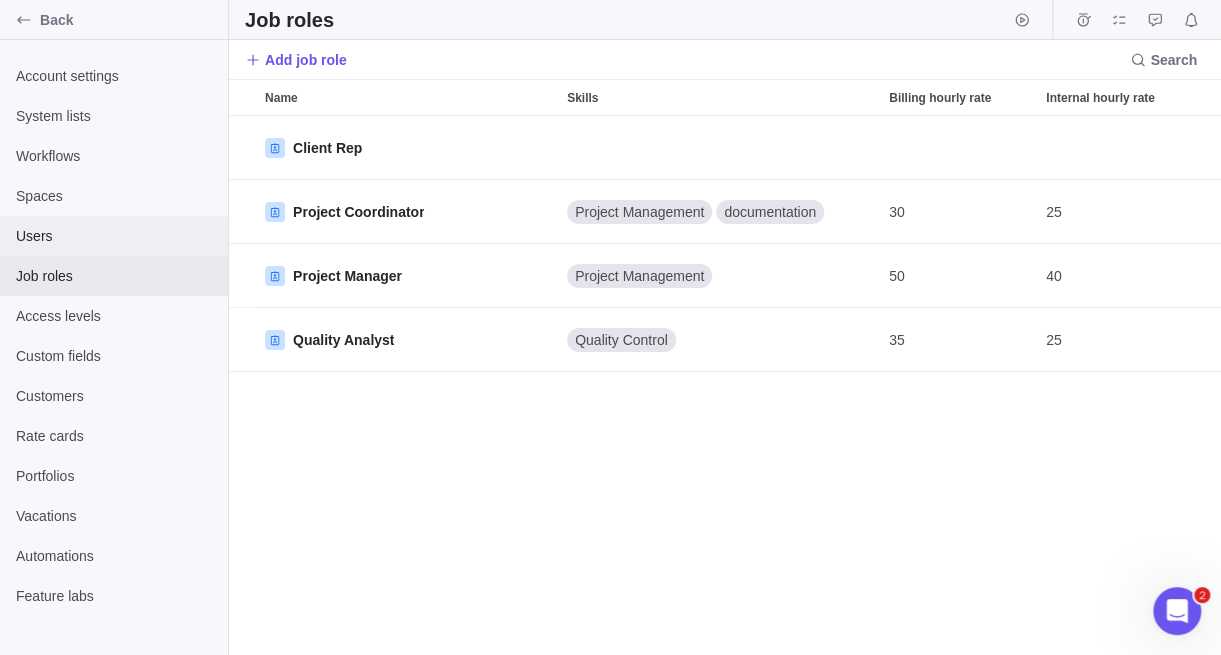 click on "Users" at bounding box center [114, 236] 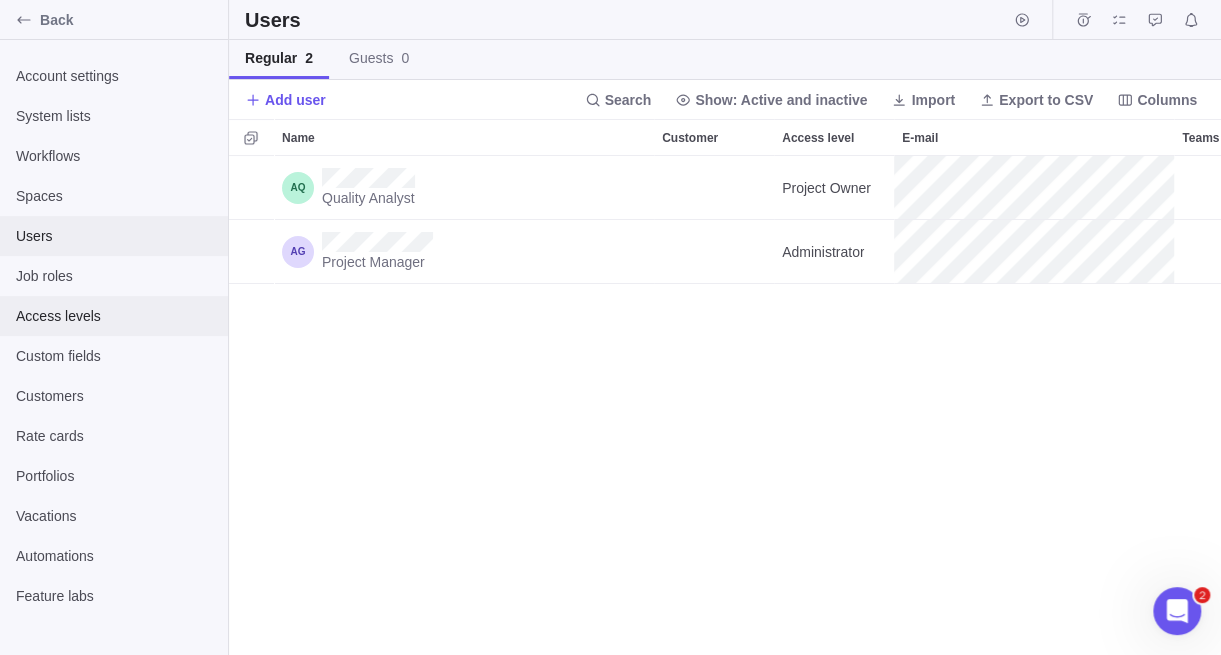scroll, scrollTop: 15, scrollLeft: 15, axis: both 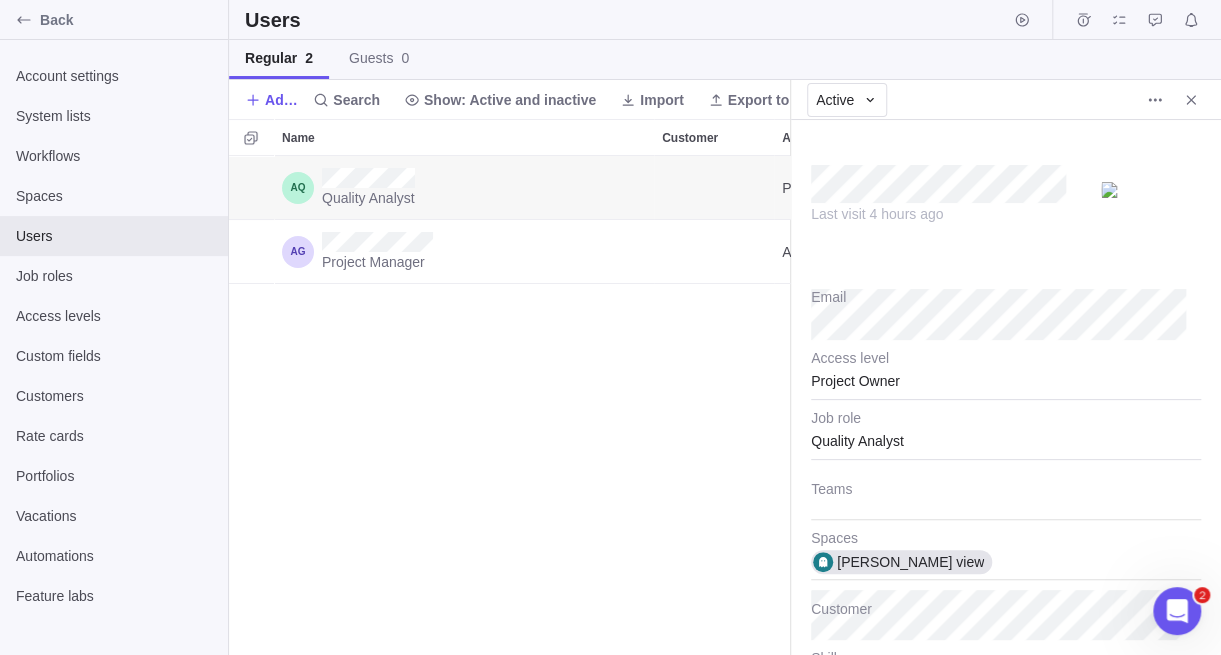 click on "Quality Analyst Project Owner Quality Control [PERSON_NAME] view Project Manager Administrator Project Management [GEOGRAPHIC_DATA] , [GEOGRAPHIC_DATA] view" at bounding box center [509, 405] 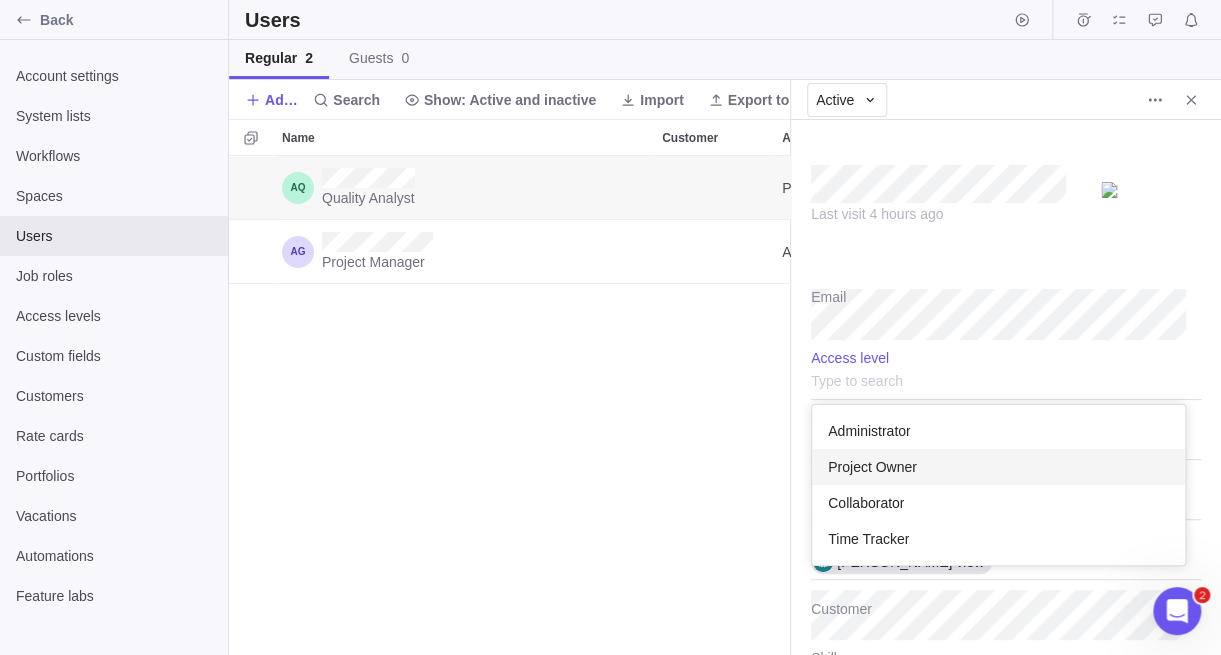 scroll, scrollTop: 15, scrollLeft: 15, axis: both 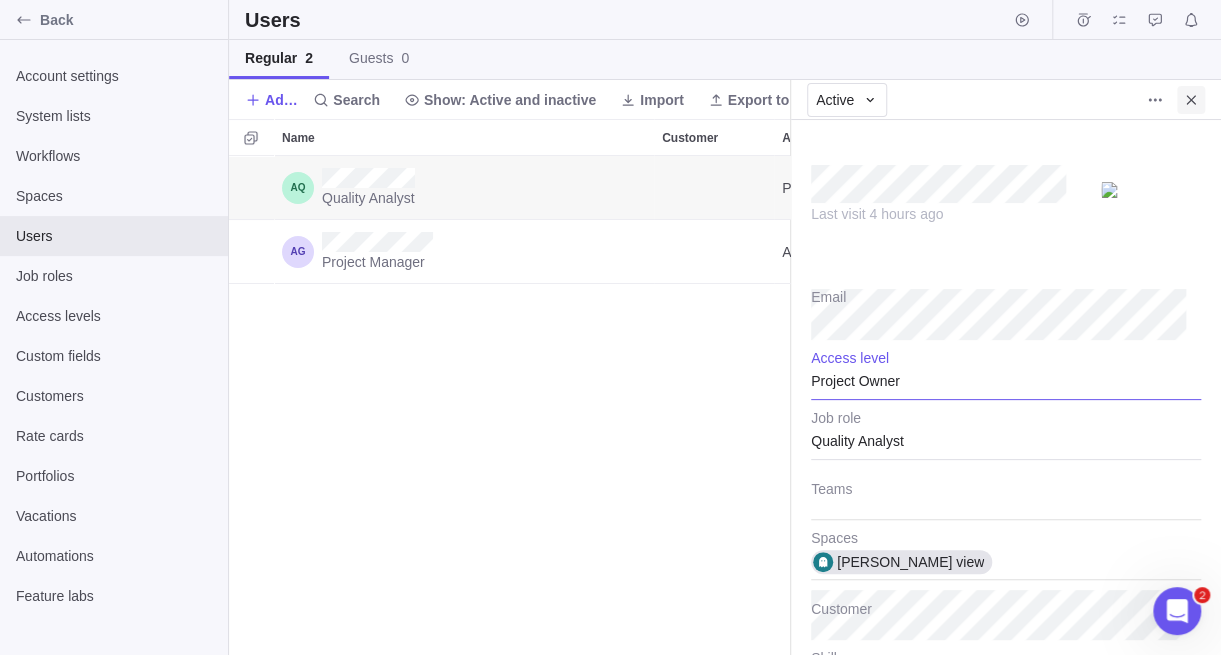 click 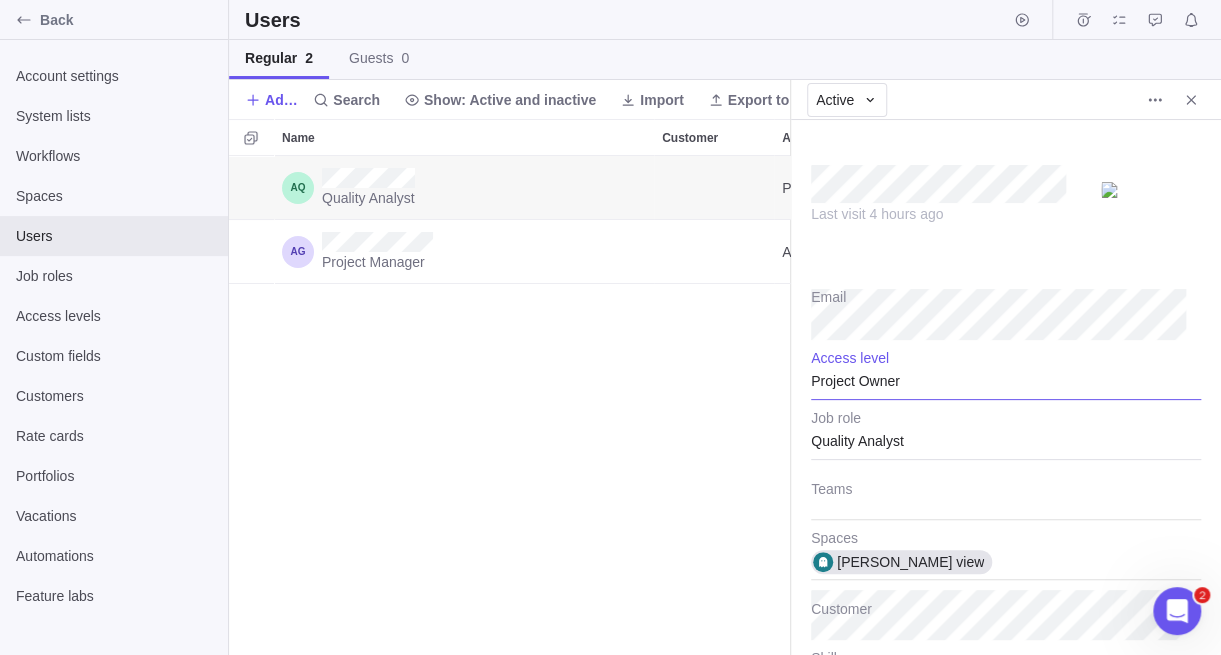 scroll, scrollTop: 15, scrollLeft: 15, axis: both 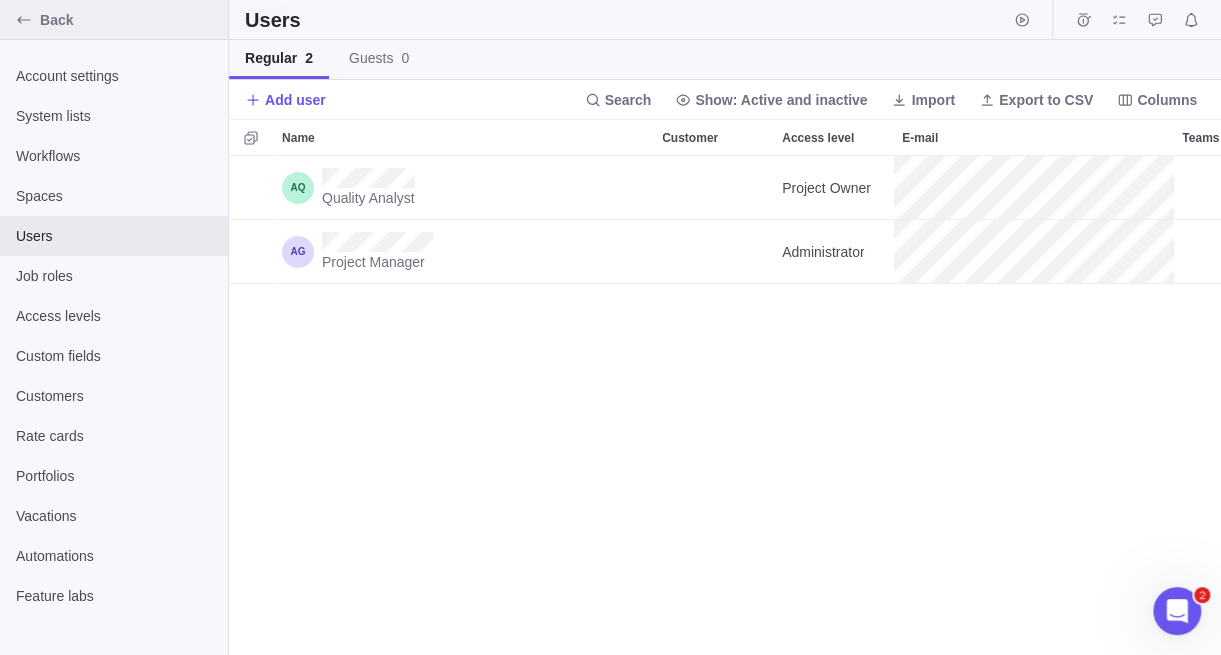 click on "Back" at bounding box center (130, 20) 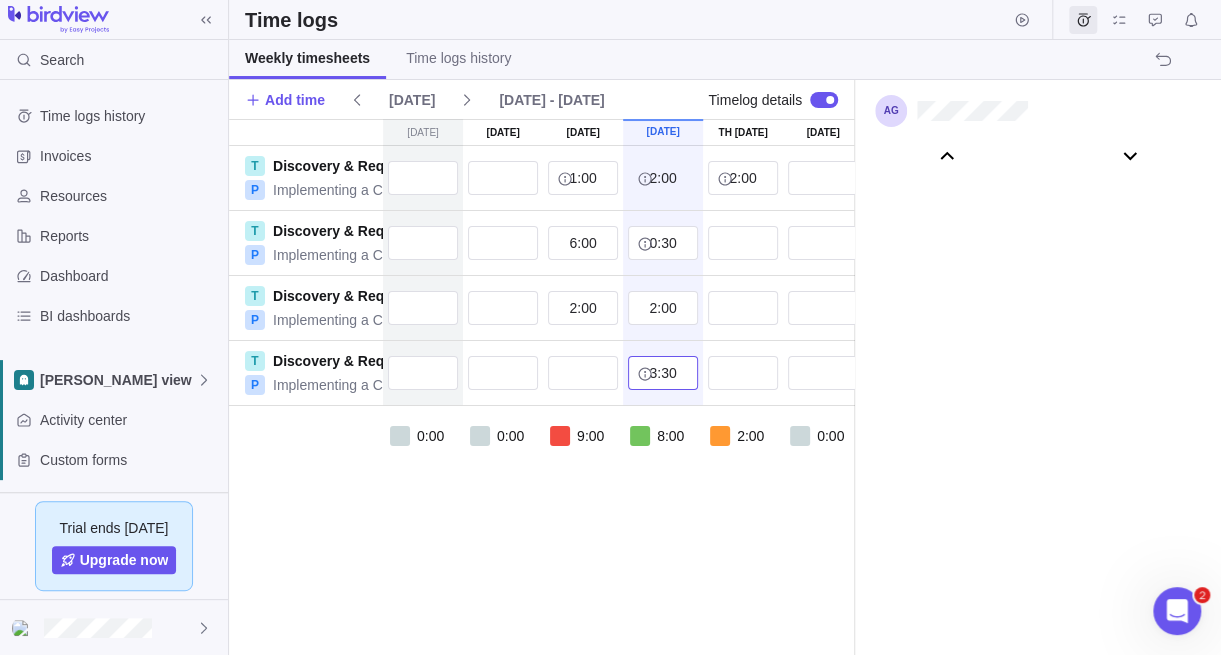 scroll, scrollTop: 111046, scrollLeft: 0, axis: vertical 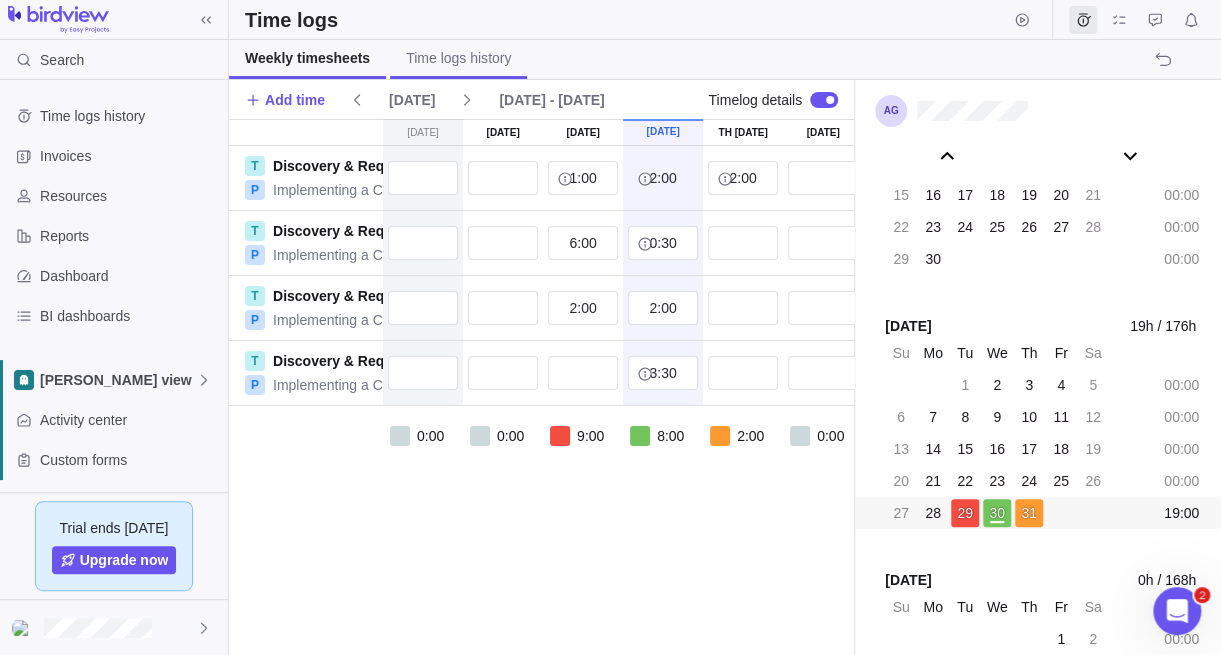 click on "Time logs history" at bounding box center (458, 58) 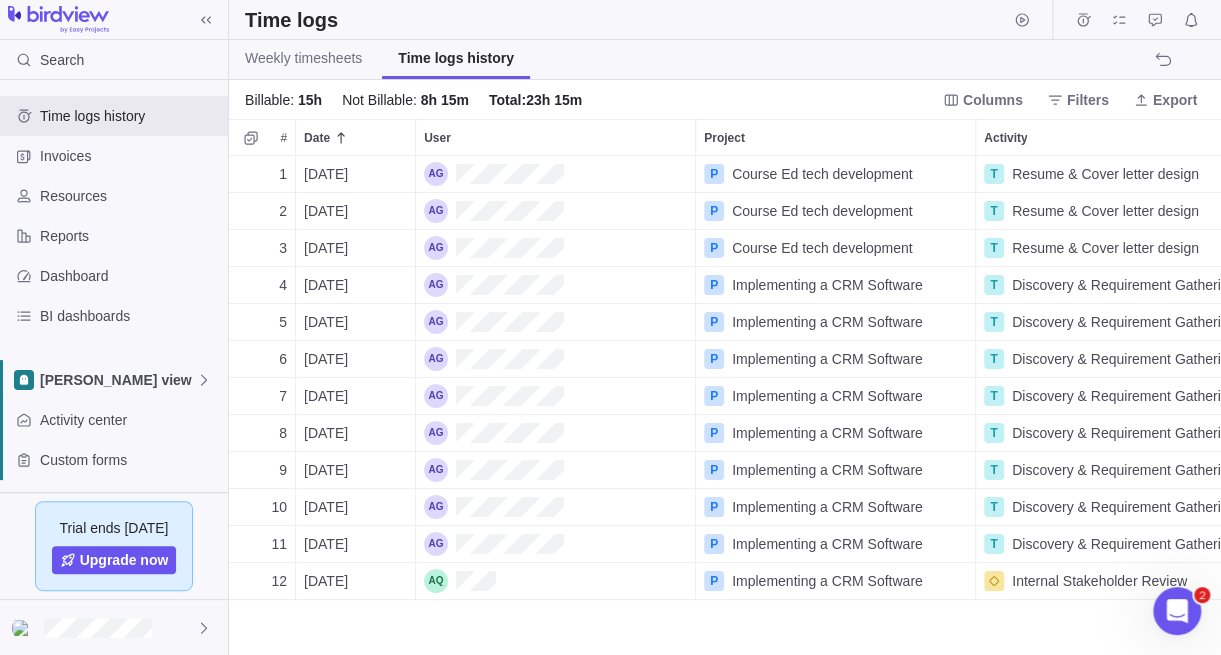 scroll, scrollTop: 15, scrollLeft: 15, axis: both 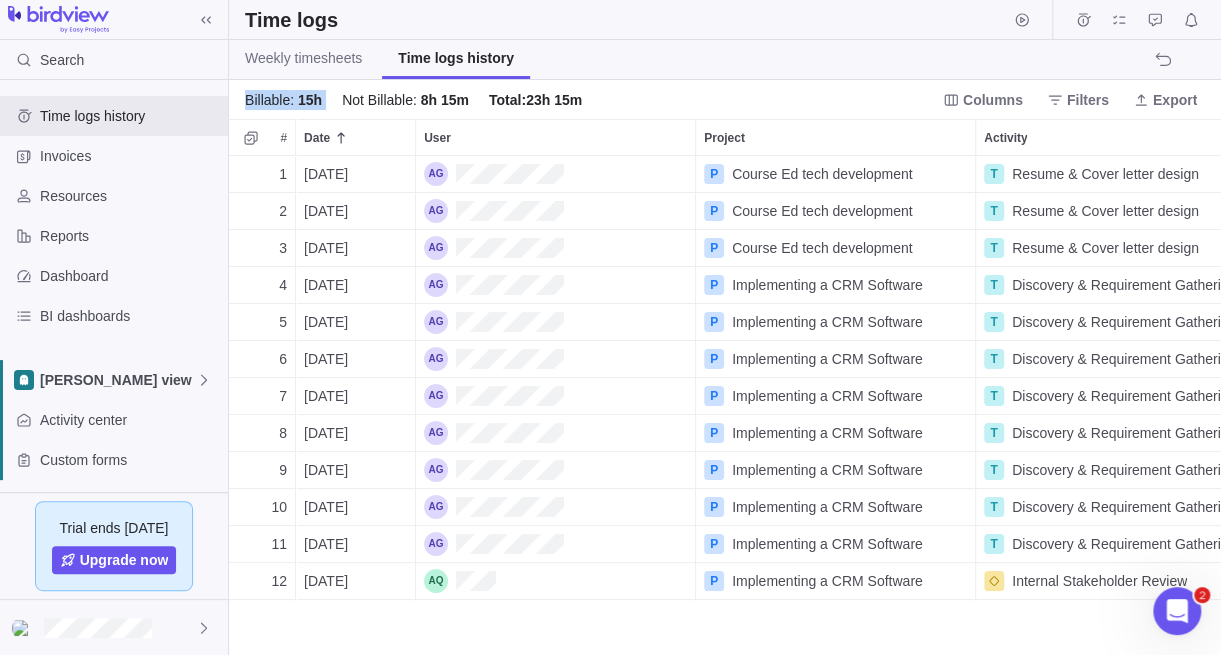 drag, startPoint x: 246, startPoint y: 97, endPoint x: 330, endPoint y: 98, distance: 84.00595 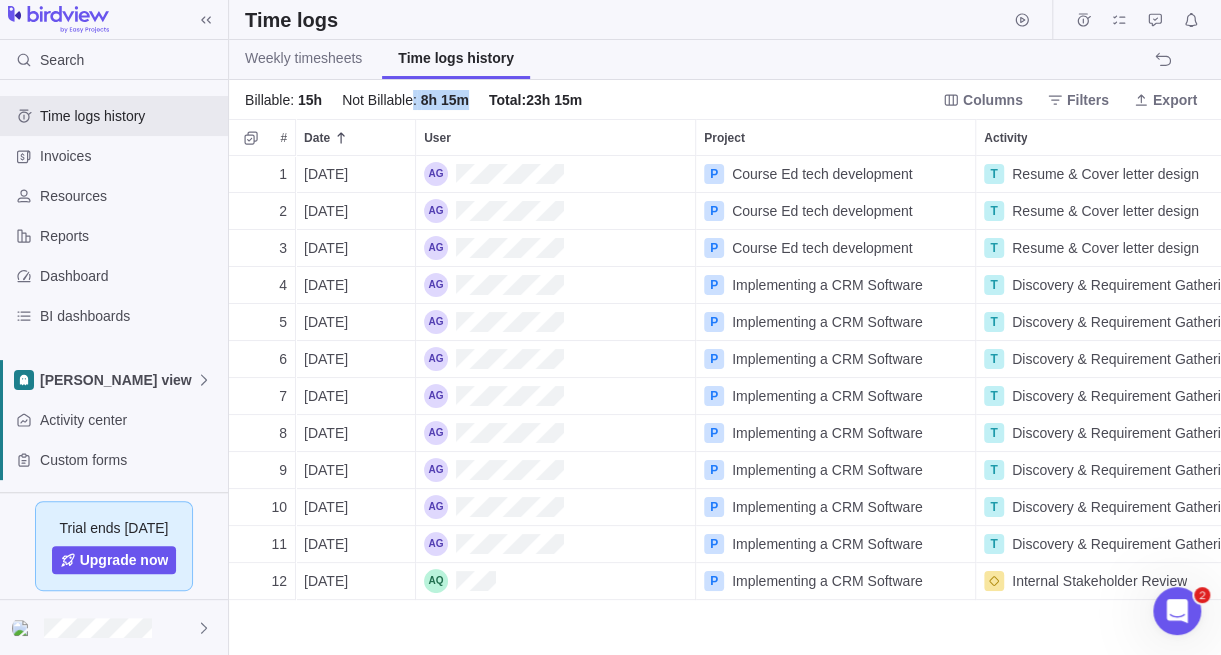 drag, startPoint x: 408, startPoint y: 97, endPoint x: 467, endPoint y: 97, distance: 59 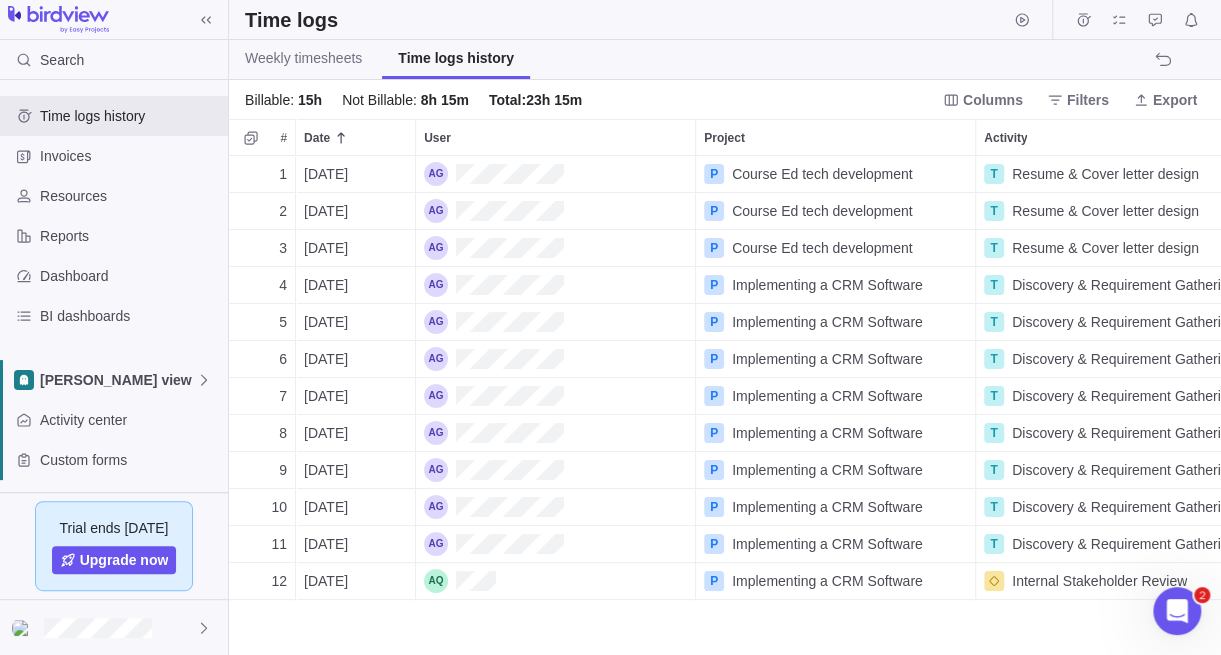 click on "Billable :   15h Not Billable :   8h 15m Total :  23h 15m" at bounding box center [423, 100] 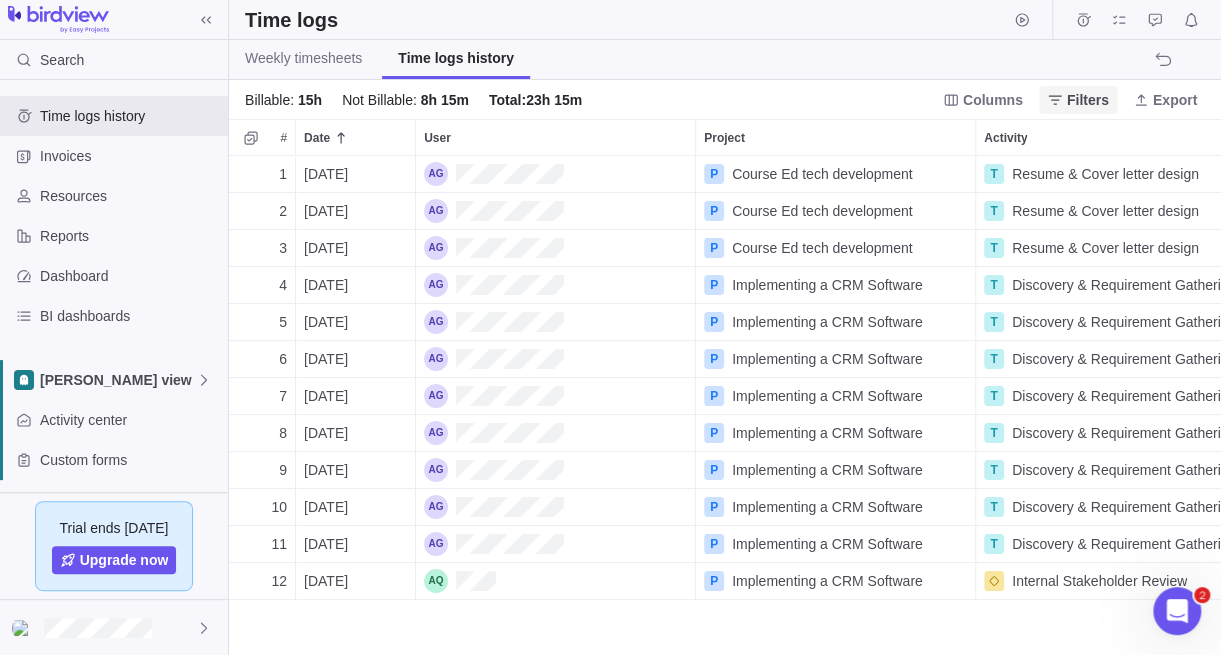 click on "Filters" at bounding box center [1078, 100] 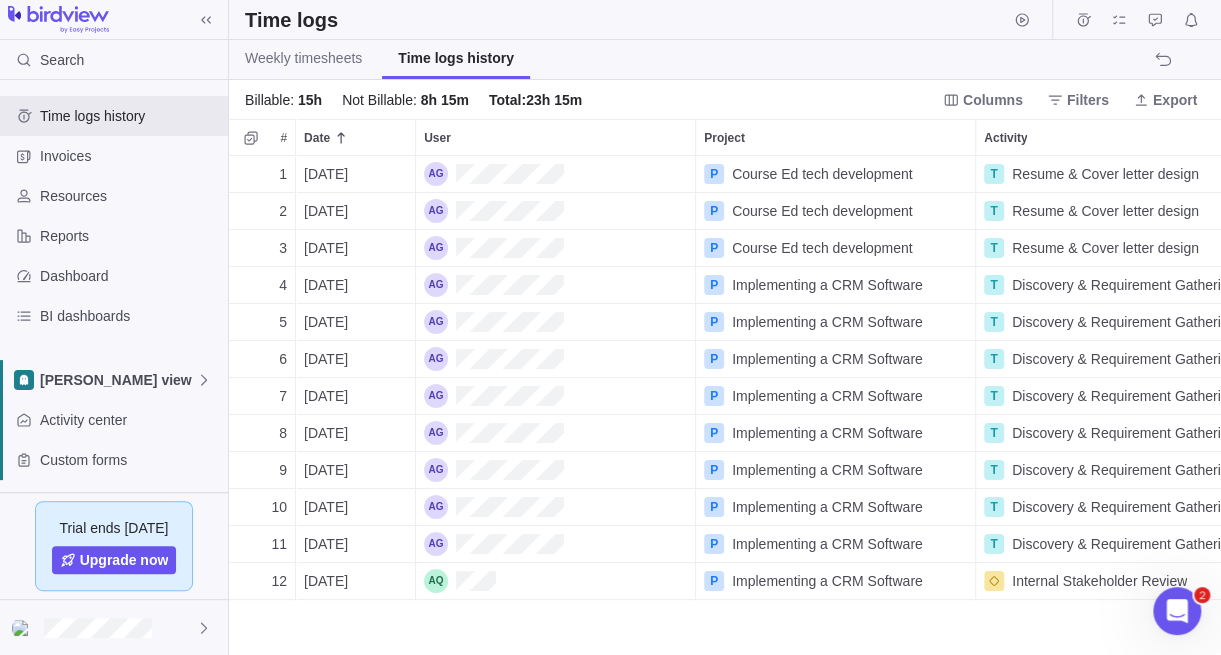 scroll, scrollTop: 484, scrollLeft: 666, axis: both 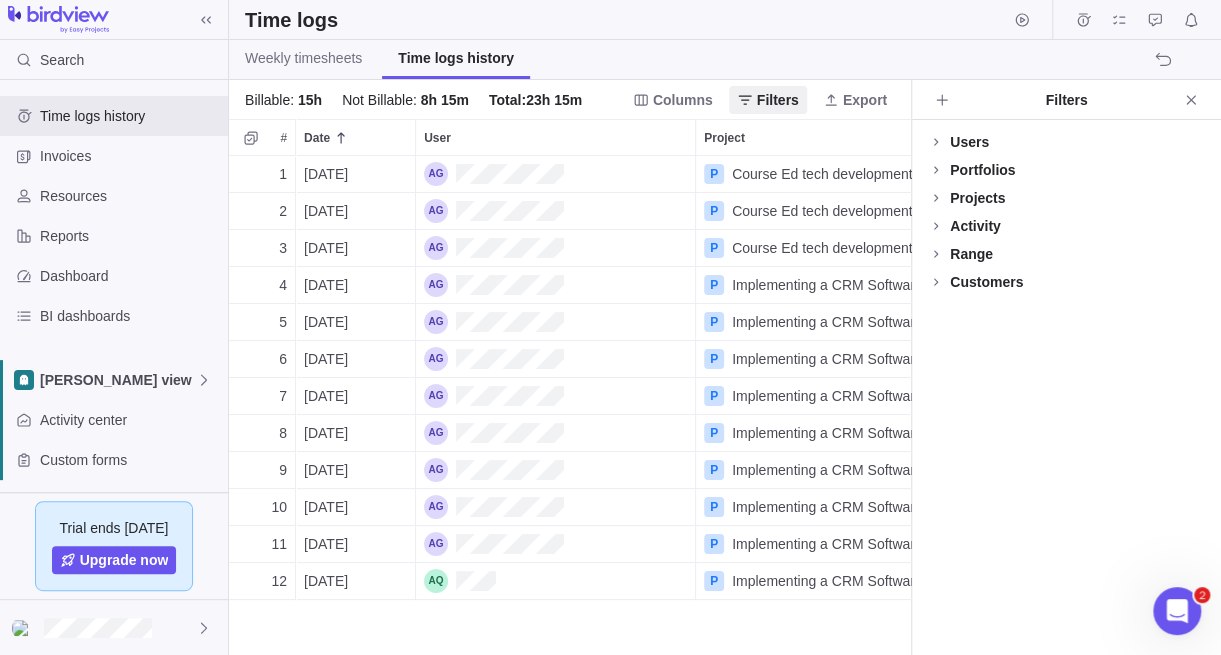 click on "Users" at bounding box center [1066, 142] 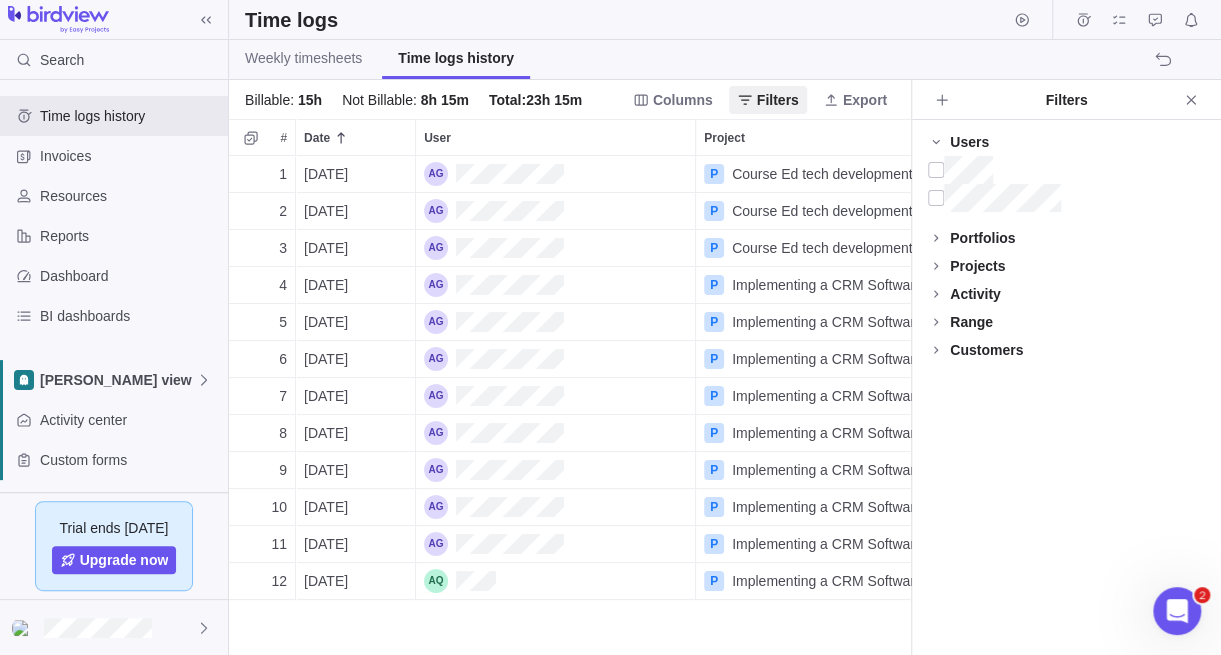click on "Users" at bounding box center [969, 142] 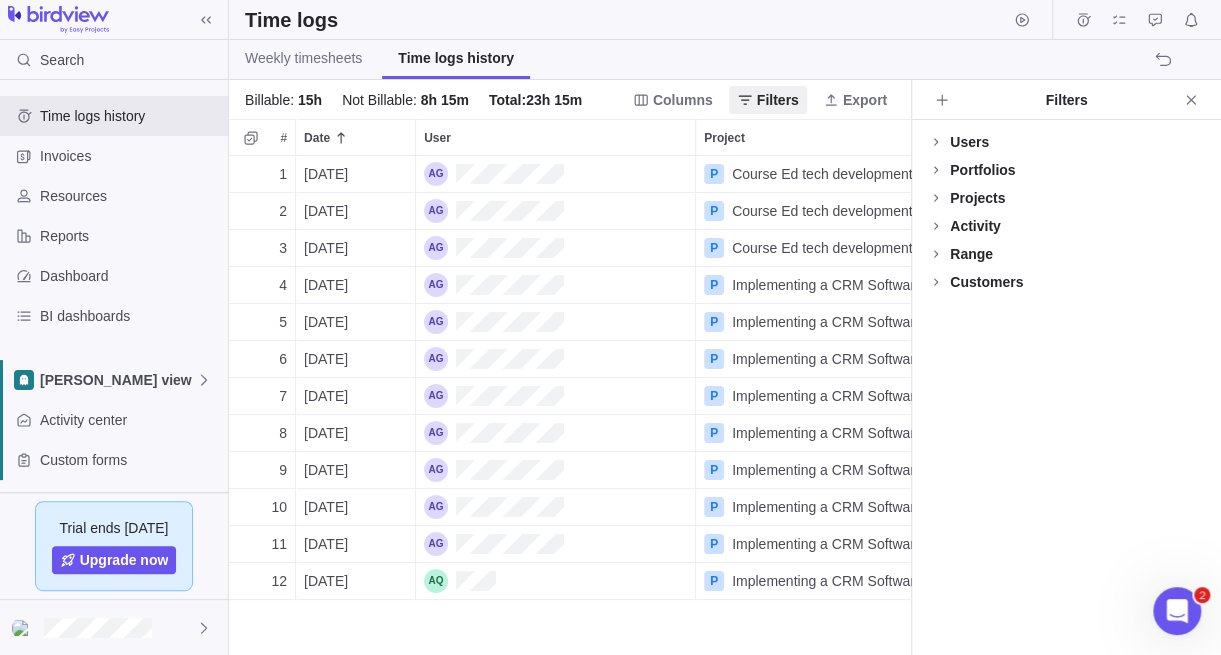 click on "Portfolios" at bounding box center [982, 170] 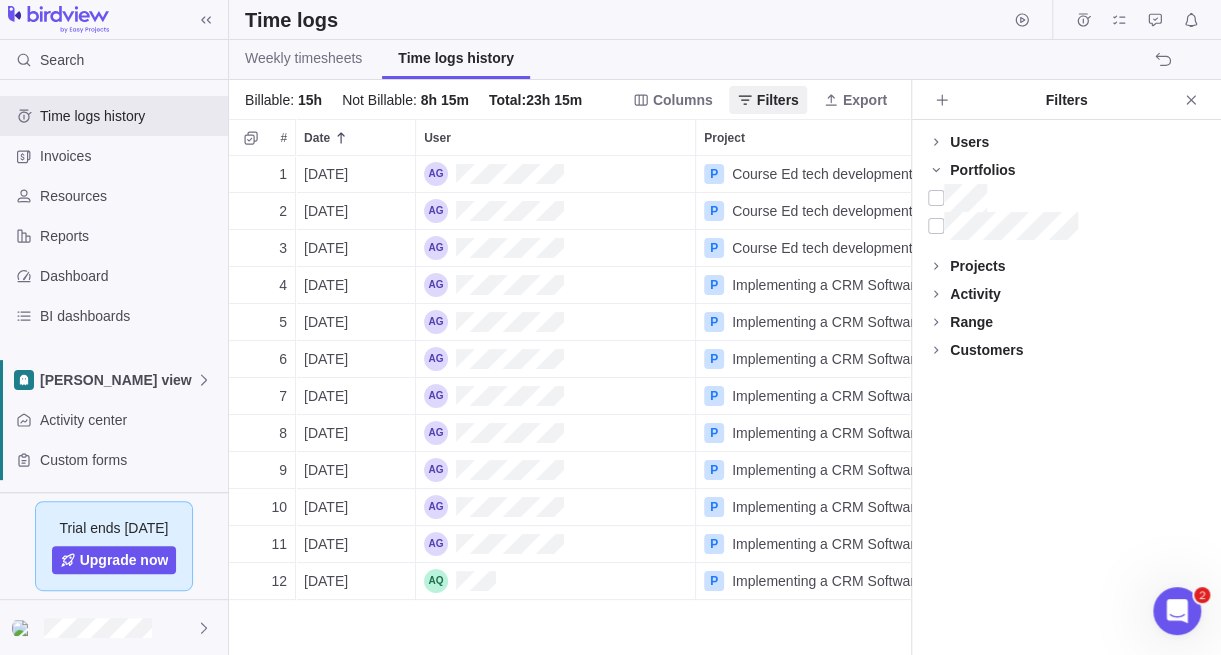 click on "Portfolios" at bounding box center [982, 170] 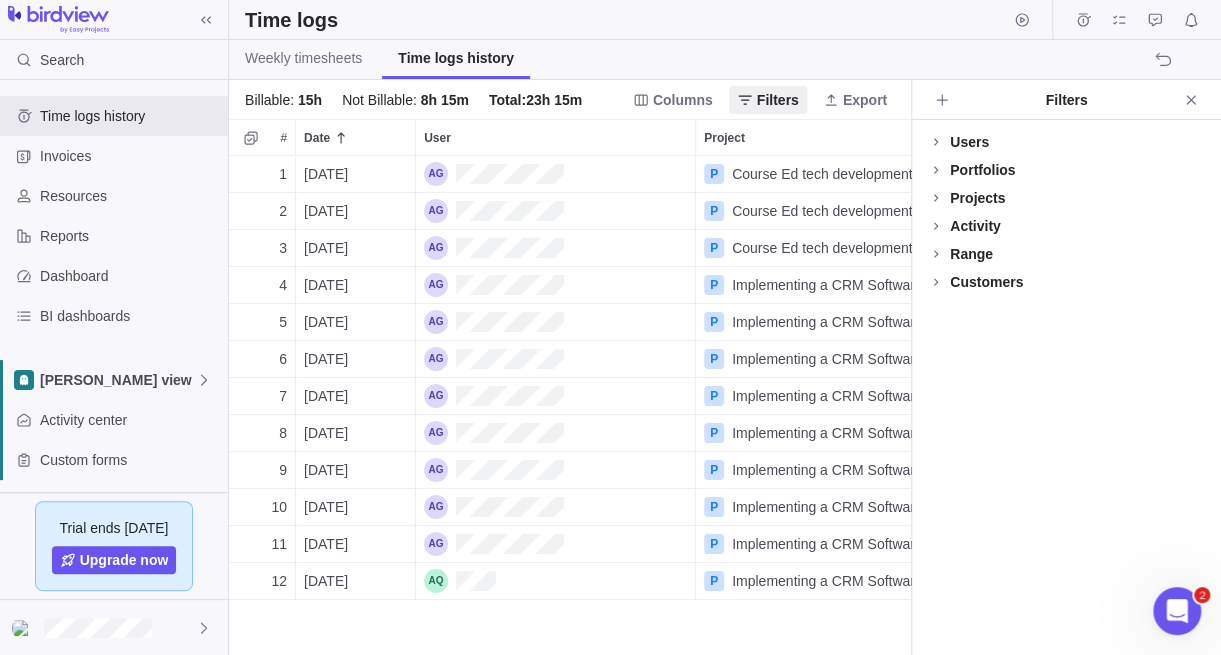click on "Projects" at bounding box center (977, 198) 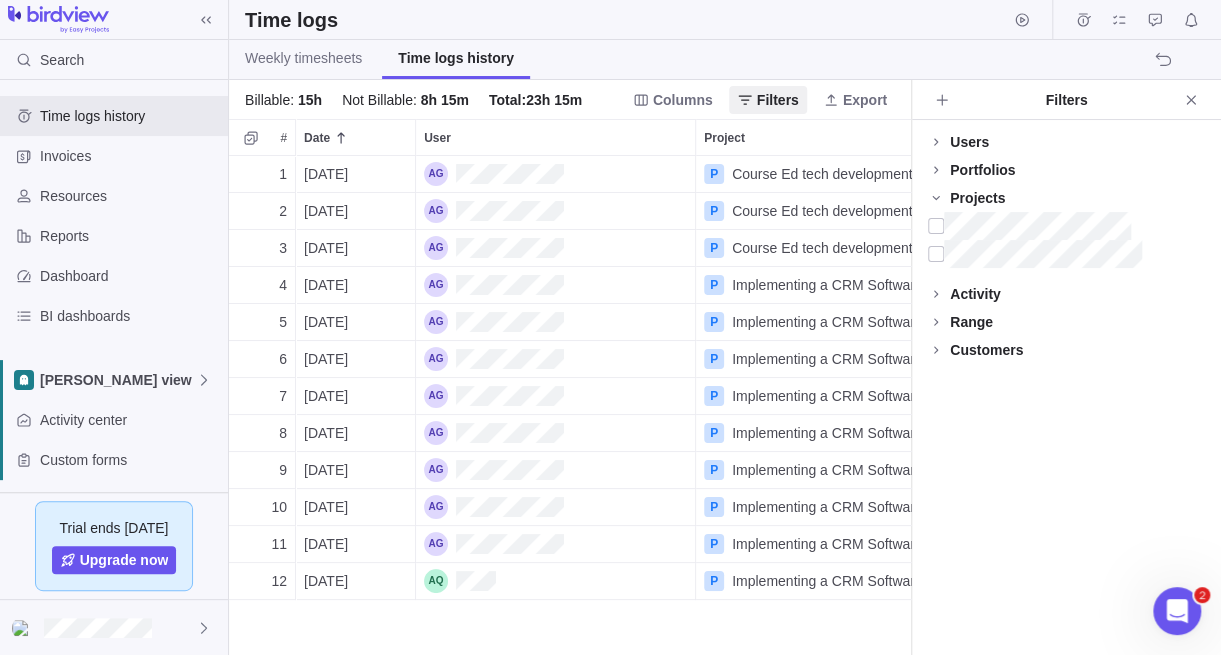 click on "Projects" at bounding box center [977, 198] 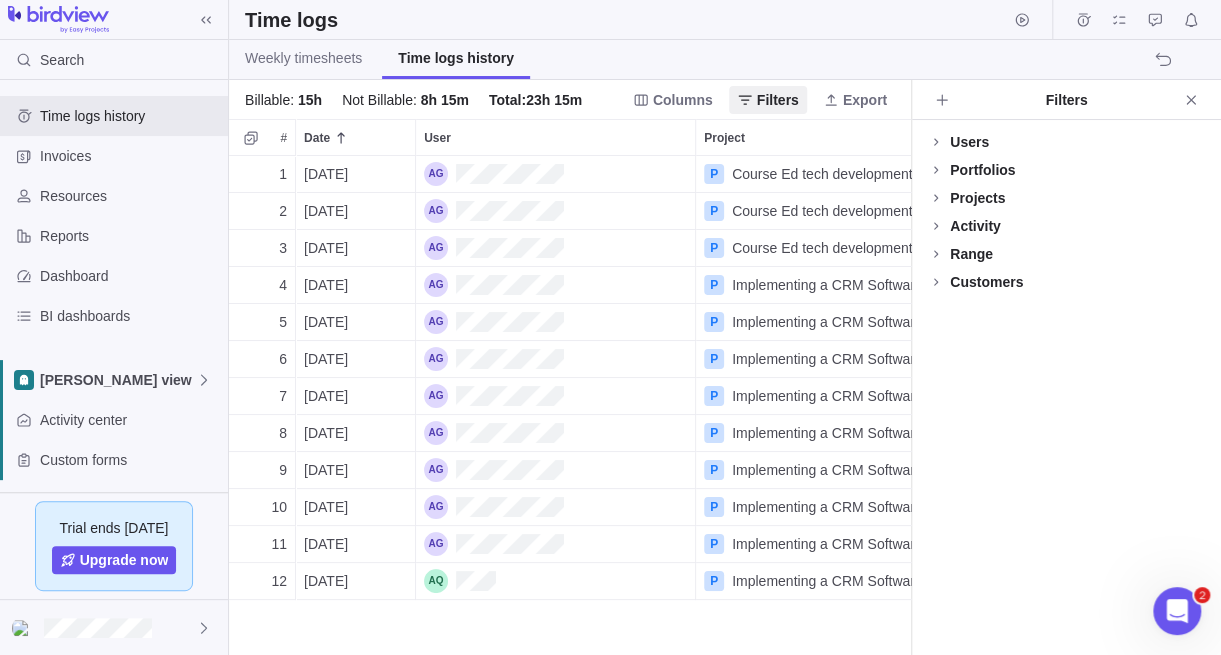click on "Activity" at bounding box center [975, 226] 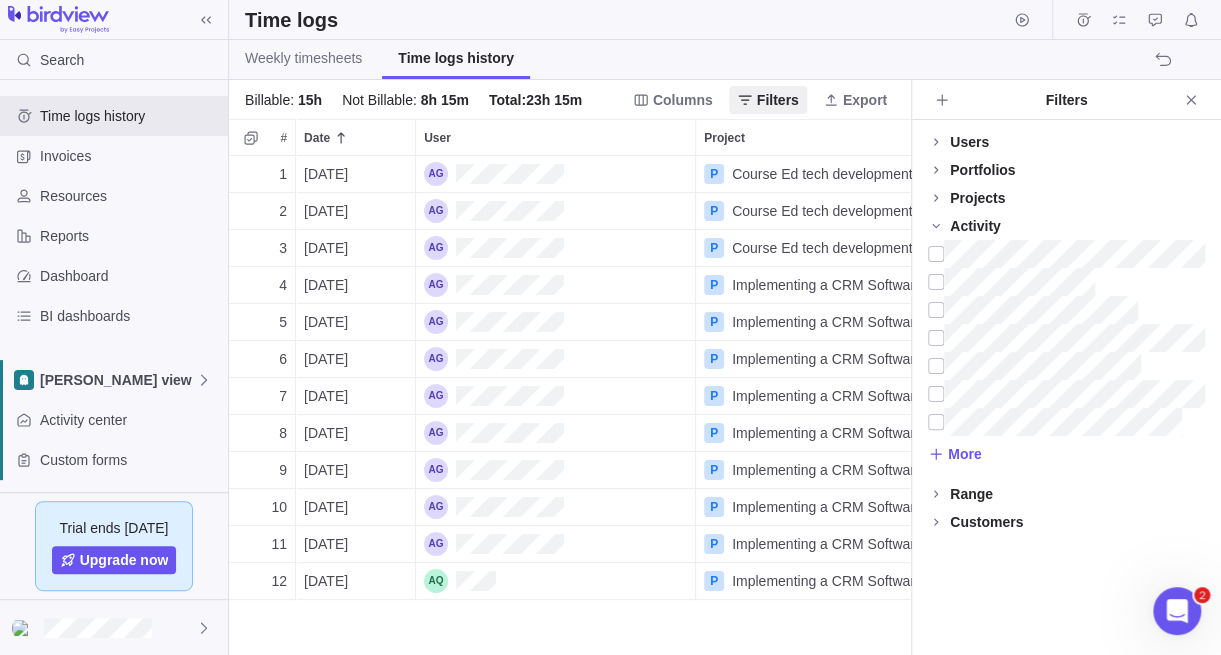 click on "Activity" at bounding box center (975, 226) 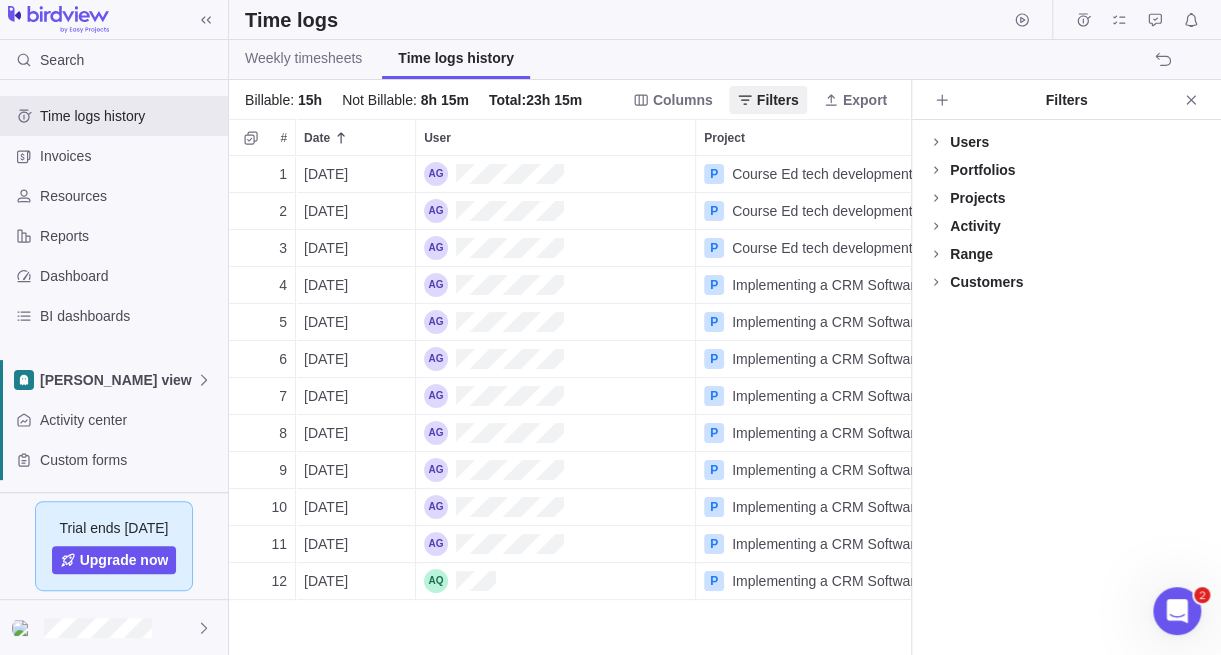 drag, startPoint x: 973, startPoint y: 249, endPoint x: 970, endPoint y: 270, distance: 21.213203 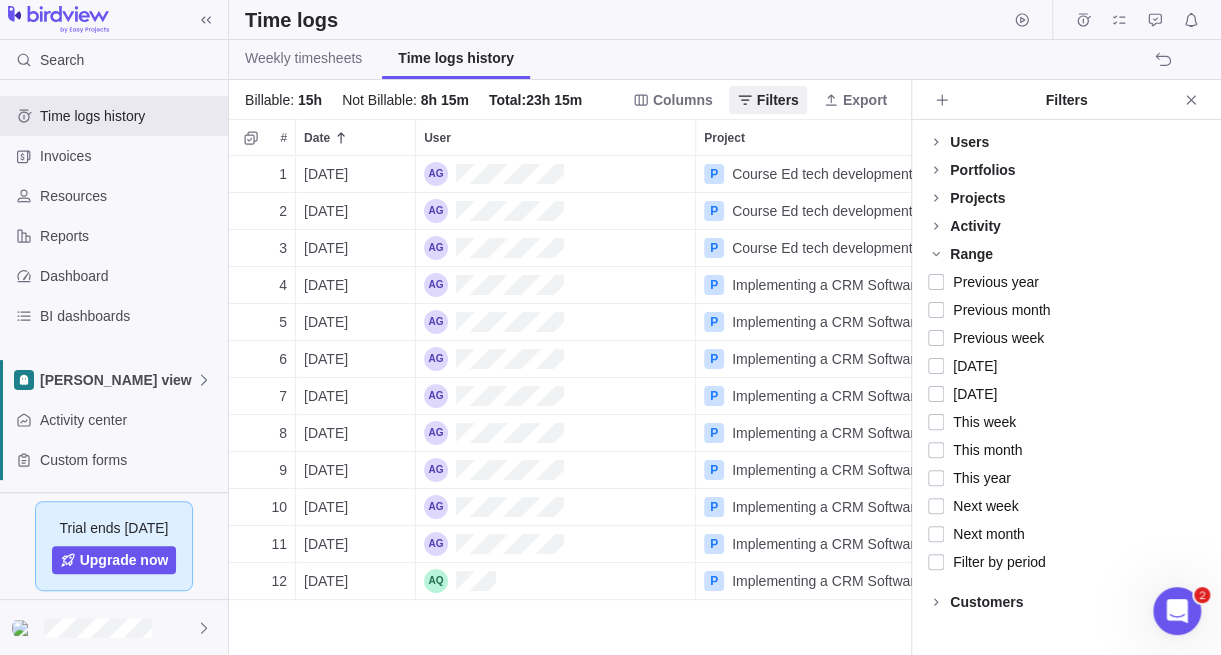 click on "Range" at bounding box center [971, 254] 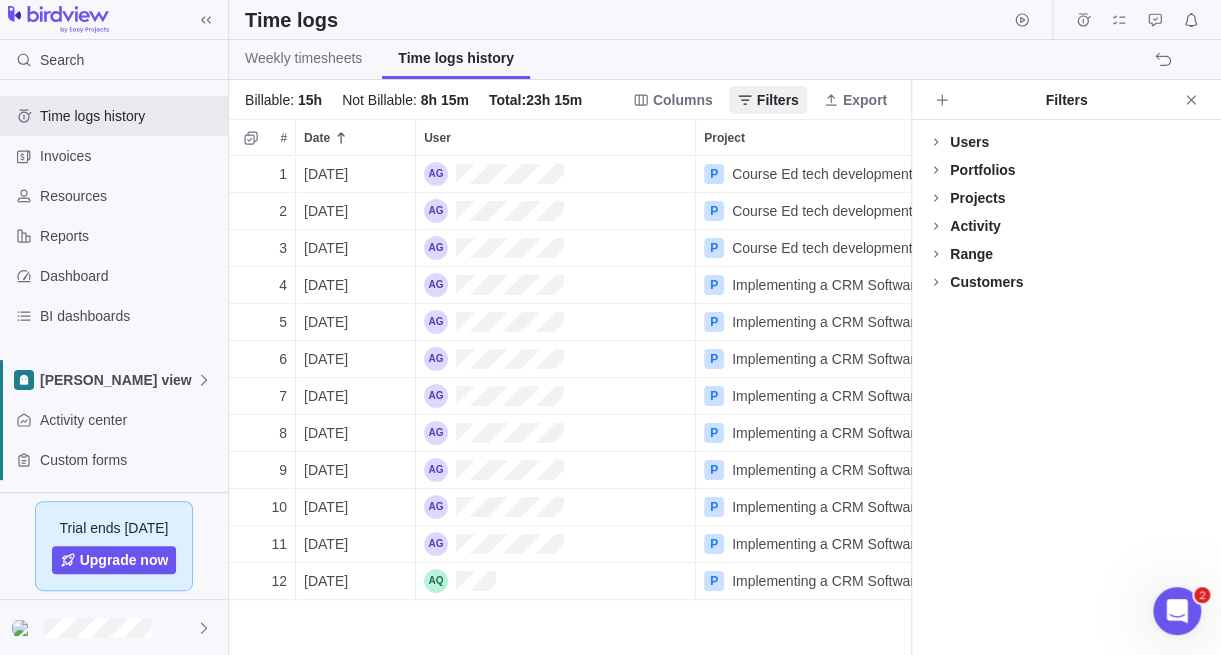 click on "Customers" at bounding box center [986, 282] 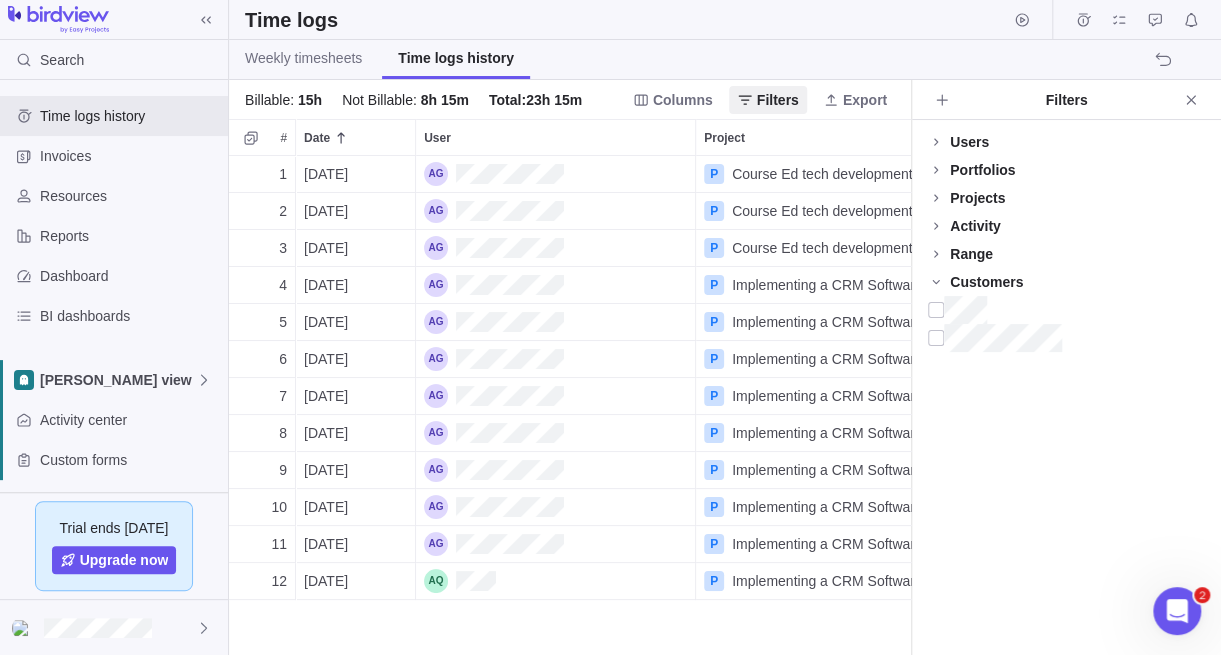 click on "Customers" at bounding box center (986, 282) 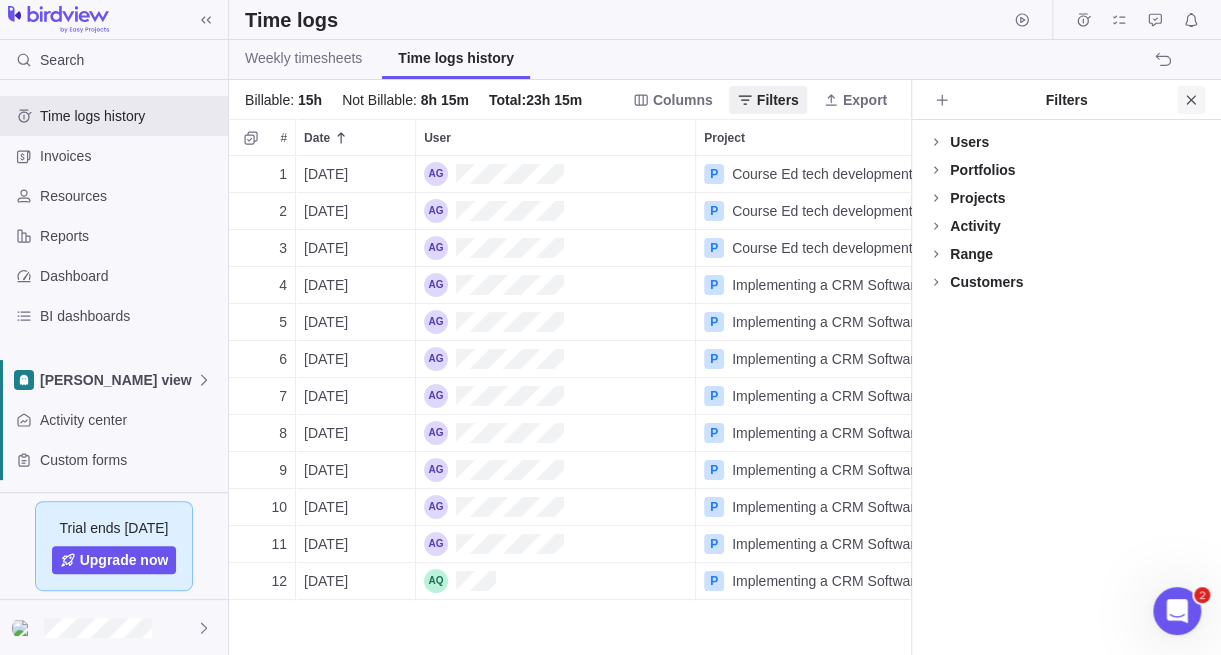 click 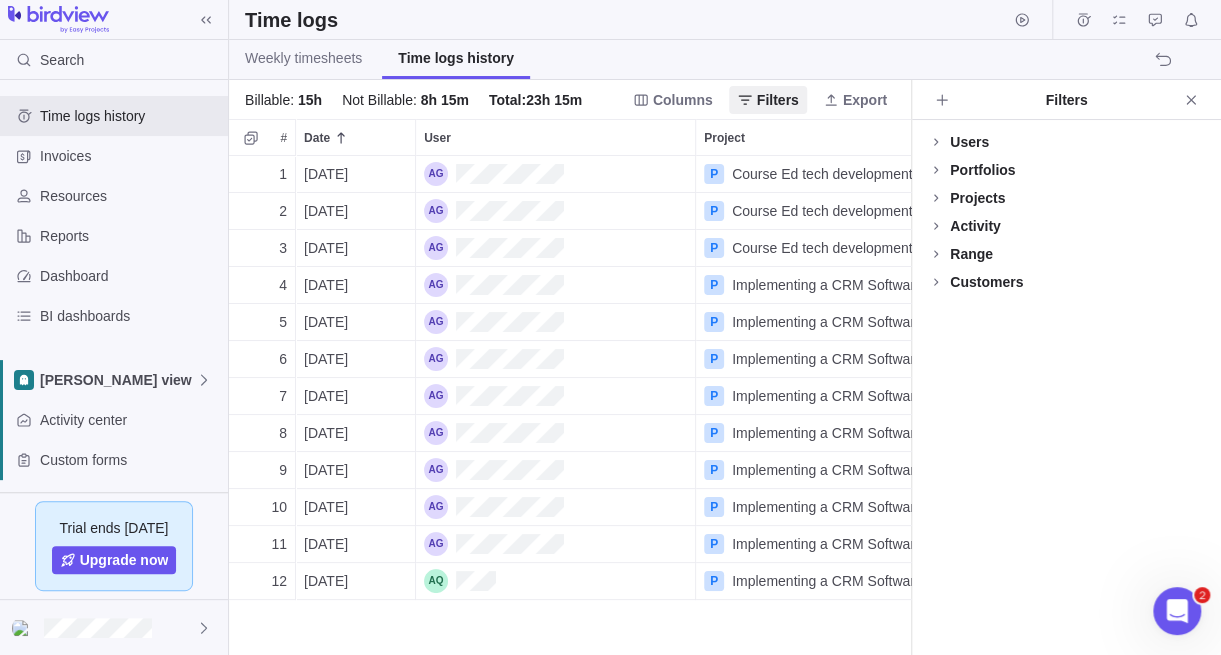 scroll, scrollTop: 15, scrollLeft: 15, axis: both 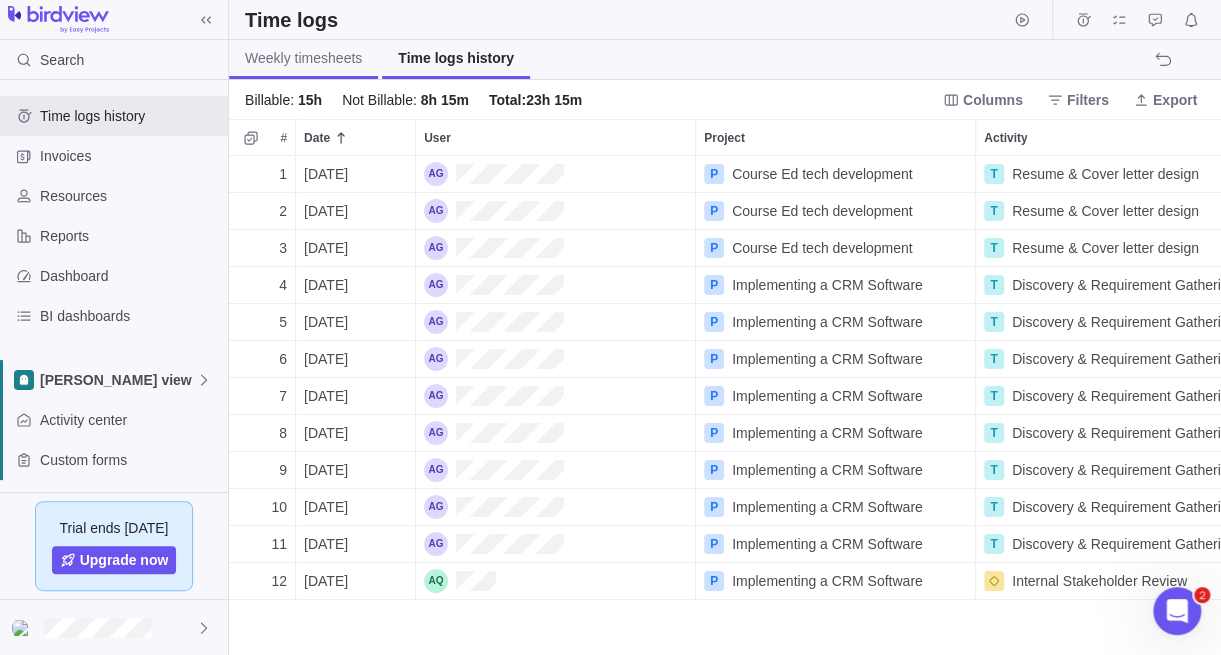 click on "Weekly timesheets" at bounding box center [303, 58] 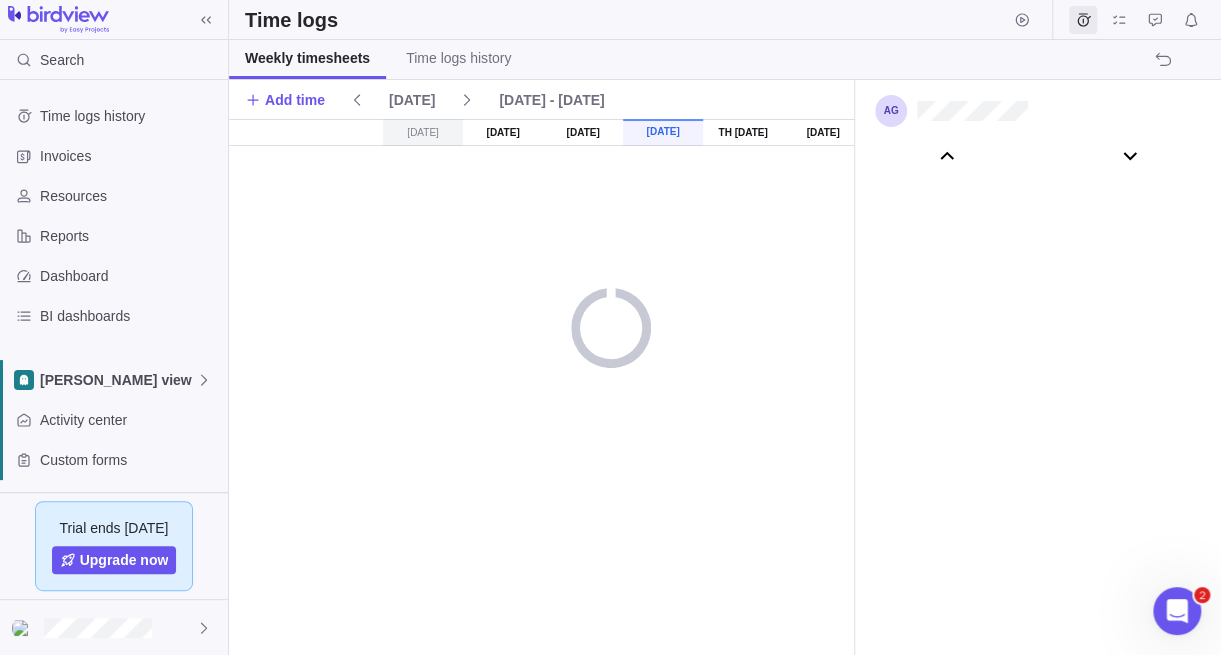 scroll, scrollTop: 111046, scrollLeft: 0, axis: vertical 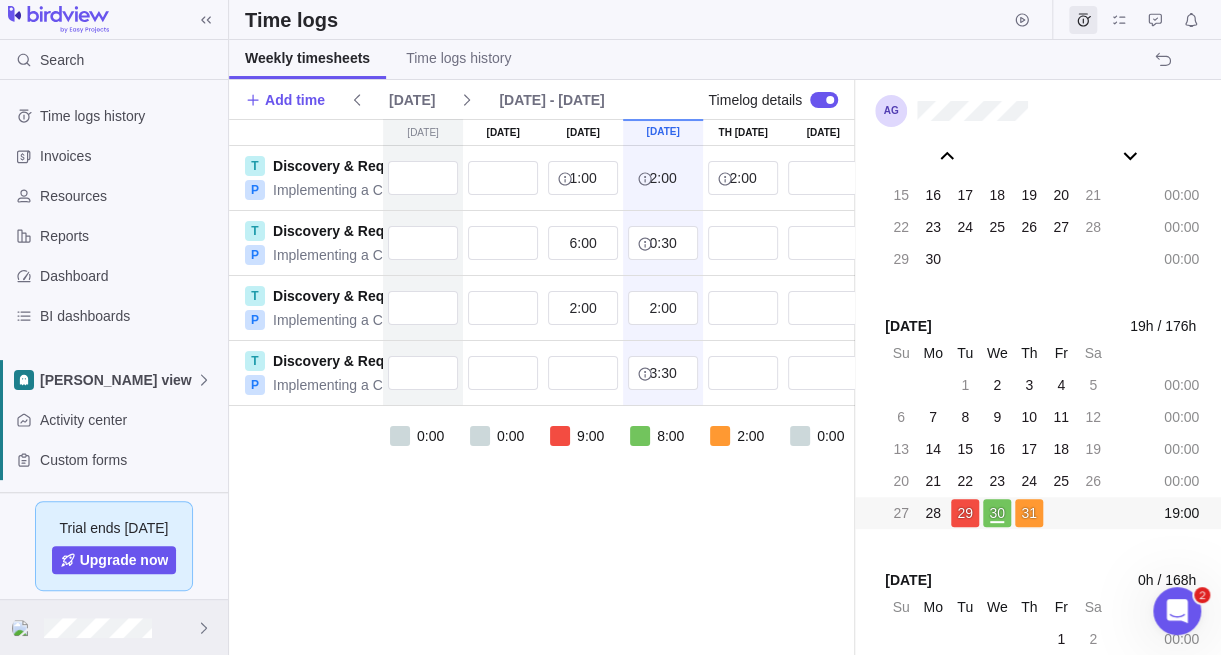 click at bounding box center [114, 627] 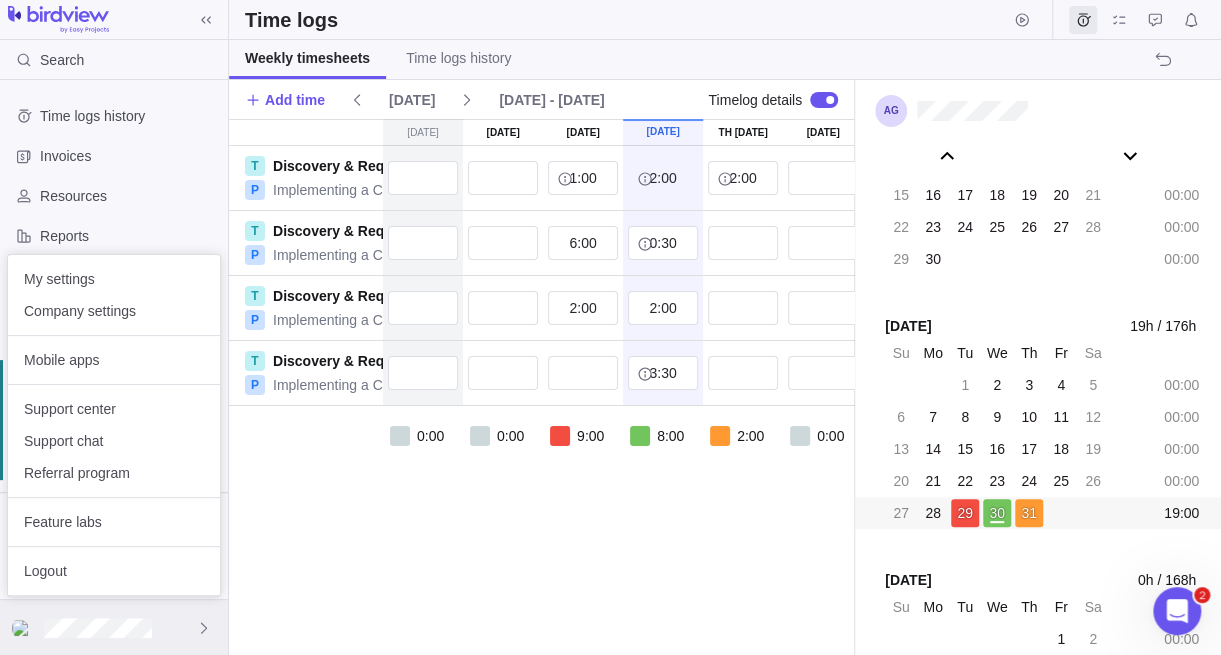 click at bounding box center (114, 627) 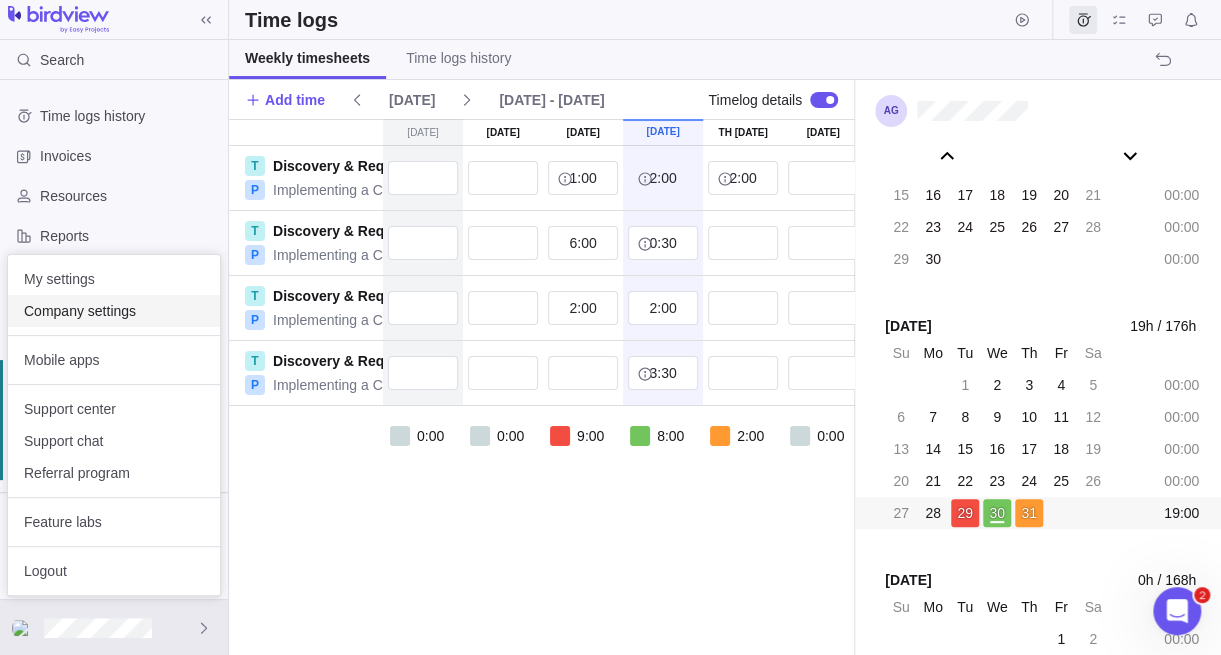 click on "Company settings" at bounding box center [114, 311] 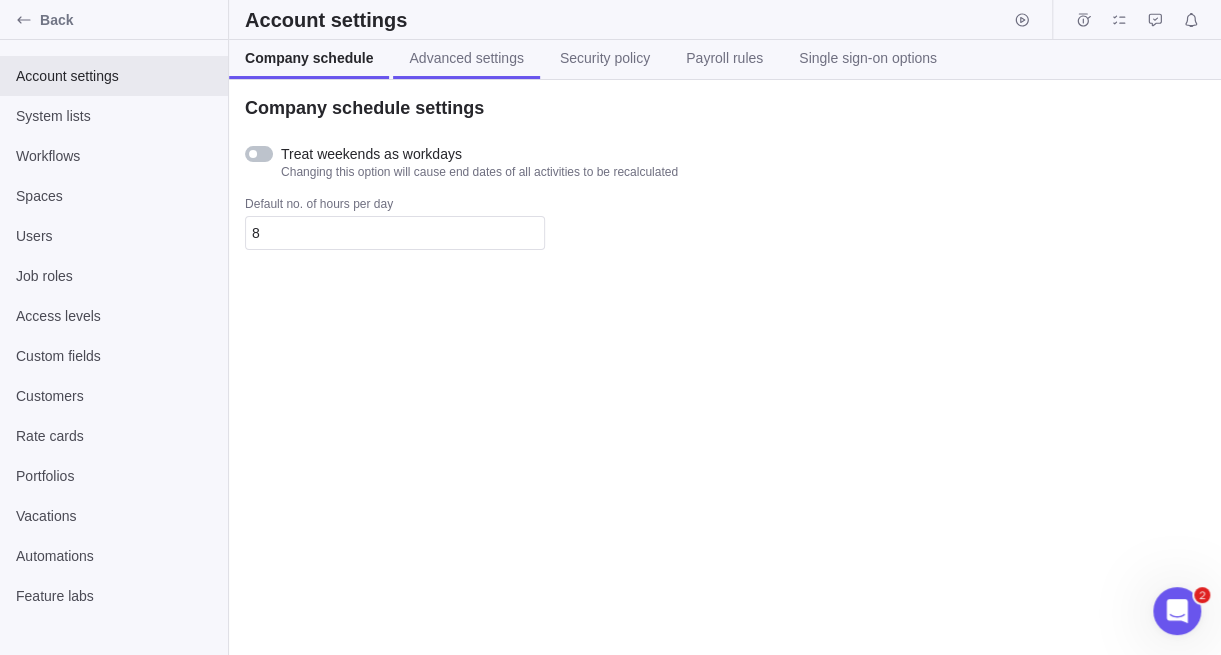 click on "Advanced settings" at bounding box center [466, 59] 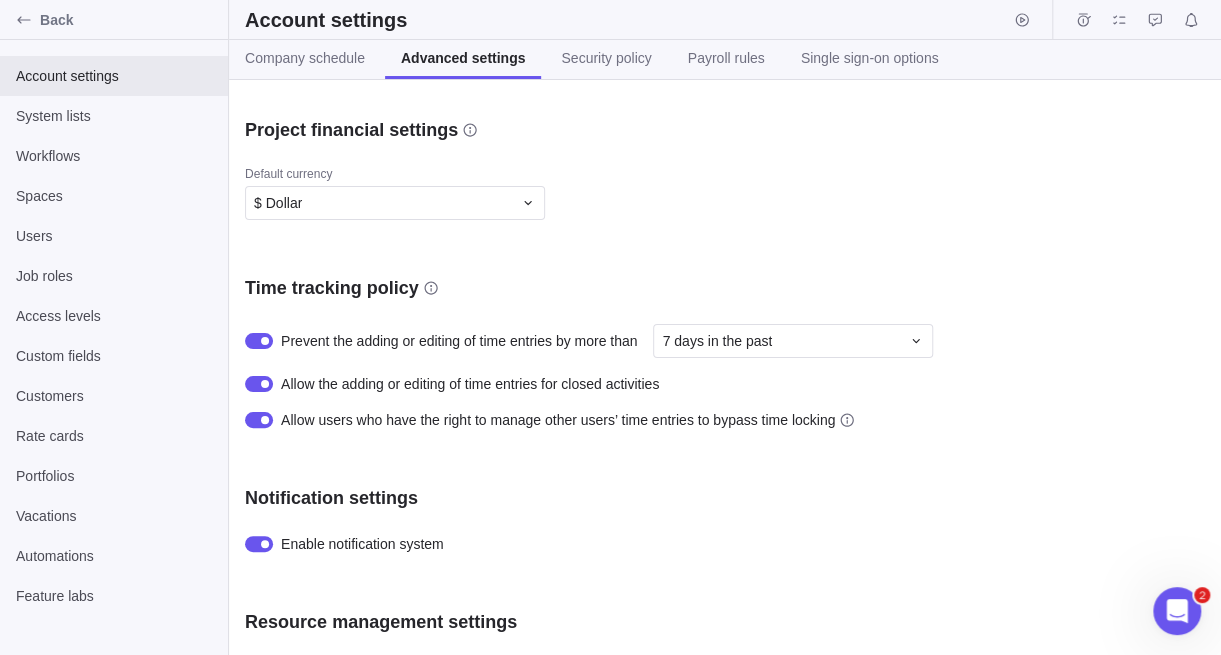 scroll, scrollTop: 700, scrollLeft: 0, axis: vertical 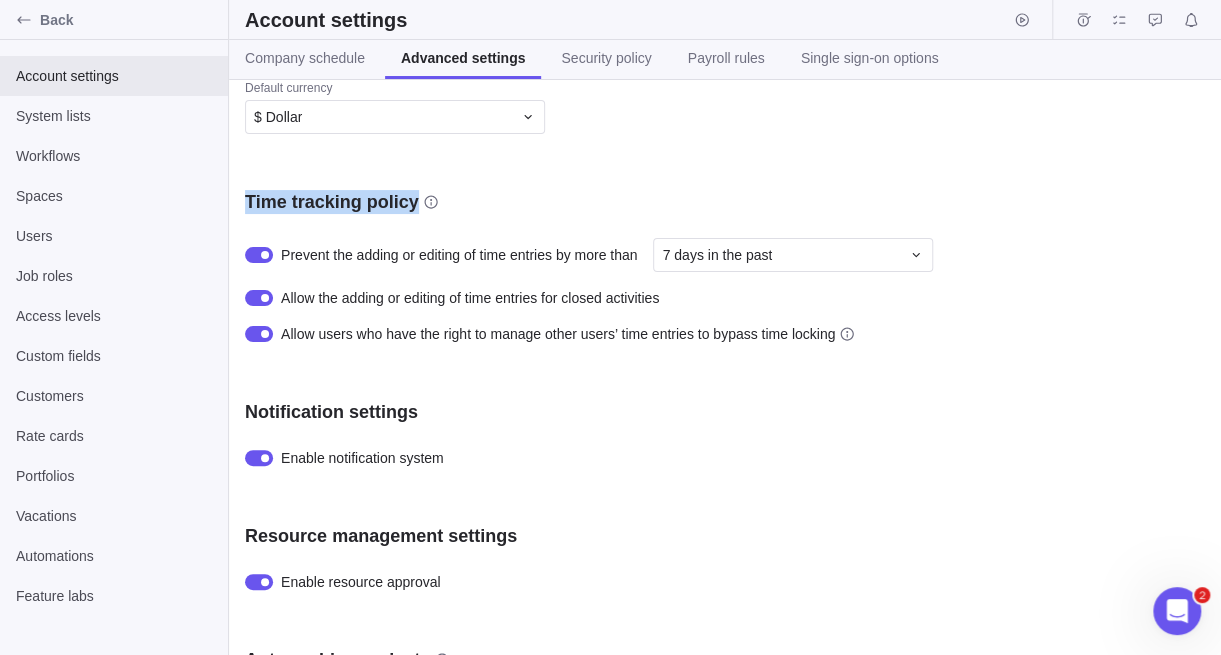drag, startPoint x: 245, startPoint y: 198, endPoint x: 410, endPoint y: 205, distance: 165.14842 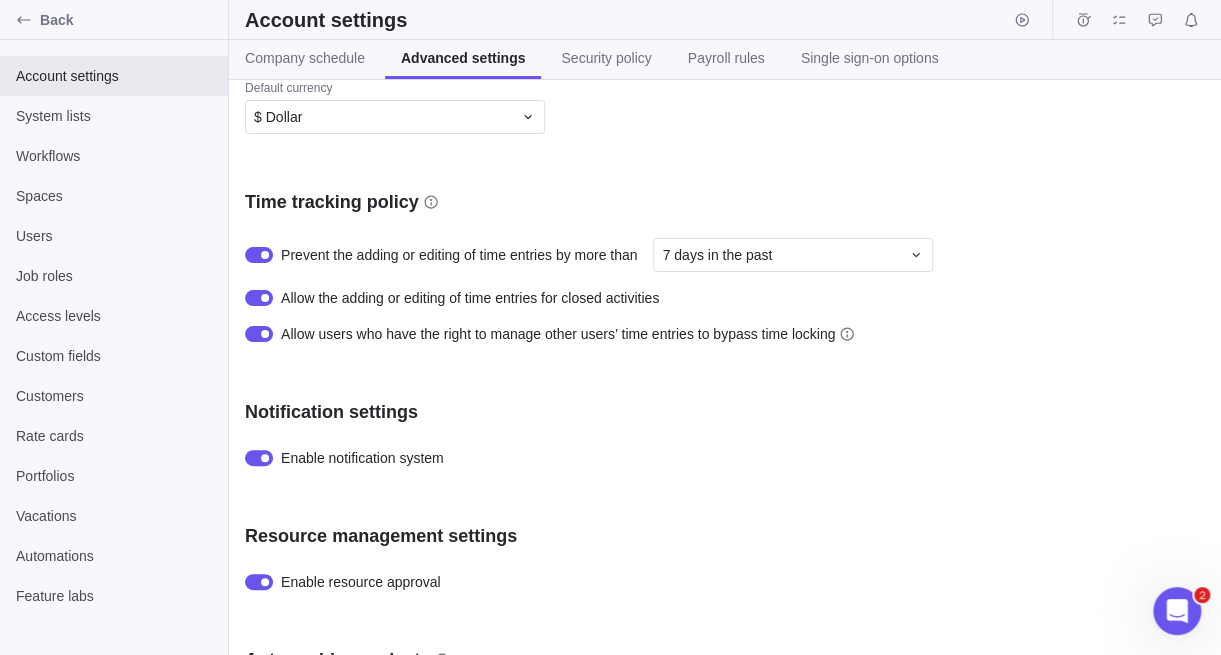 click on "Company logo Upload Visibility settings Show portfolios Project creator has full access to project Project health (earned value analysis) settings Calculate SPI or CPI individually (if one is unavailable) SPI threshold 1 CPI threshold 1 Project financial settings Default currency $ Dollar Time tracking policy Prevent the adding or editing of time entries by more than 7 days in the past Allow the adding or editing of time entries for closed activities Allow users who have the right to manage other users’ time entries to bypass time locking Notification settings Enable notification system Resource management settings Enable resource approval Auto-archive projects Auto-archive after Disabled Dates rollup Project start and end dates are rolled up from activity dates (Changing this setting applies to new projects only)" at bounding box center (725, 367) 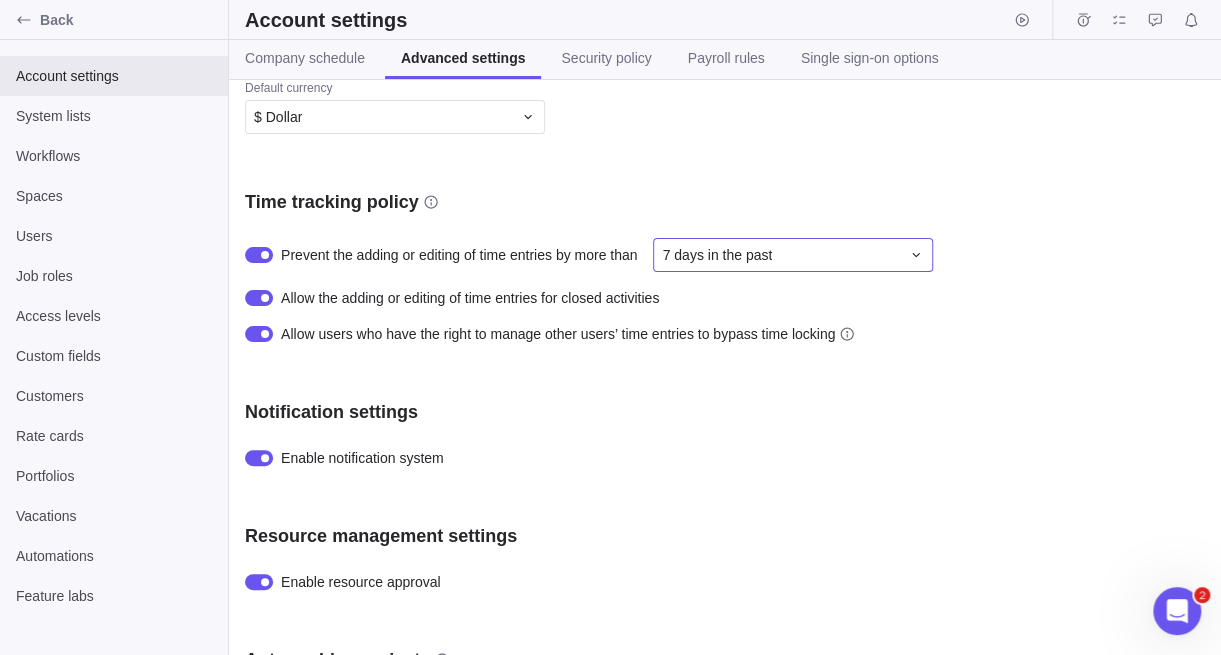 click on "7 days in the past" at bounding box center (717, 255) 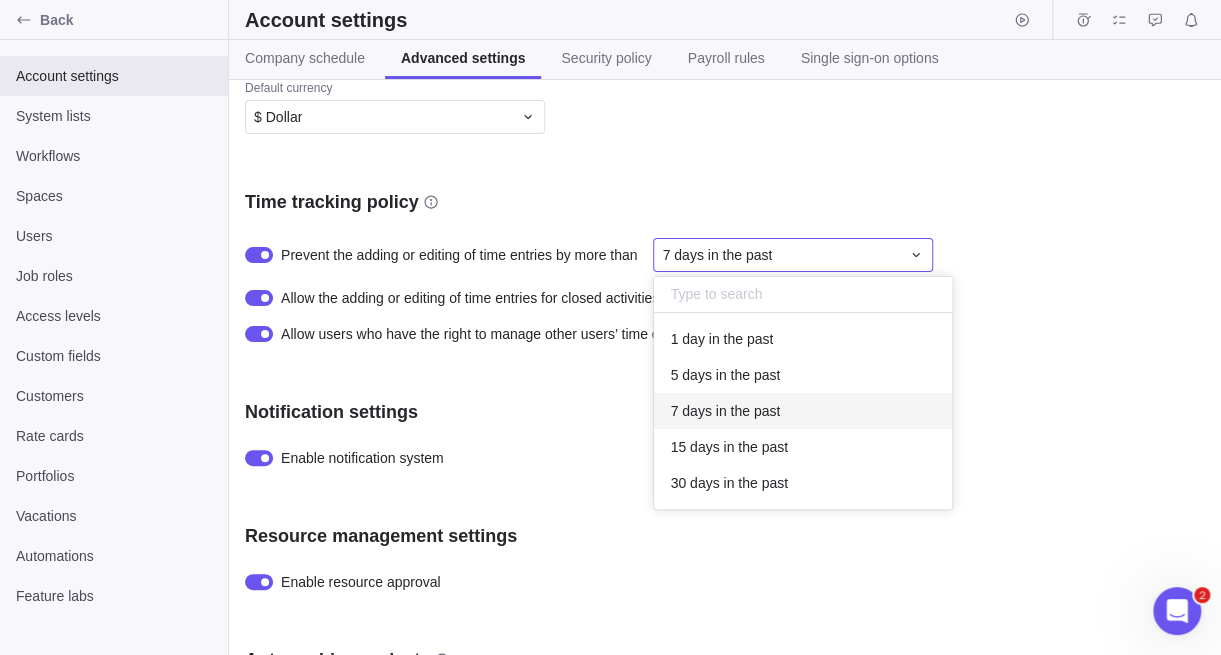 click on "7 days in the past" at bounding box center [725, 411] 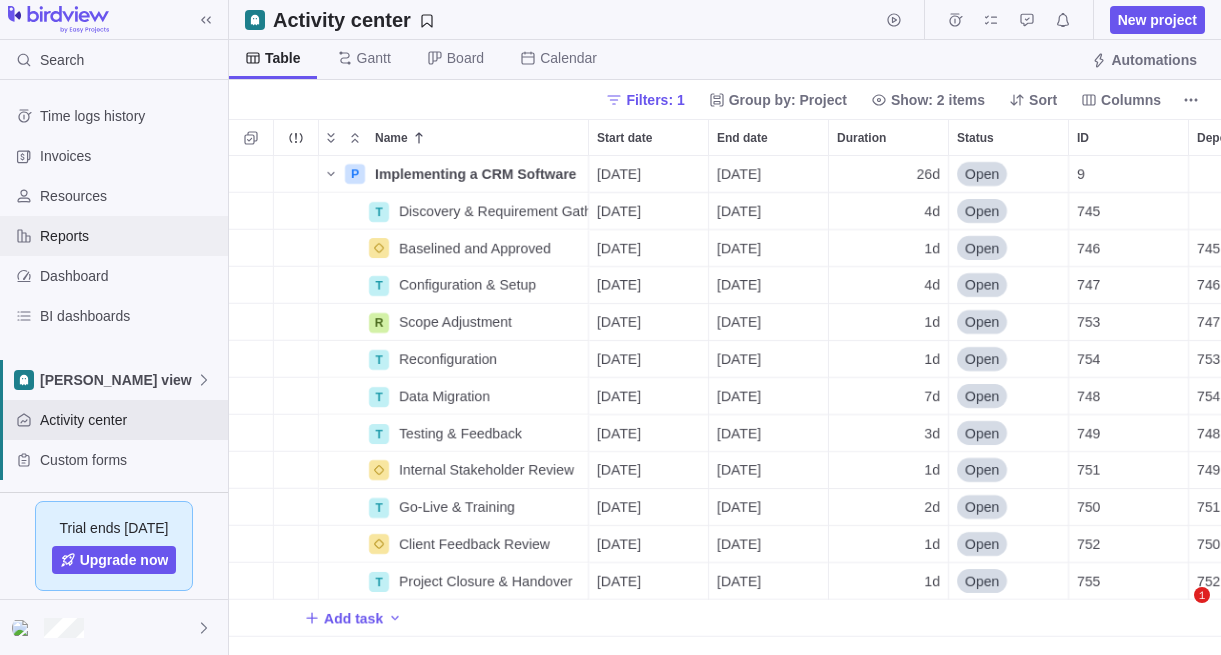 scroll, scrollTop: 0, scrollLeft: 0, axis: both 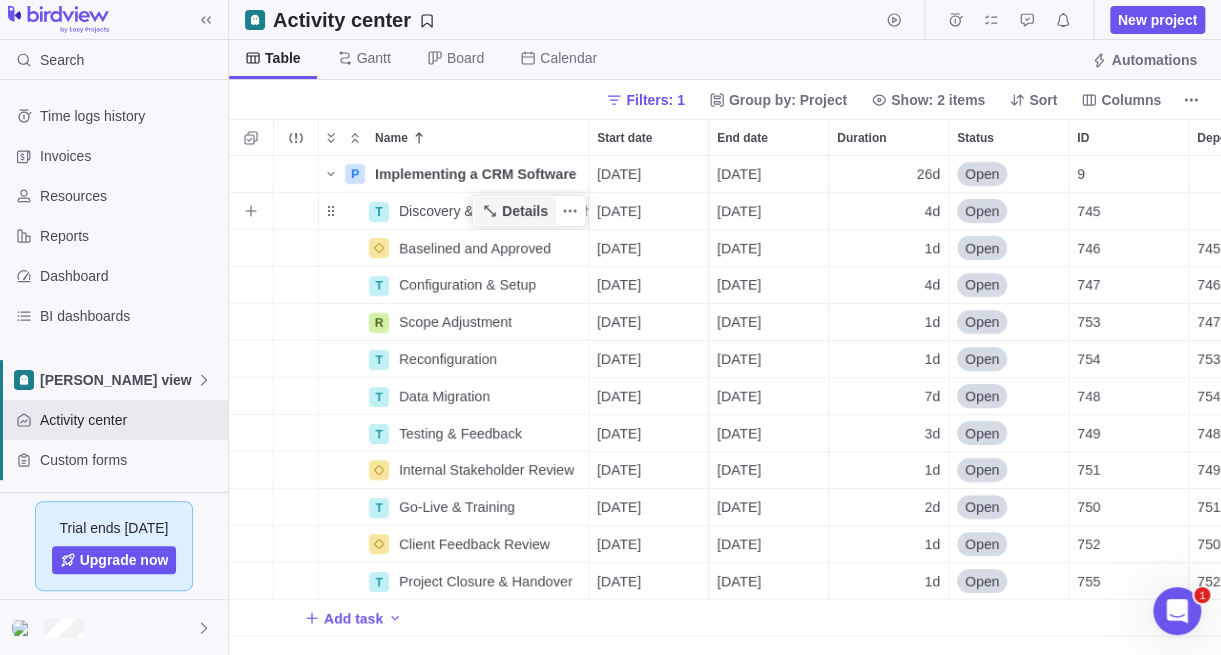 click on "Details" at bounding box center [525, 211] 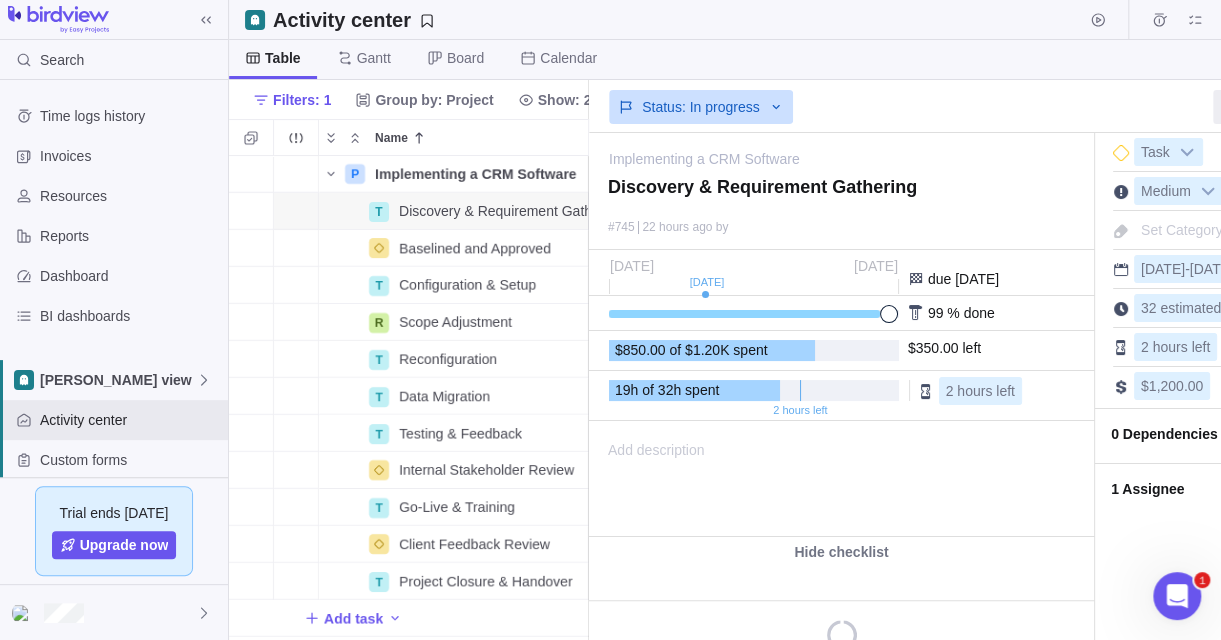 scroll, scrollTop: 469, scrollLeft: 344, axis: both 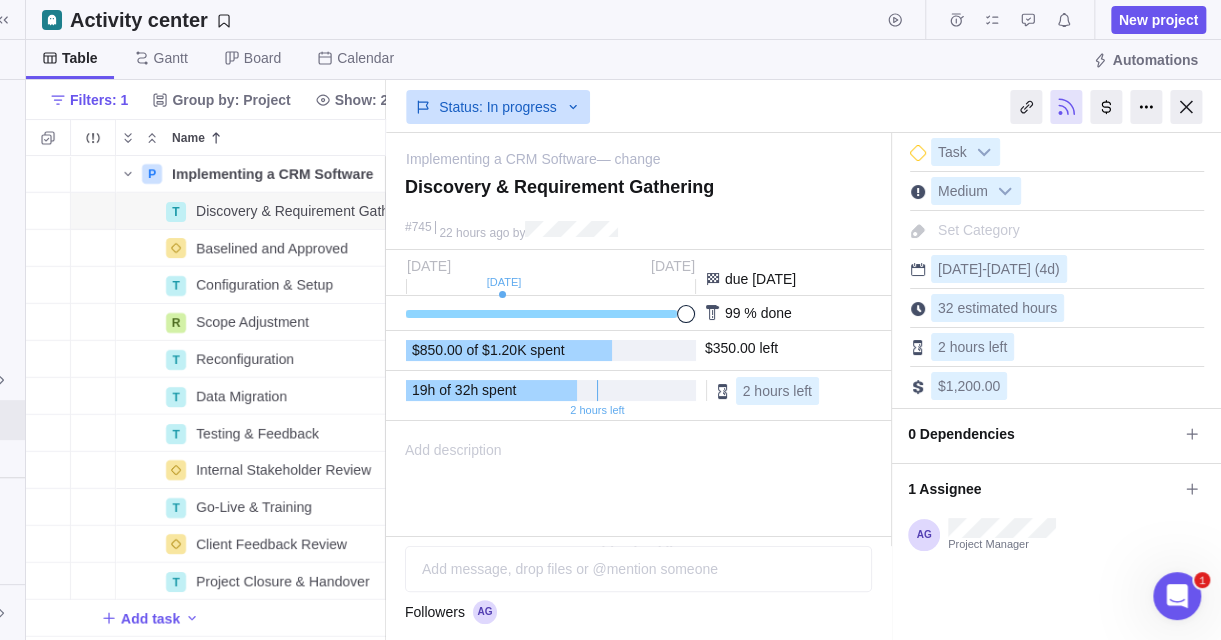 click on "Implementing a CRM Software
— change" at bounding box center (635, 152) 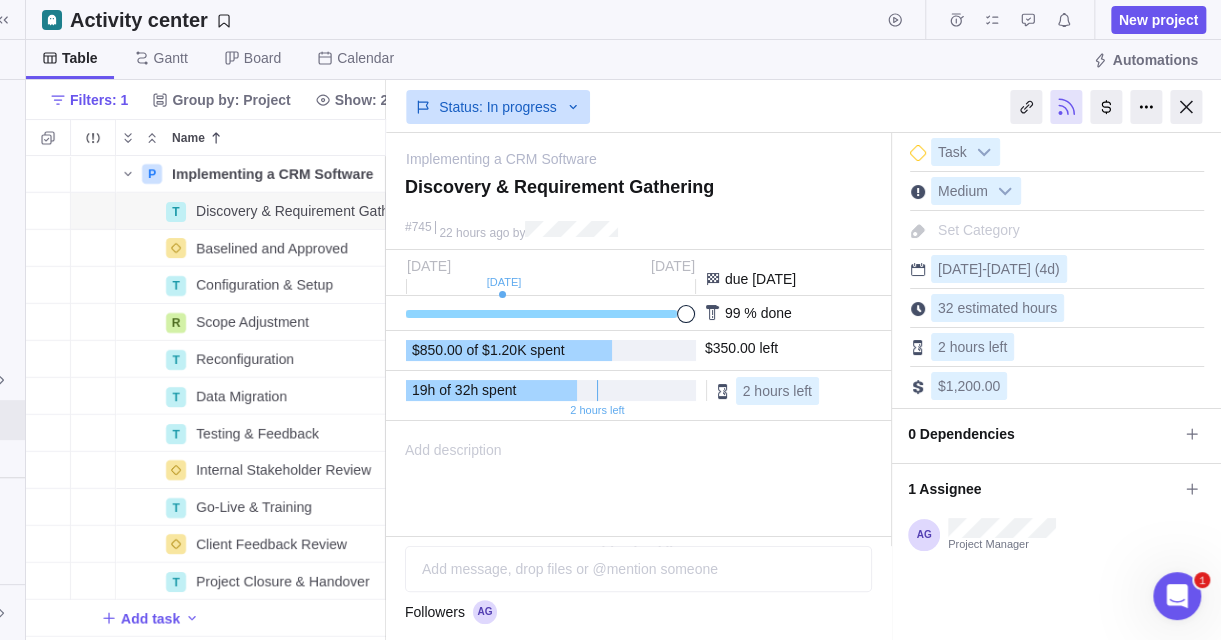 drag, startPoint x: 1192, startPoint y: 113, endPoint x: 1111, endPoint y: 183, distance: 107.05606 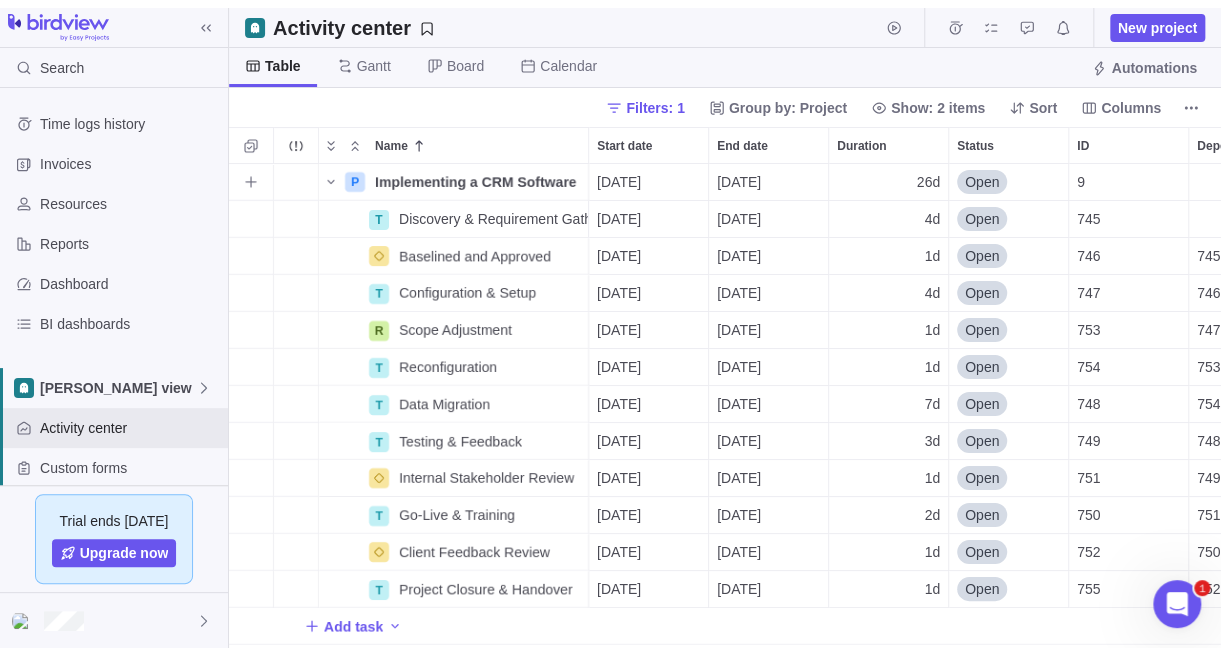 scroll, scrollTop: 0, scrollLeft: 0, axis: both 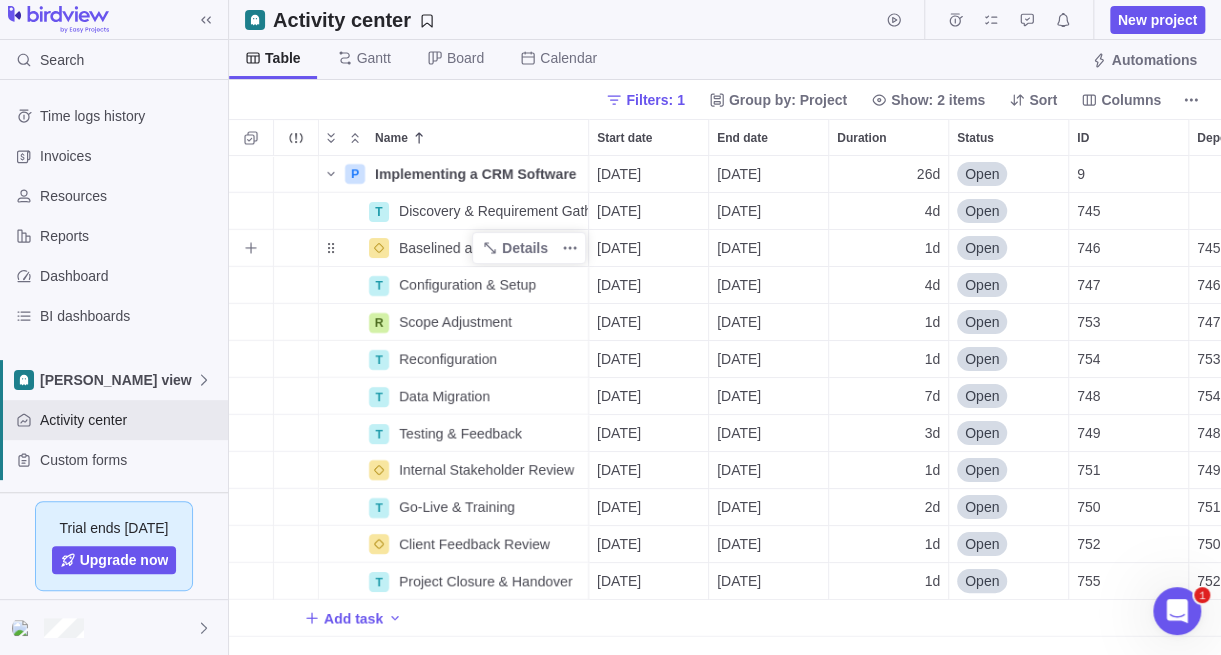 click on "Baselined and Approved" at bounding box center [475, 248] 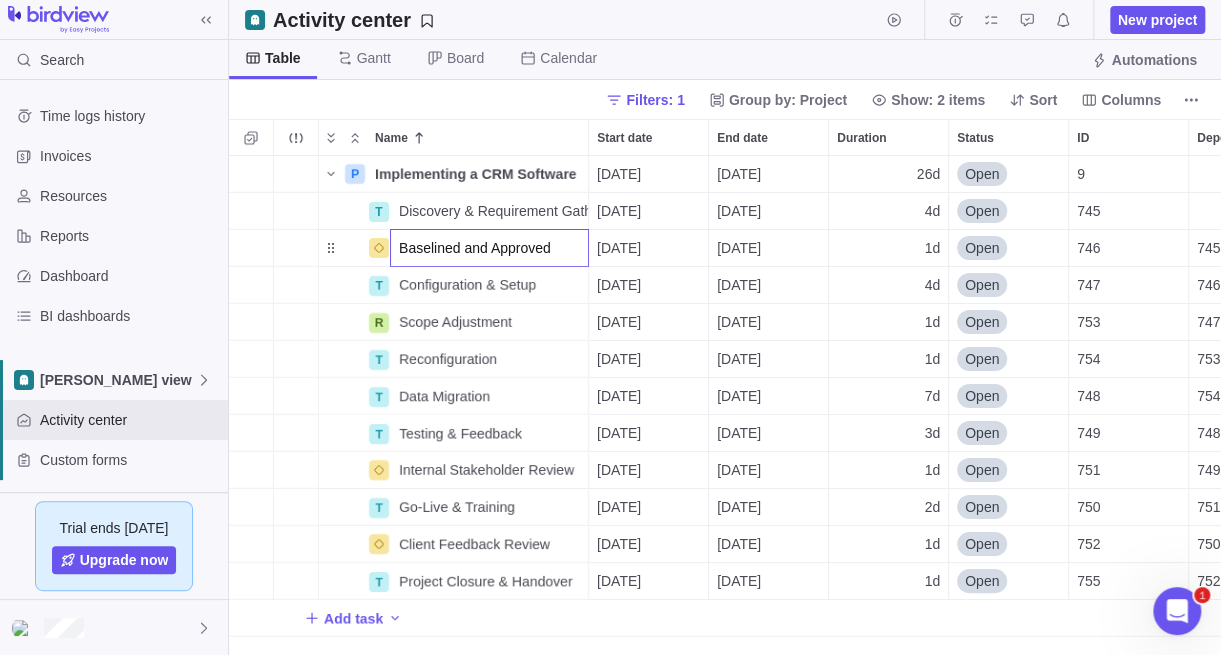 click on "Baselined and Approved" at bounding box center (489, 248) 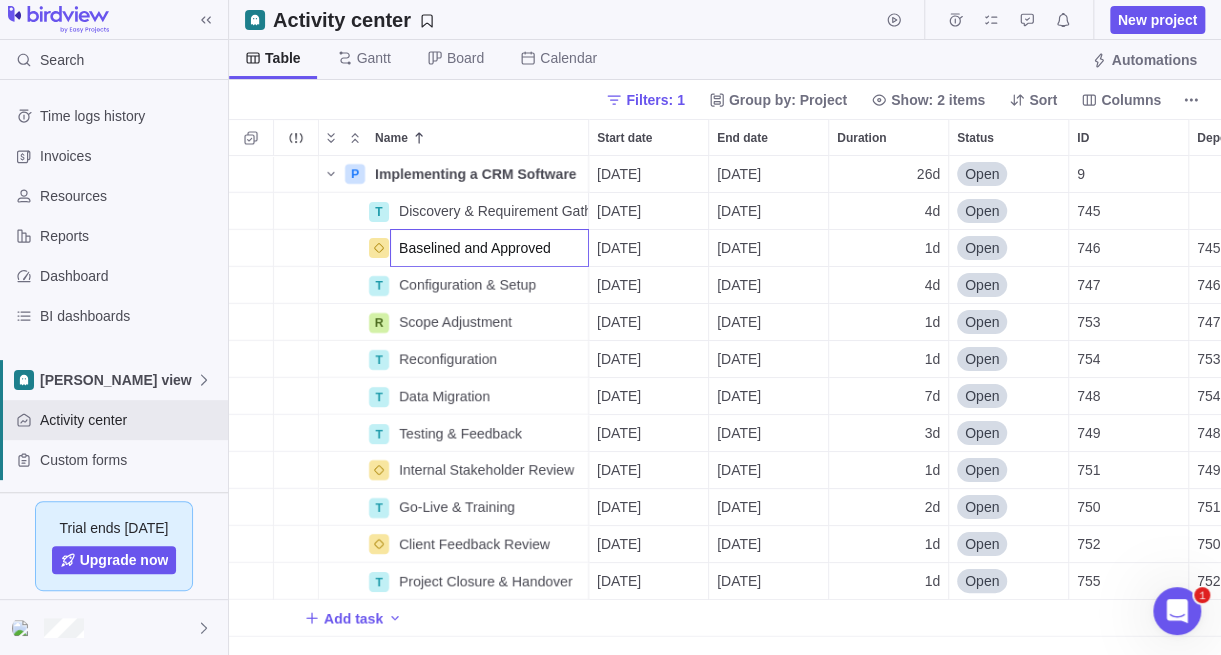 click on "P Implementing a CRM Software Details 07/29/2025 09/02/2025 26d Open 9 T Discovery & Requirement Gathering Details 07/29/2025 08/01/2025 4d Open 745 Baselined and Approved 08/04/2025 08/04/2025 1d Open 746 745 T Configuration & Setup Details 08/05/2025 08/08/2025 4d Open 747 746 R Scope Adjustment Details 08/11/2025 08/11/2025 1d Open 753 747 T Reconfiguration Details 08/12/2025 08/12/2025 1d Open 754 753 T Data Migration Details 08/13/2025 08/21/2025 7d Open 748 754 T Testing & Feedback Details 08/22/2025 08/26/2025 3d Open 749 748 Internal Stakeholder Review Details 08/27/2025 08/27/2025 1d Open 751 749 T Go-Live & Training Details 08/28/2025 08/29/2025 2d Open 750 751 Client Feedback Review Details 09/01/2025 09/01/2025 1d Open 752 750 T Project Closure & Handover Details 09/02/2025 09/02/2025 1d Open 755 752 Add task" at bounding box center (725, 405) 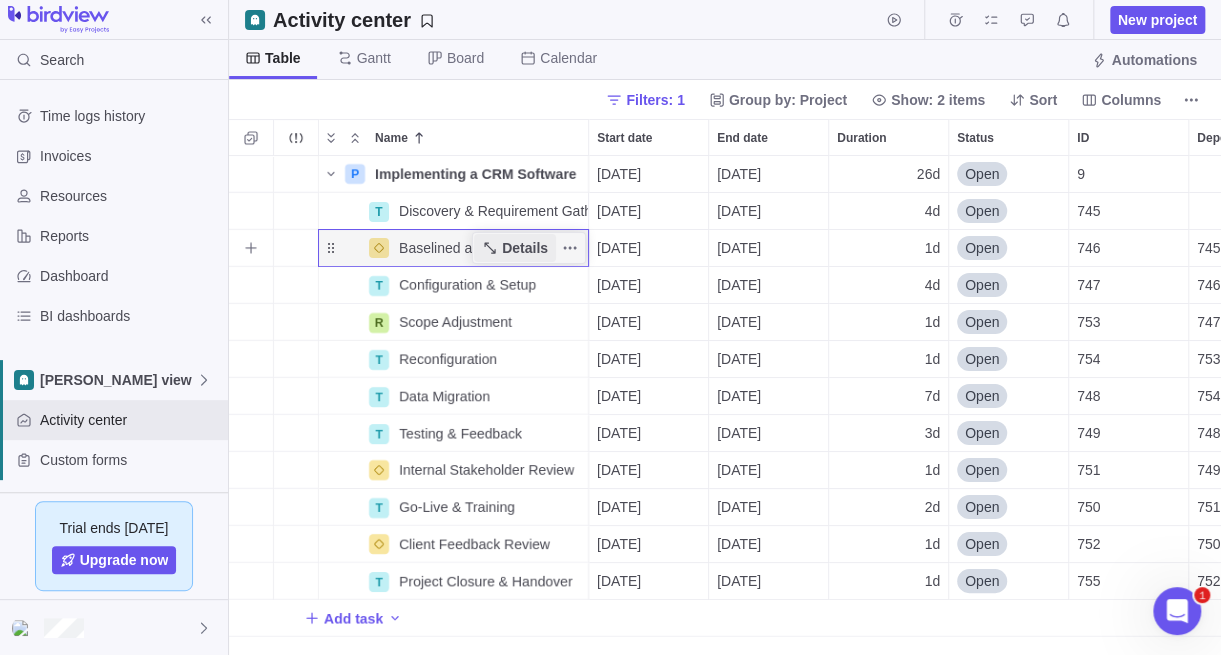 click on "Details" at bounding box center [525, 248] 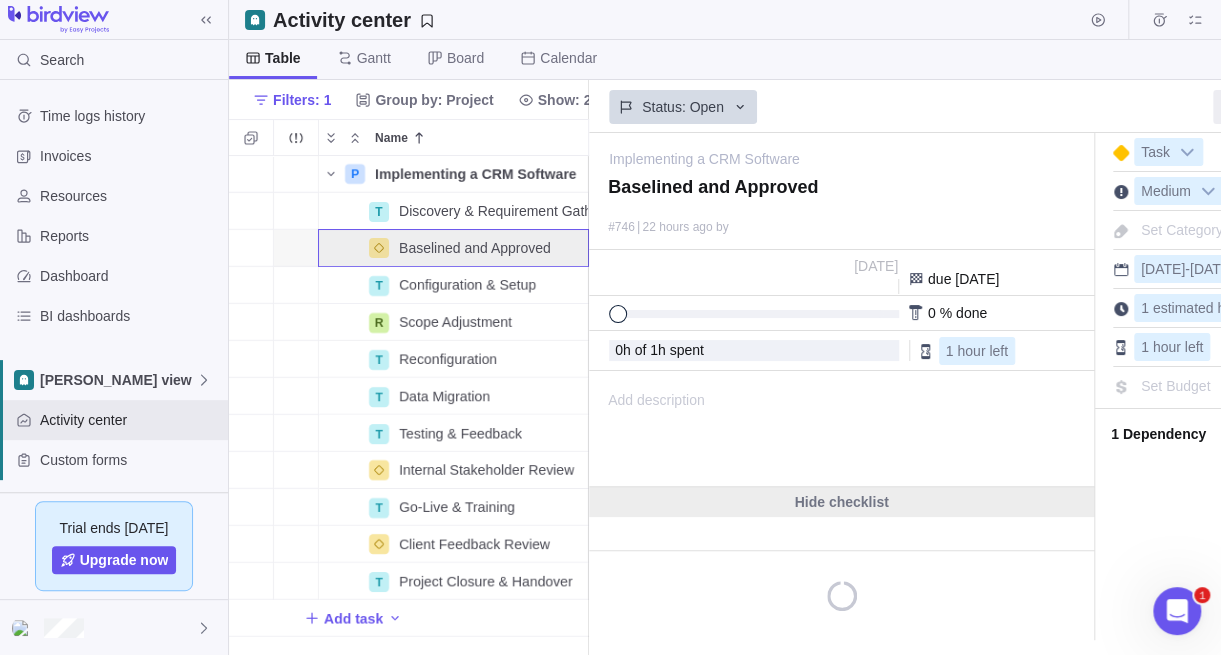 type on "x" 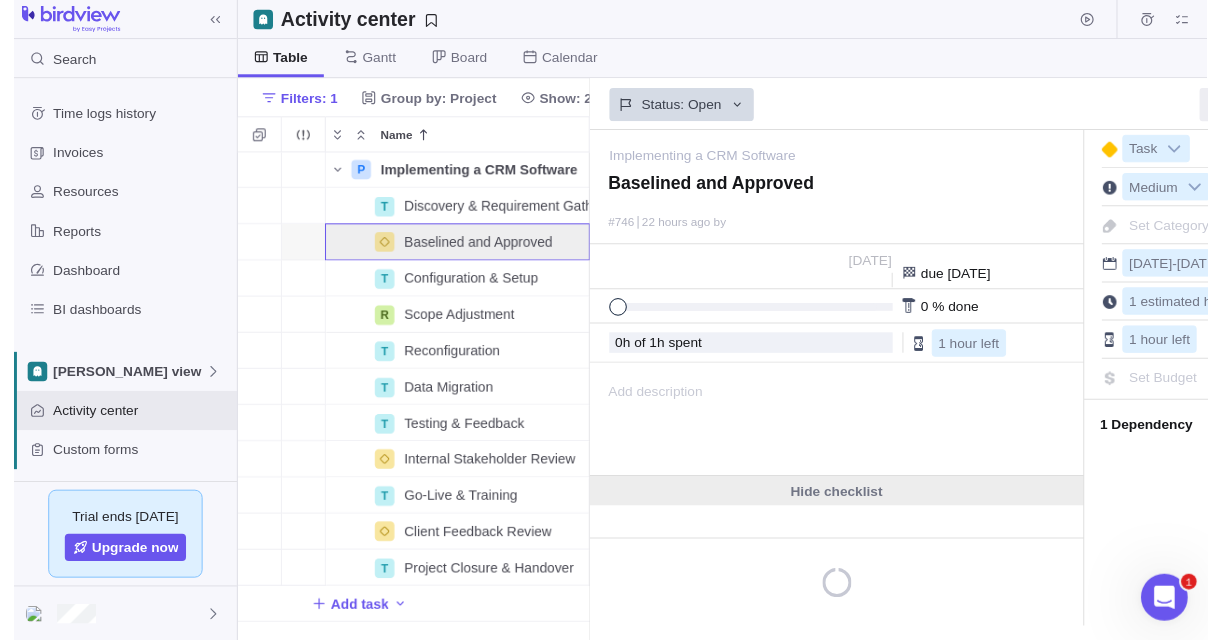 scroll, scrollTop: 469, scrollLeft: 344, axis: both 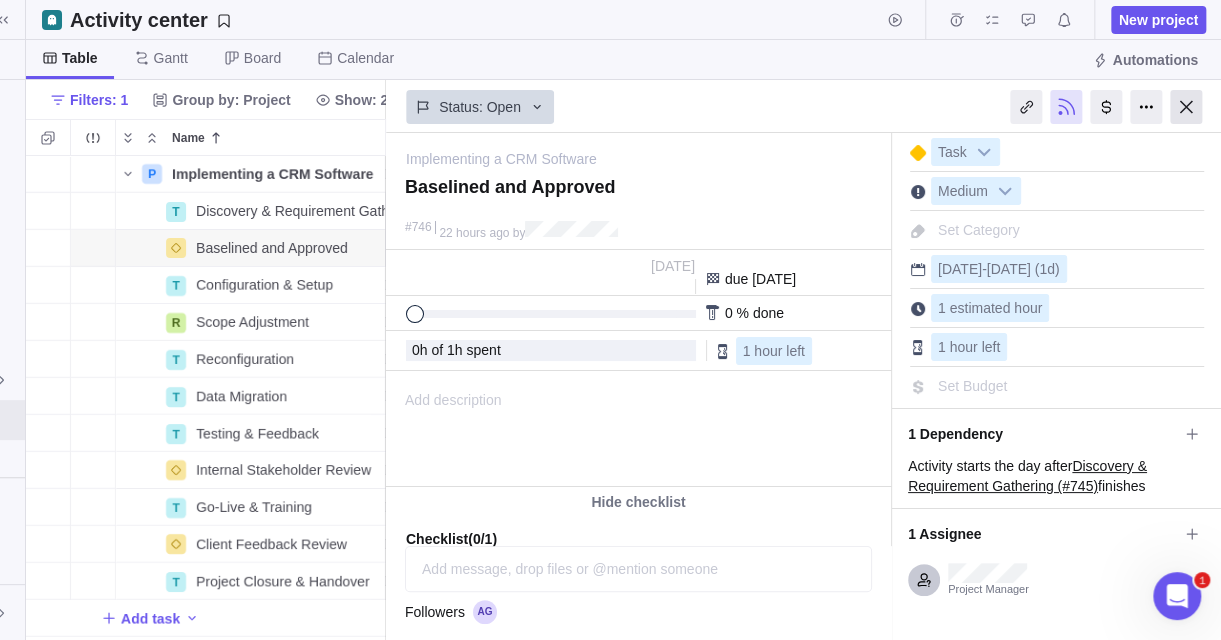 click at bounding box center (1186, 107) 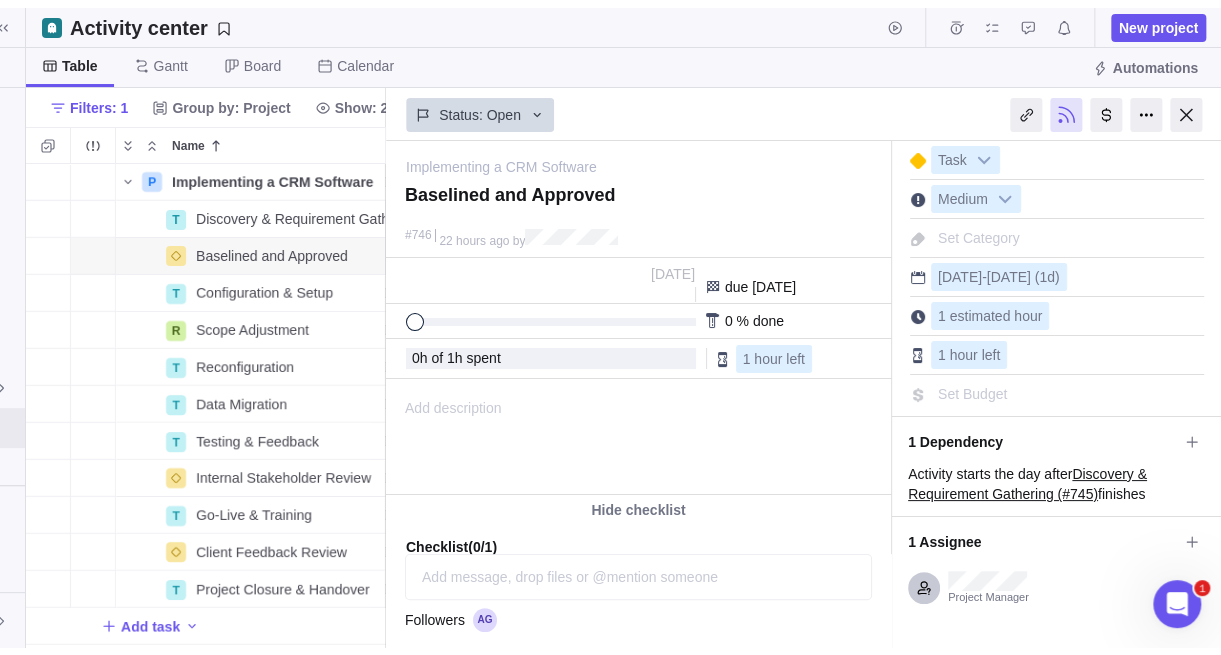 scroll, scrollTop: 0, scrollLeft: 0, axis: both 